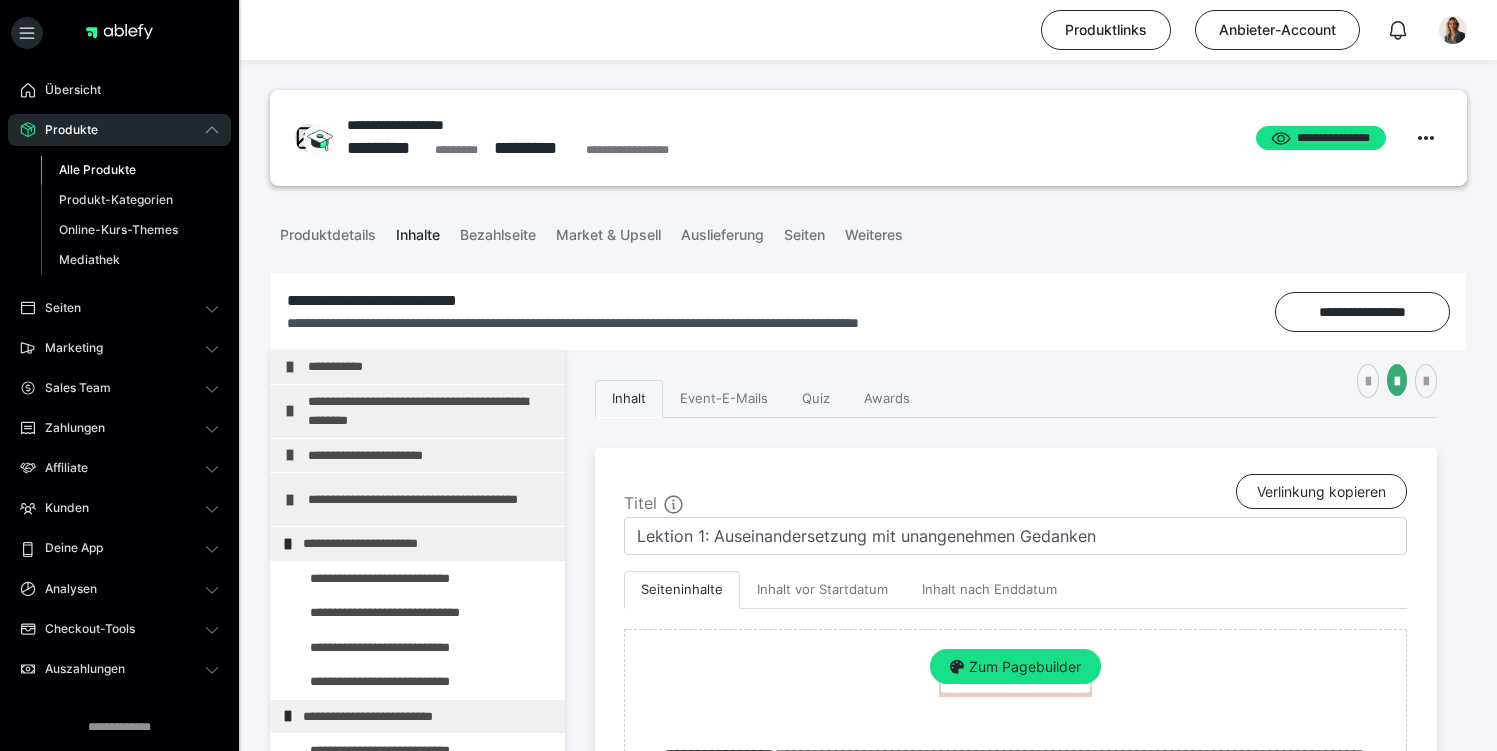 scroll, scrollTop: 415, scrollLeft: 0, axis: vertical 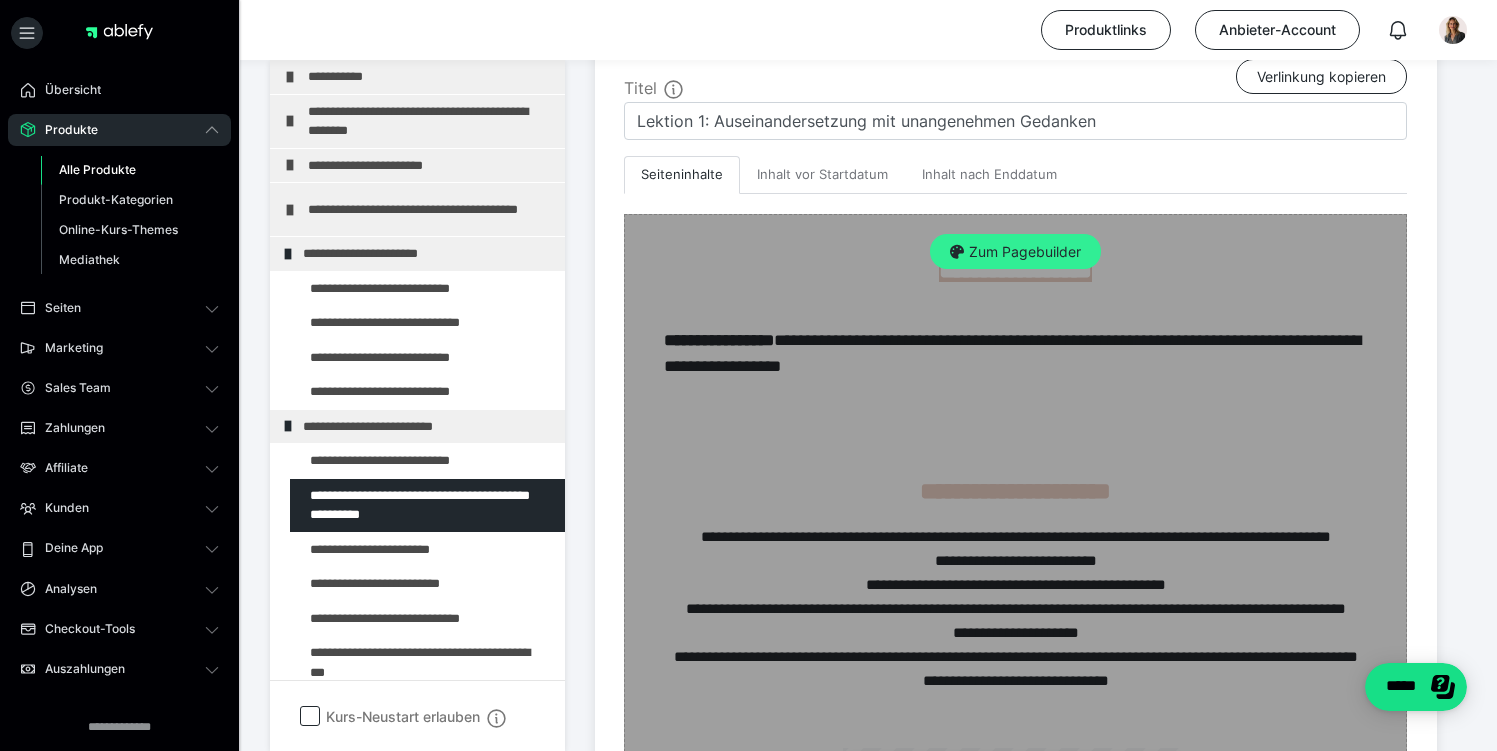 click on "Zum Pagebuilder" at bounding box center [1015, 252] 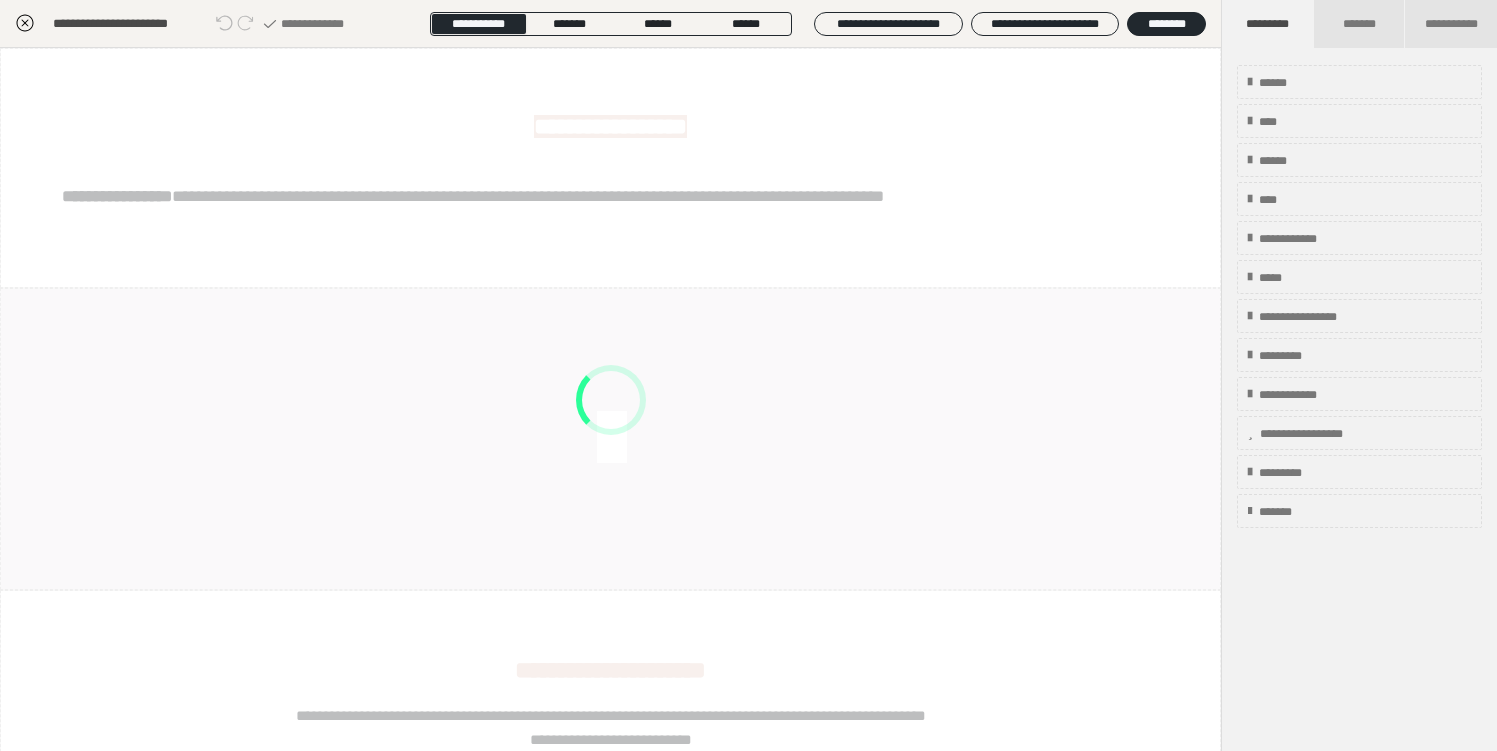 scroll, scrollTop: 290, scrollLeft: 0, axis: vertical 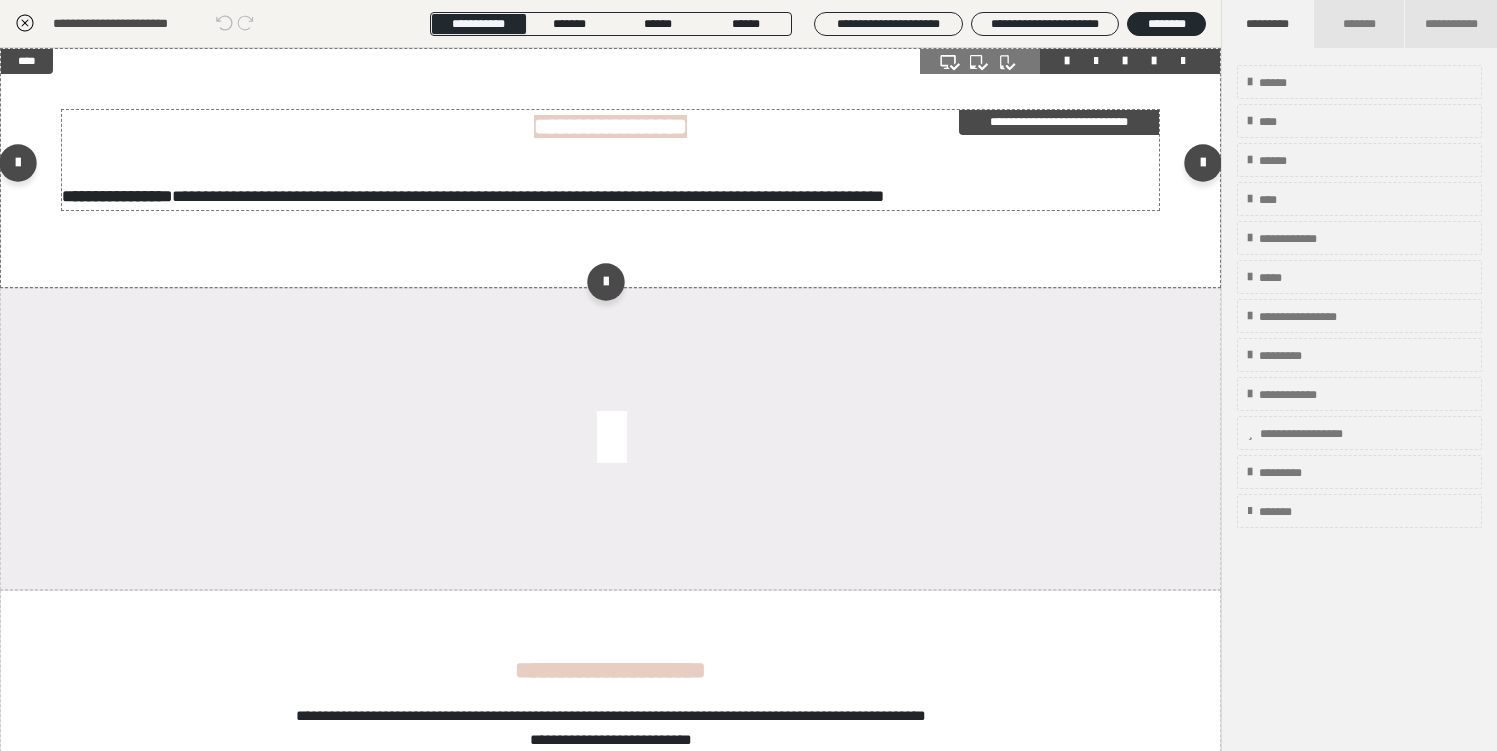click on "**********" at bounding box center [610, 126] 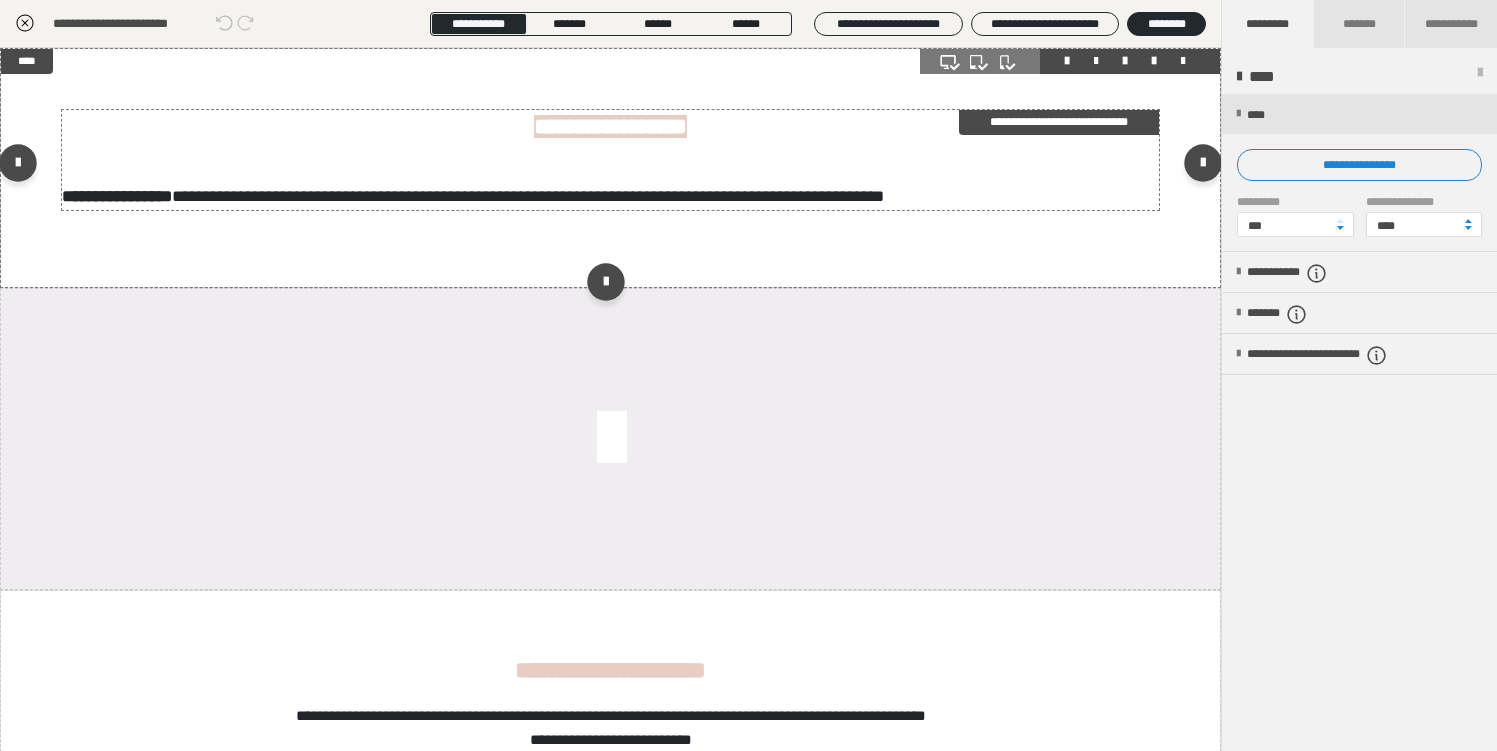 click on "**********" at bounding box center (610, 126) 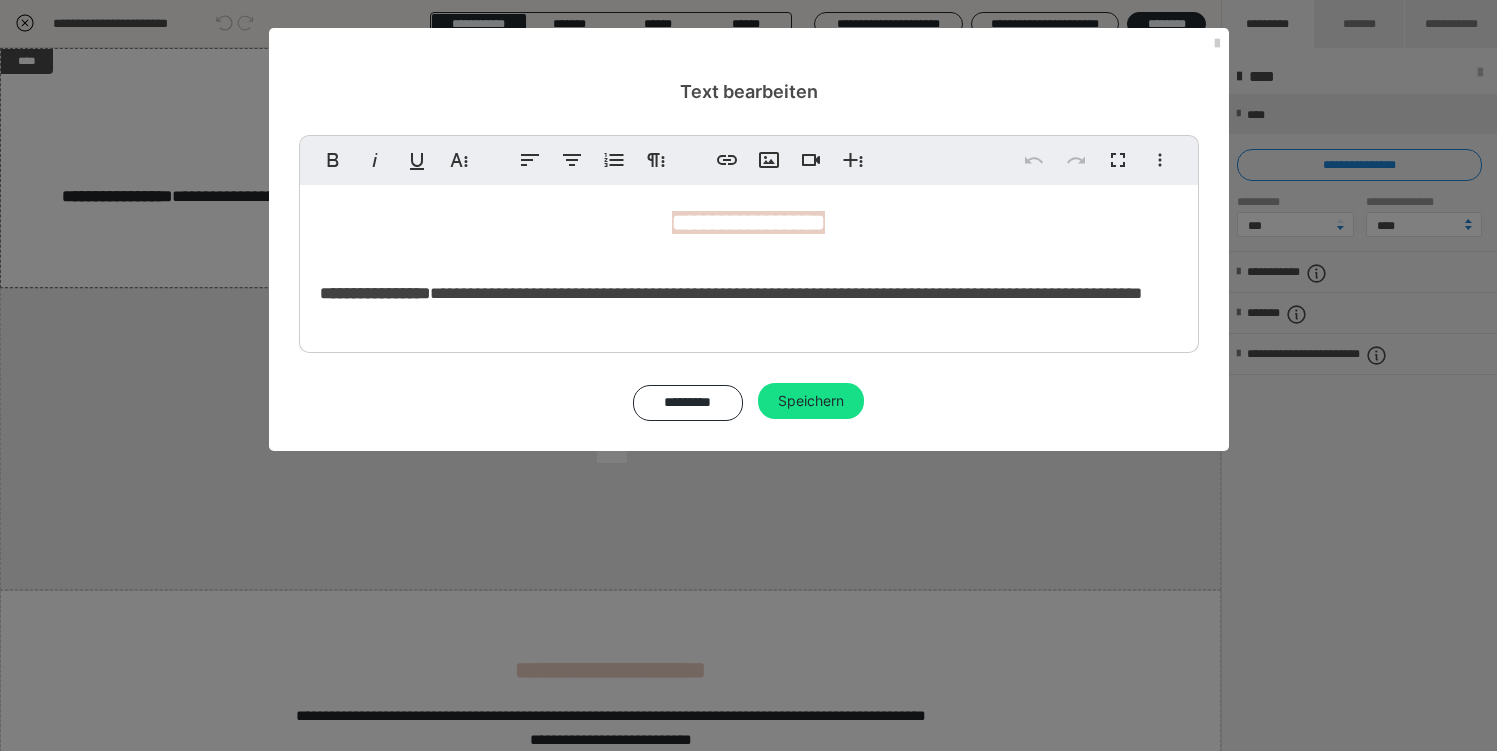 click on "**********" at bounding box center (748, 222) 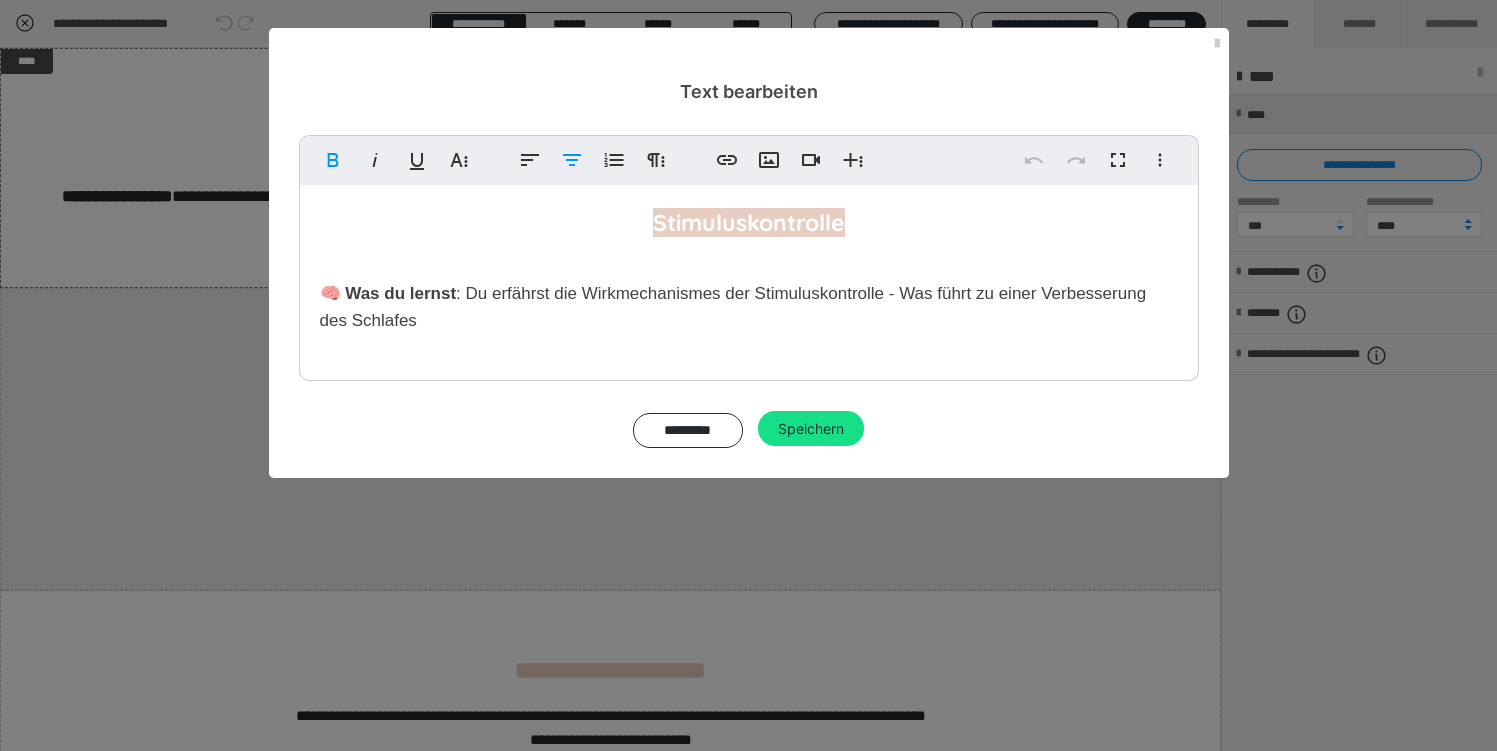 click on "Stimuluskontrolle" at bounding box center [749, 222] 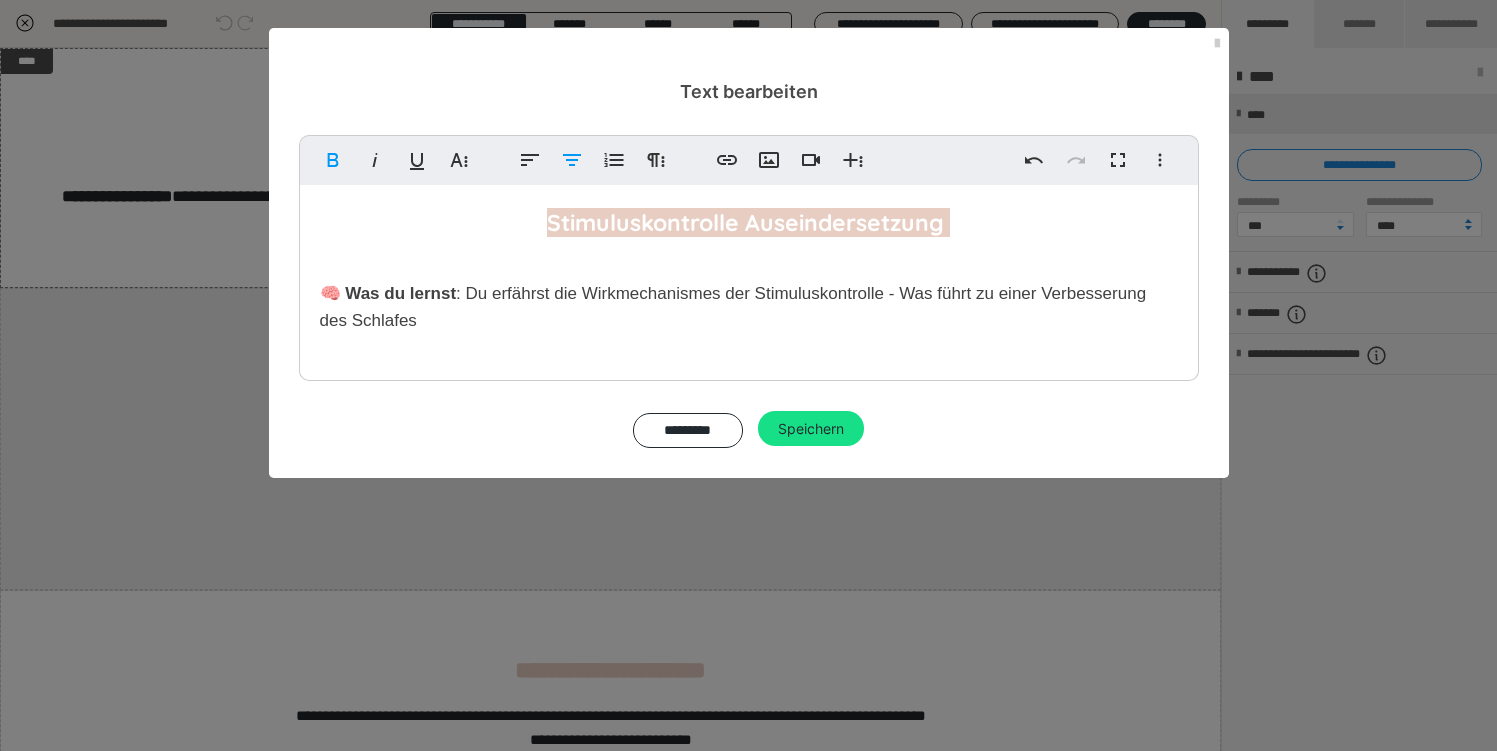 click on "Stimuluskontrolle Auseindersetzung" at bounding box center [748, 222] 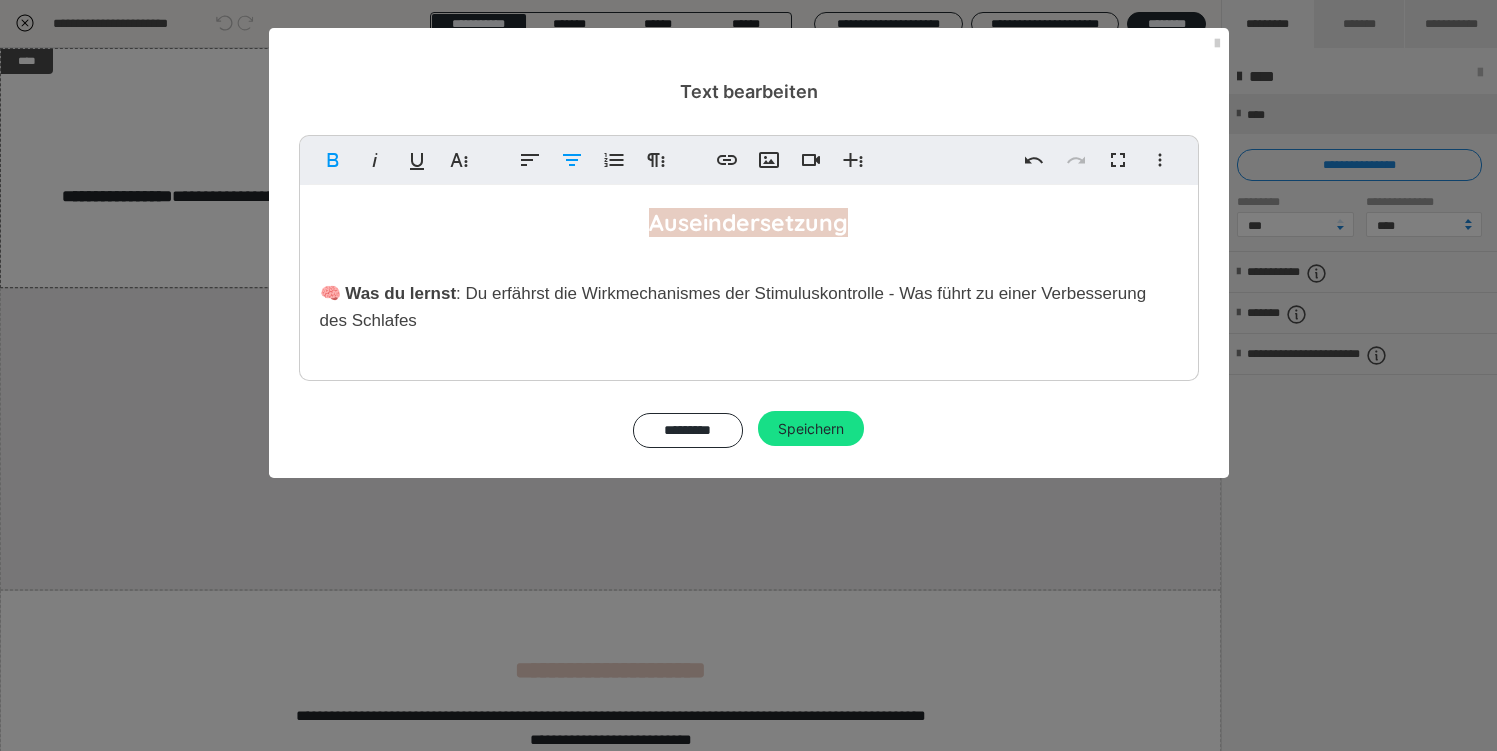 click on "Auseindersetzung" at bounding box center (748, 222) 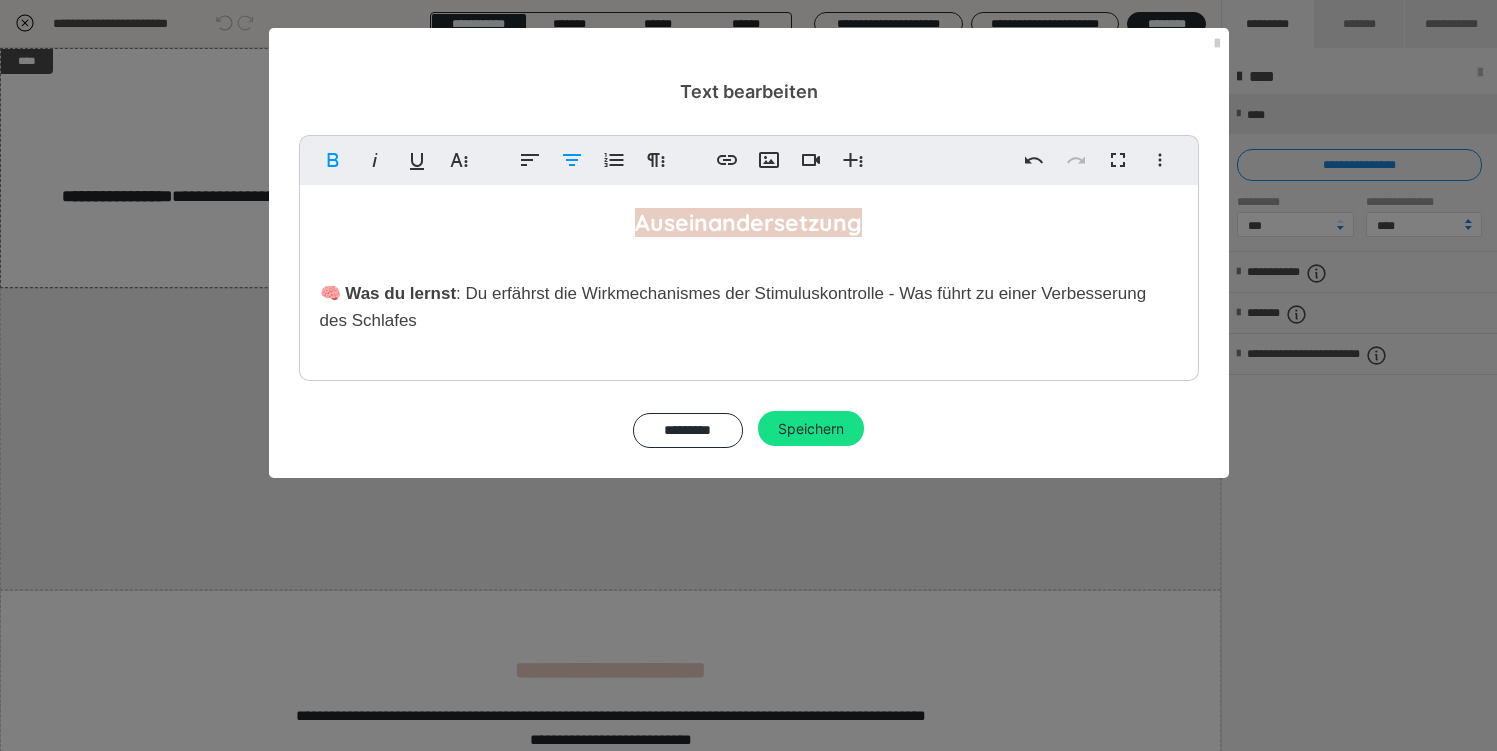 click on "Auseinandersetzung" at bounding box center (748, 222) 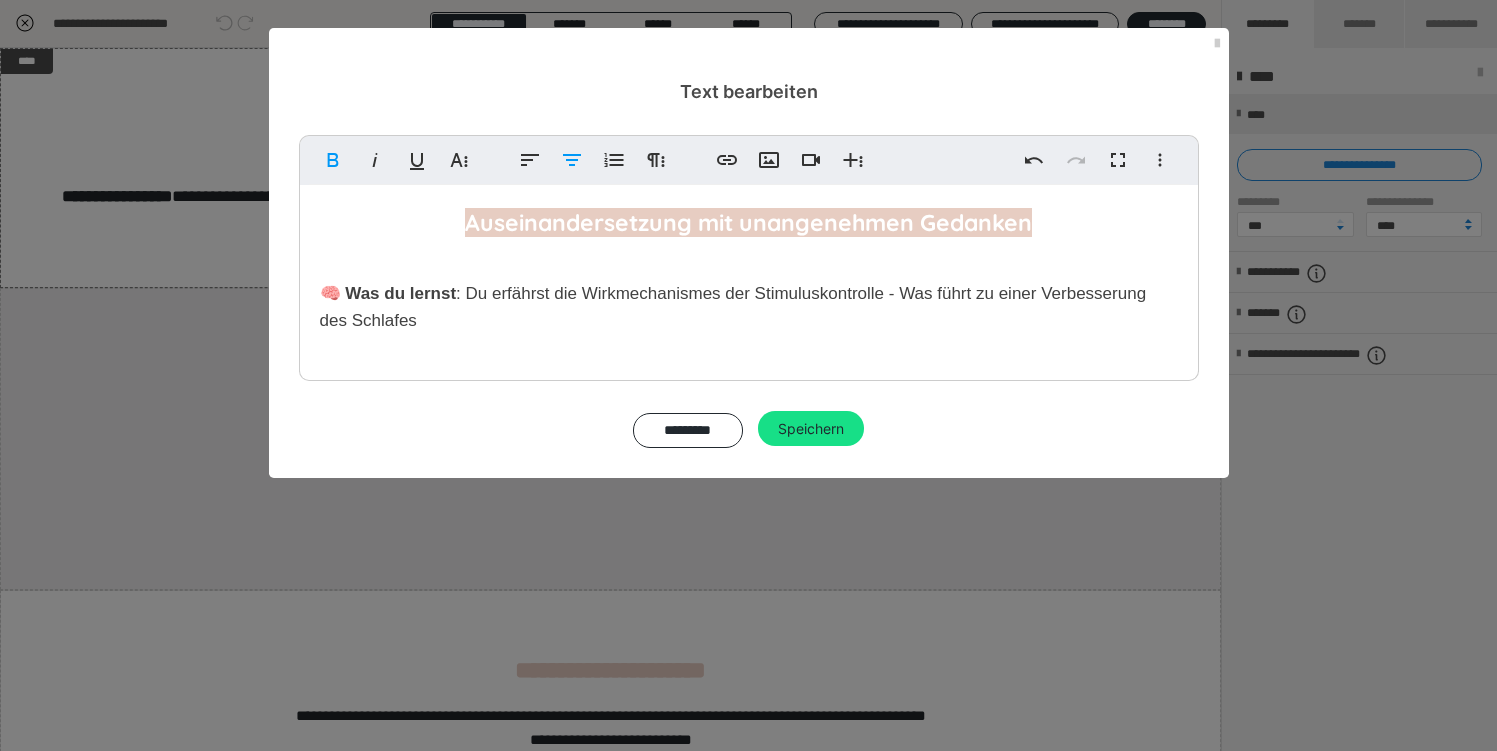 click on ": Du erfährst die Wirkmechanismes der Stimuluskontrolle - Was führt zu einer Verbesserung des Schlafes" at bounding box center (733, 307) 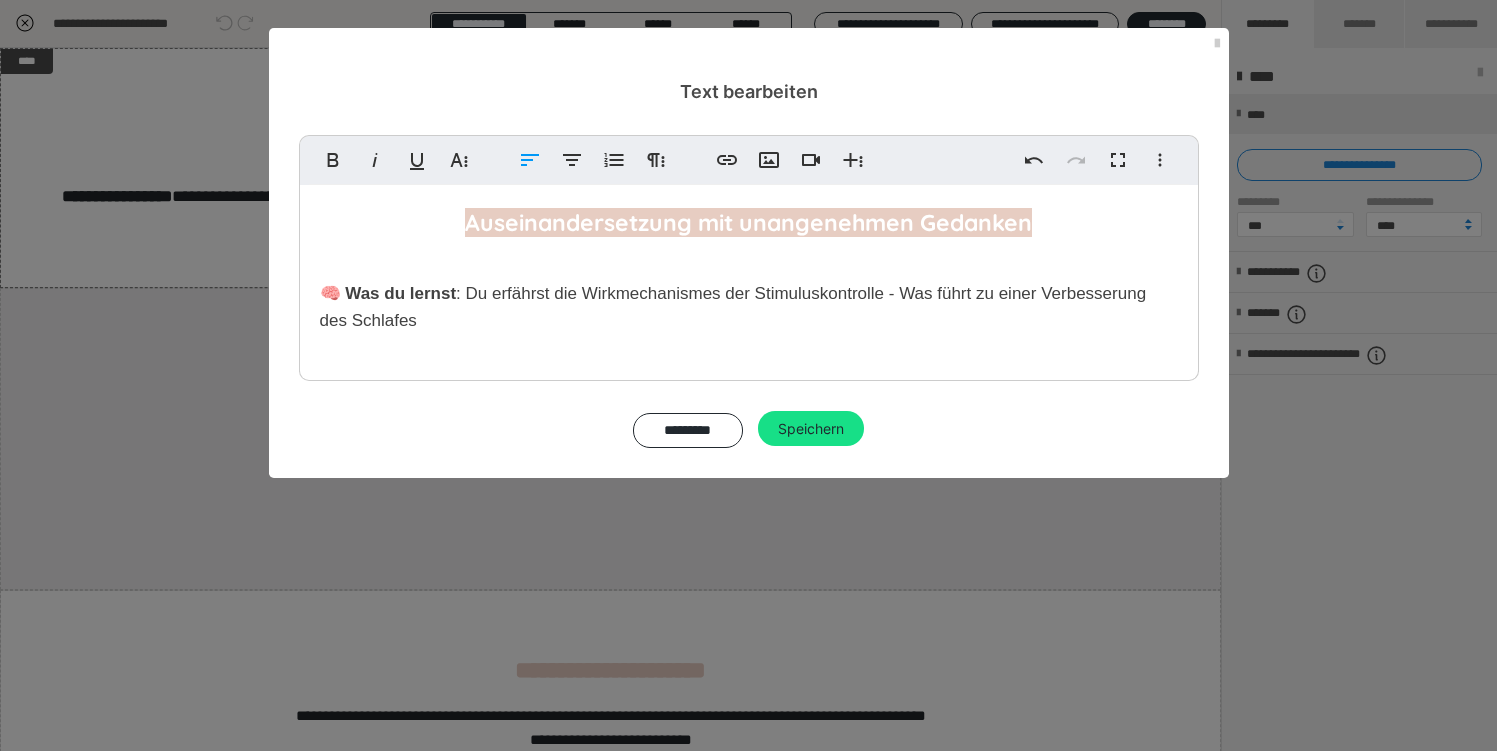 click on ": Du erfährst die Wirkmechanismes der Stimuluskontrolle - Was führt zu einer Verbesserung des Schlafes" at bounding box center (733, 307) 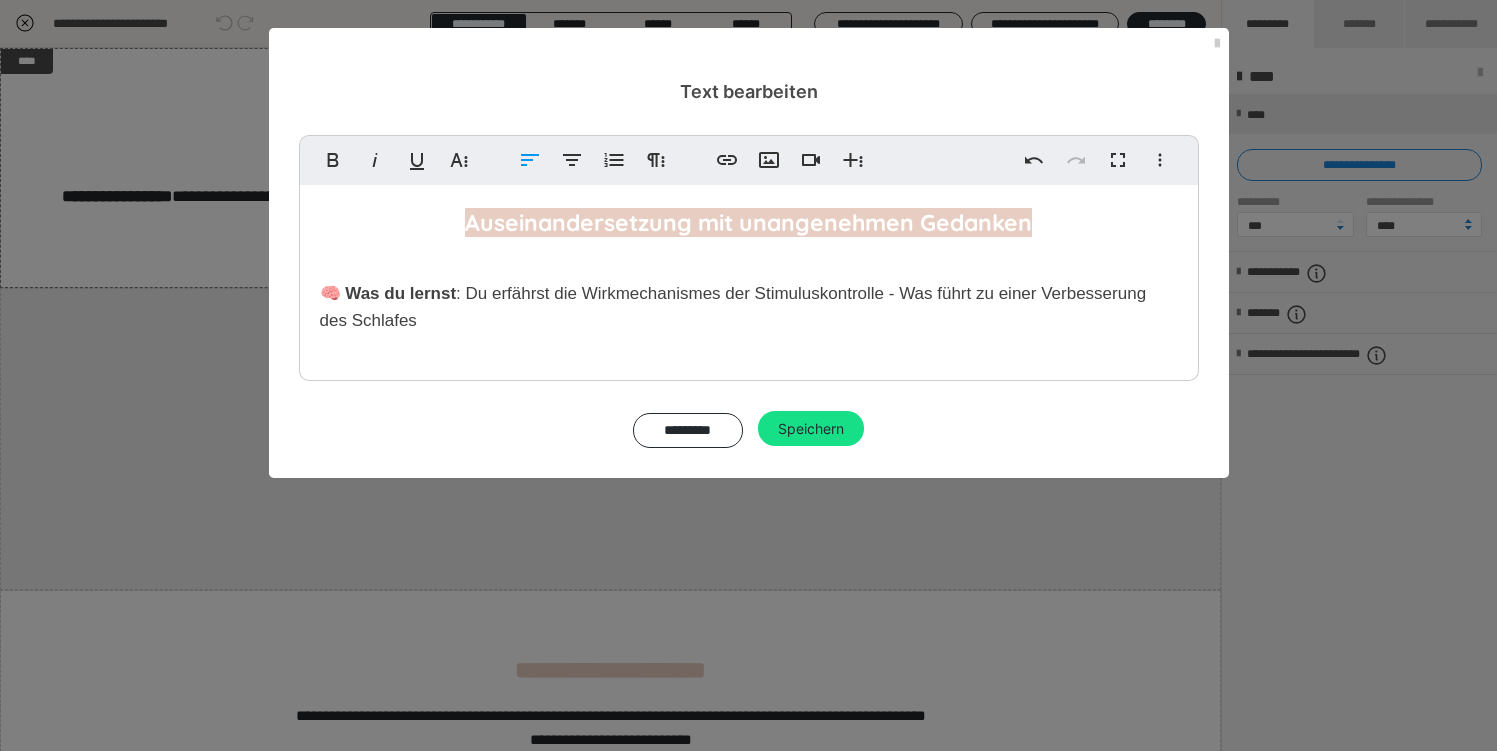 drag, startPoint x: 491, startPoint y: 292, endPoint x: 573, endPoint y: 320, distance: 86.64872 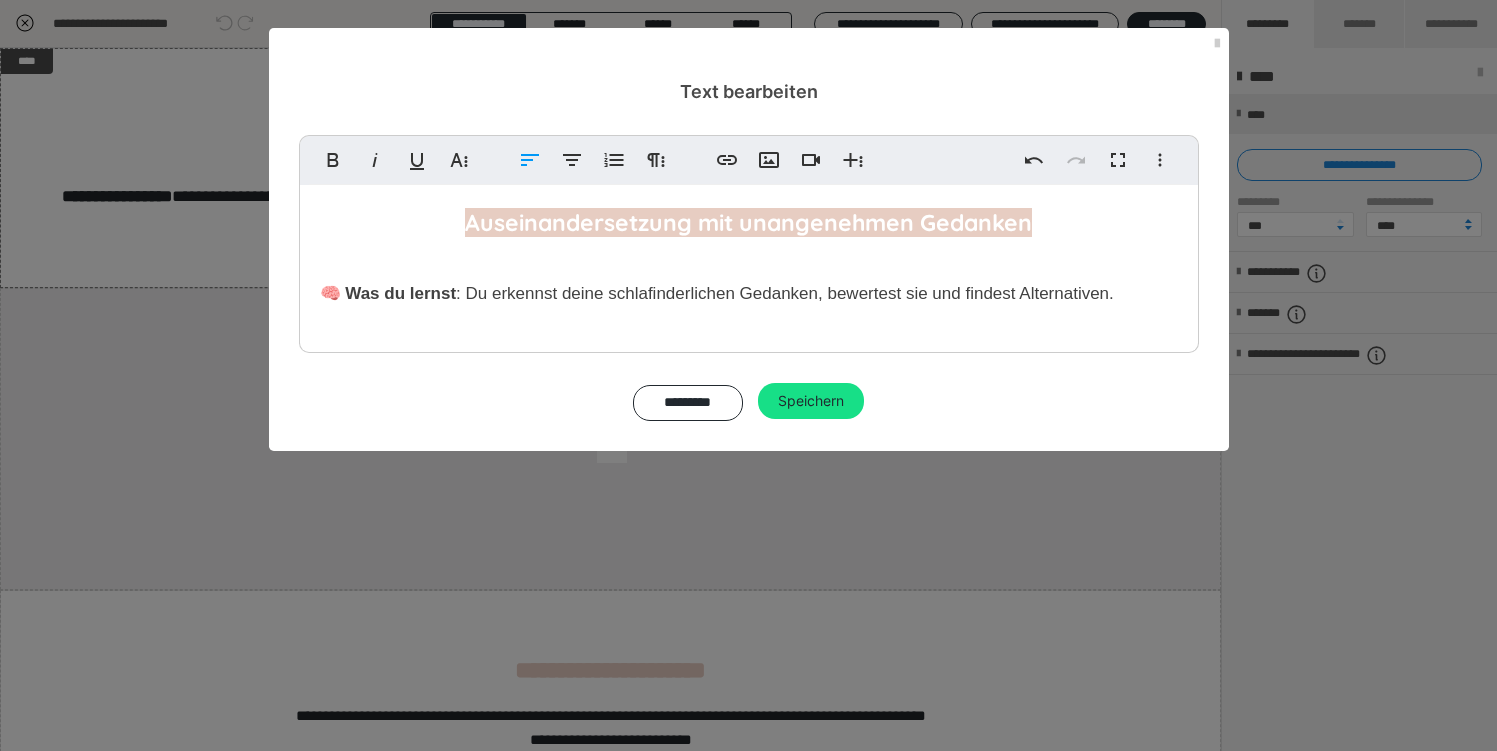 click on ": Du erkennst deine schlafinderlichen Gedanken, bewertest sie und findest Alternativen." at bounding box center (785, 293) 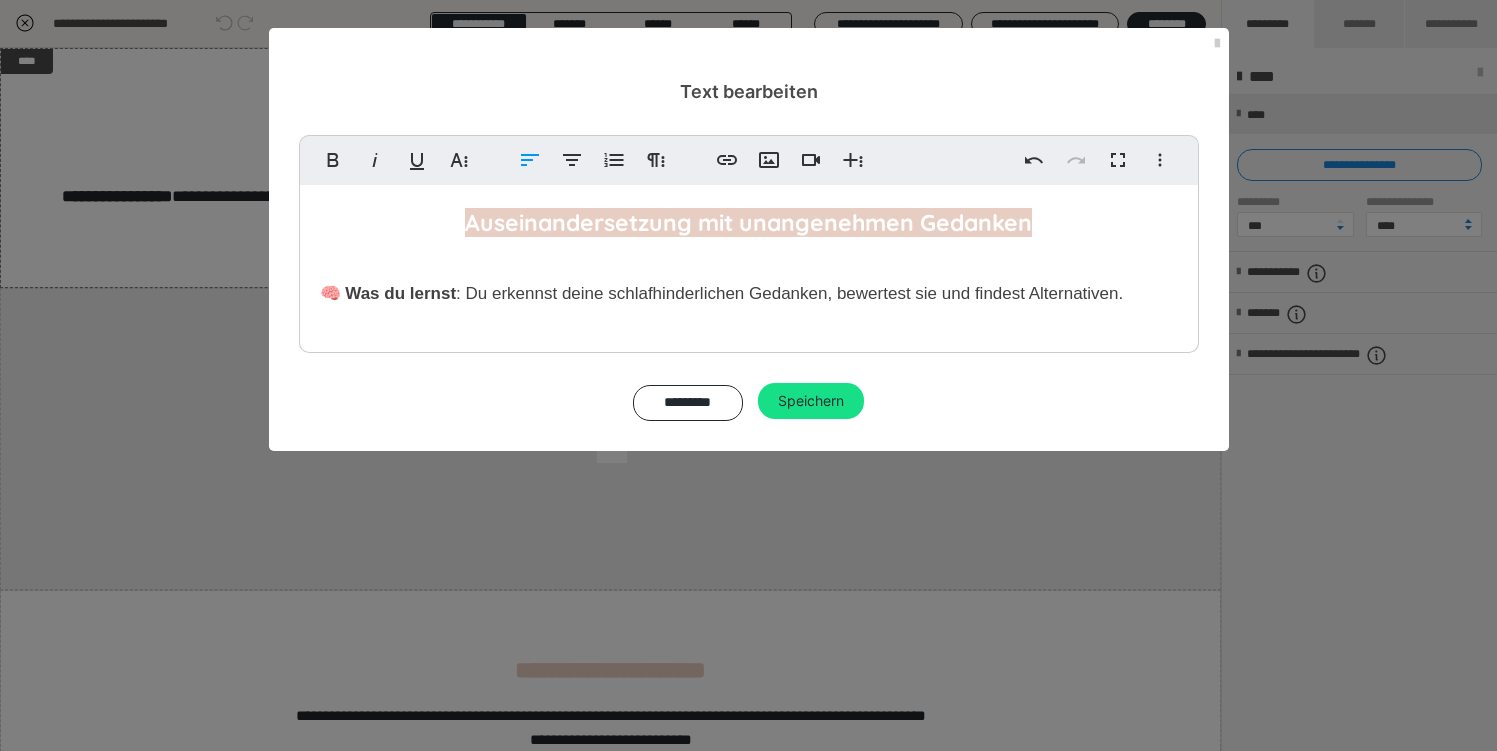 click on "🧠 Was du lernst : Du erkennst deine schlafhinderlichen Gedanken, bewertest sie und findest Alternativen." at bounding box center (749, 293) 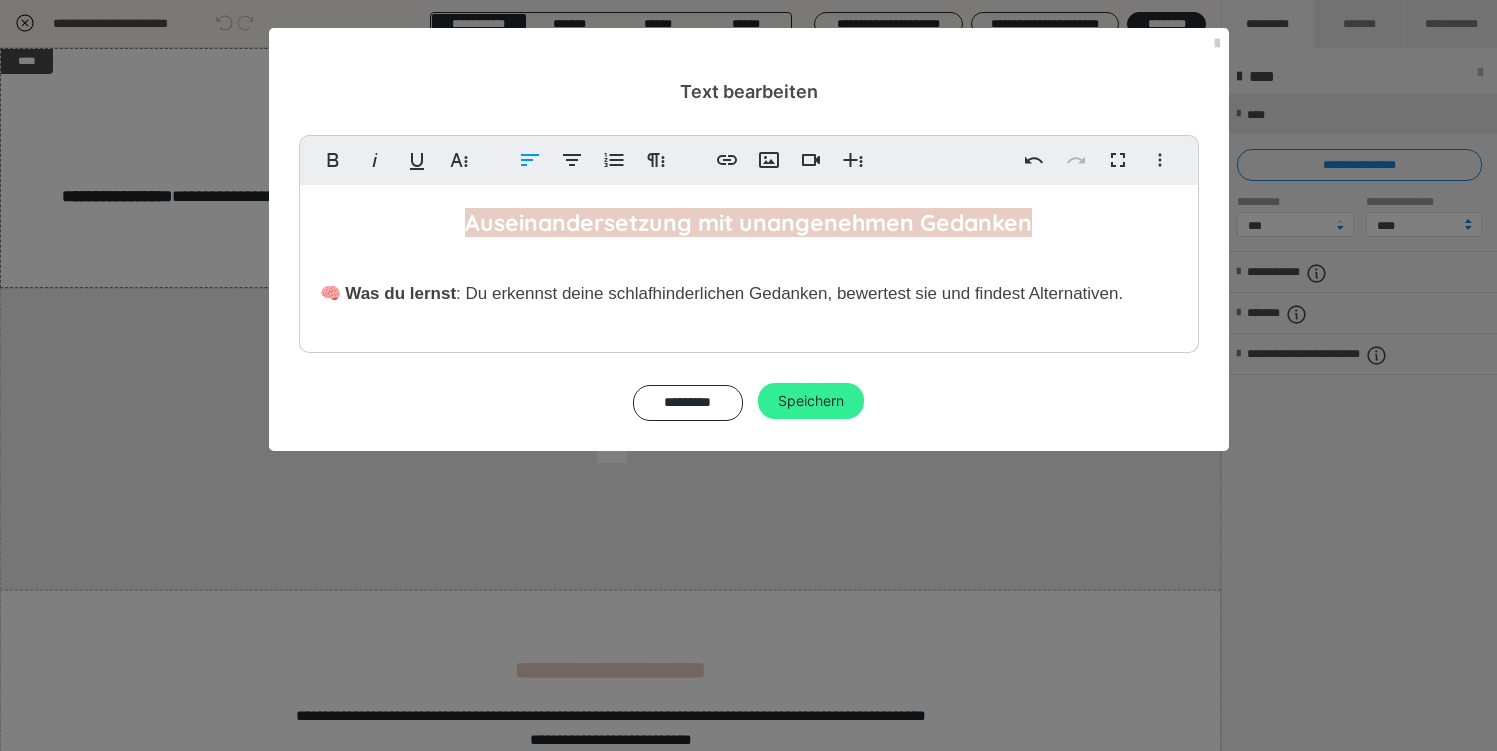 click on "Speichern" at bounding box center (811, 401) 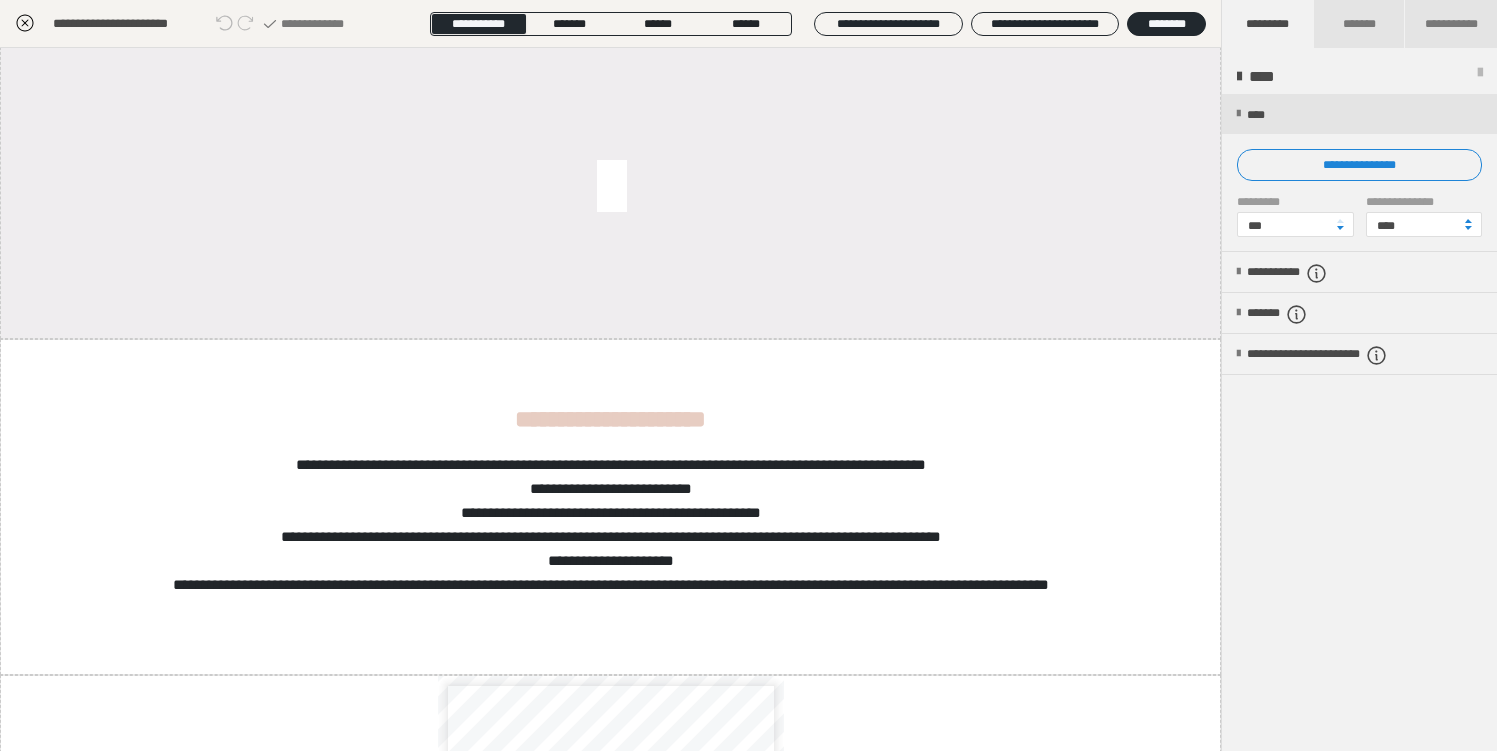 scroll, scrollTop: 396, scrollLeft: 0, axis: vertical 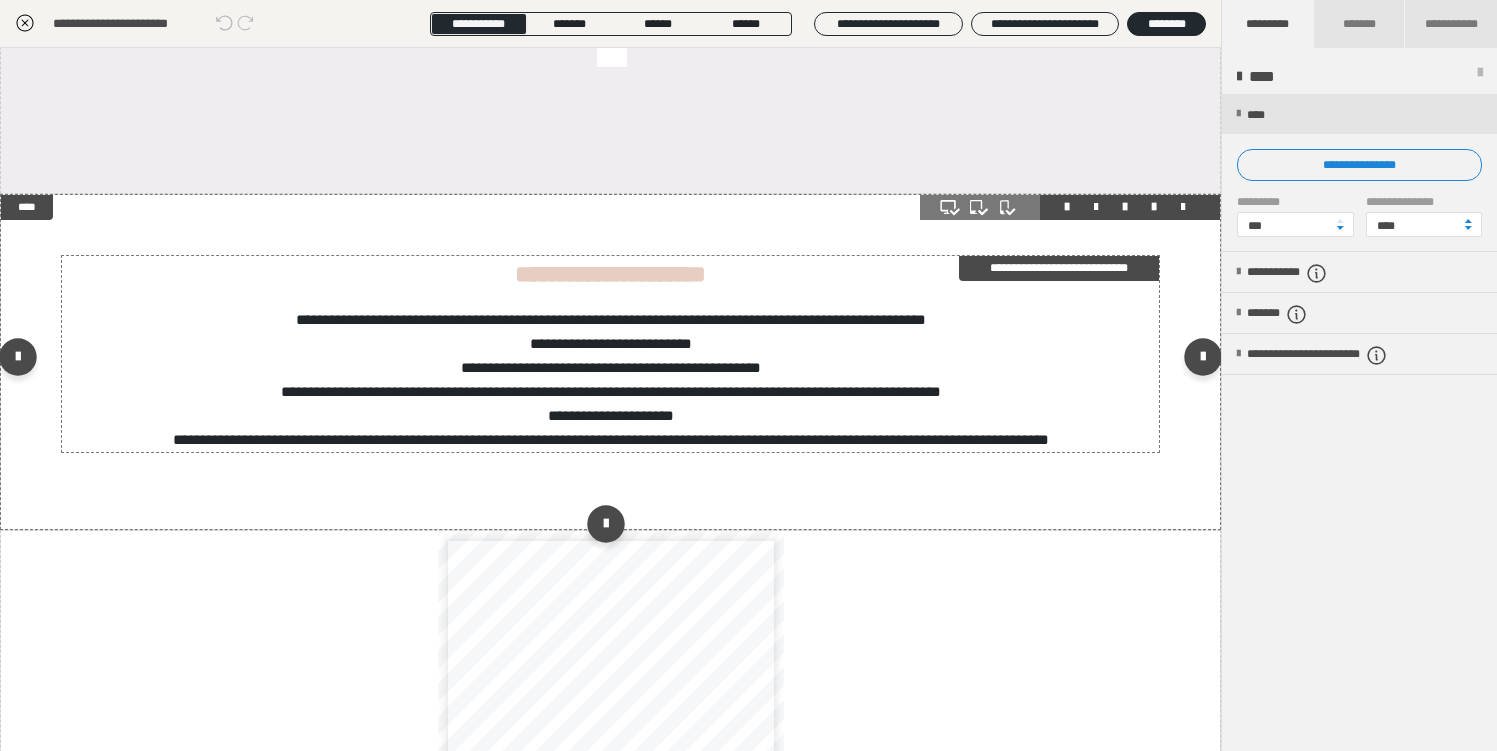 click on "**********" at bounding box center (611, 367) 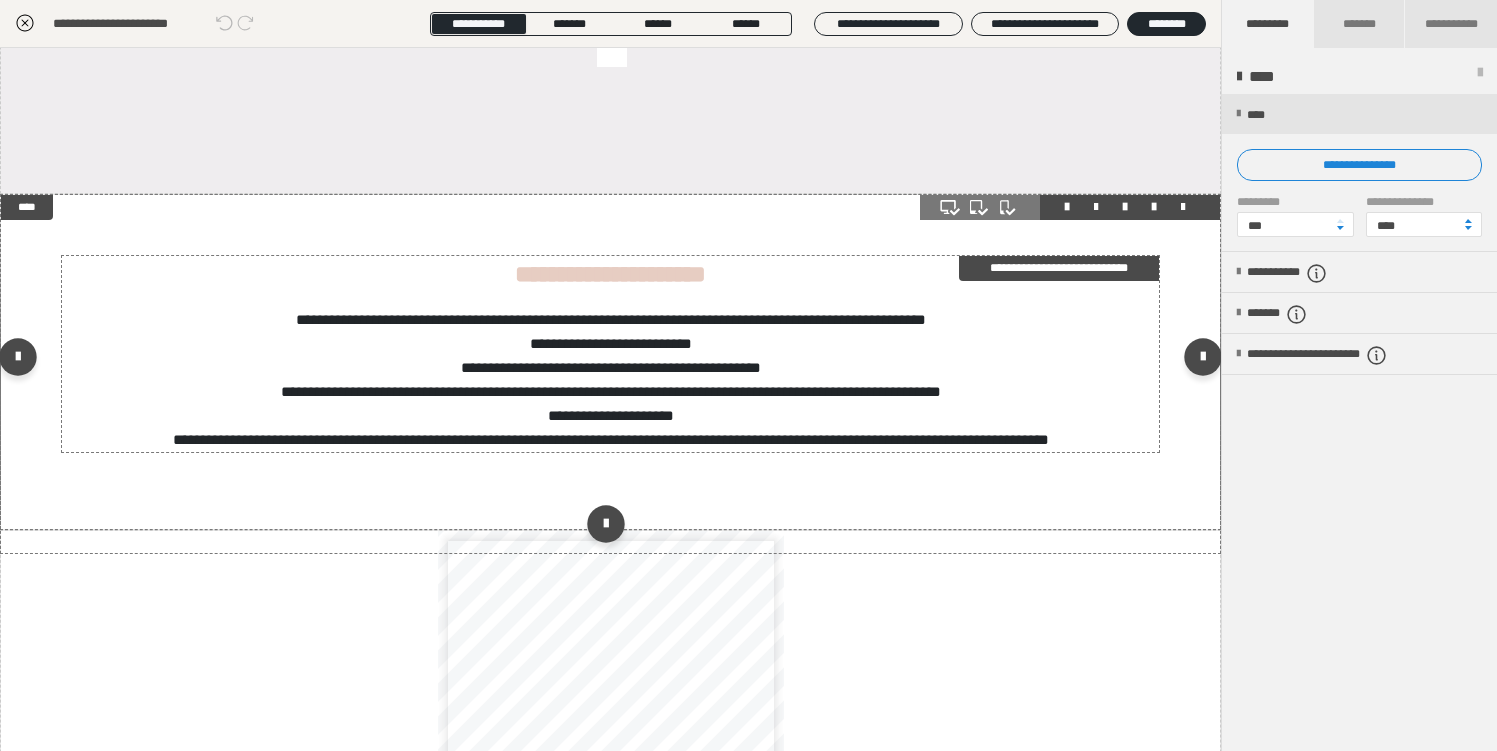 click on "**********" at bounding box center (1059, 268) 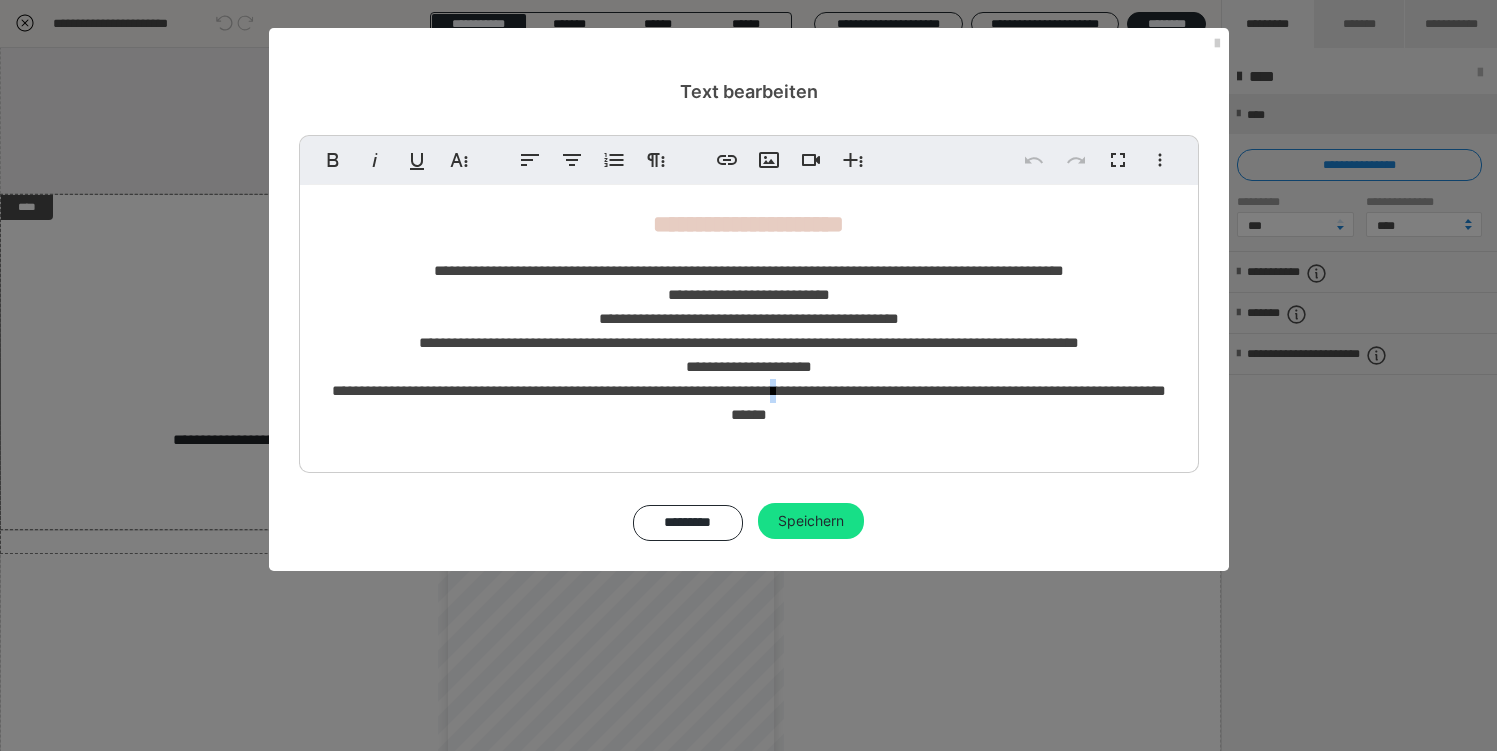 click on "**********" at bounding box center [749, 402] 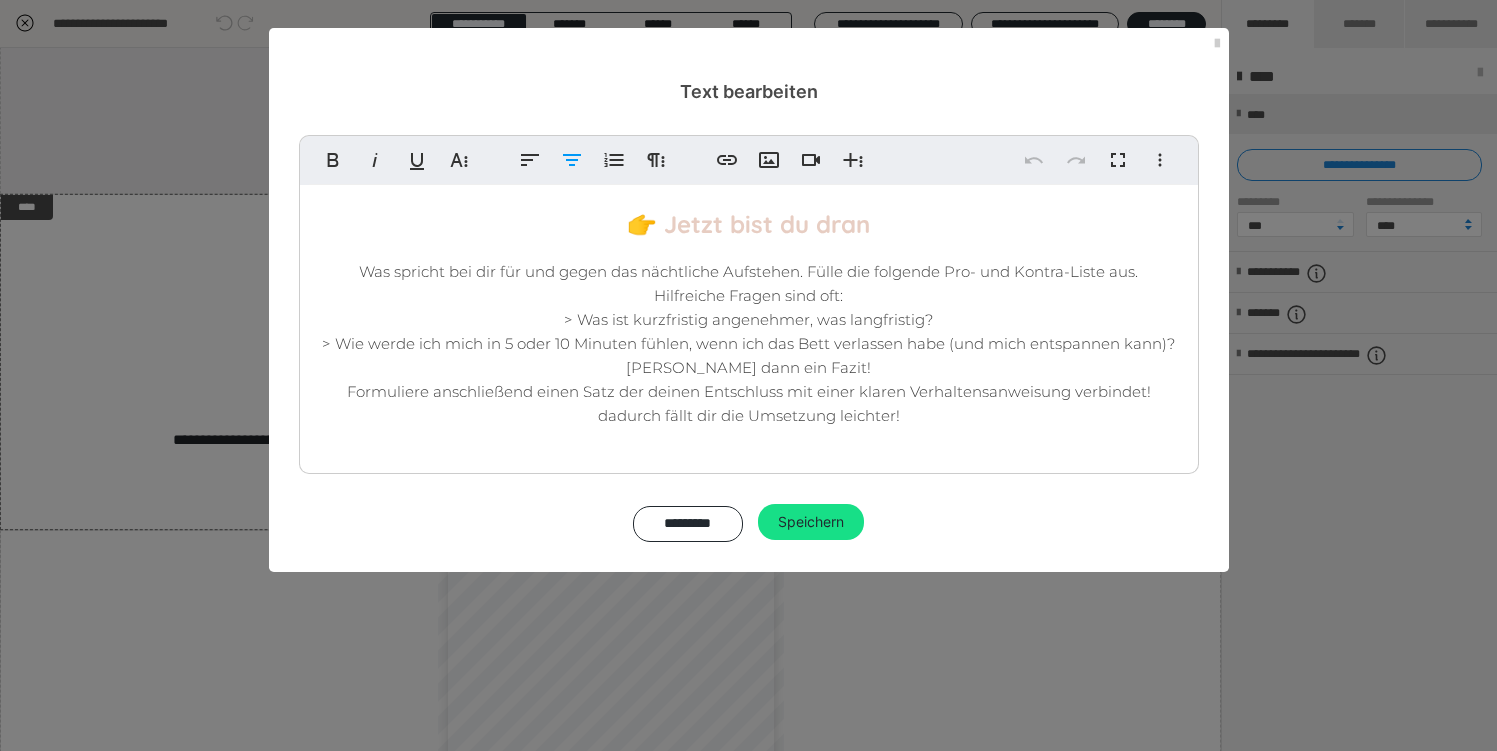 click on "Was spricht bei dir für und gegen das nächtliche Aufstehen. Fülle die folgende Pro- und Kontra-Liste aus.  Hilfreiche Fragen sind oft: > Was ist kurzfristig angenehmer, was langfristig?  > Wie werde ich mich in 5 oder 10 Minuten fühlen, wenn ich das Bett verlassen habe (und mich entspannen kann)? Ziehe dann ein Fazit! Formuliere anschließend einen Satz der deinen Entschluss mit einer klaren Verhaltensanweisung verbindet! dadurch fällt dir die Umsetzung leichter!" at bounding box center [749, 344] 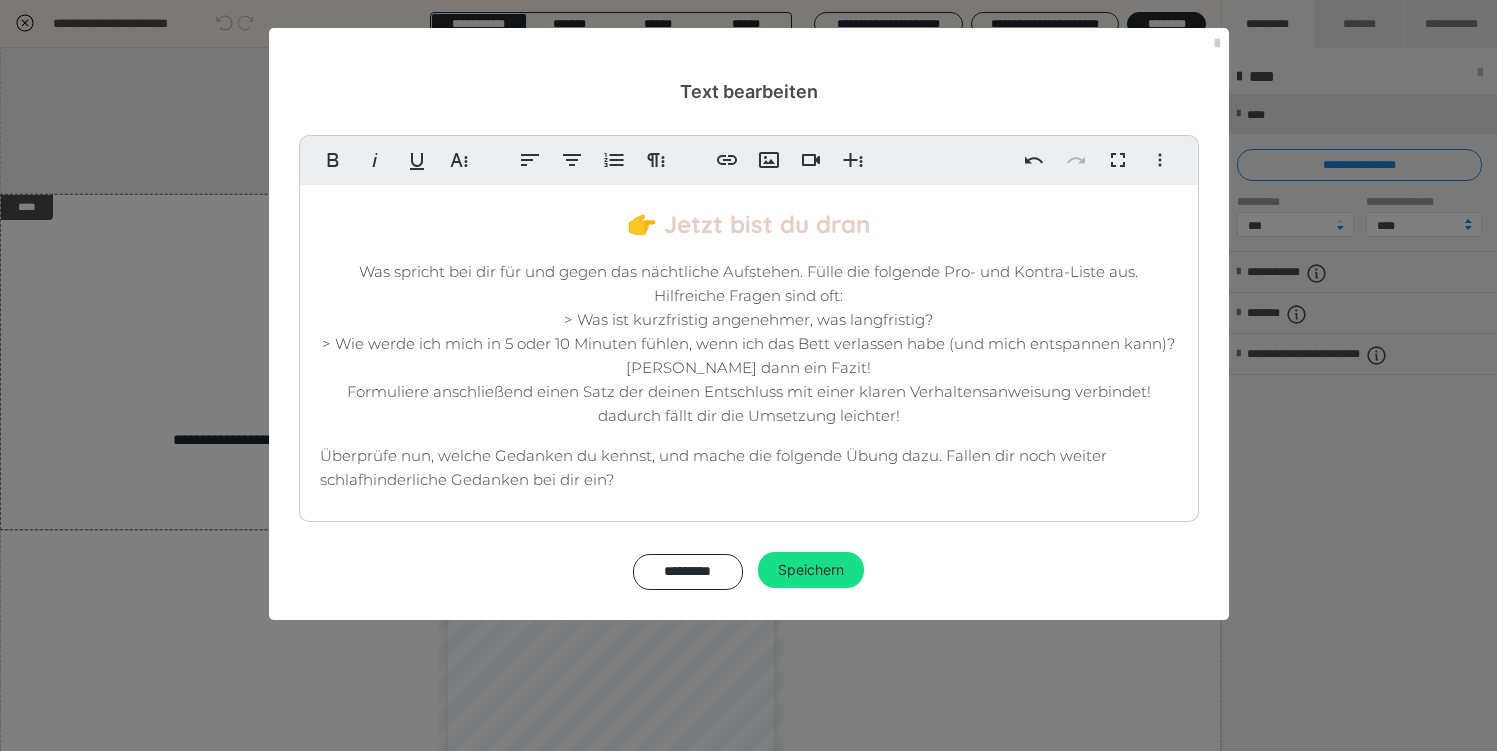scroll, scrollTop: 1580, scrollLeft: 6, axis: both 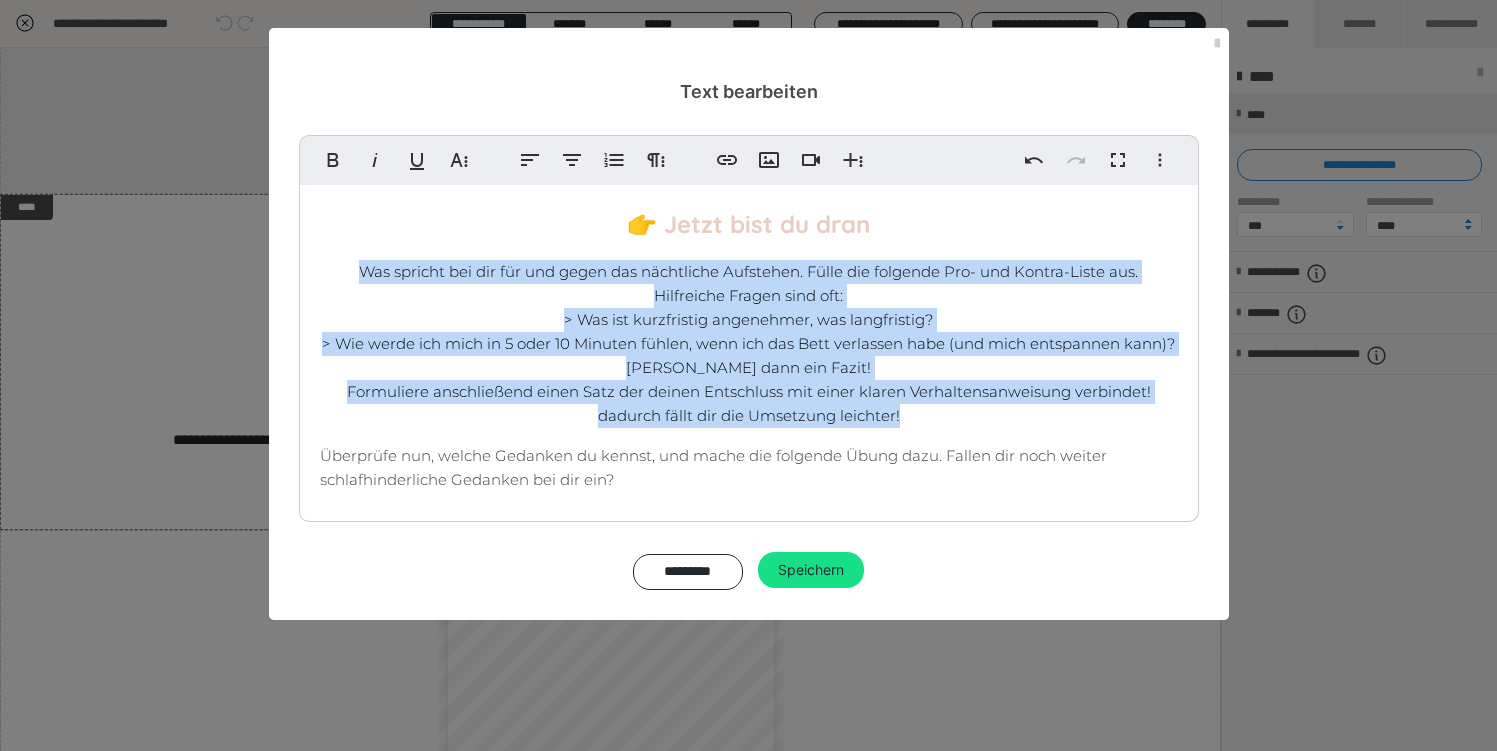 drag, startPoint x: 358, startPoint y: 267, endPoint x: 911, endPoint y: 420, distance: 573.7752 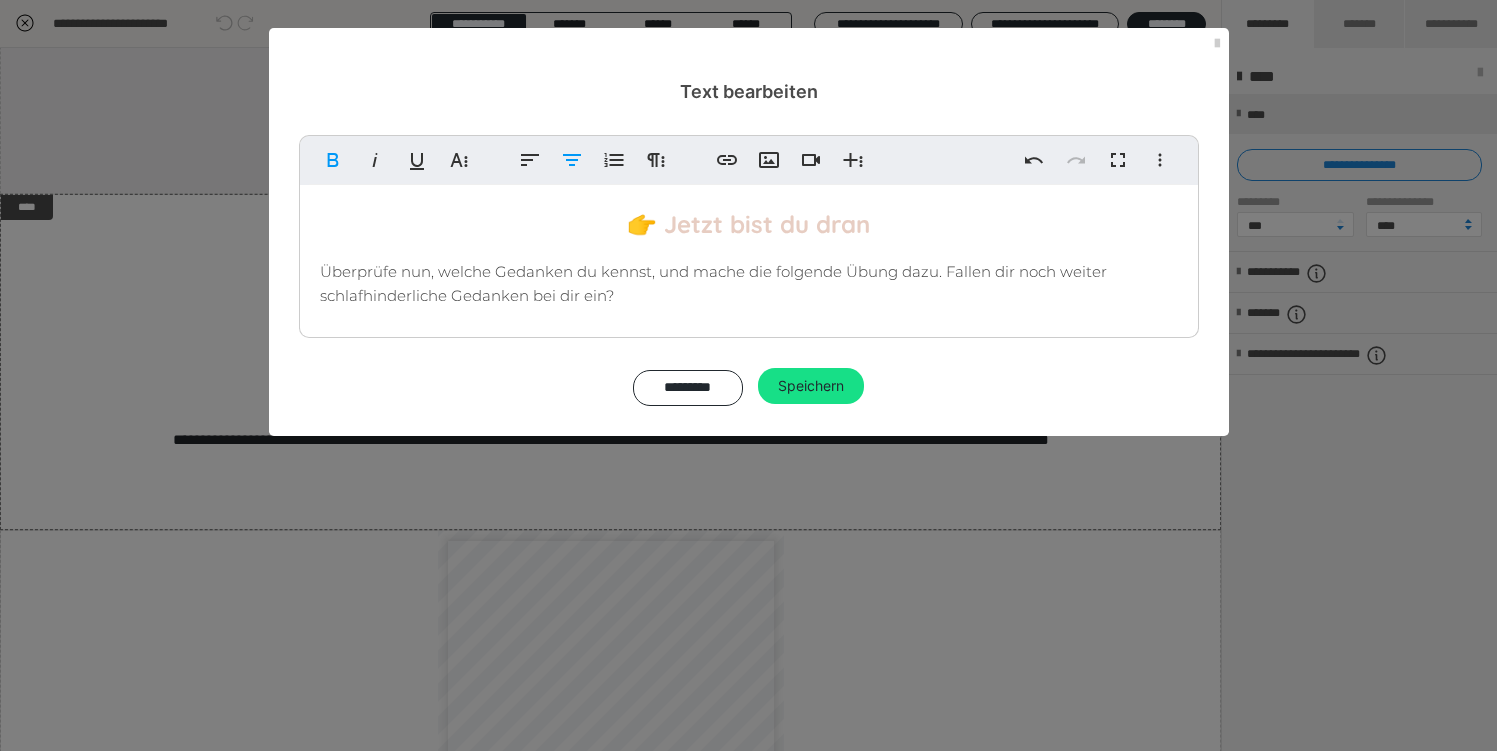 click on "Überprüfe nun, welche Gedanken du kennst, und mache die folgende Übung dazu. Fallen dir noch weiter schlafhinderliche Gedanken bei dir ein?" at bounding box center [713, 283] 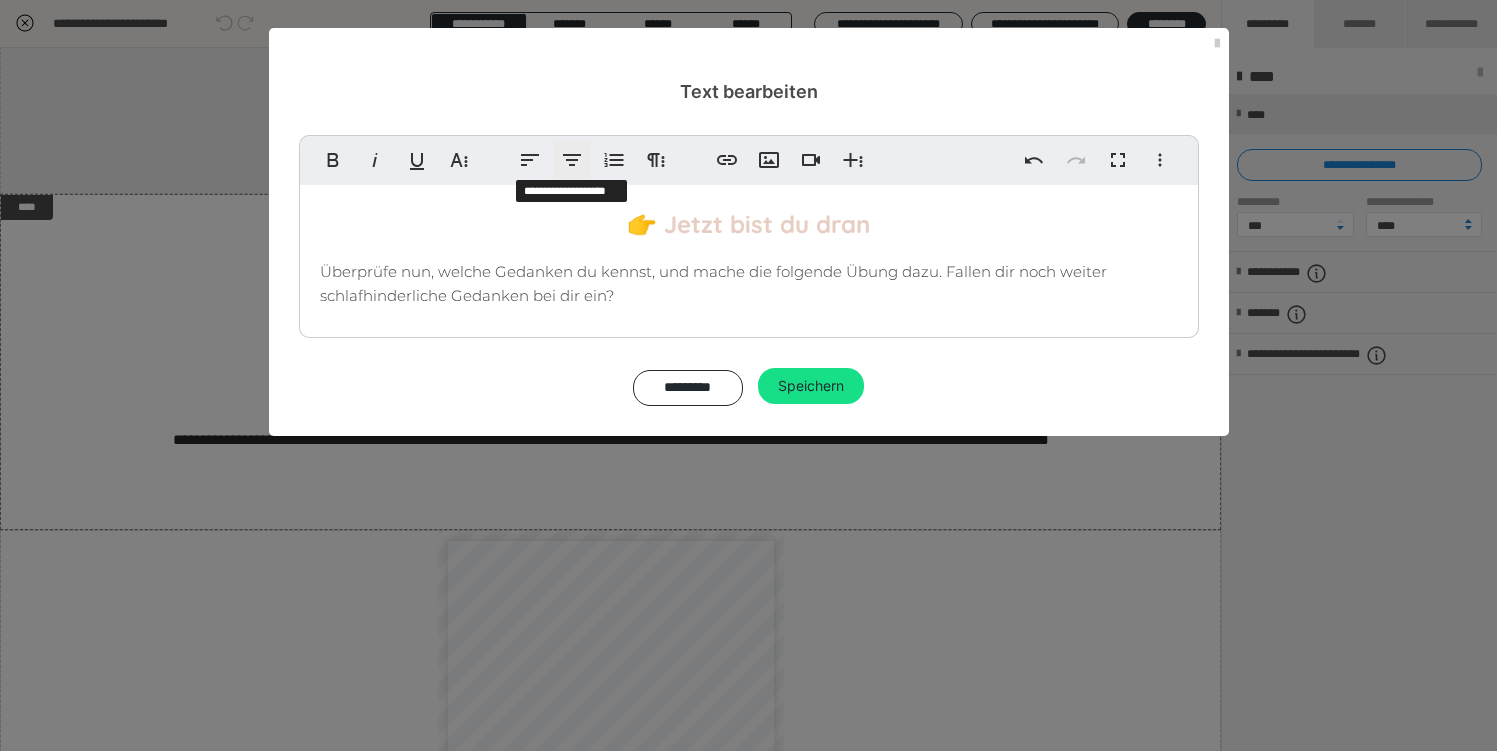click 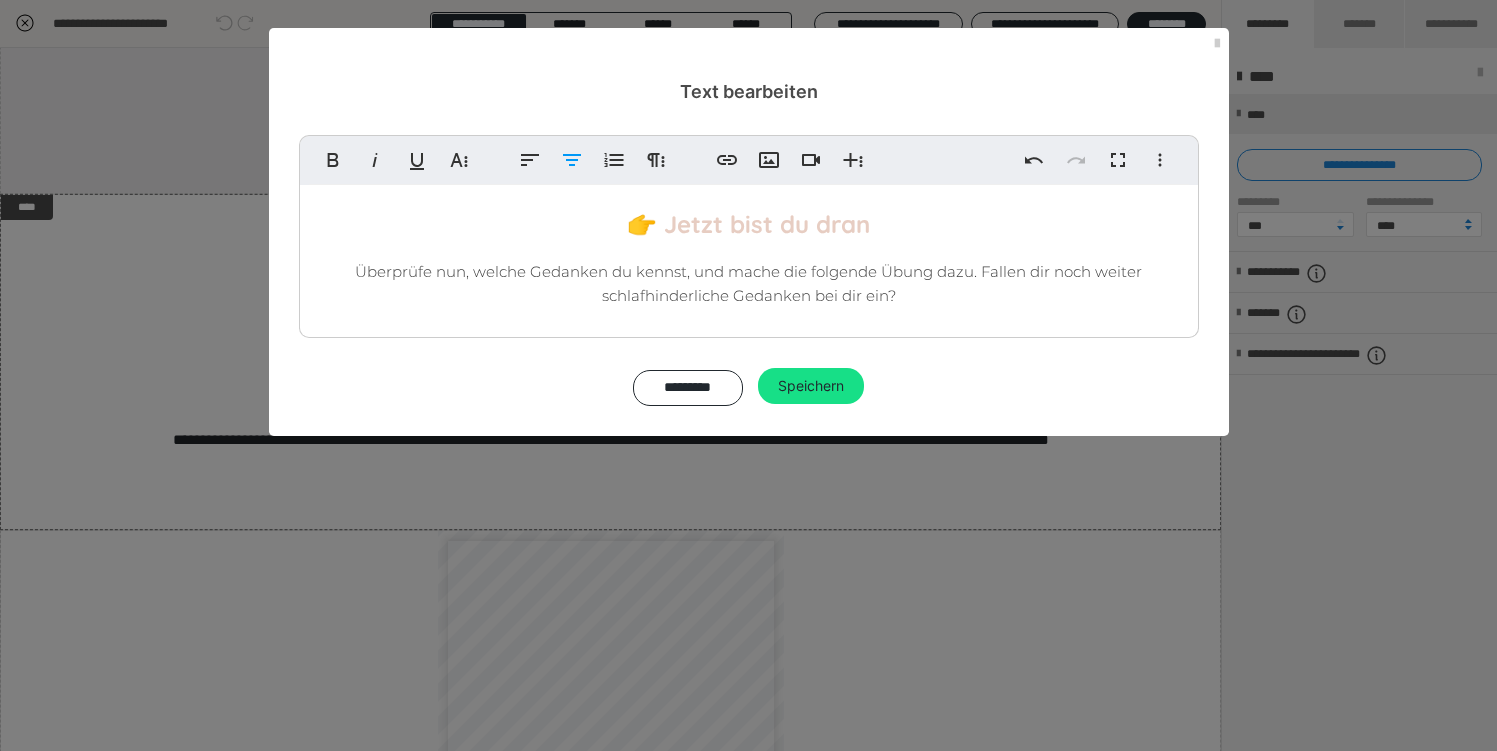 click on "Überprüfe nun, welche Gedanken du kennst, und mache die folgende Übung dazu. Fallen dir noch weiter schlafhinderliche Gedanken bei dir ein?" at bounding box center [749, 284] 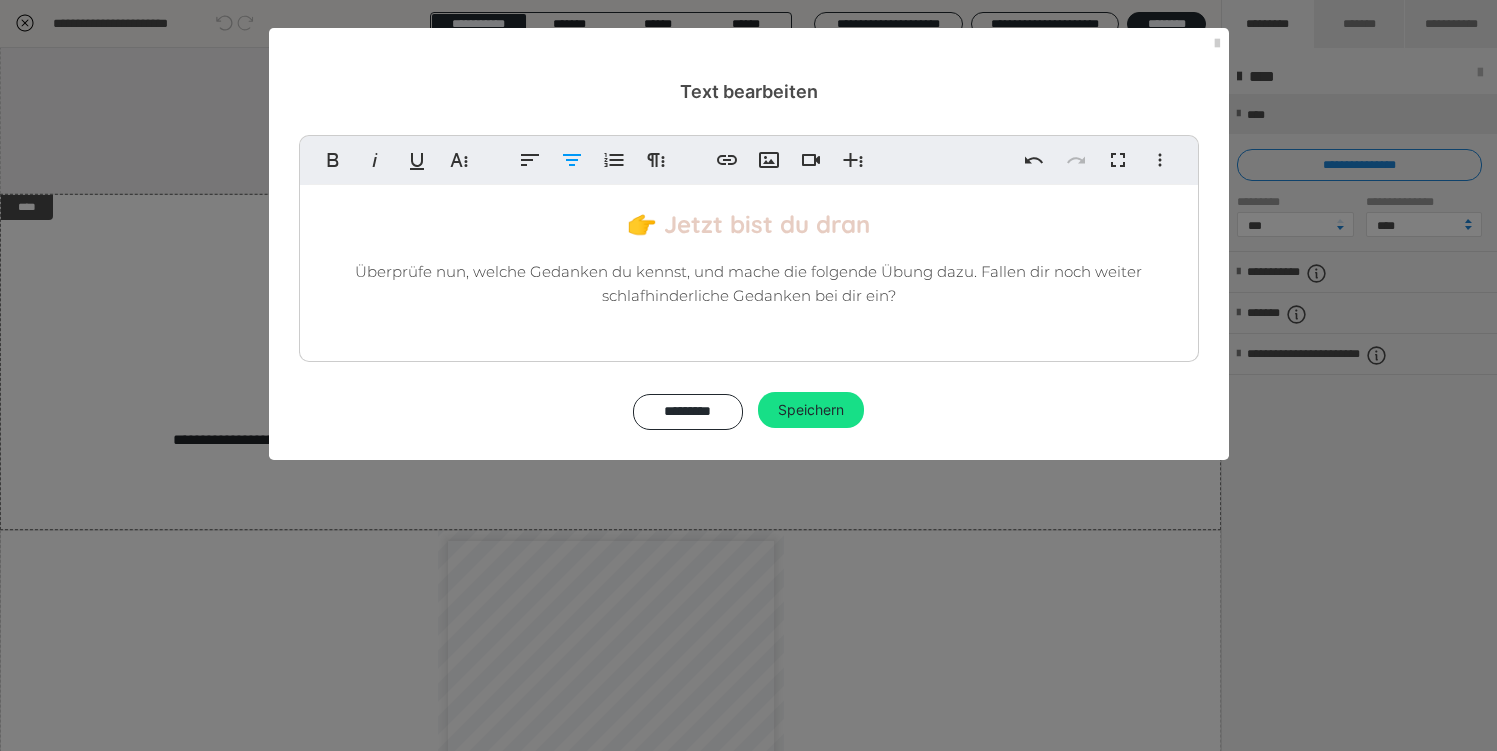 type 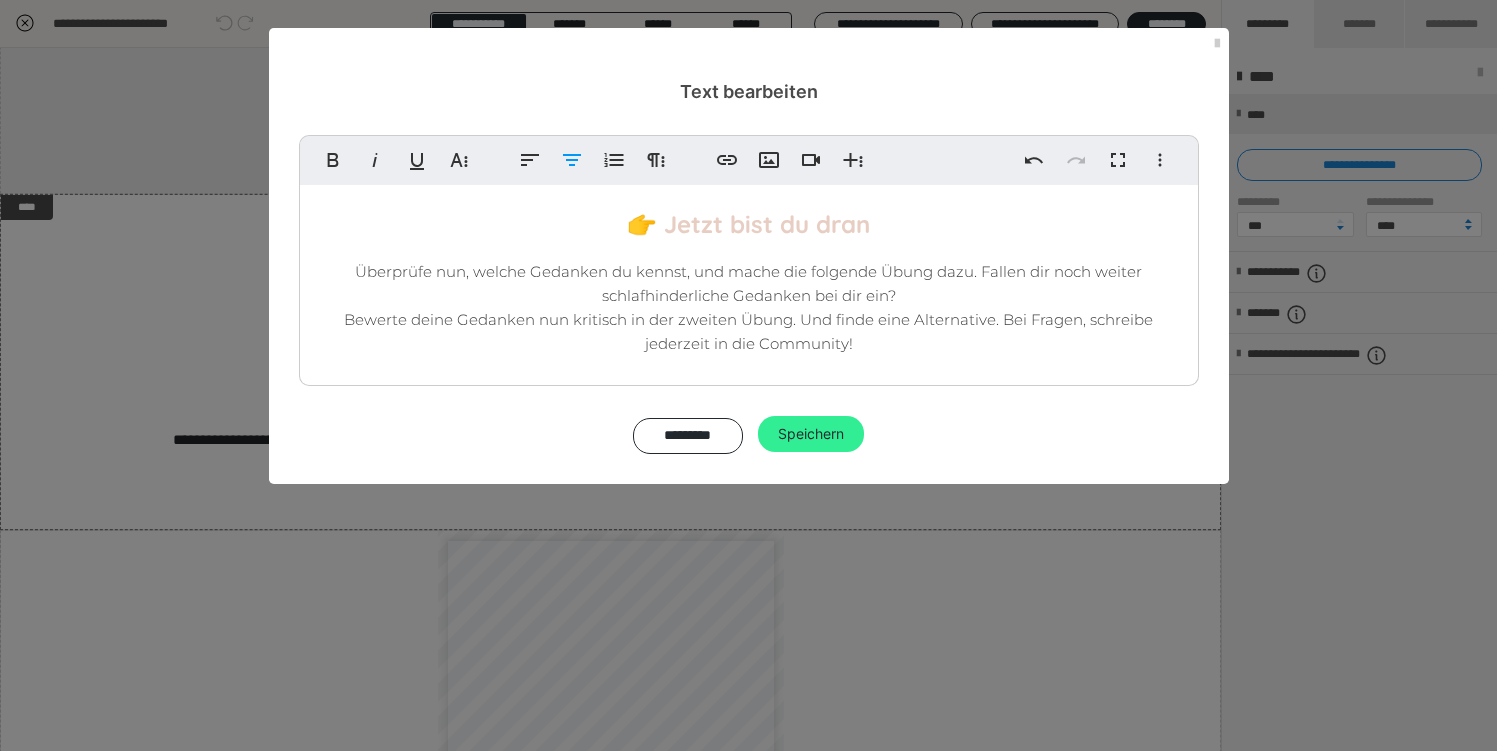click on "Speichern" at bounding box center (811, 434) 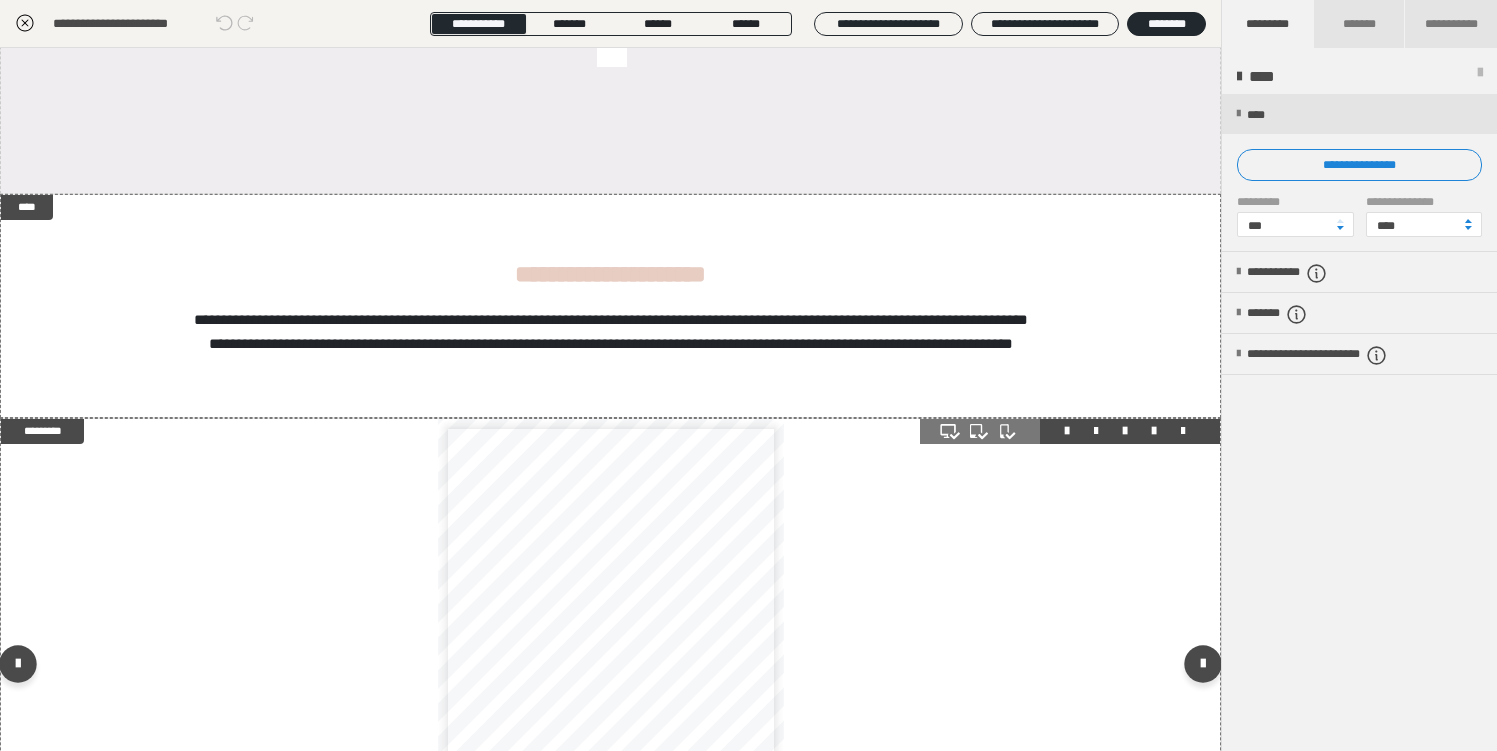 scroll, scrollTop: 1, scrollLeft: 0, axis: vertical 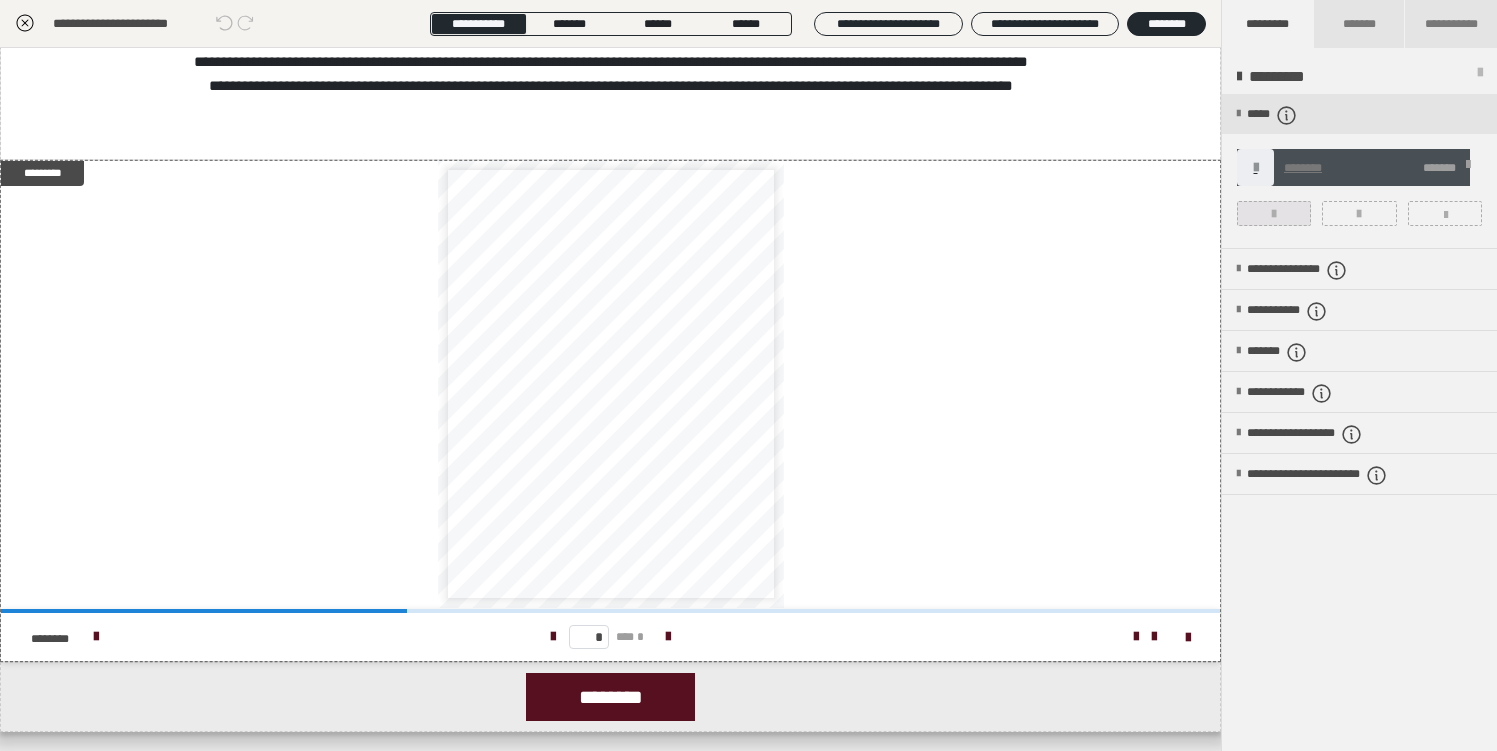 click at bounding box center (1274, 213) 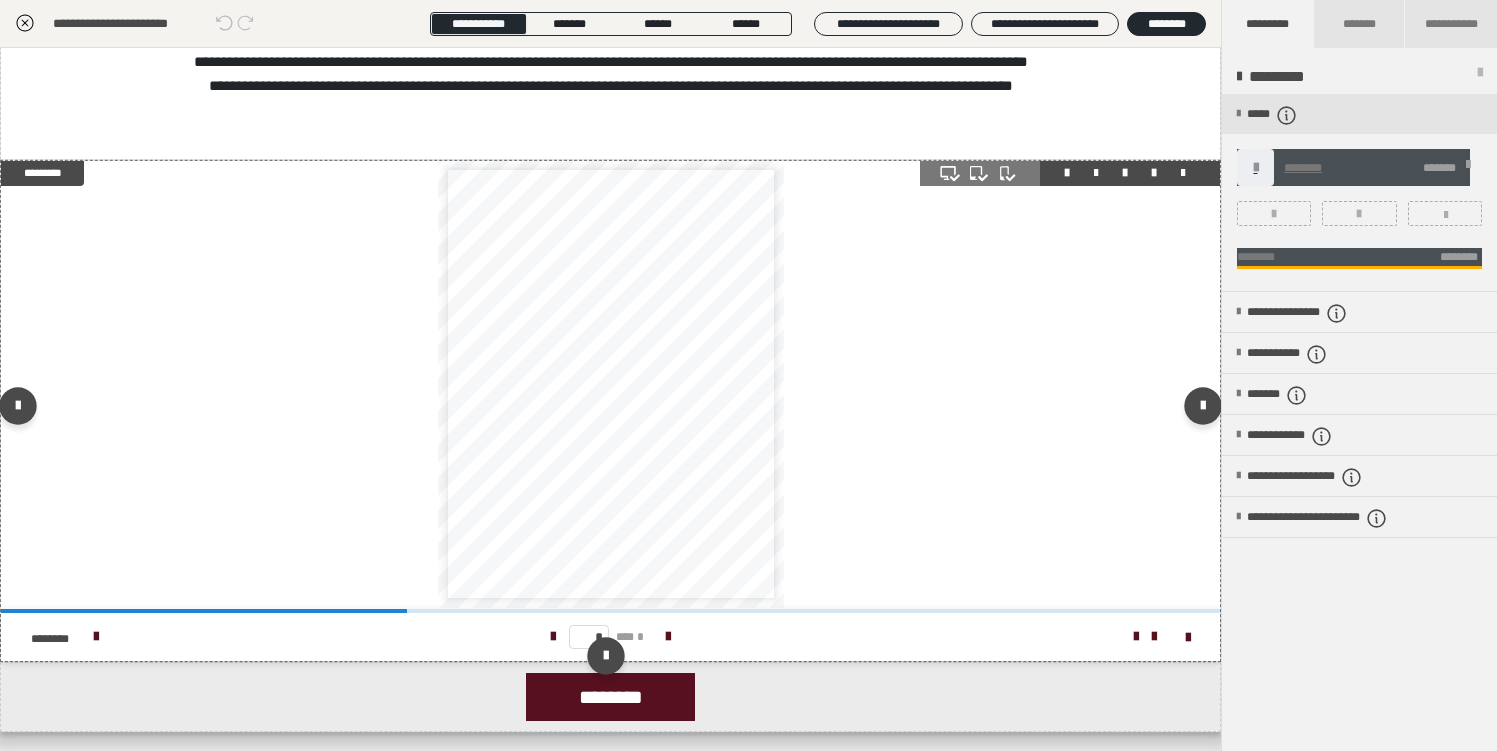 scroll, scrollTop: 0, scrollLeft: 0, axis: both 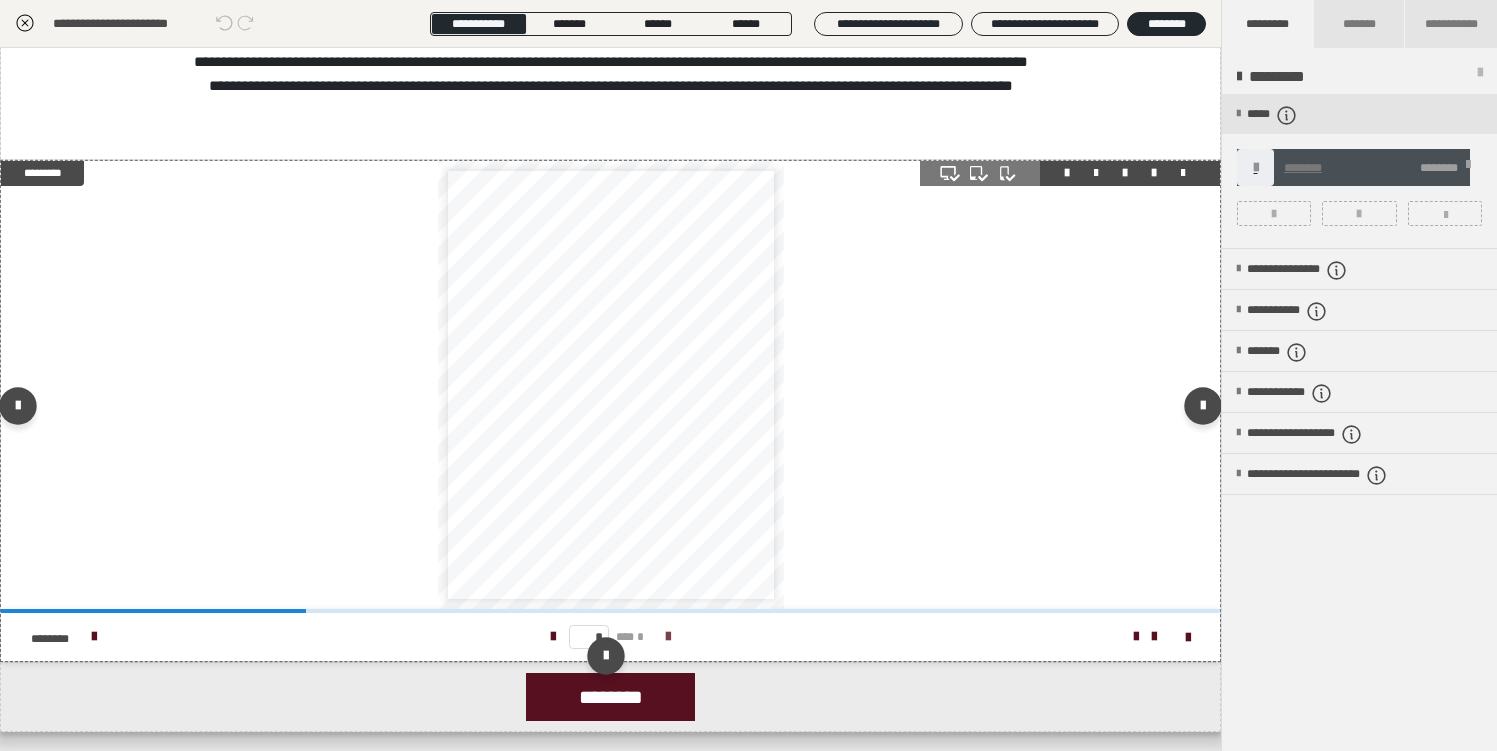 click at bounding box center (668, 637) 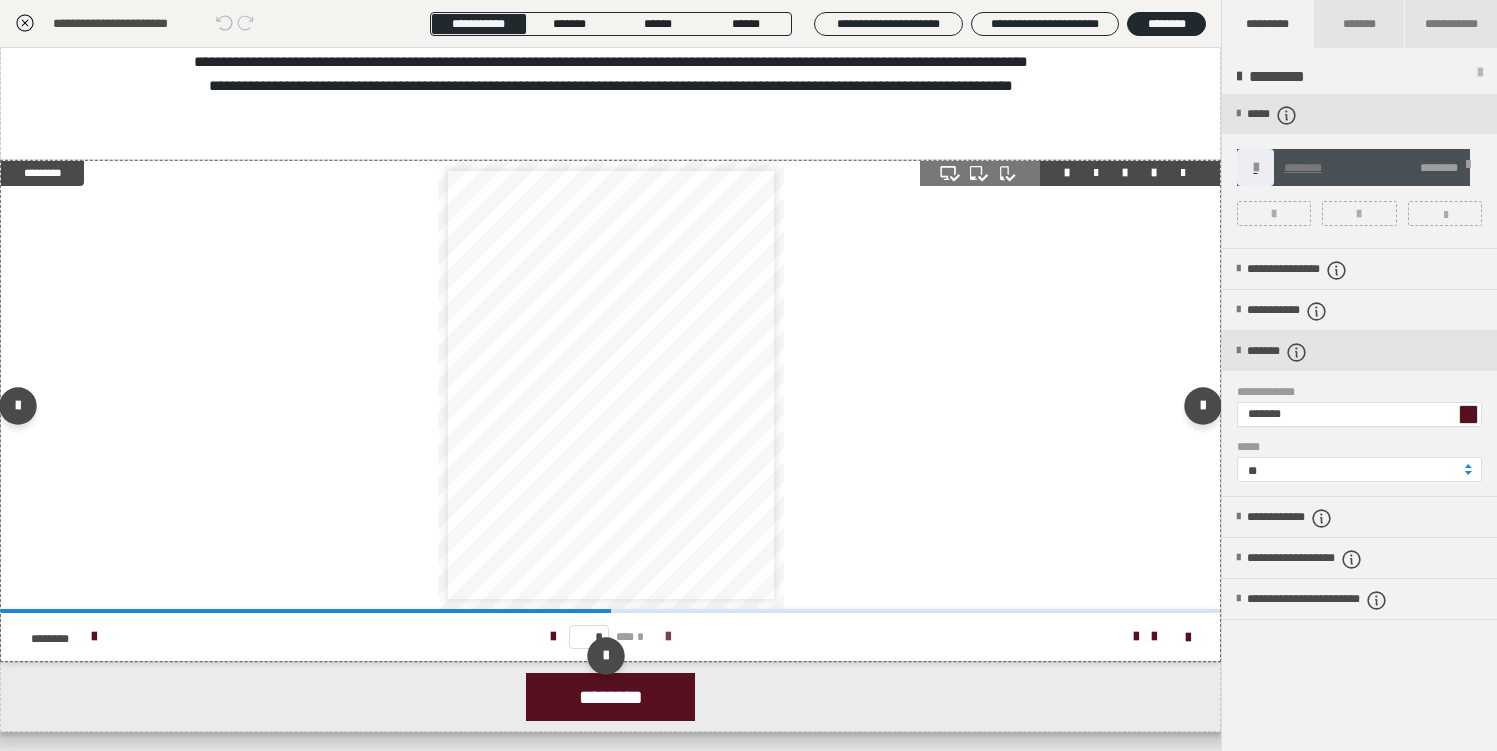 click at bounding box center (668, 637) 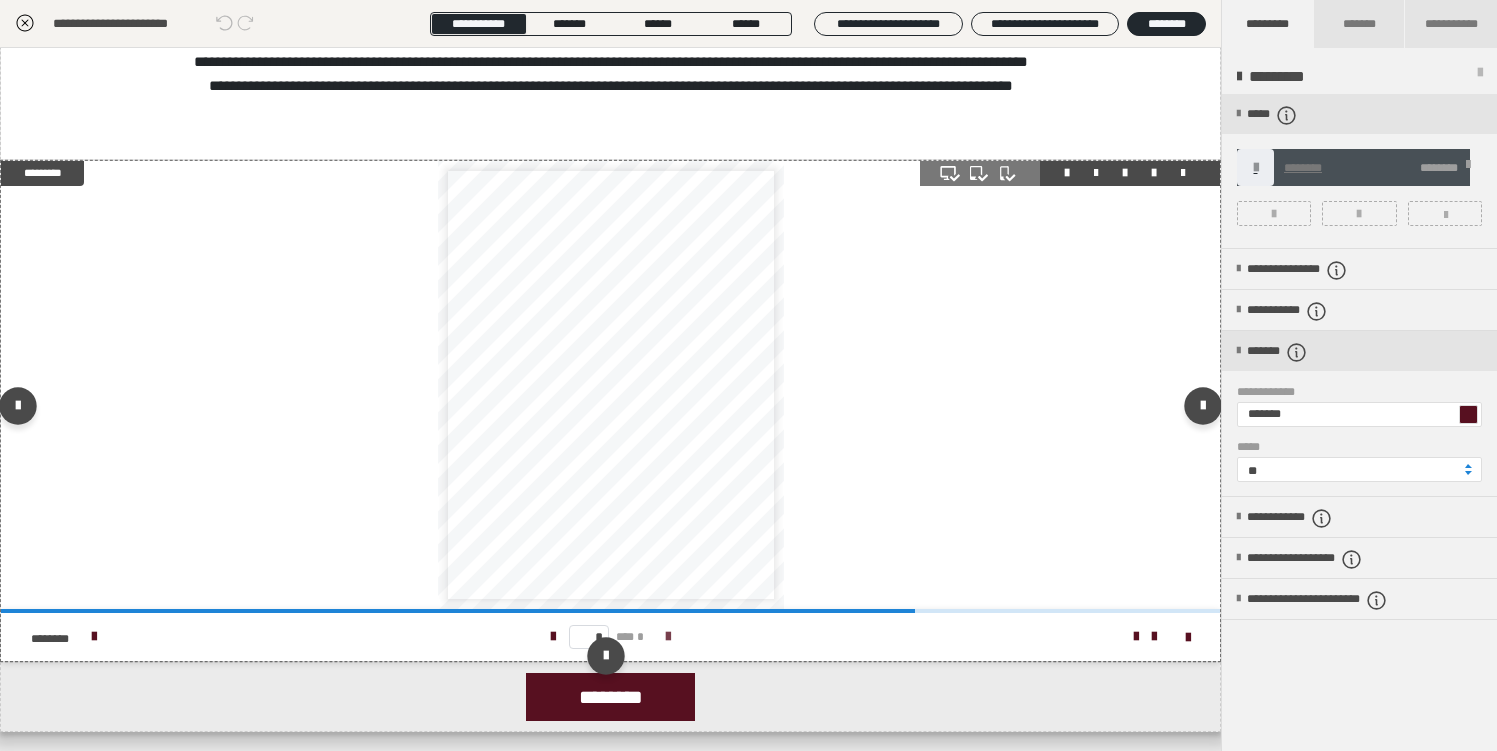 click at bounding box center [668, 637] 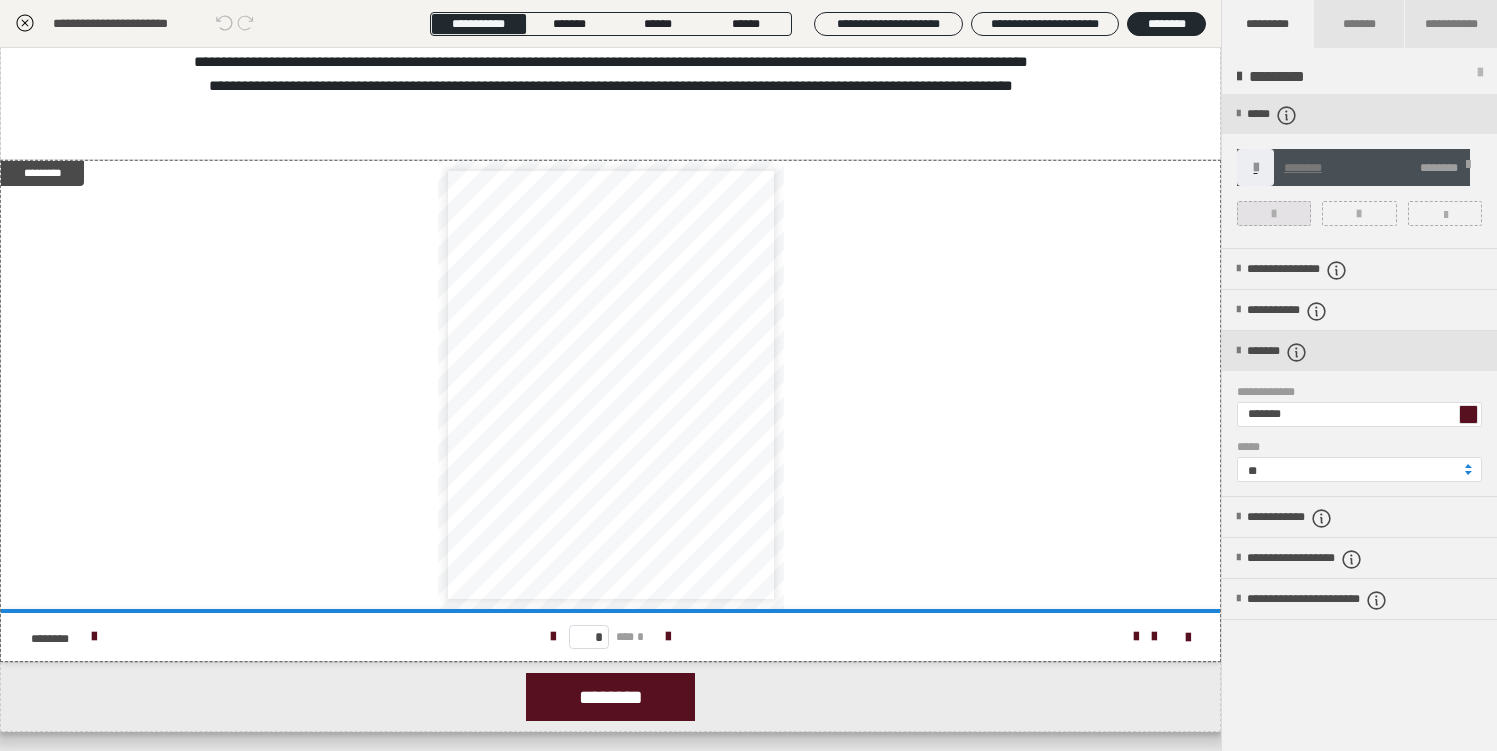 click at bounding box center [1274, 213] 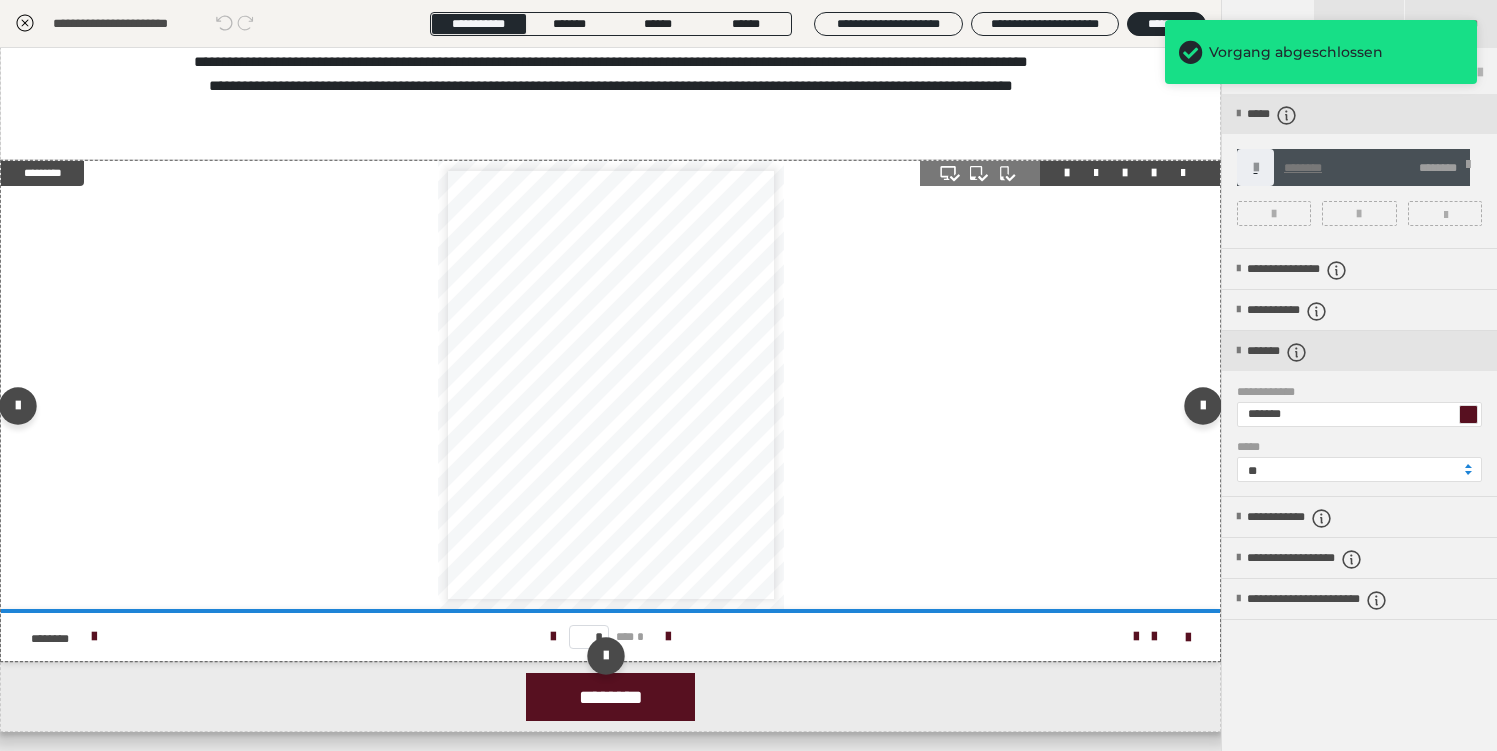 click on "* *** *" at bounding box center (611, 637) 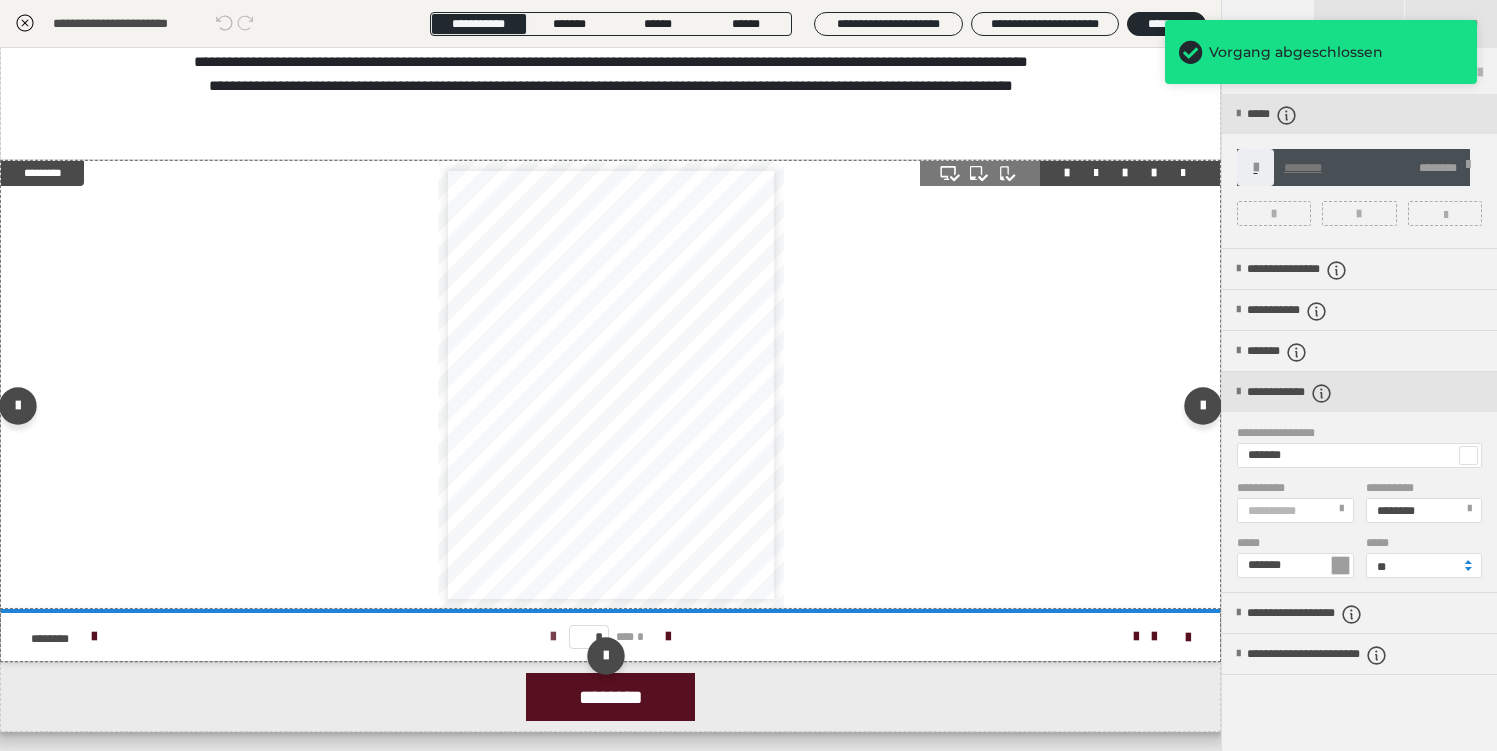 click at bounding box center [553, 637] 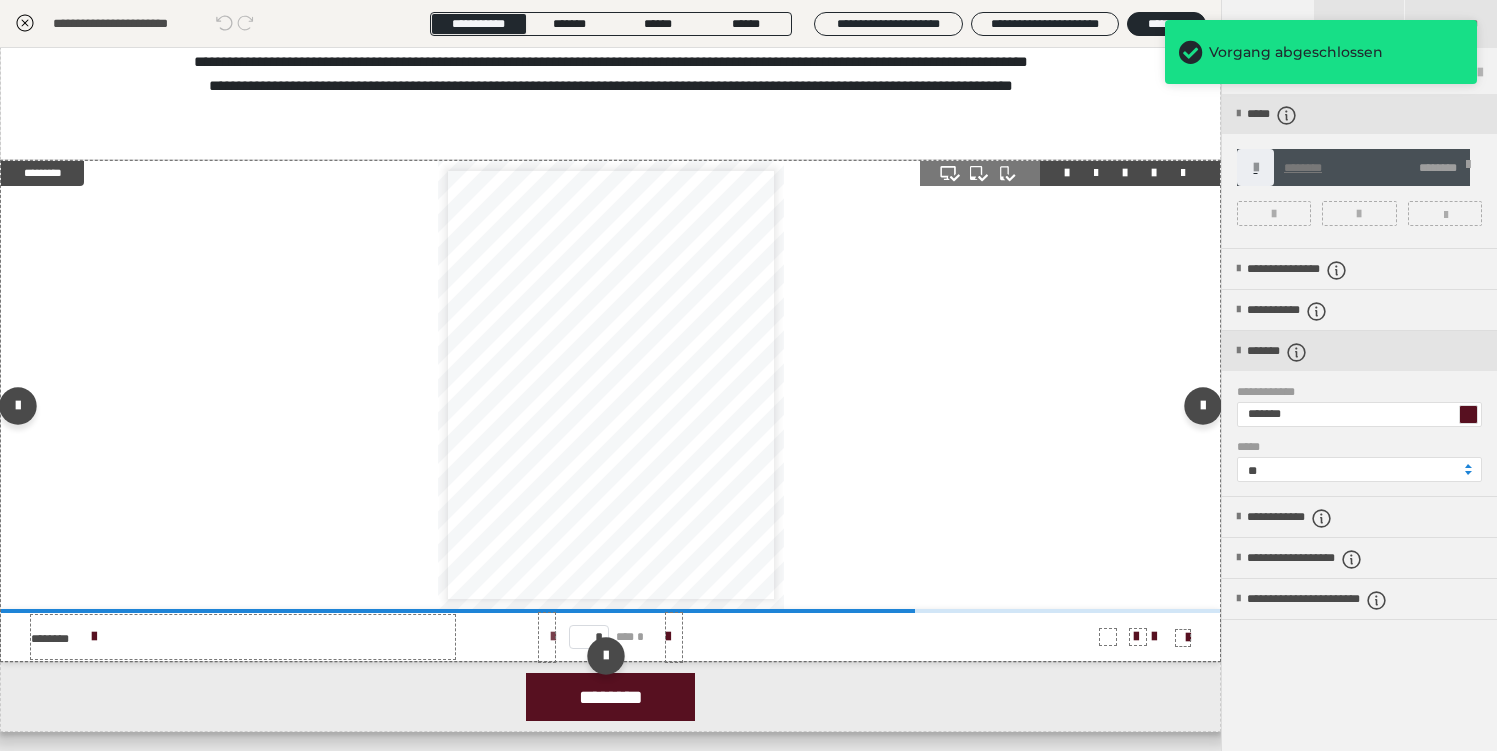 click at bounding box center (553, 637) 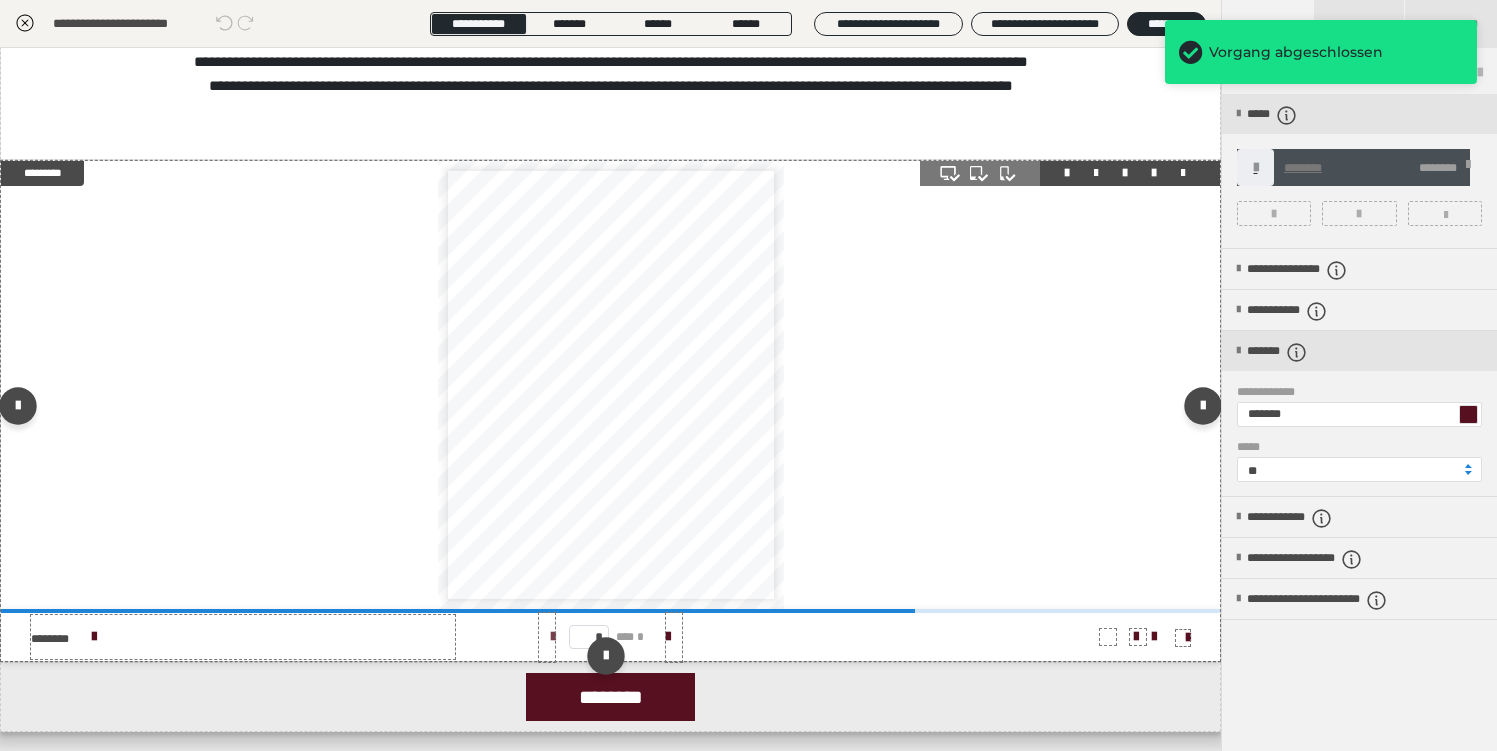 click at bounding box center (553, 637) 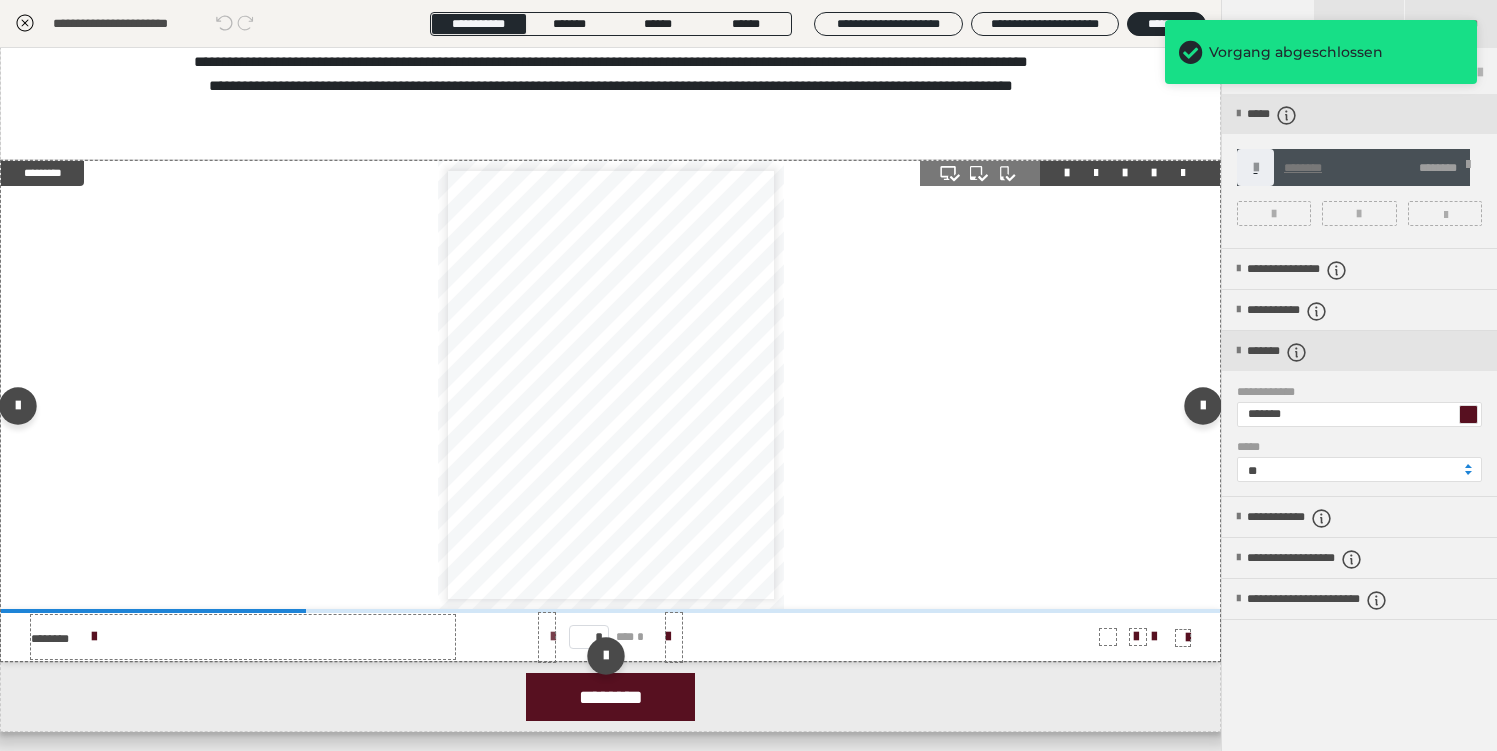click on "* *** *" at bounding box center (611, 637) 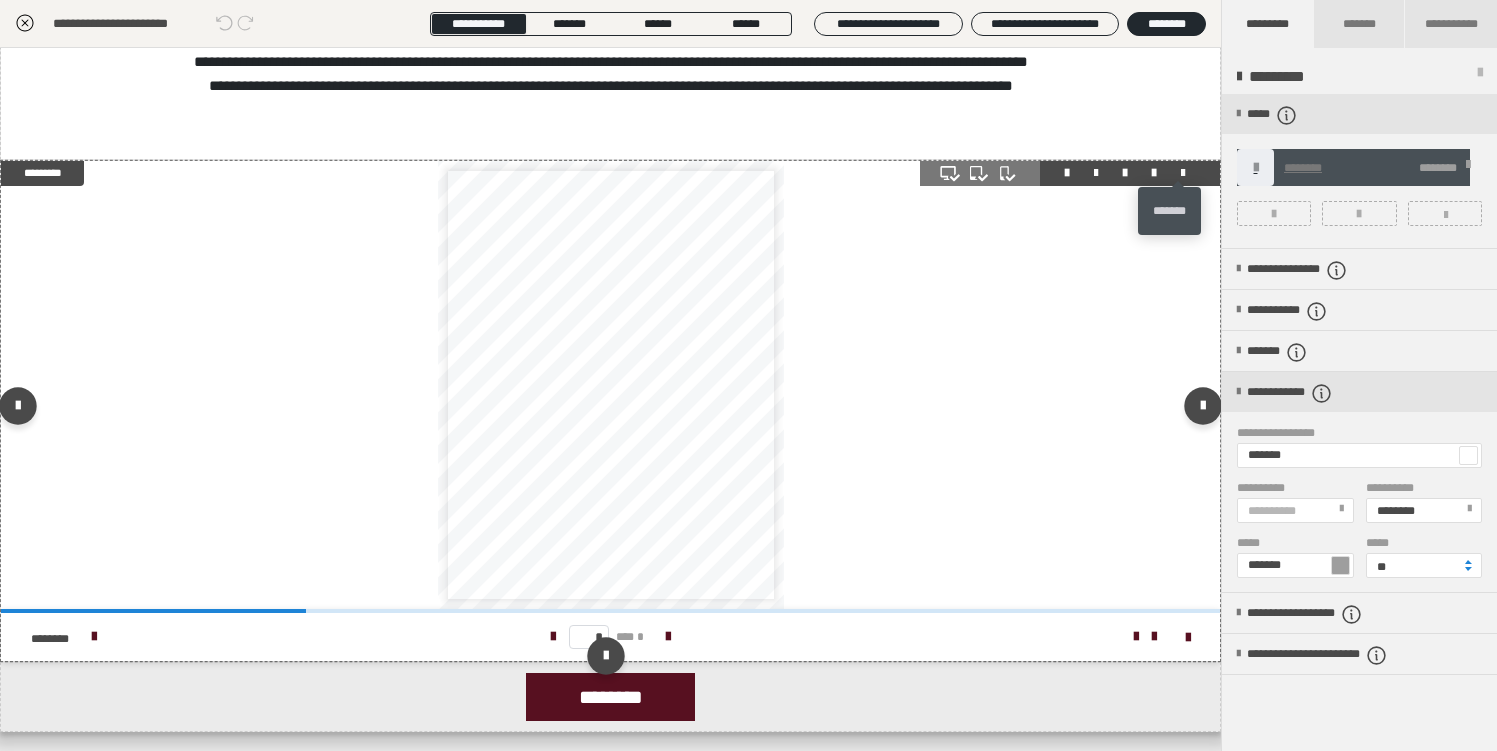 click at bounding box center (1183, 173) 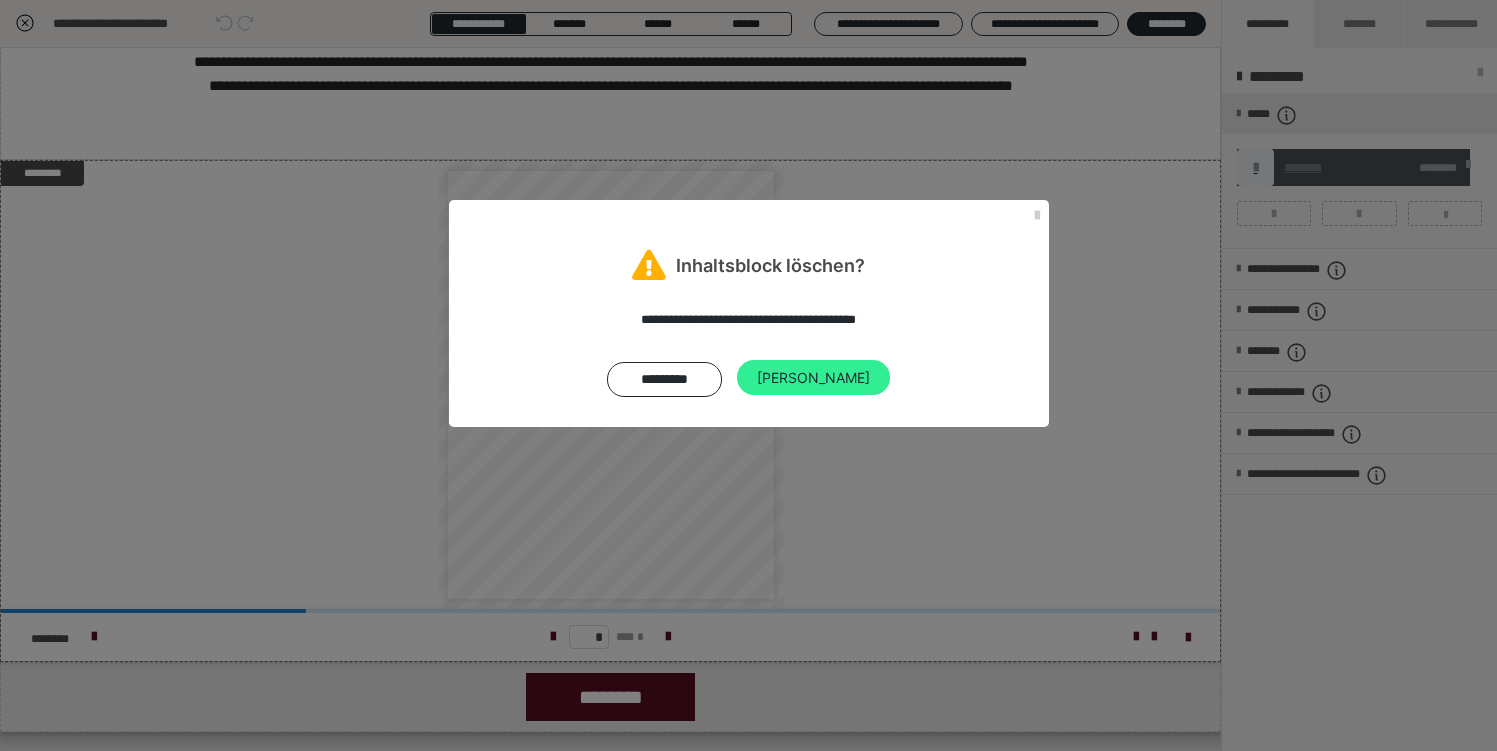 click on "Ja" at bounding box center (813, 378) 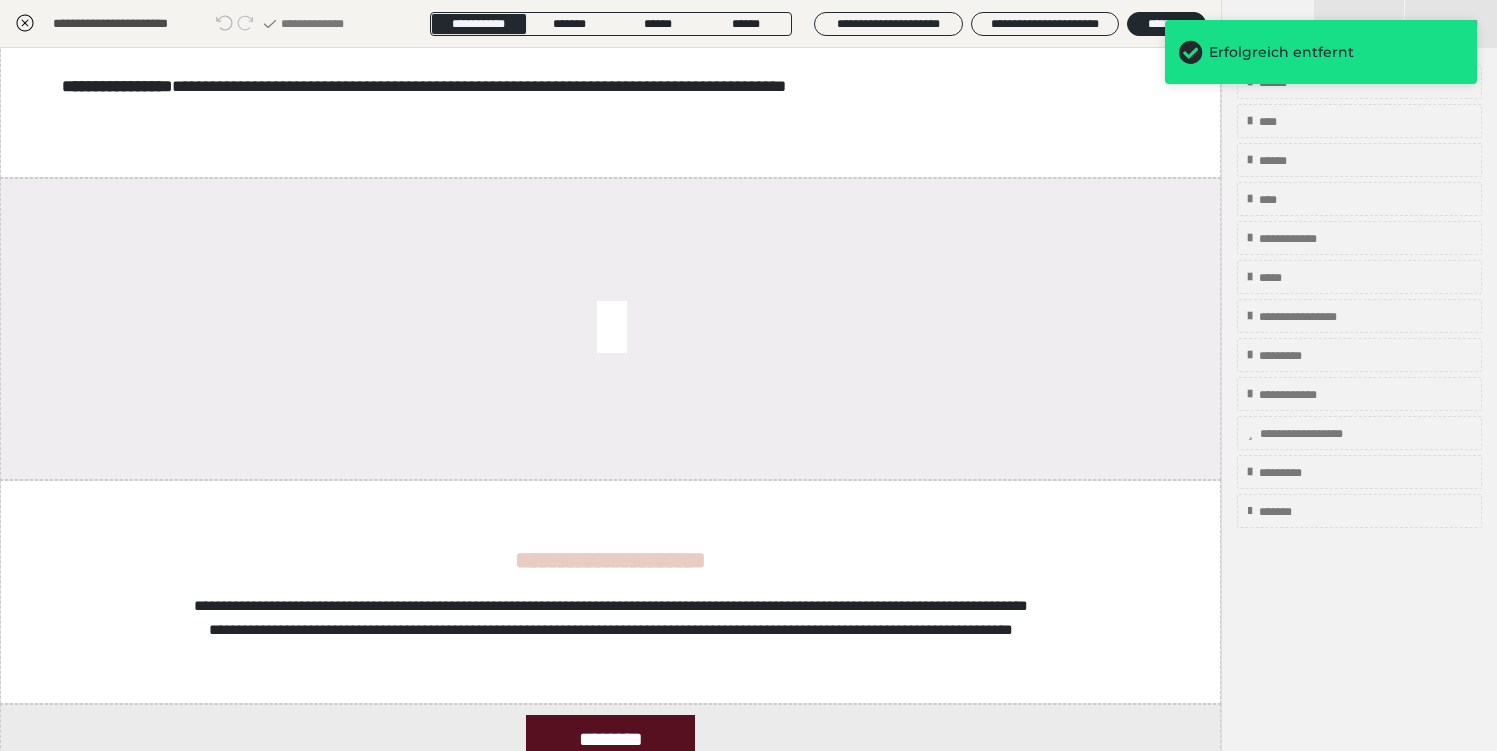 scroll, scrollTop: 116, scrollLeft: 0, axis: vertical 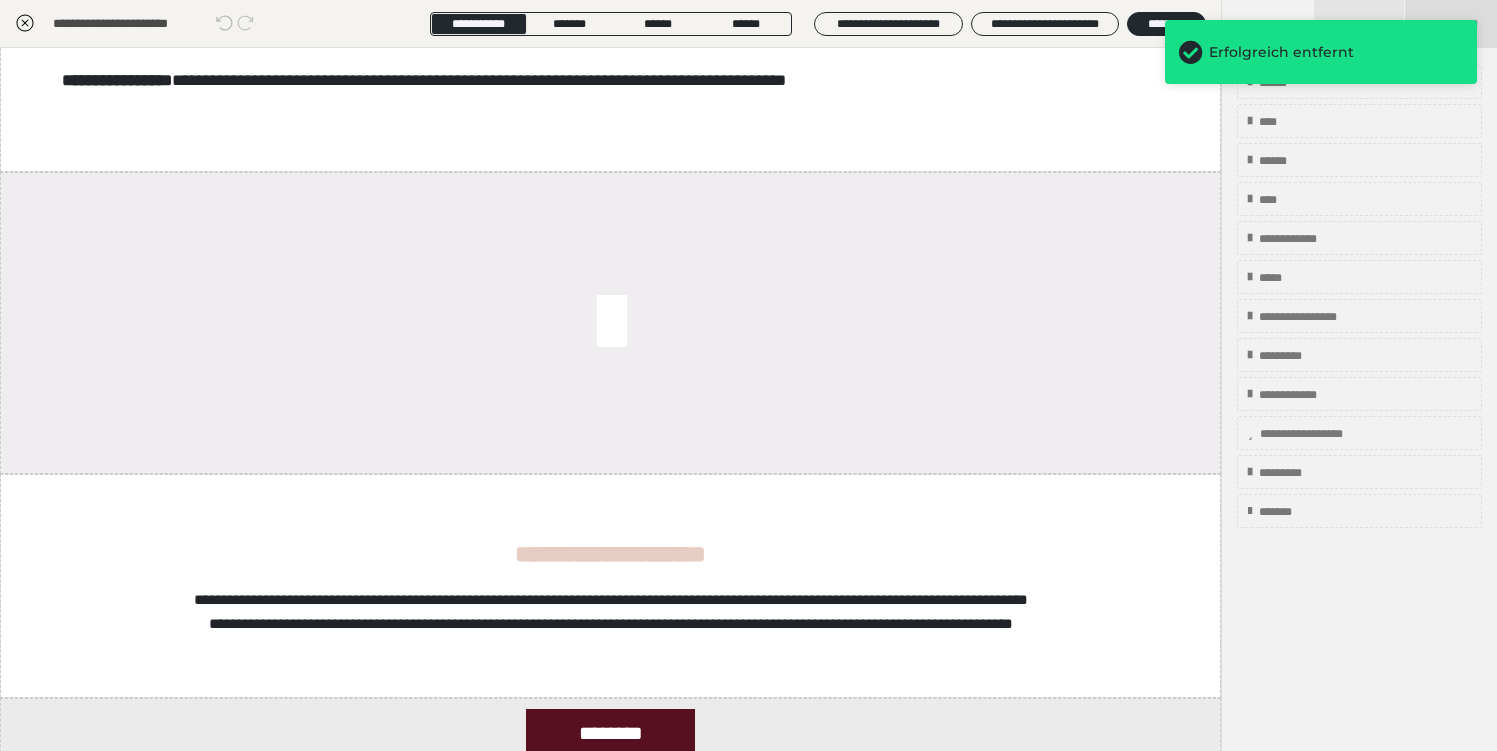 click on "**********" at bounding box center (1451, 24) 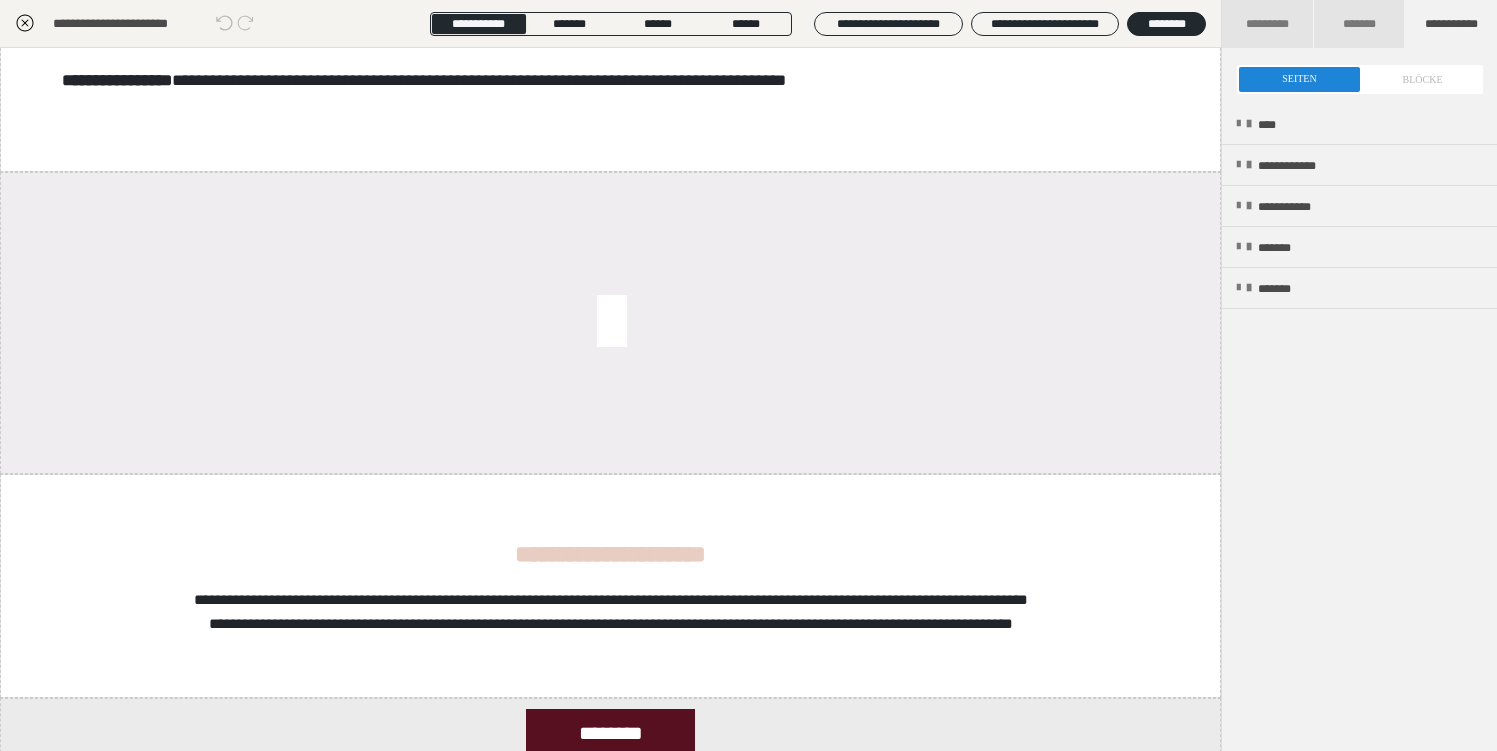 click on "**********" at bounding box center [748, 260] 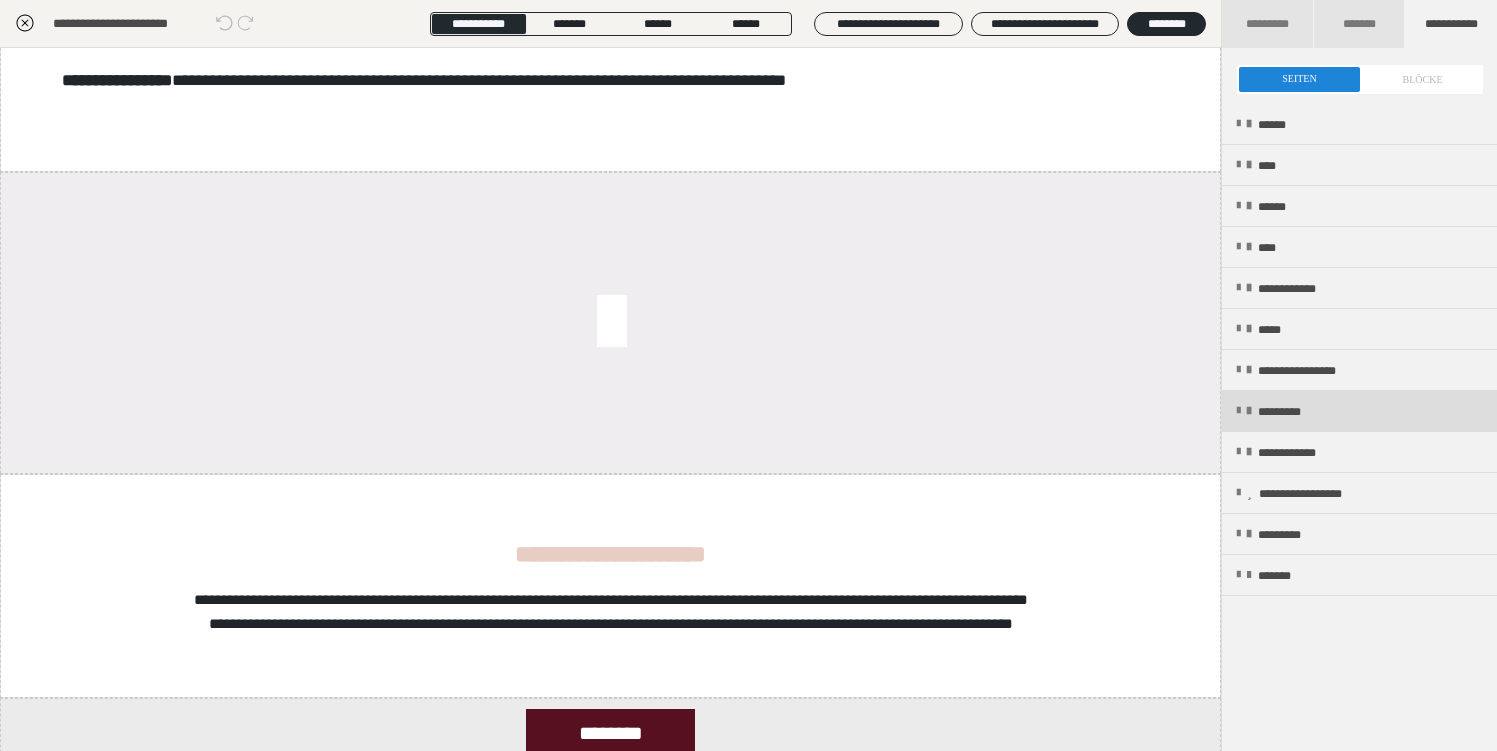 click on "*********" at bounding box center (1292, 412) 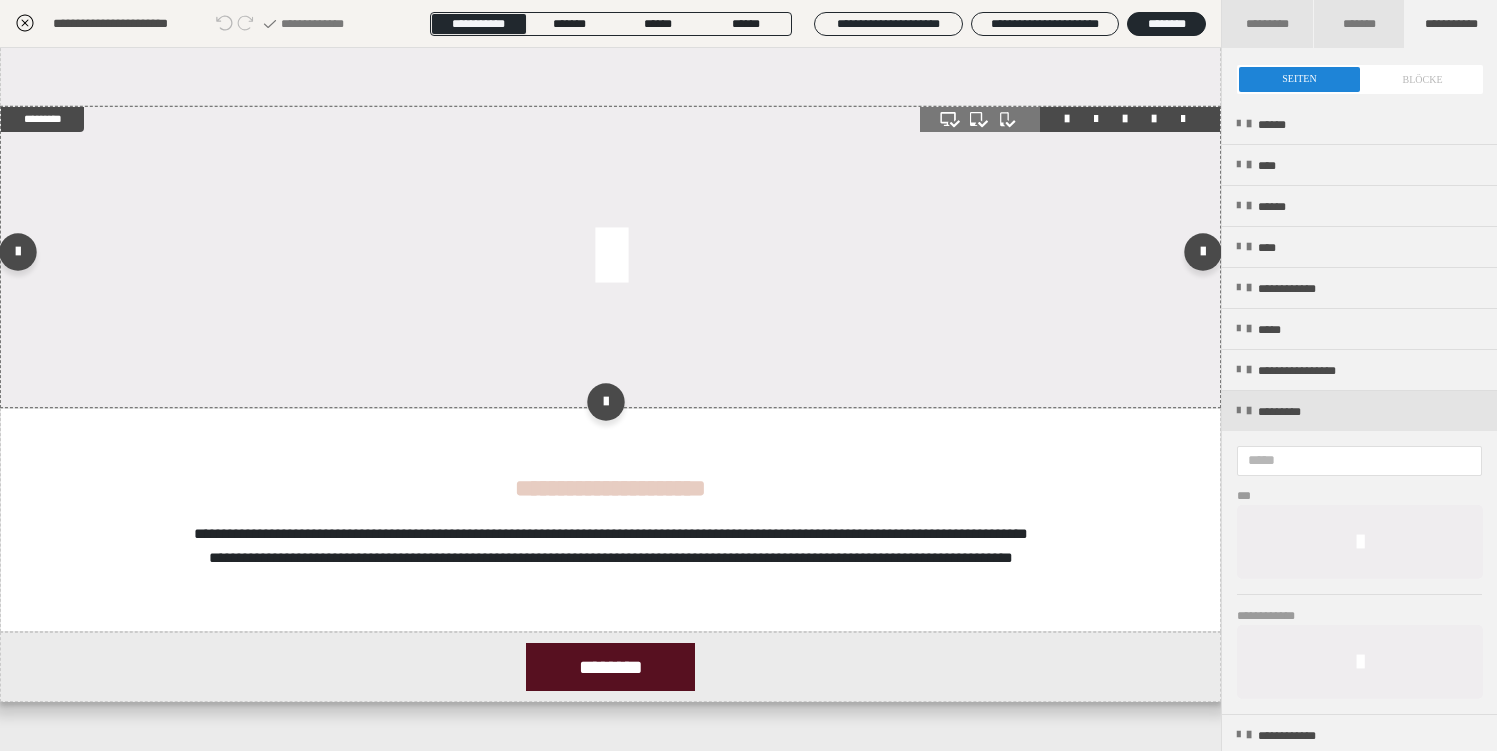 scroll, scrollTop: 495, scrollLeft: 0, axis: vertical 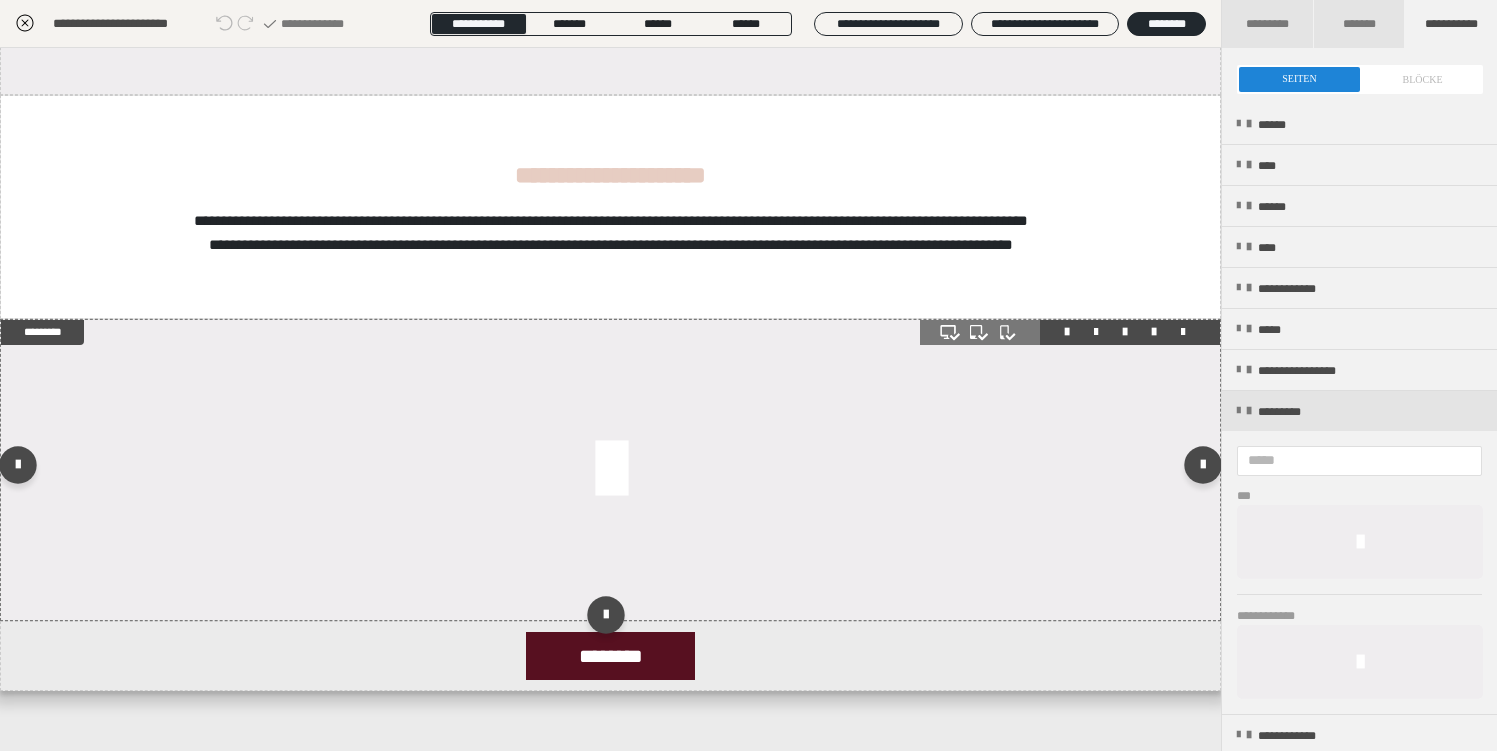 click at bounding box center (611, 470) 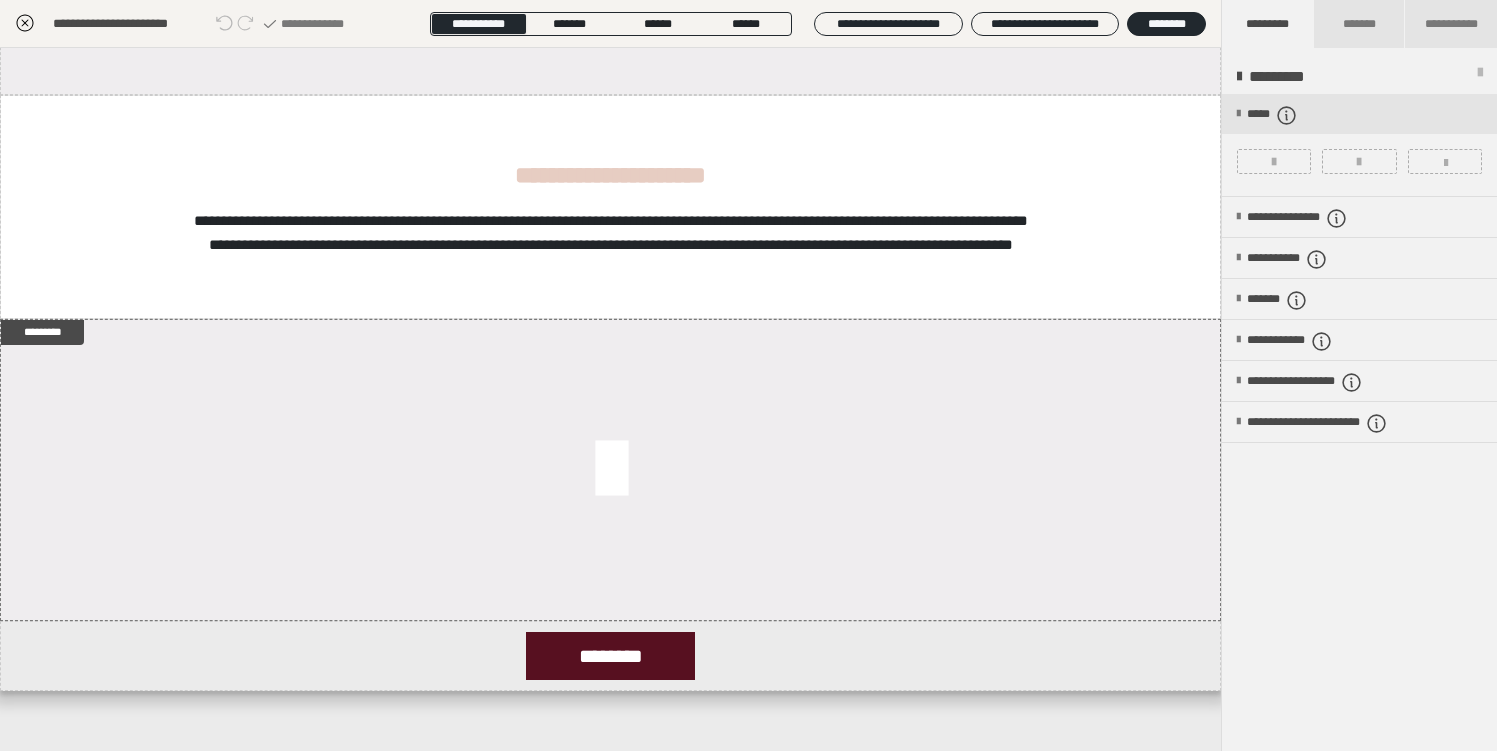 click at bounding box center (1274, 162) 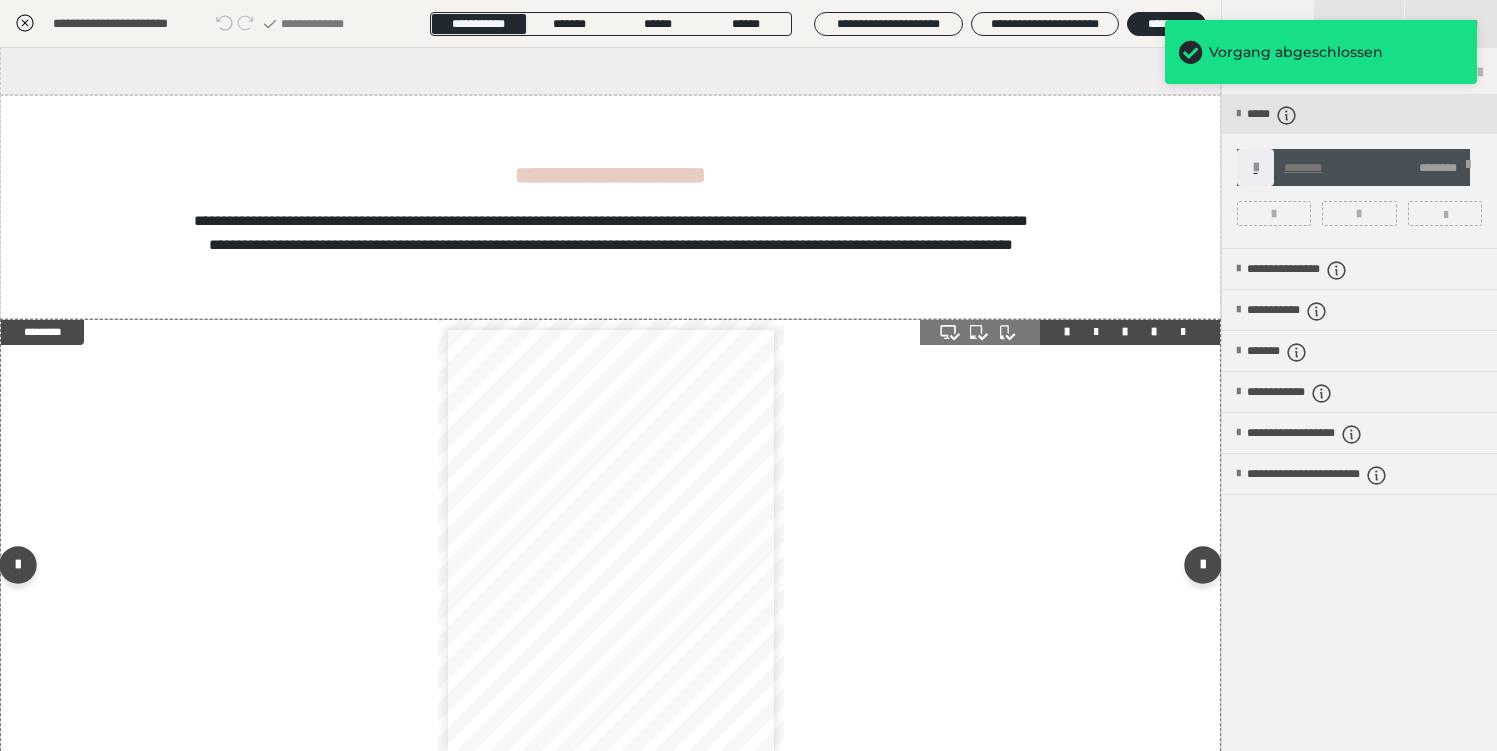 scroll, scrollTop: 1, scrollLeft: 0, axis: vertical 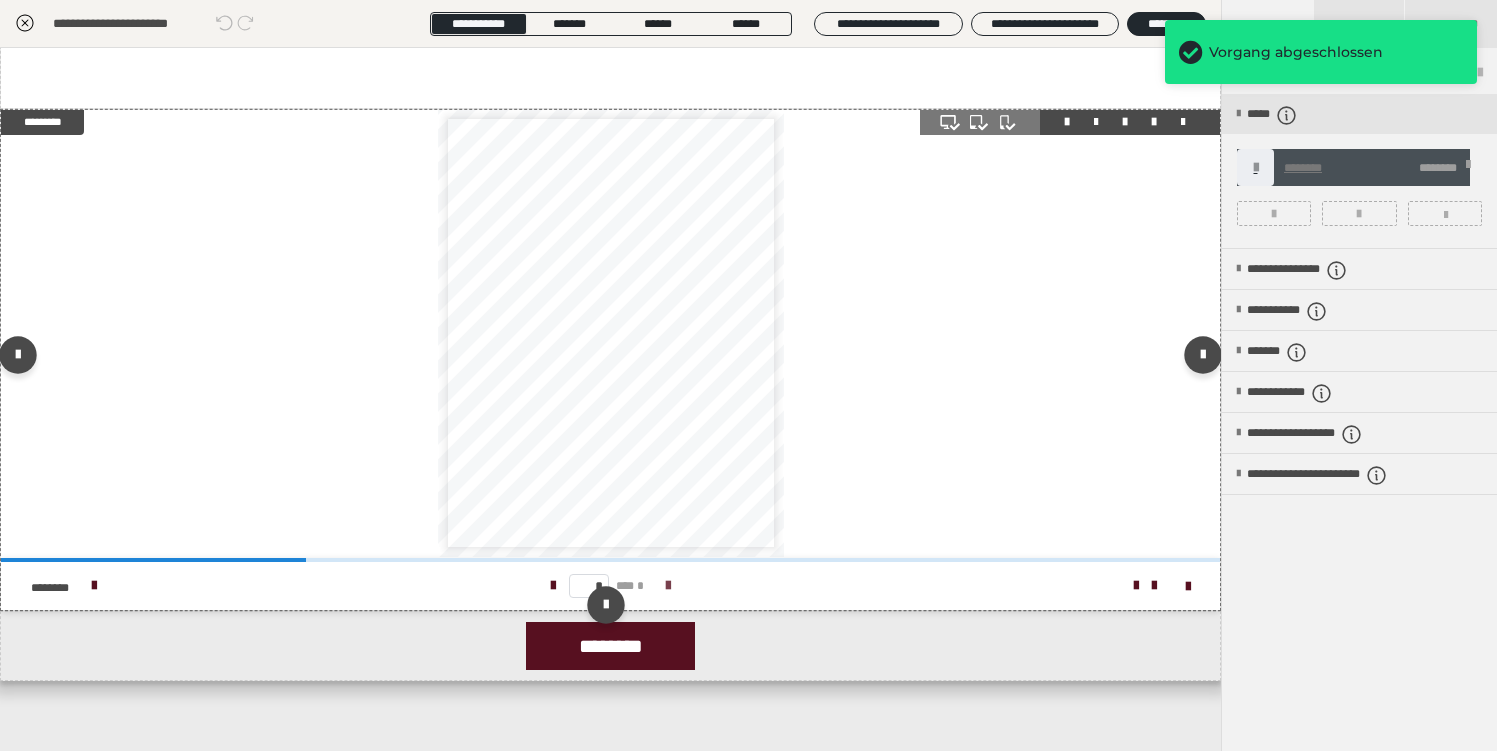 click at bounding box center [668, 586] 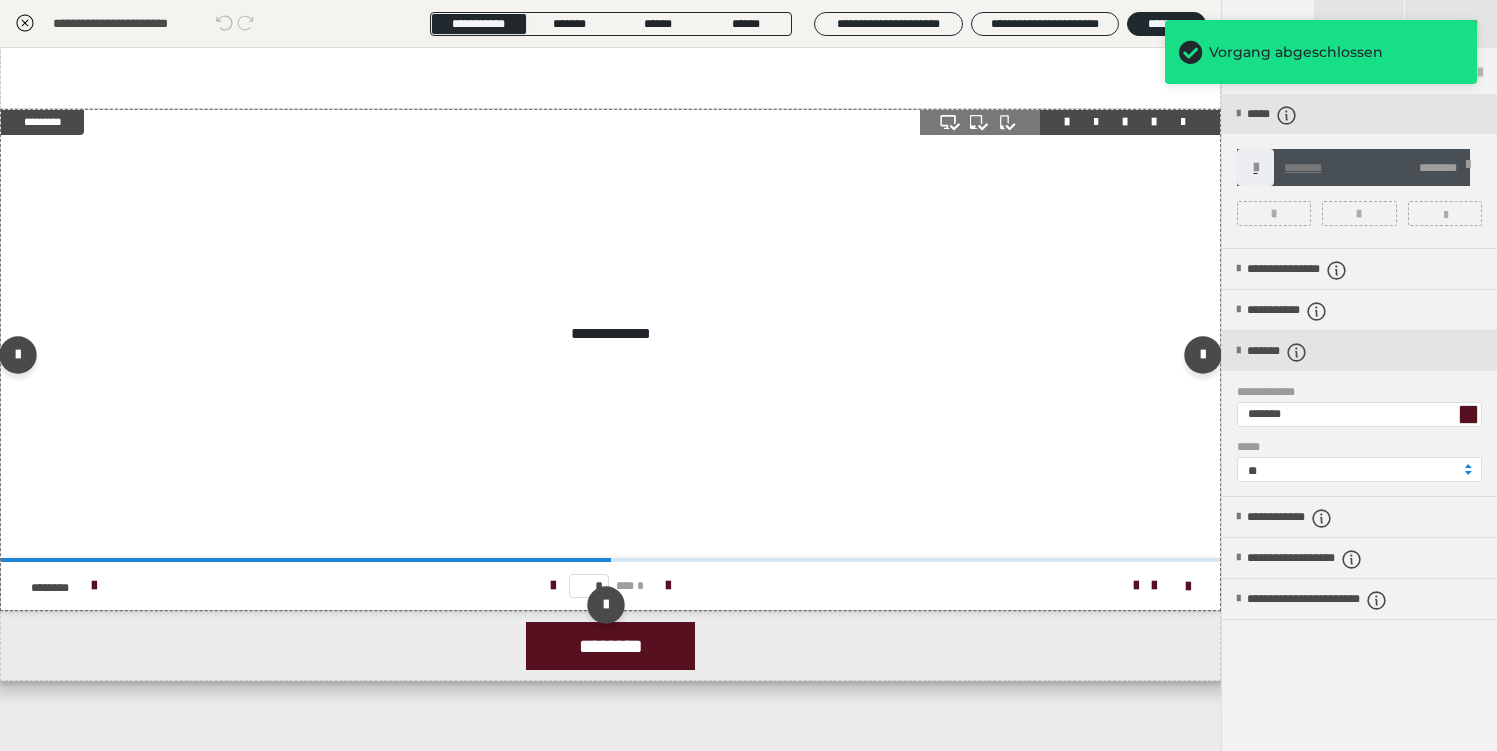 scroll, scrollTop: 0, scrollLeft: 0, axis: both 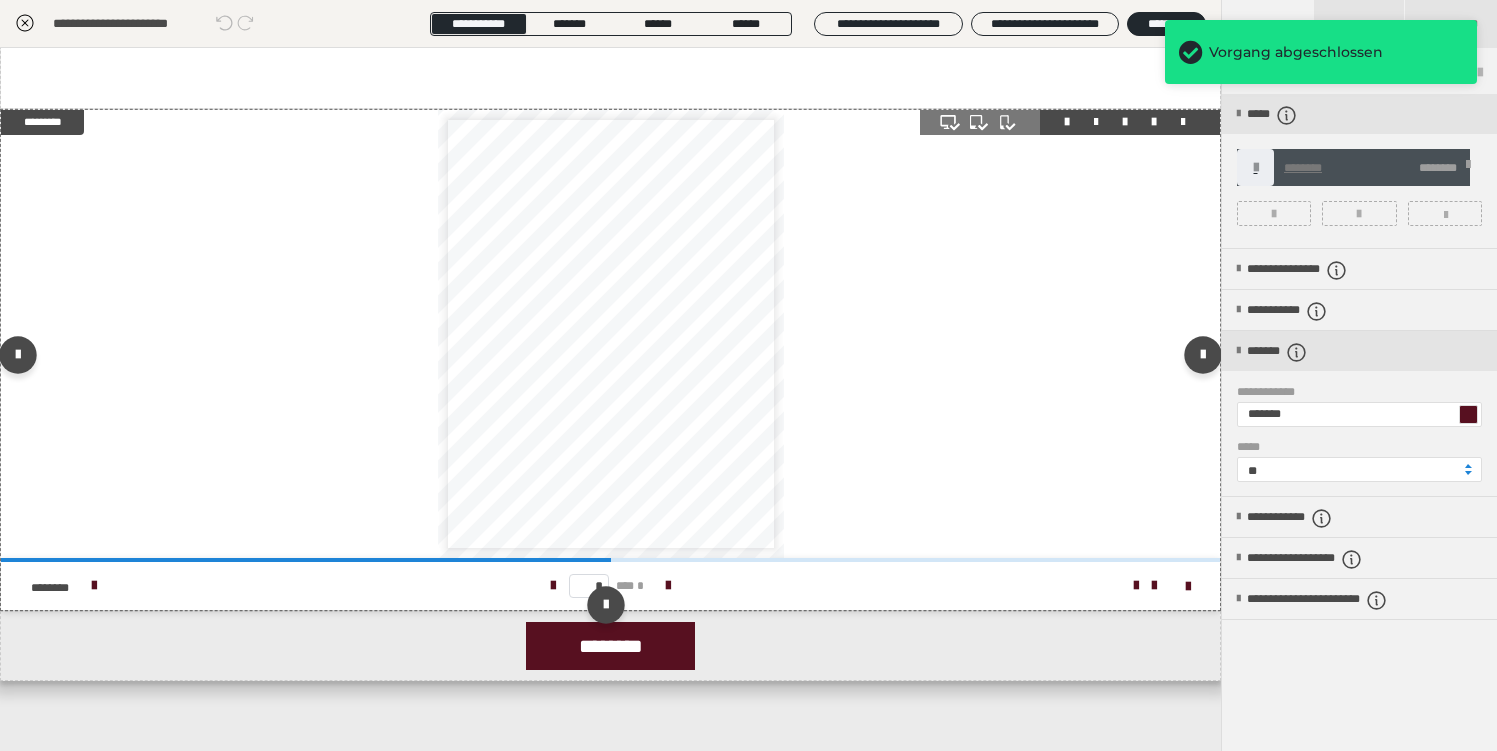 click at bounding box center (668, 586) 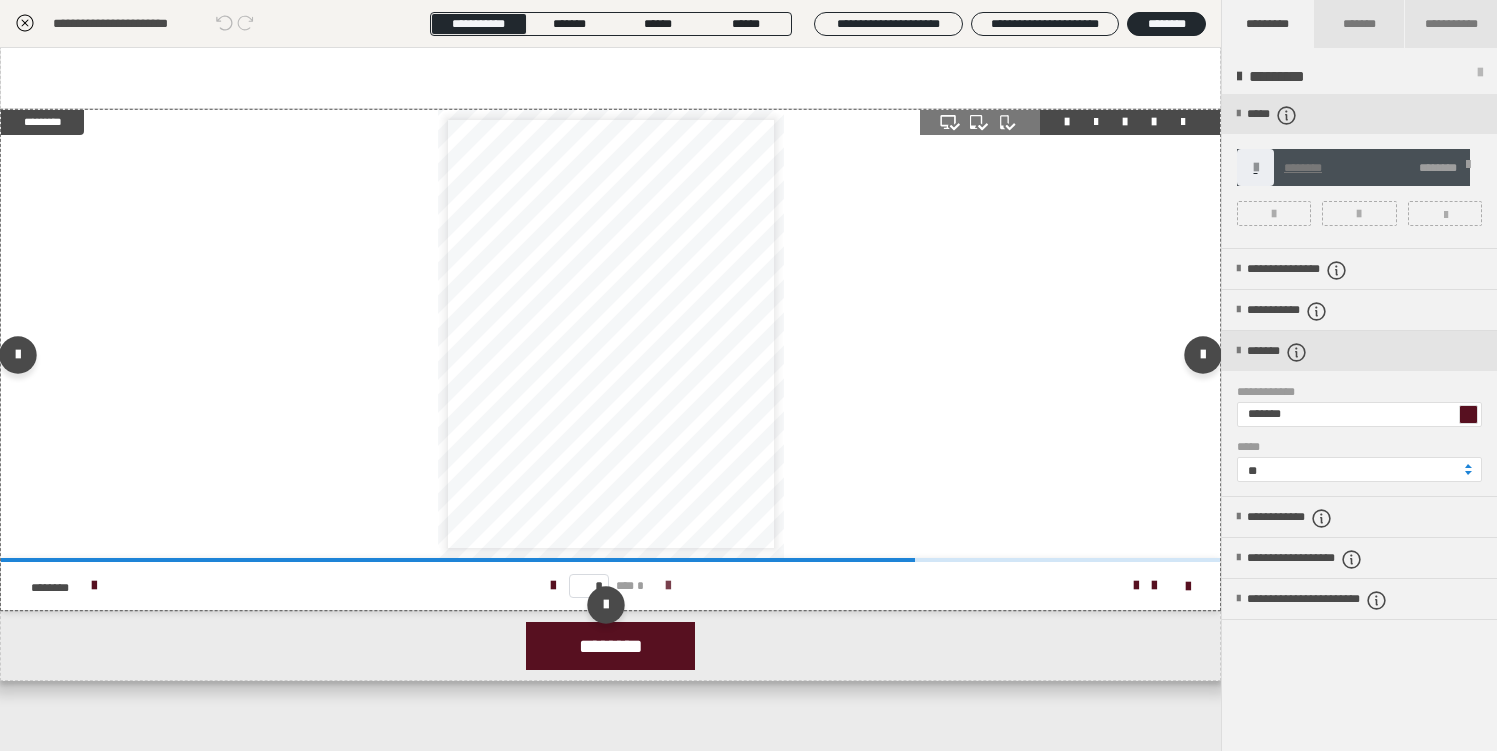 click at bounding box center (668, 586) 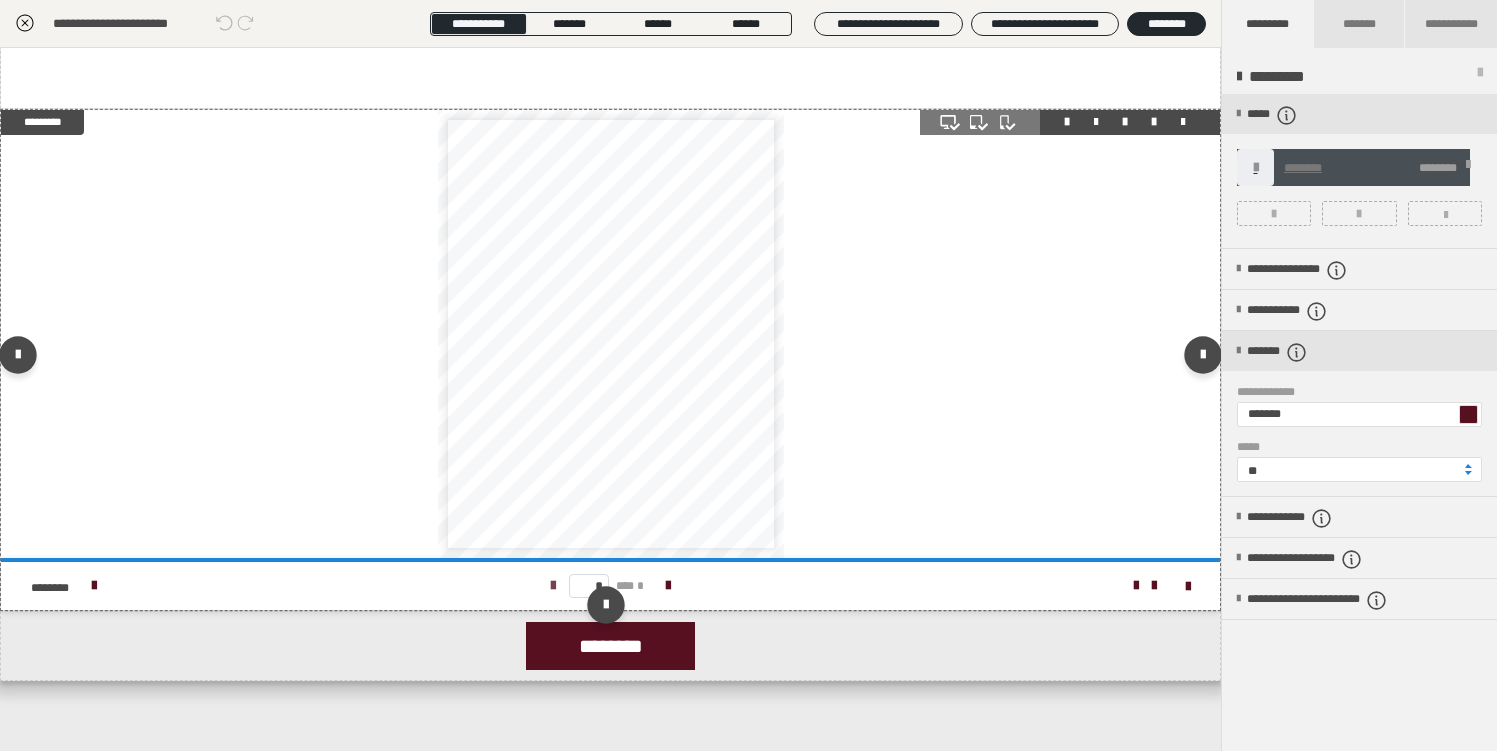 click at bounding box center (553, 586) 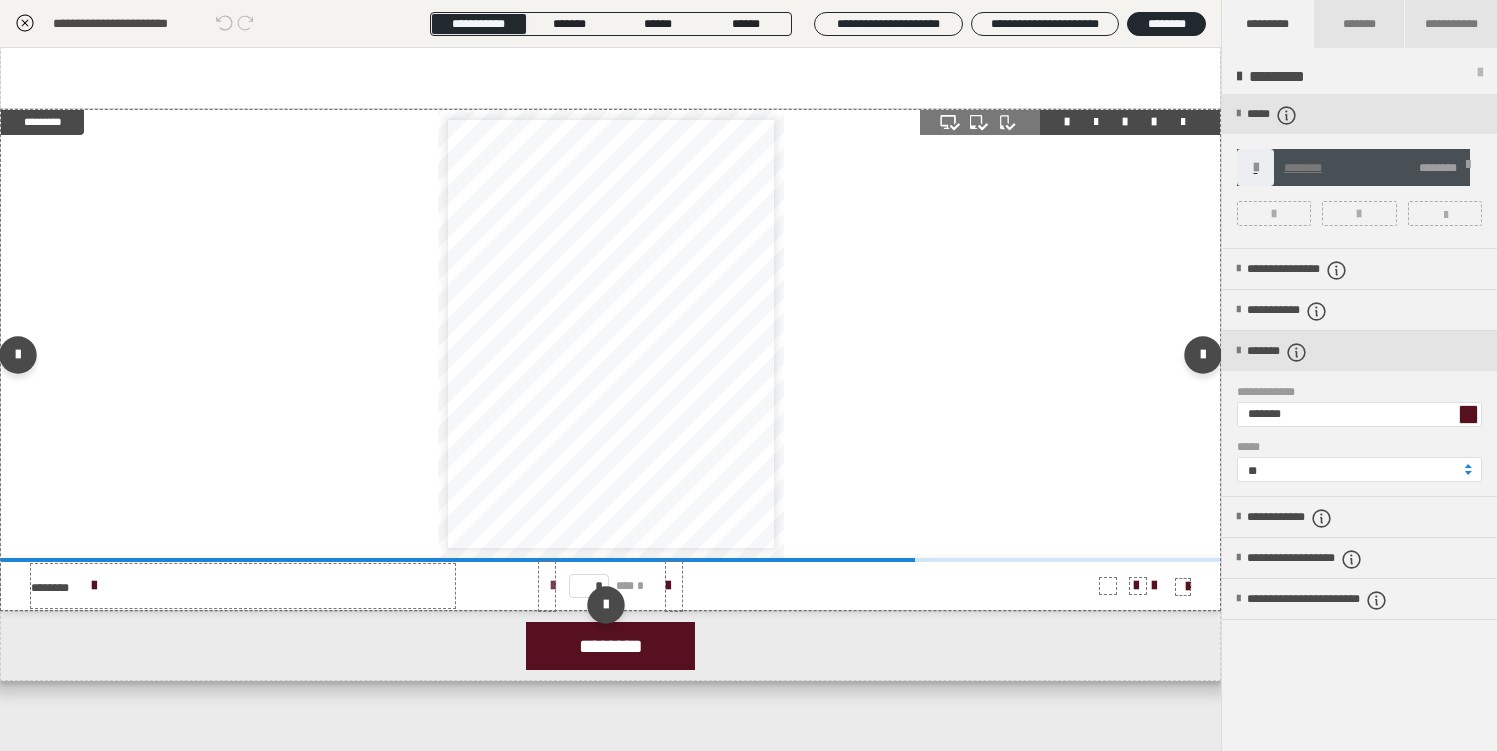 click at bounding box center [553, 586] 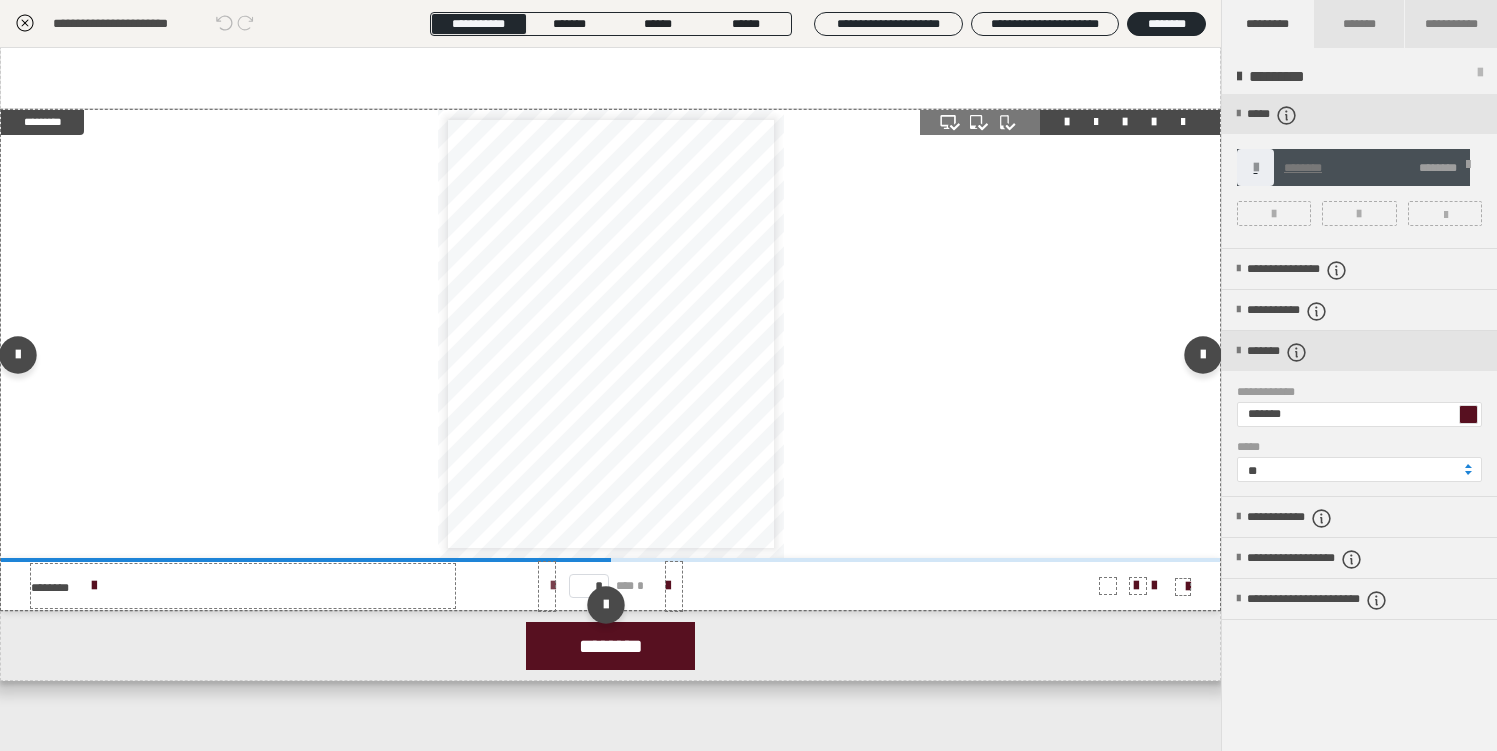 click at bounding box center (553, 586) 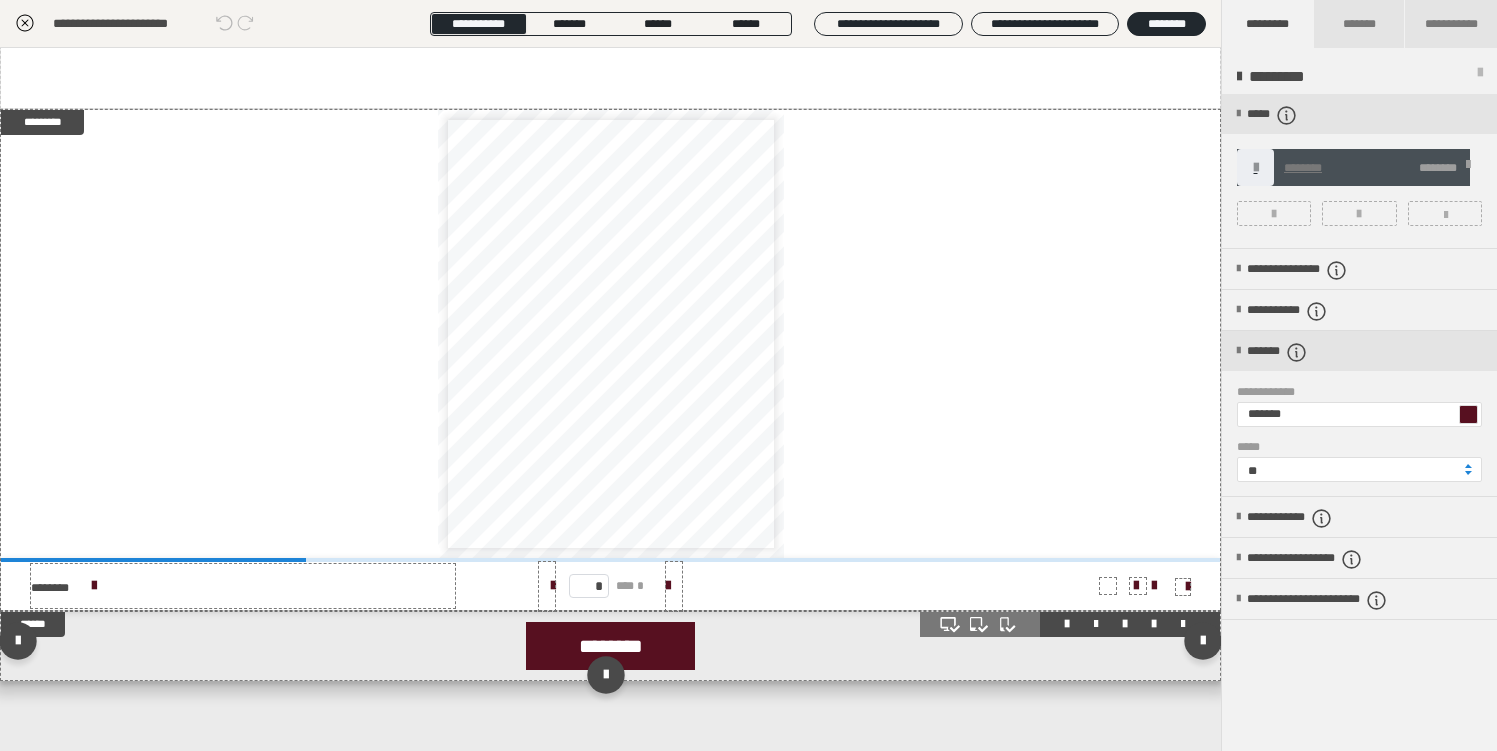 click on "********" at bounding box center [610, 646] 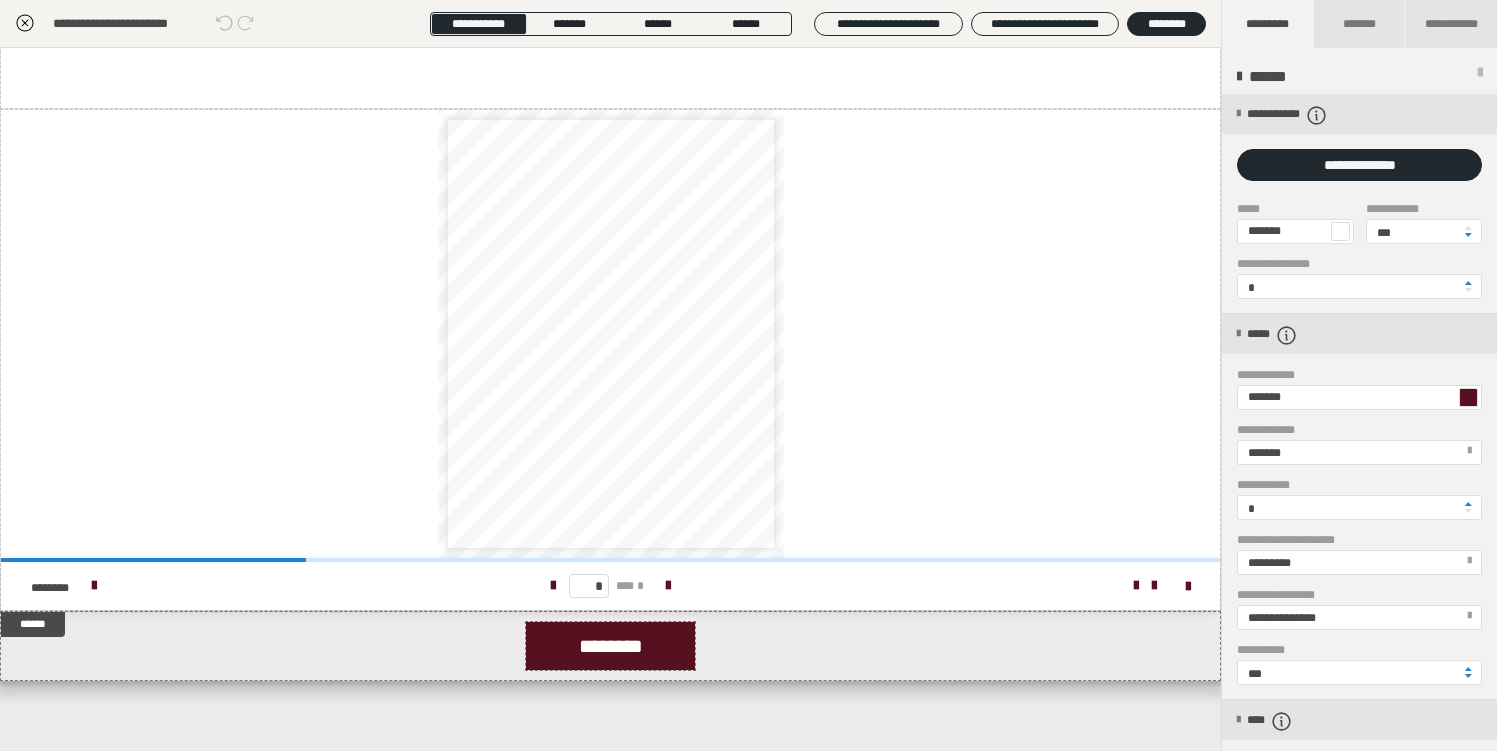 click on "********" at bounding box center (610, 646) 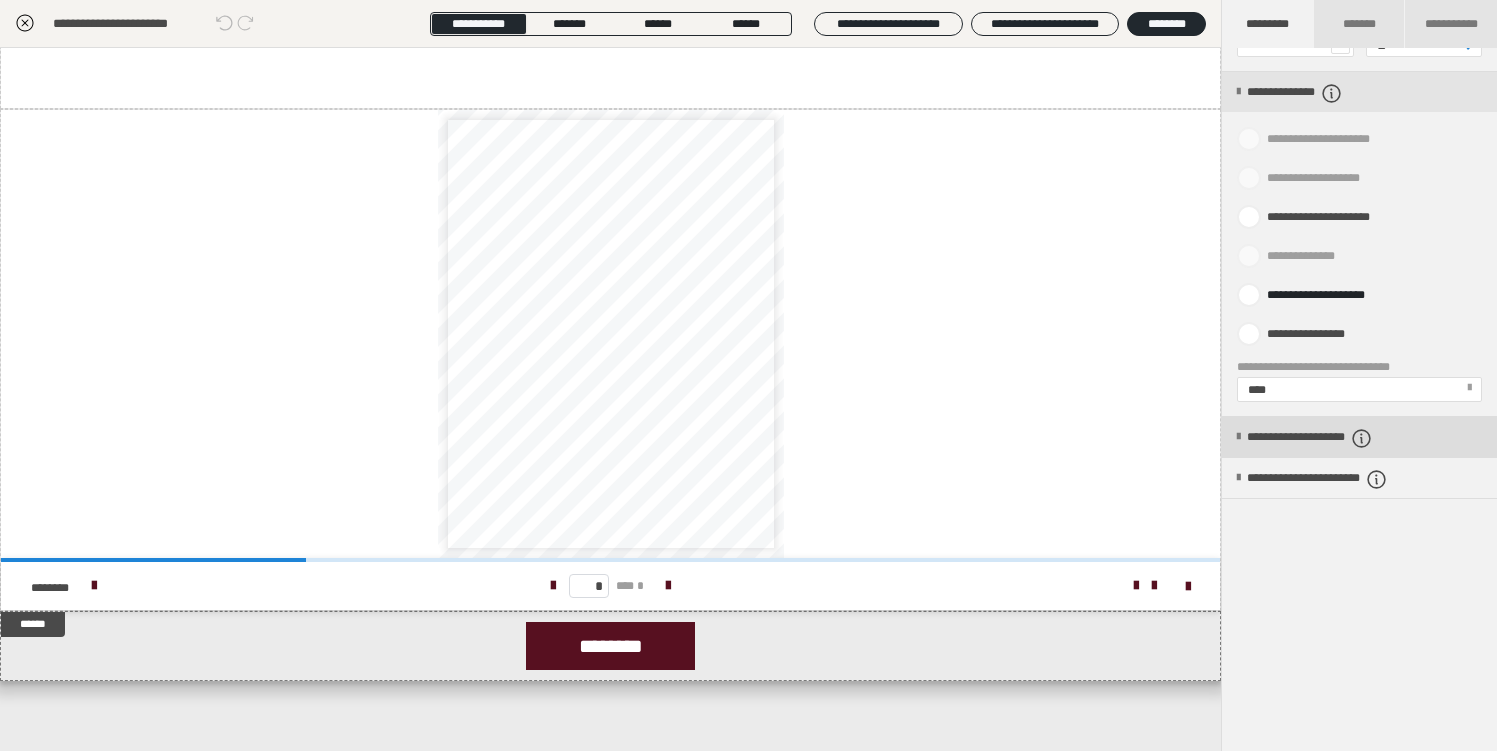 click on "**********" at bounding box center [1339, 438] 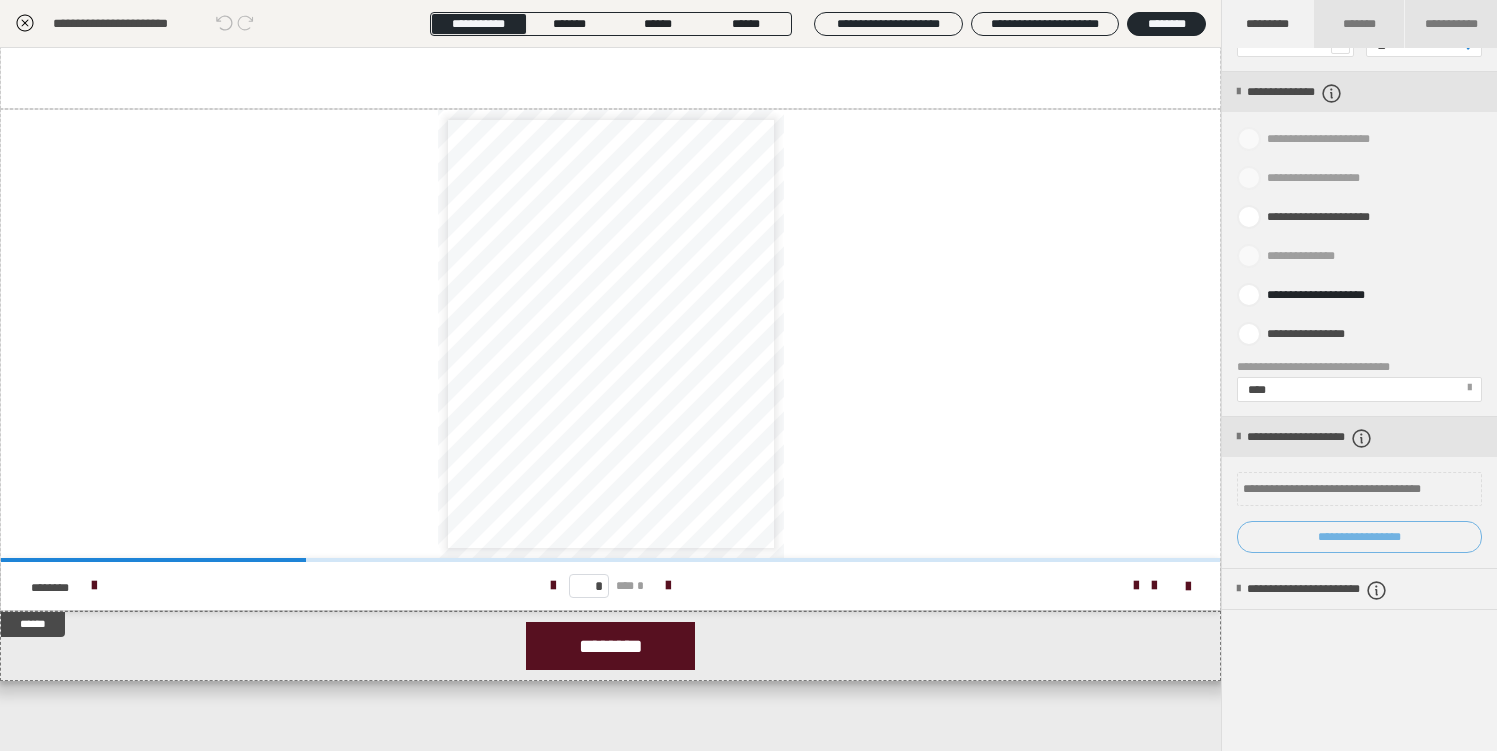 click on "**********" at bounding box center (1359, 537) 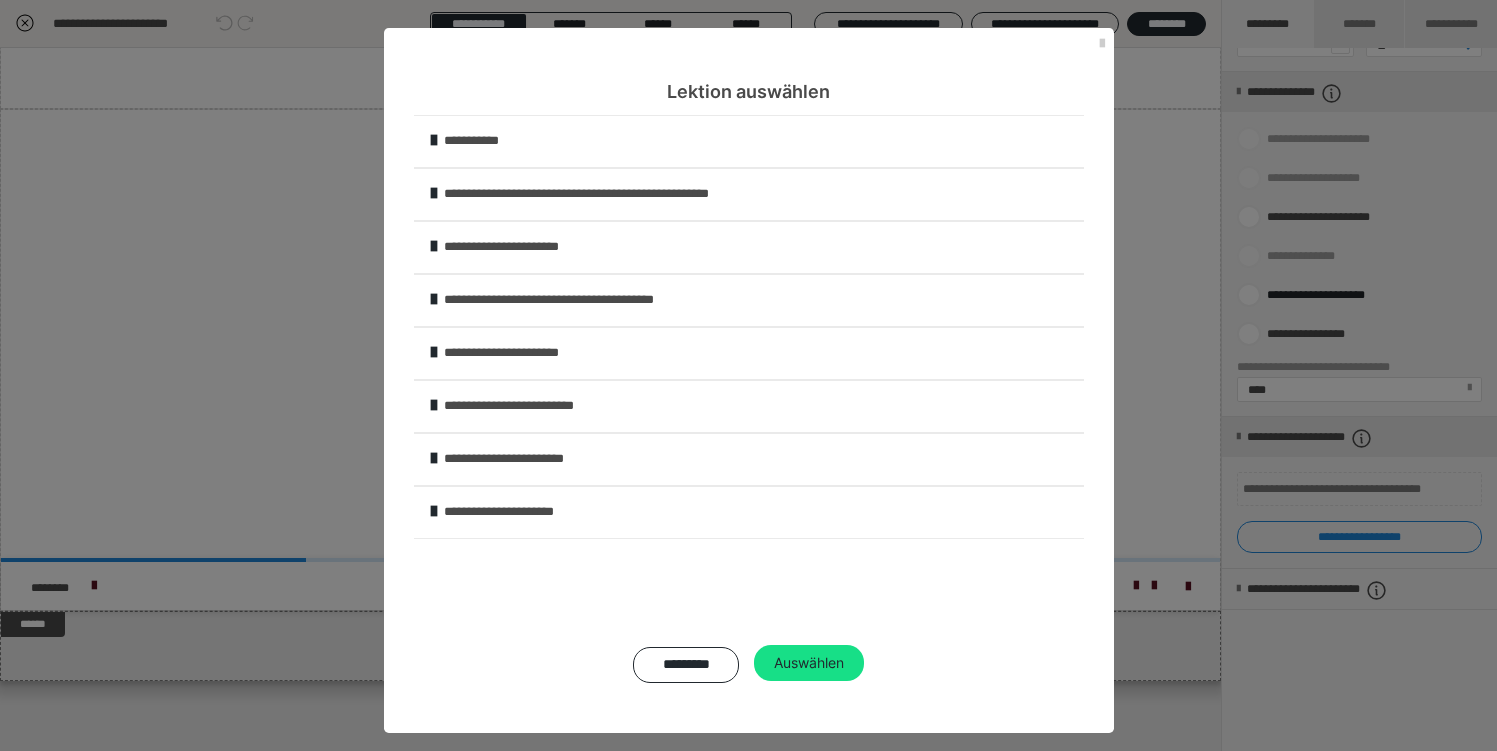 click on "**********" at bounding box center (749, 406) 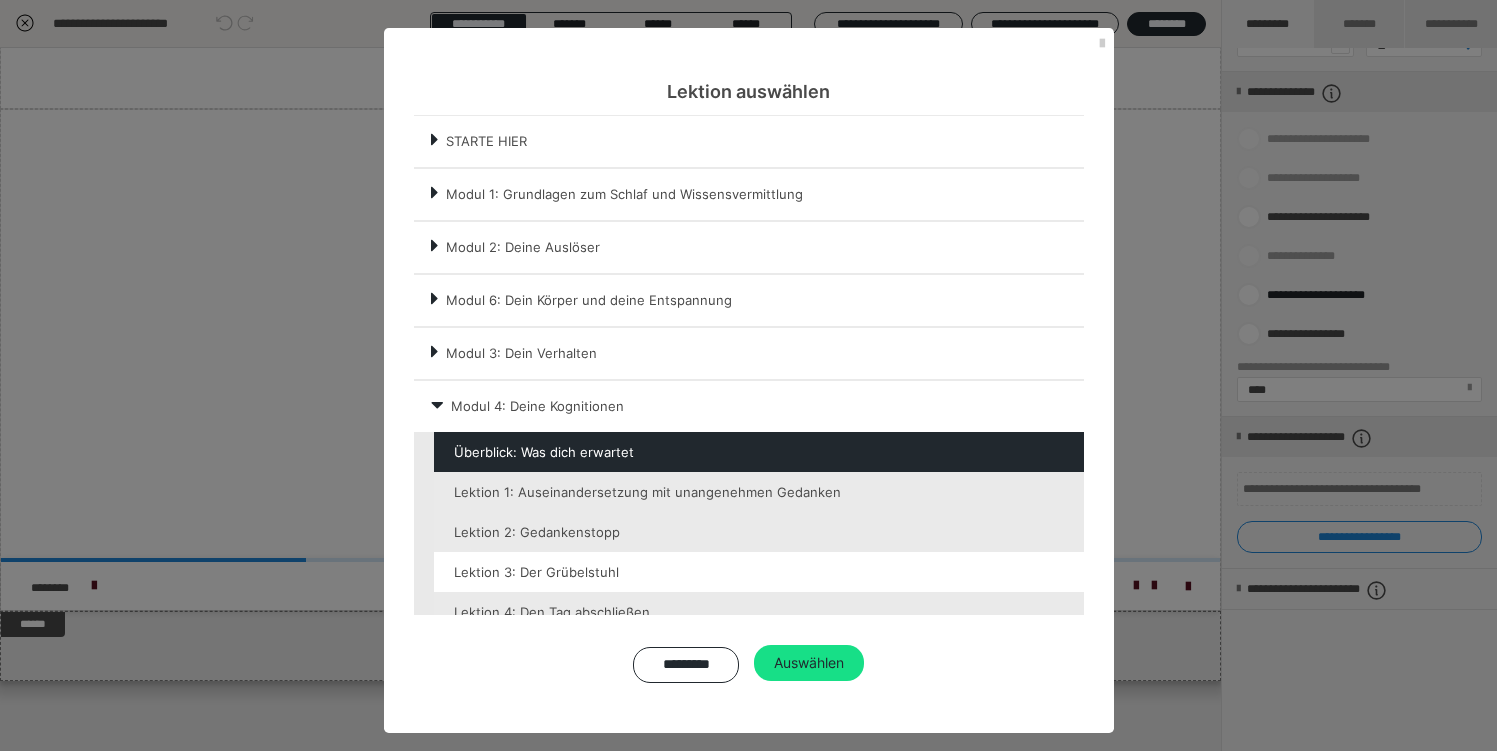 click at bounding box center (759, 572) 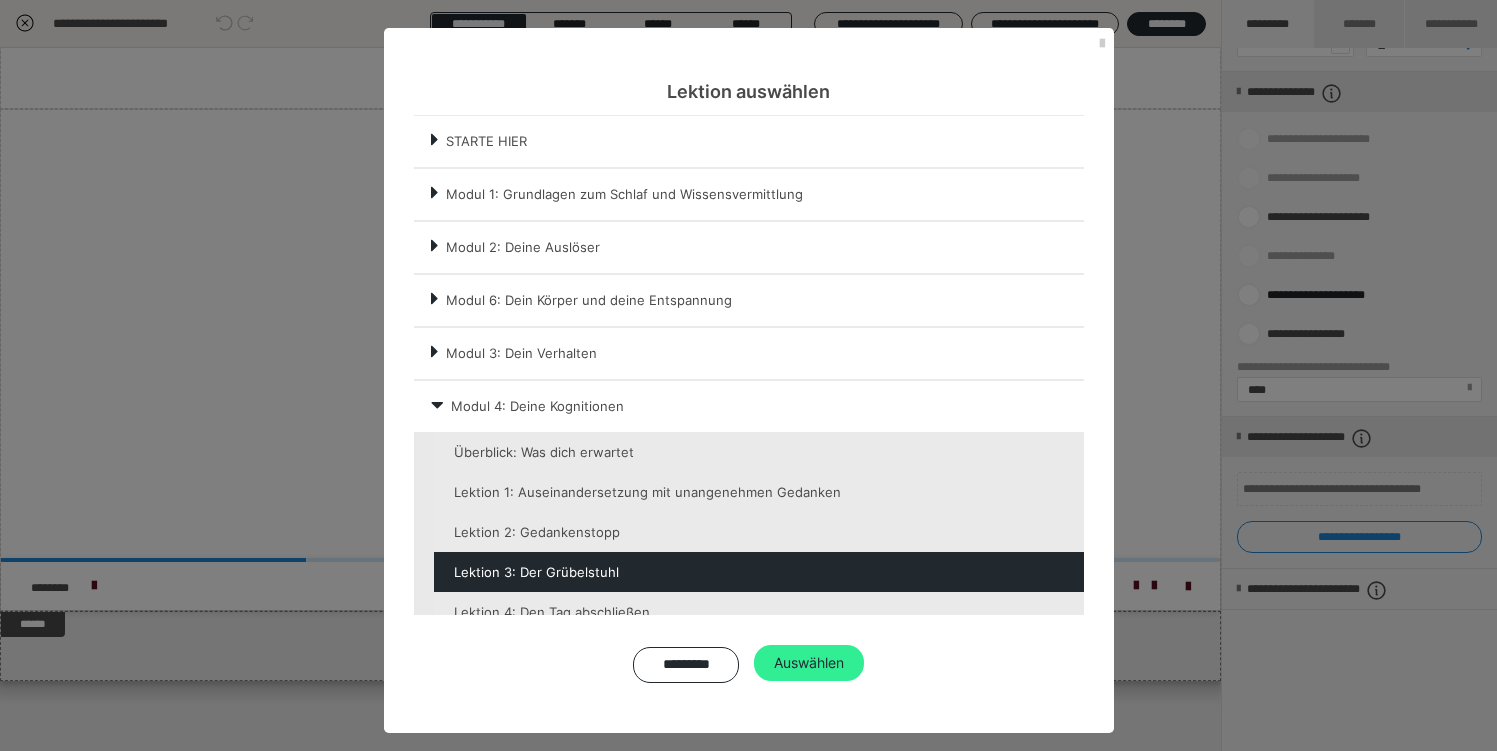 click on "Auswählen" at bounding box center (809, 663) 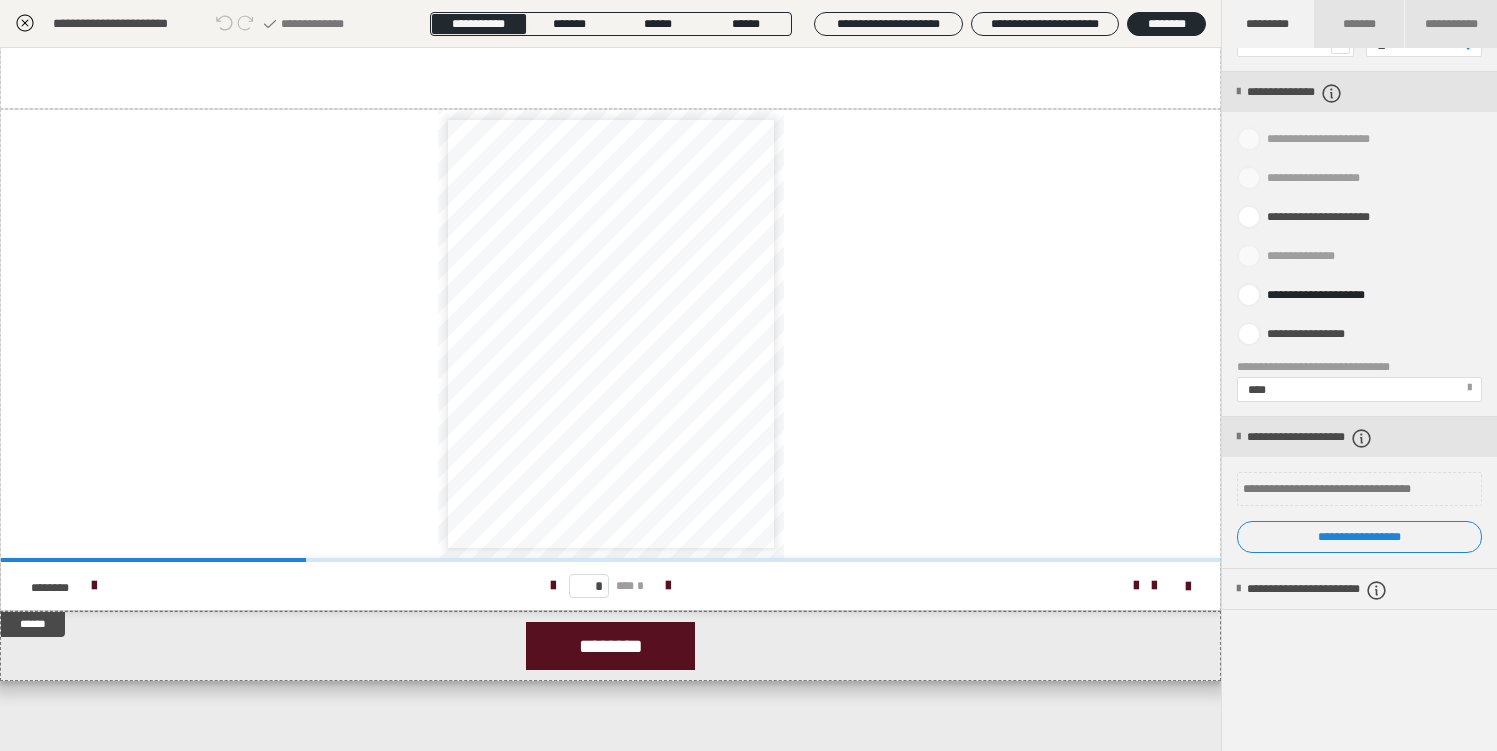 click 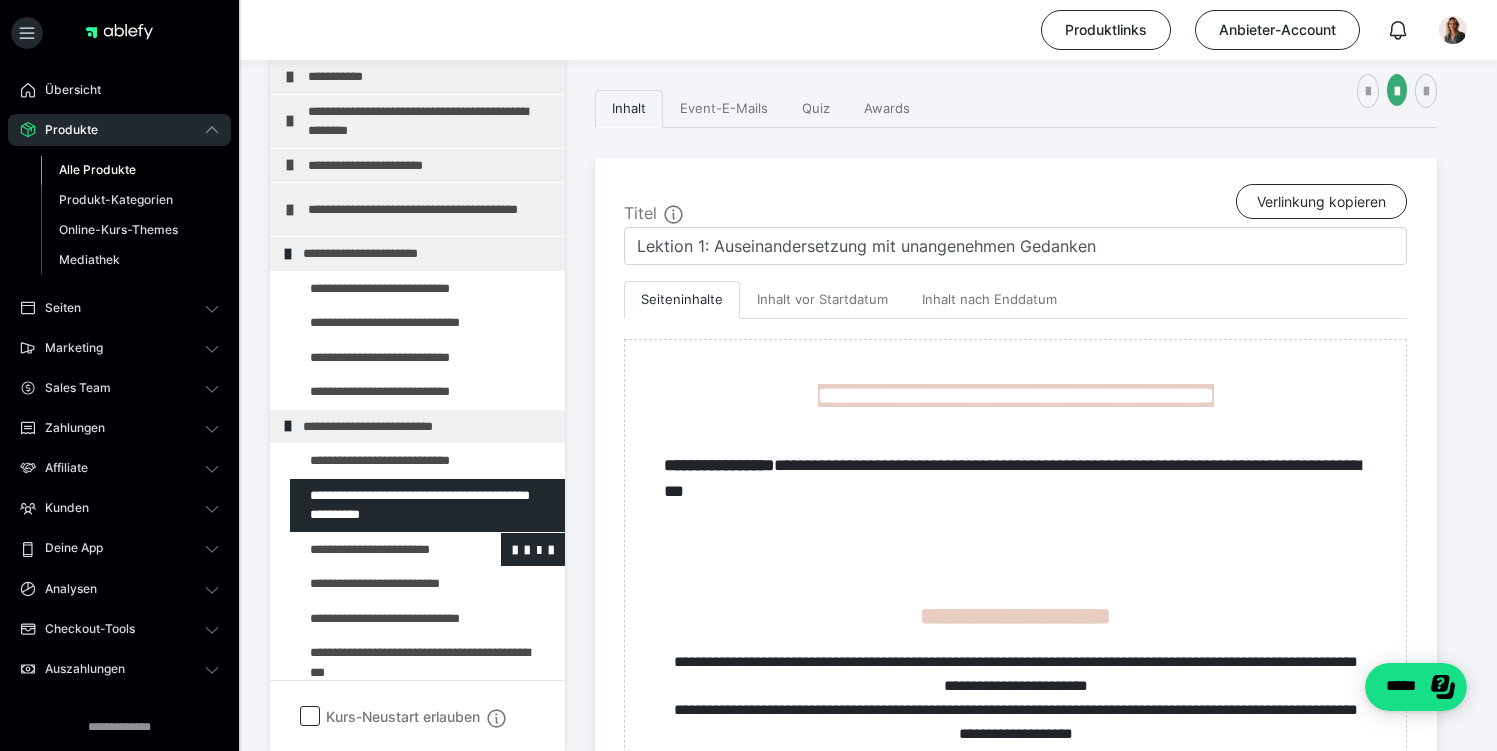 click at bounding box center [375, 550] 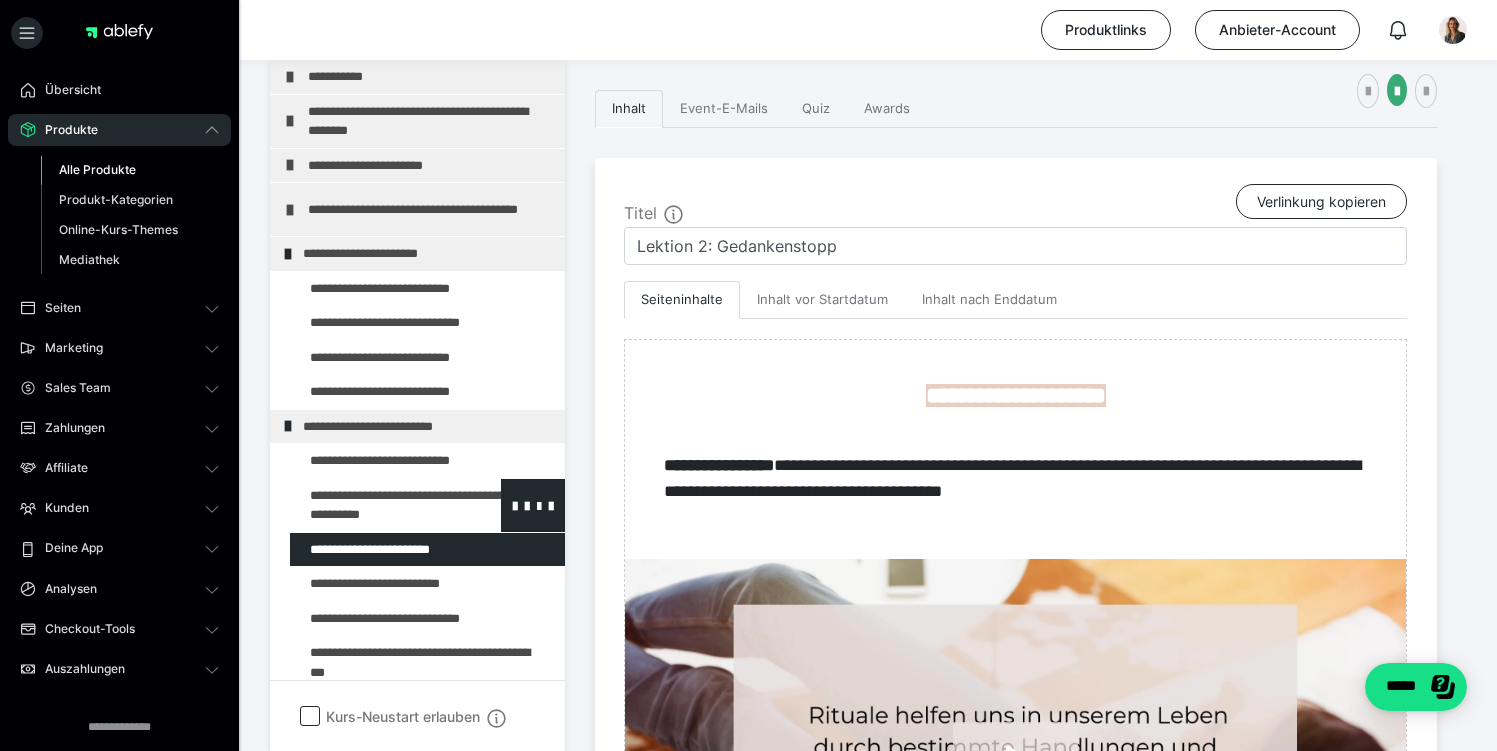 click at bounding box center [375, 505] 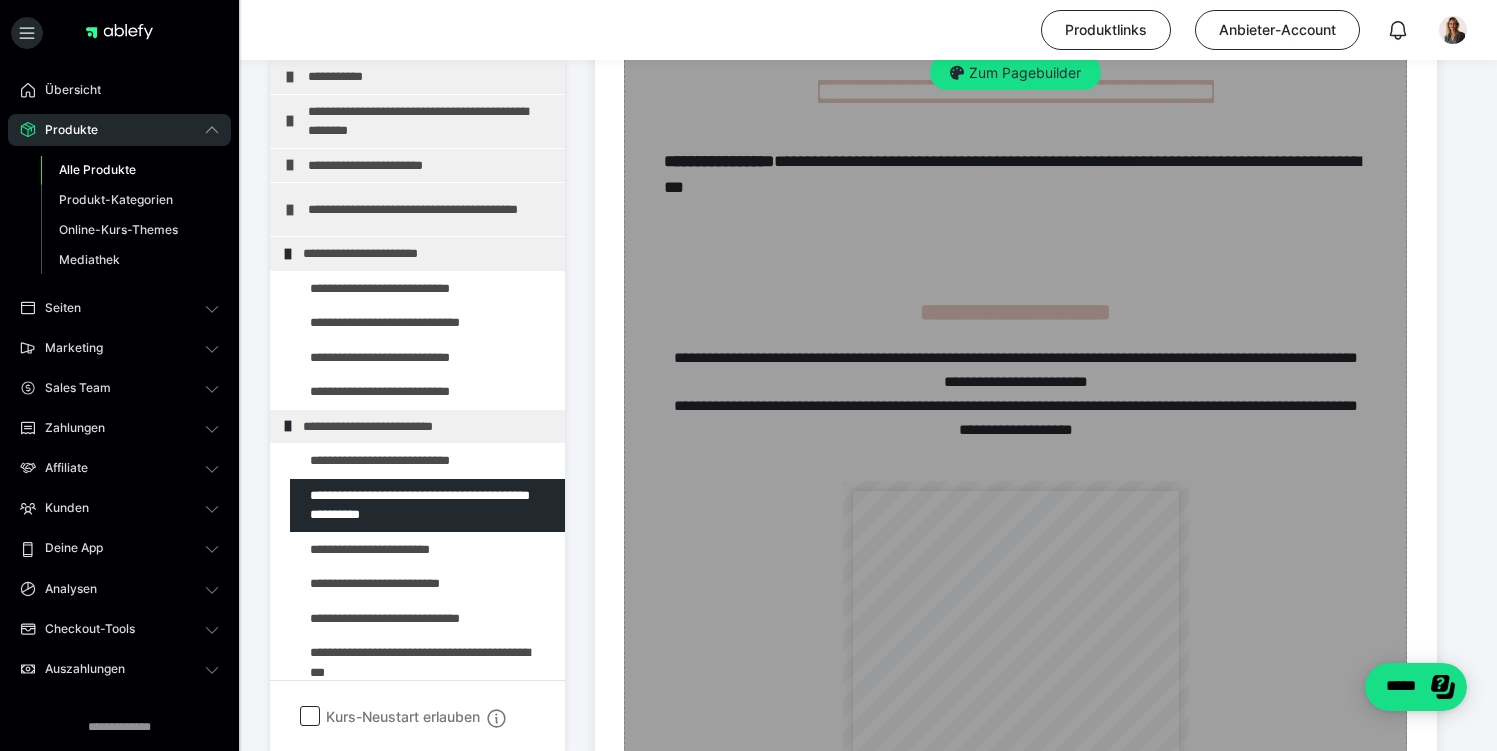 scroll, scrollTop: 593, scrollLeft: 0, axis: vertical 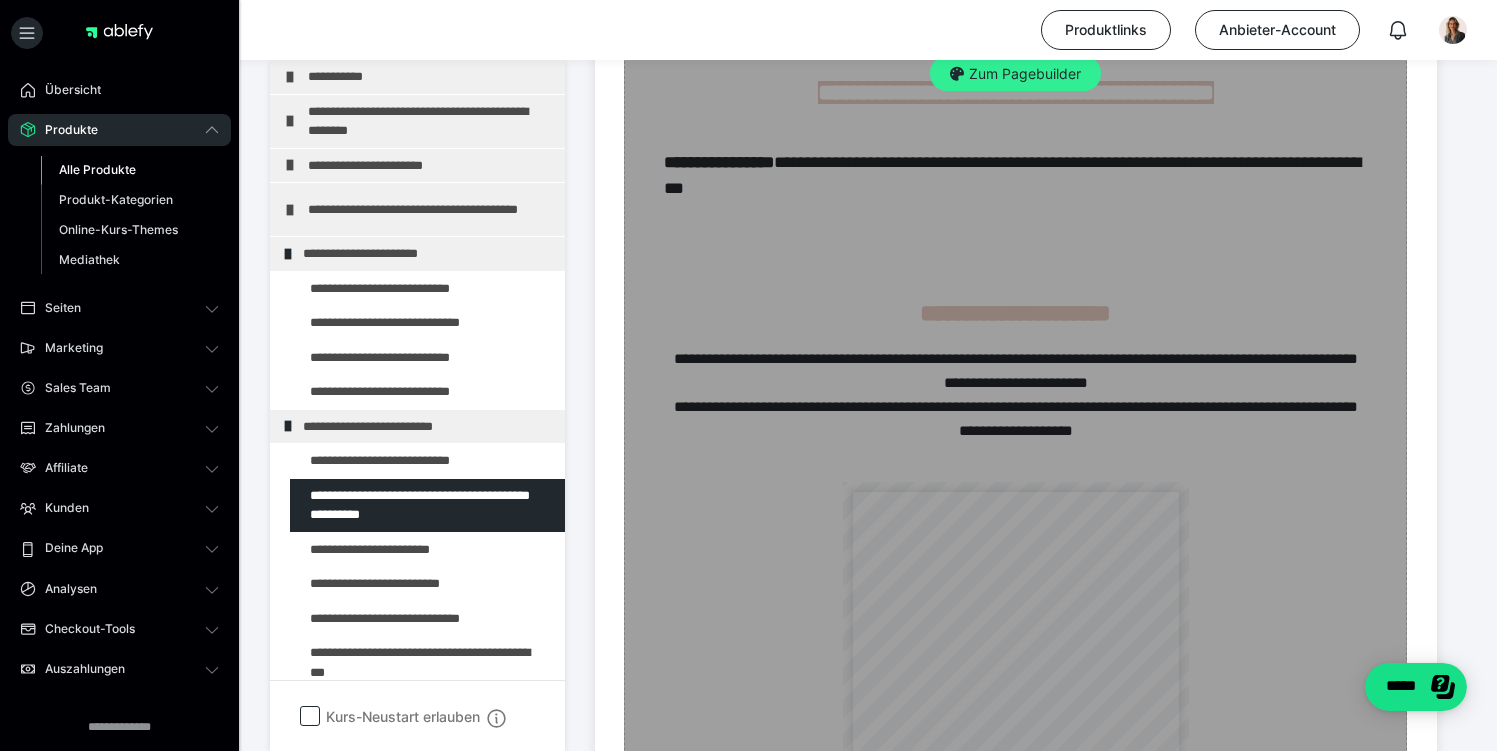 click on "Zum Pagebuilder" at bounding box center (1015, 74) 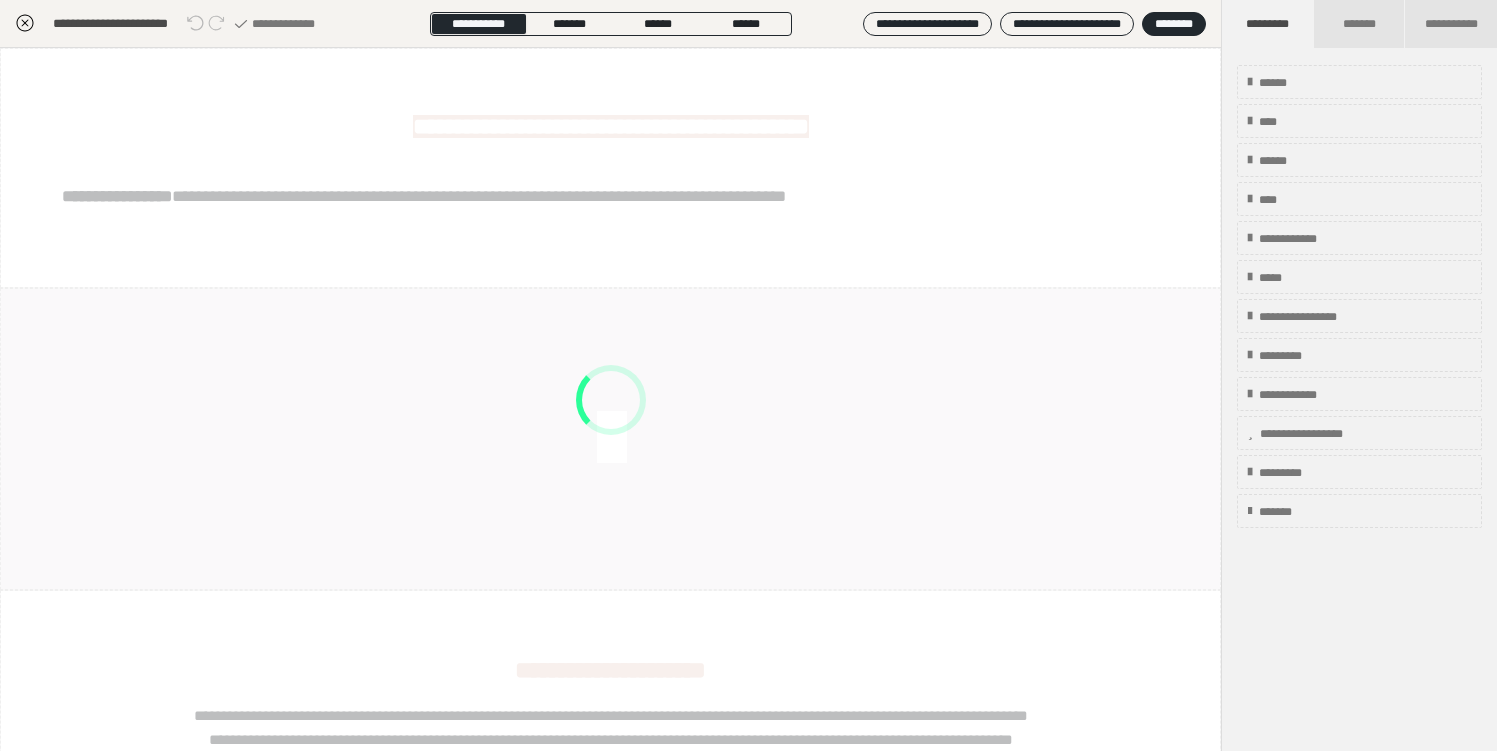 scroll, scrollTop: 290, scrollLeft: 0, axis: vertical 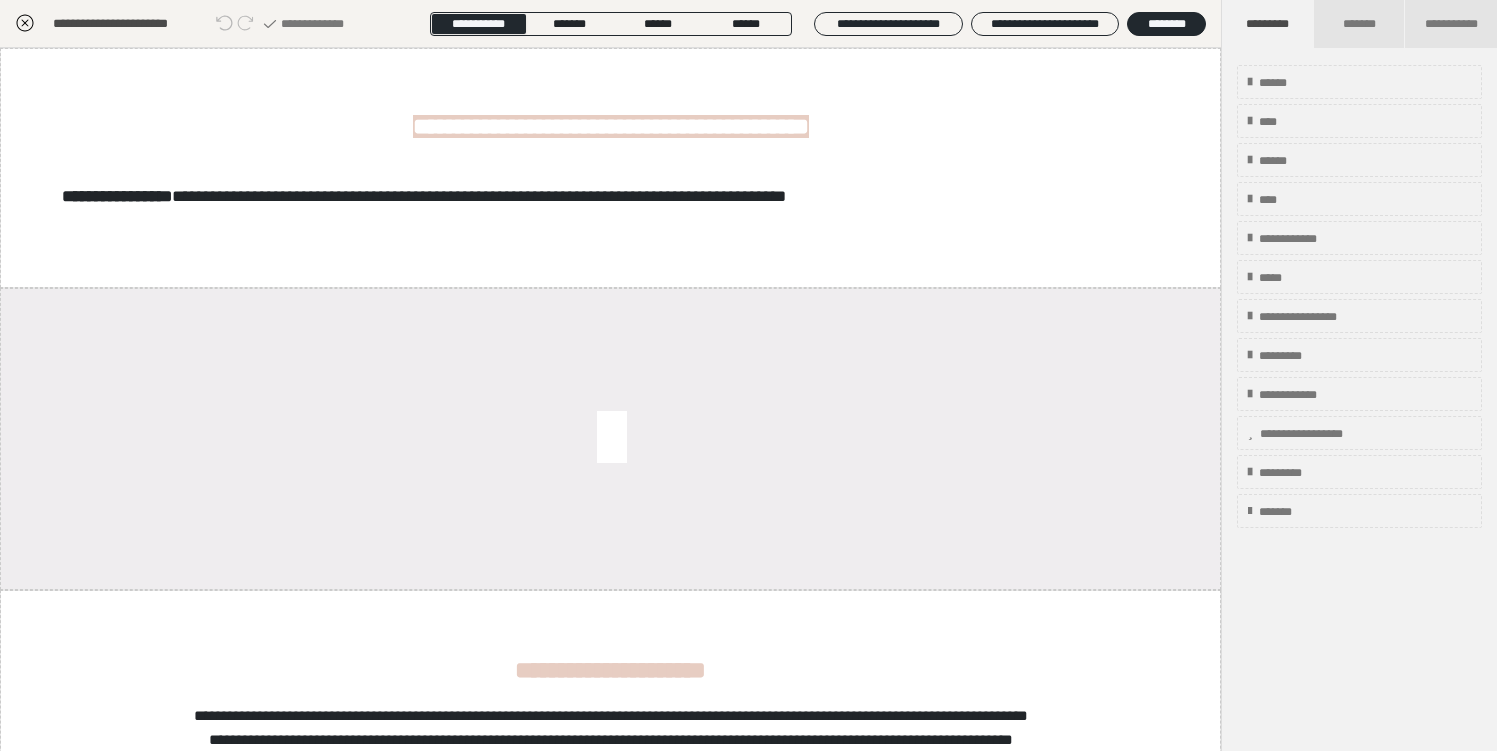 click on "**********" at bounding box center [610, 702] 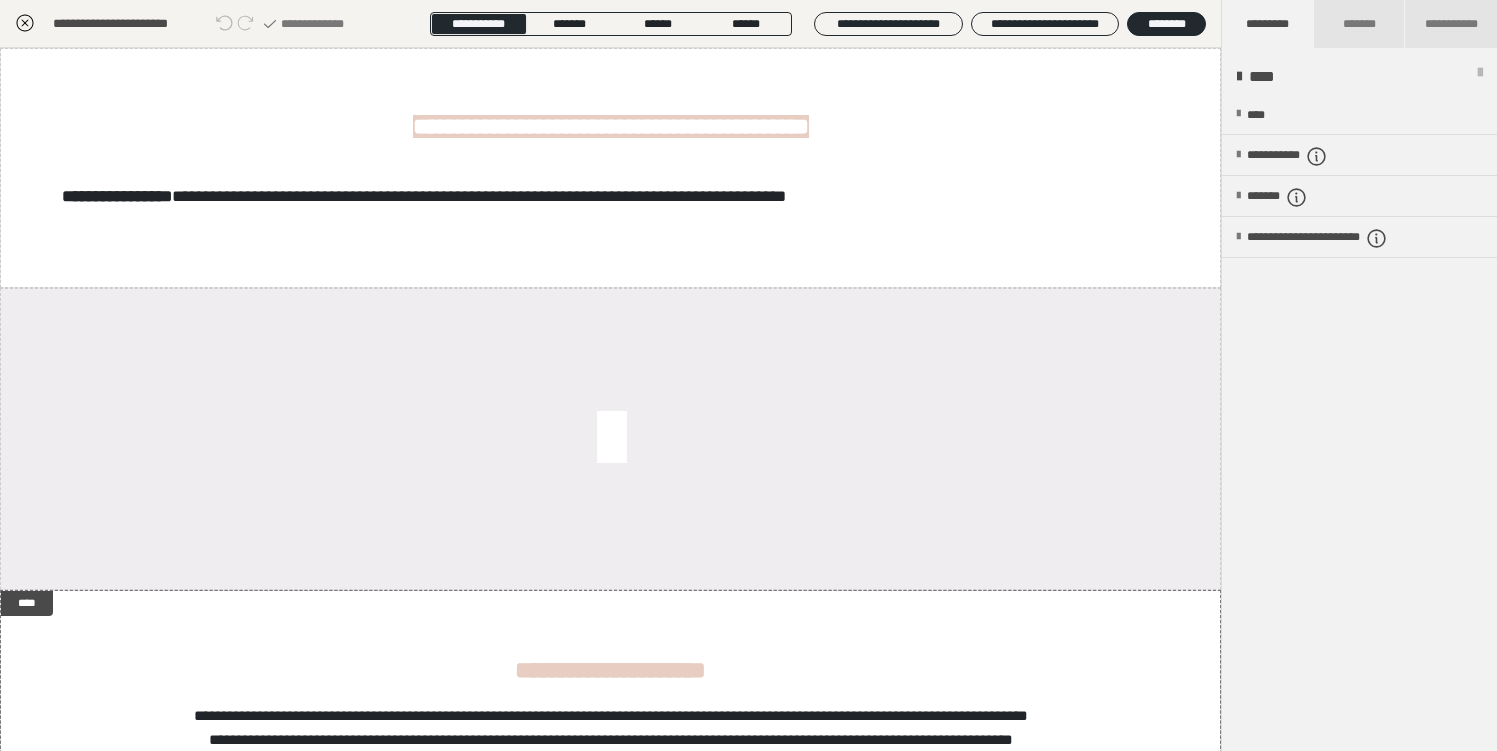 click on "********" at bounding box center [610, 1351] 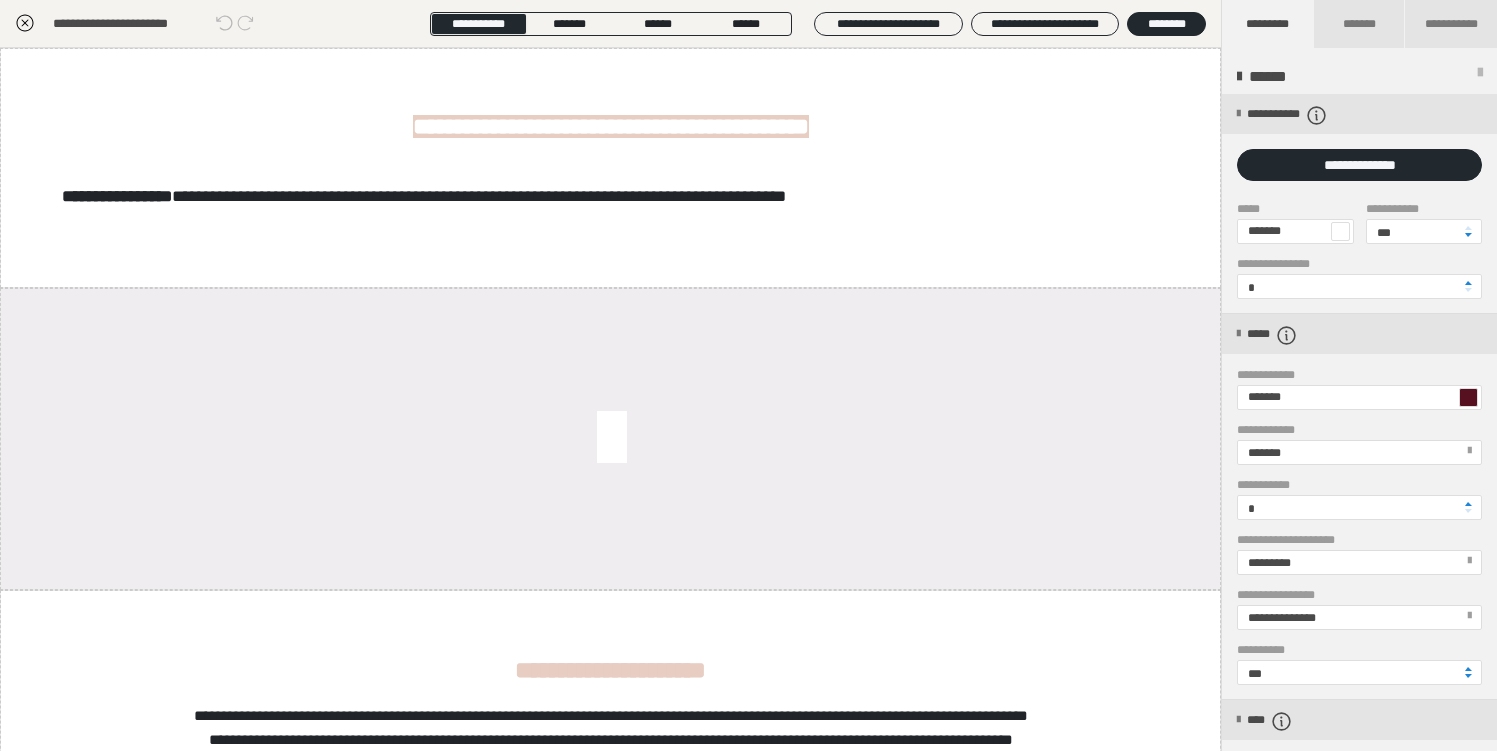 scroll, scrollTop: 705, scrollLeft: 0, axis: vertical 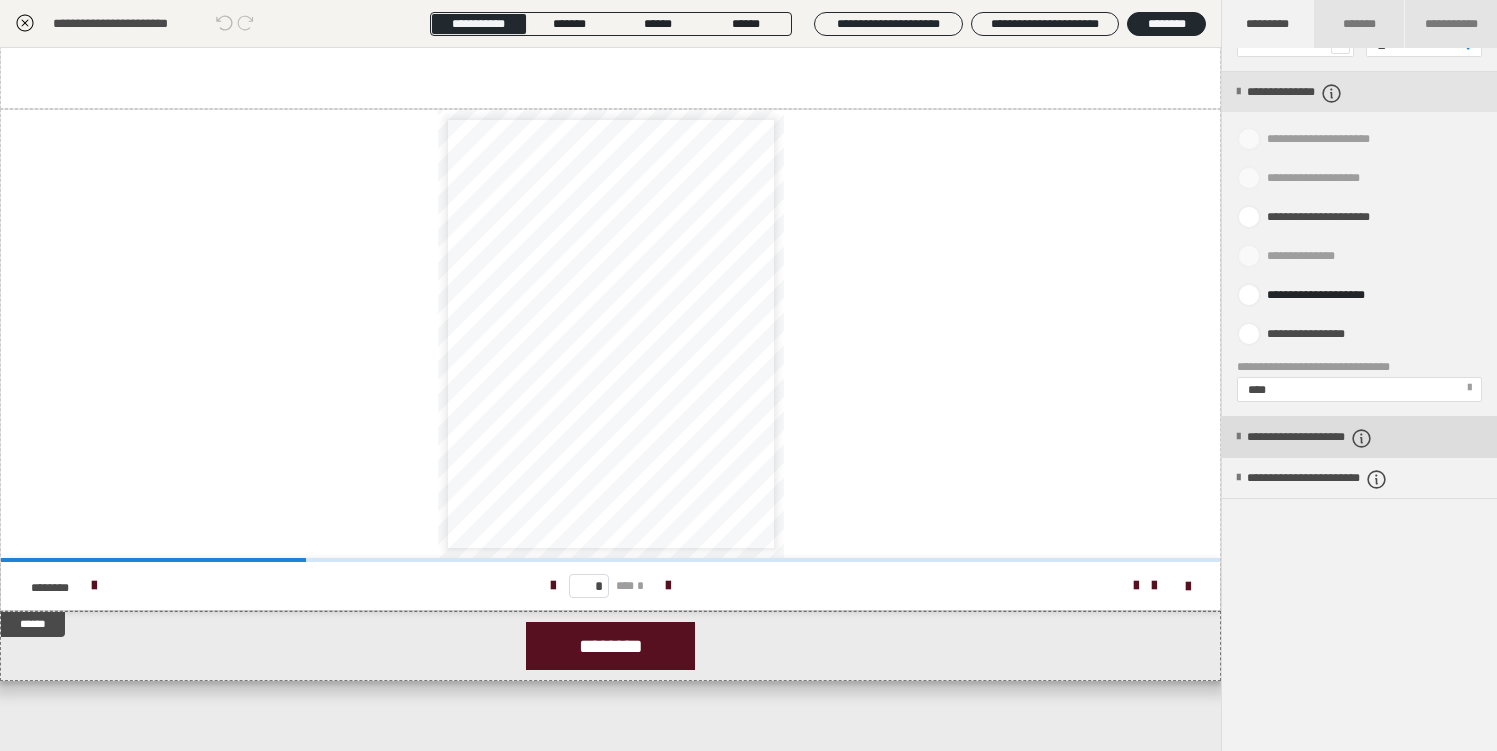 click on "**********" at bounding box center (1339, 438) 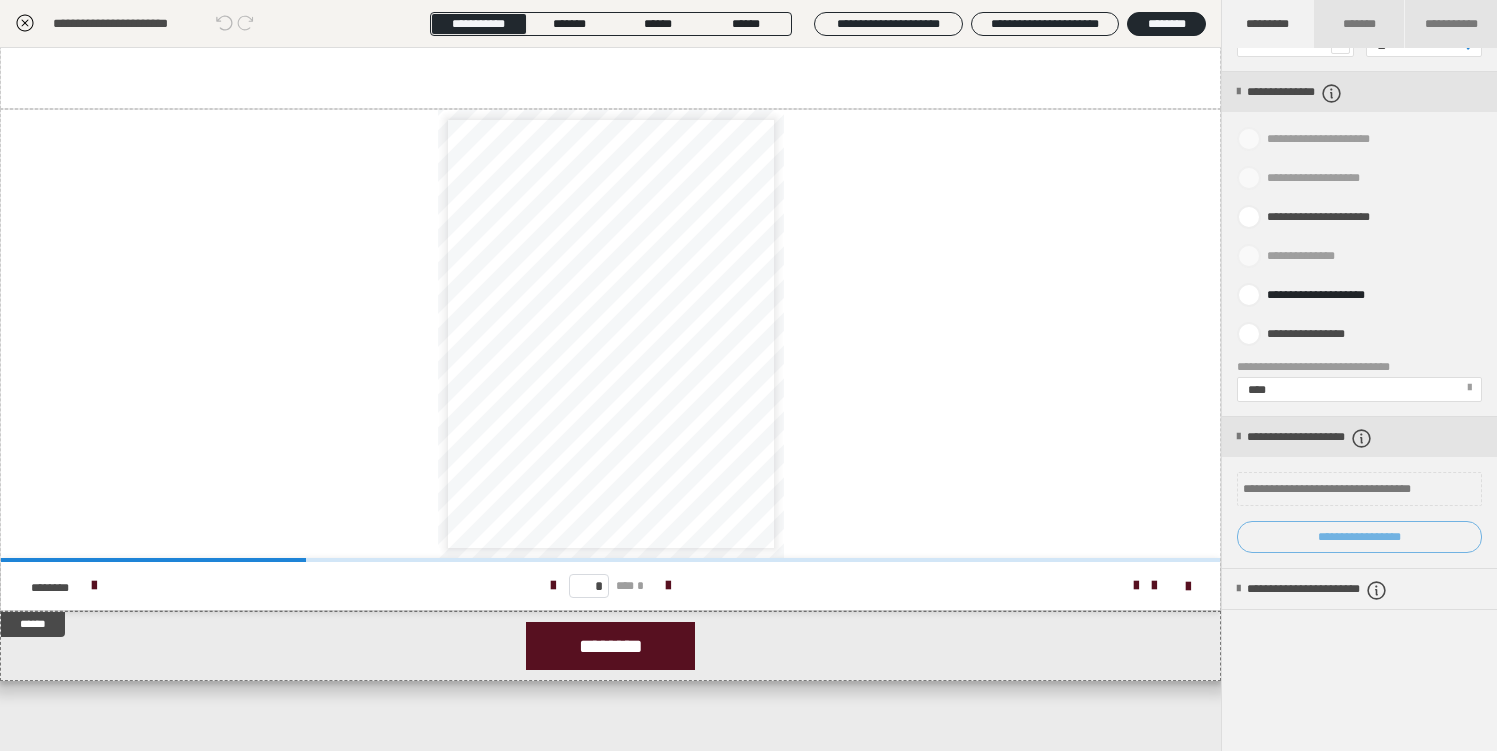 click on "**********" at bounding box center [1359, 537] 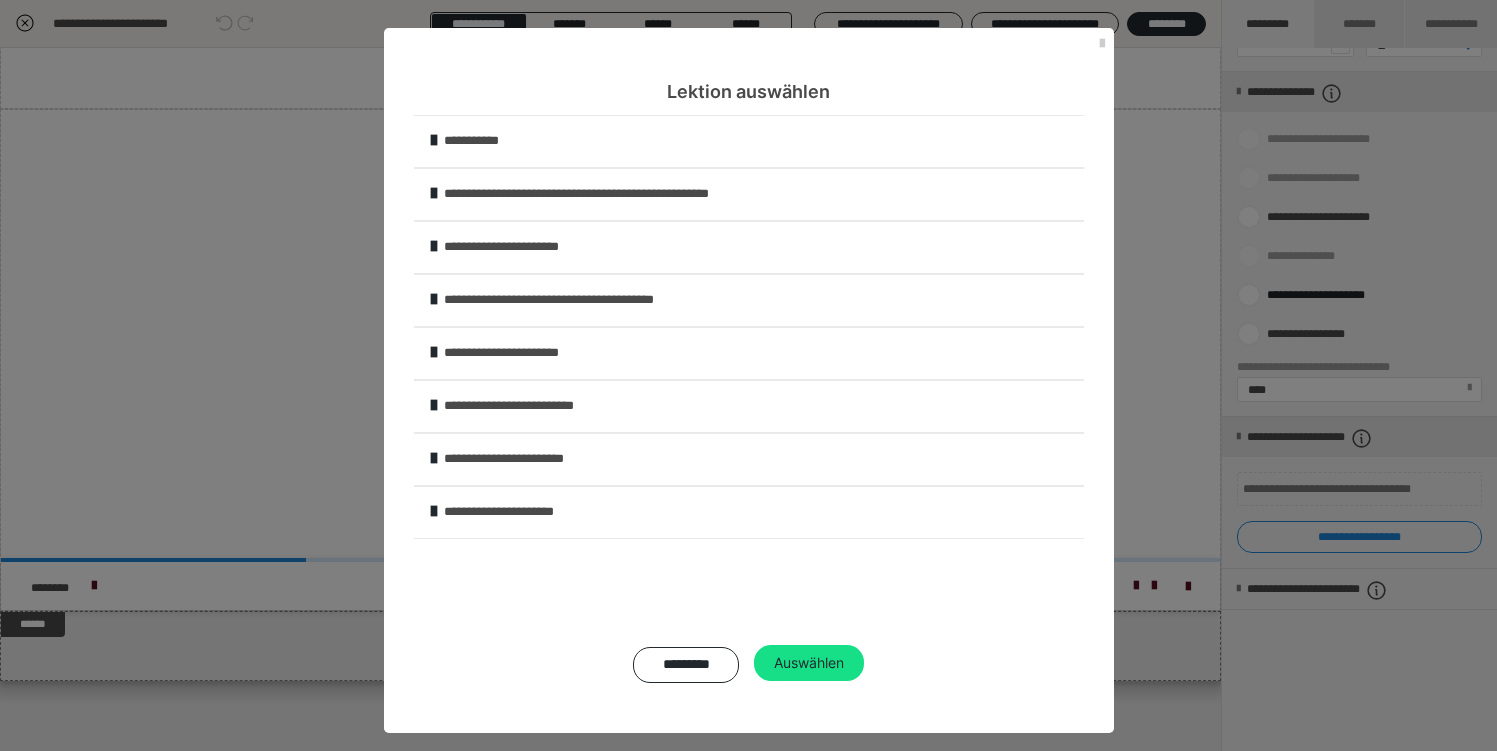 click on "**********" at bounding box center [749, 406] 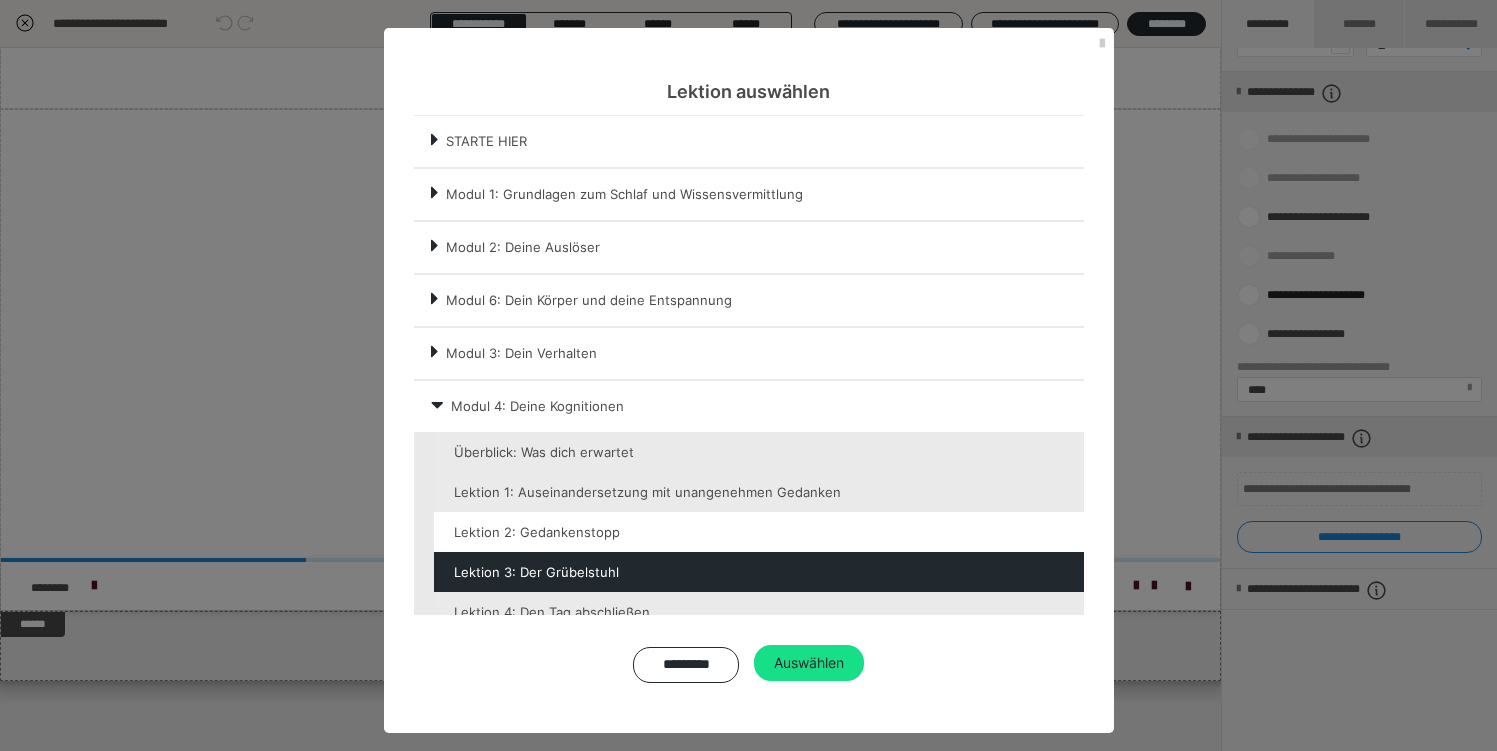 click at bounding box center (759, 532) 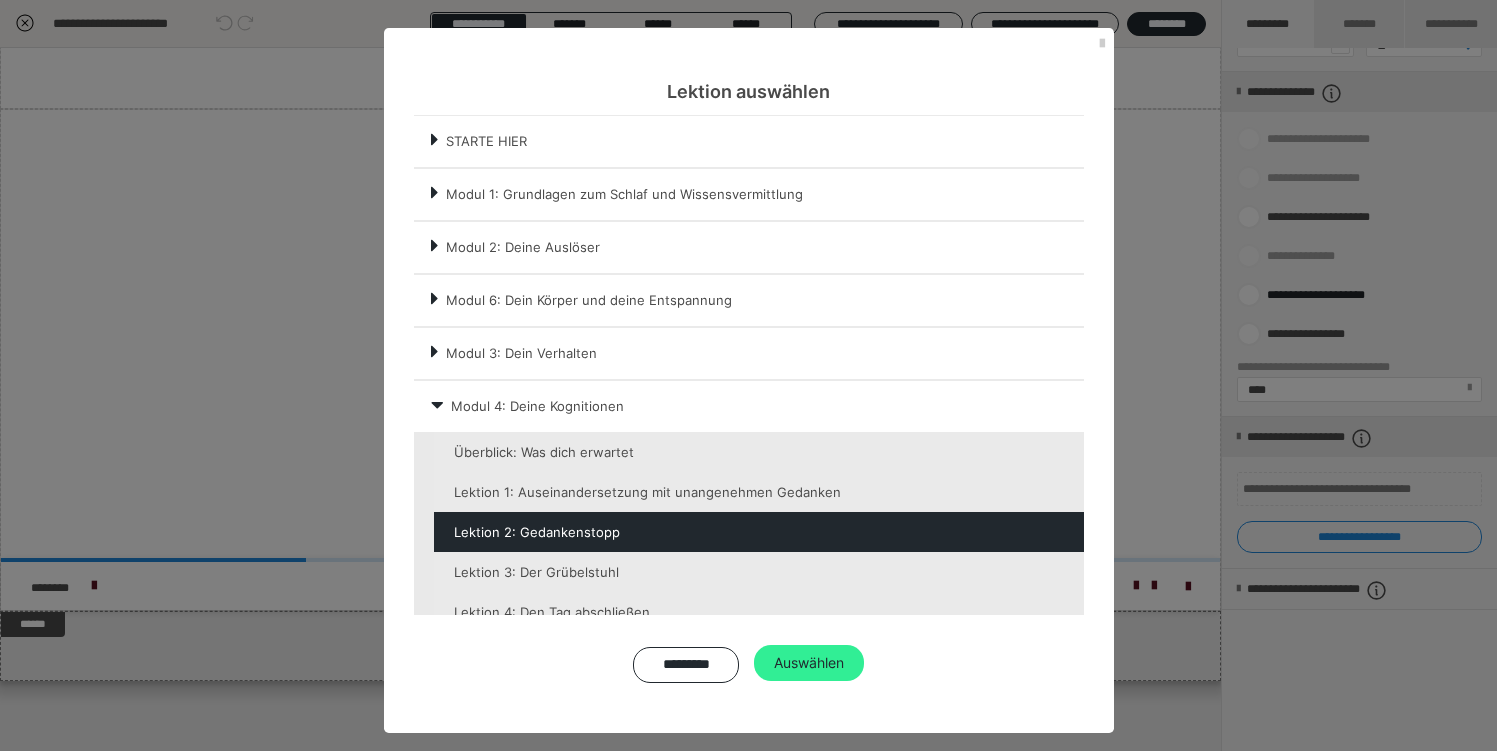 click on "Auswählen" at bounding box center (809, 663) 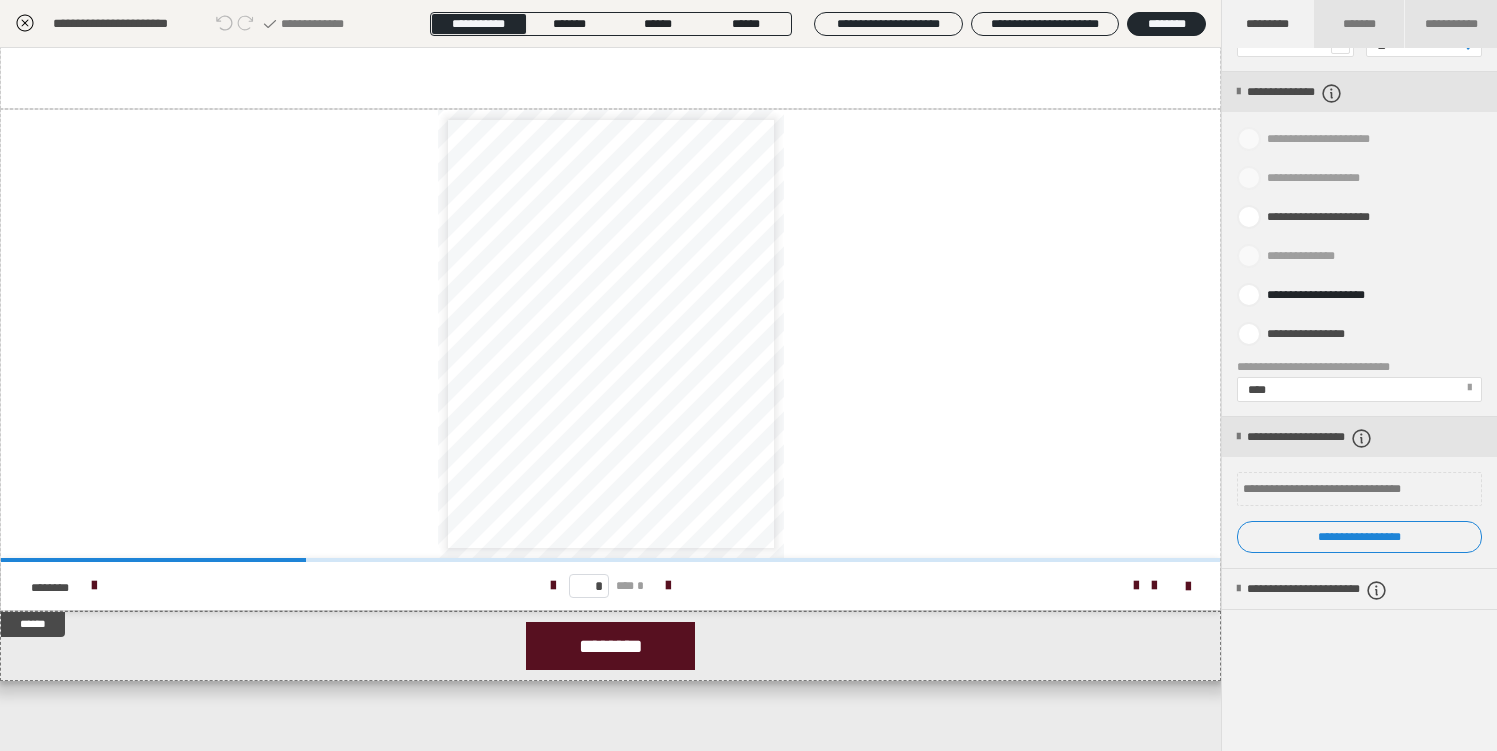 click 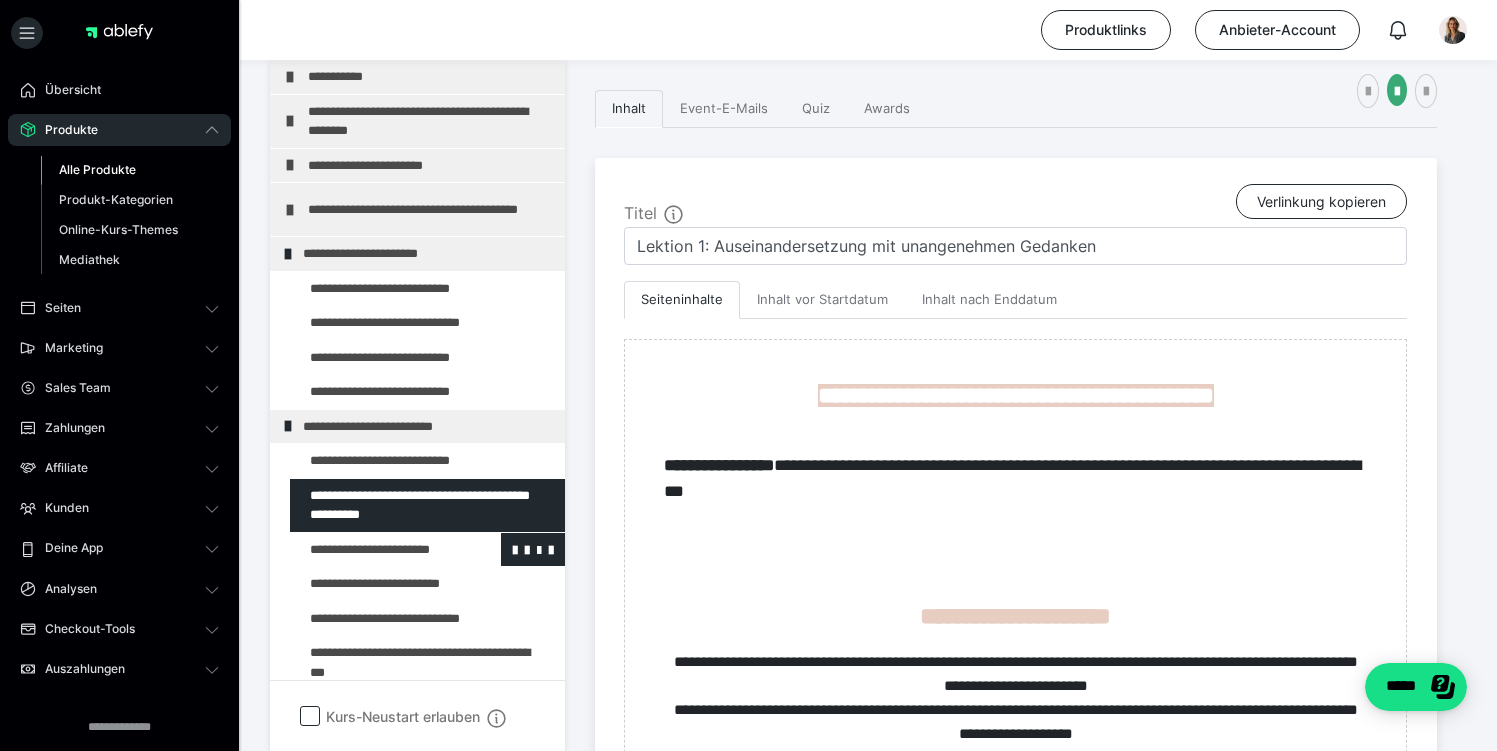 click at bounding box center (375, 550) 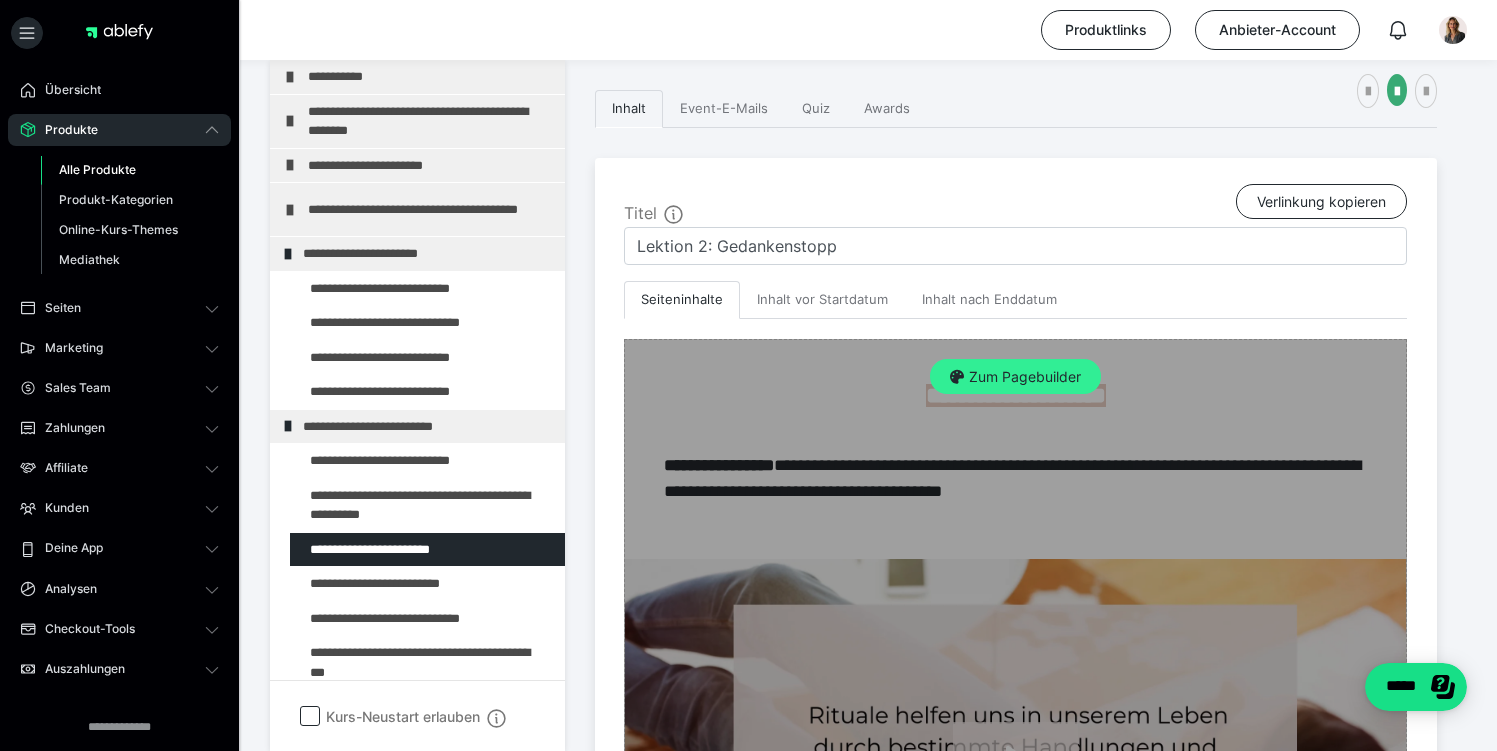 click on "Zum Pagebuilder" at bounding box center (1015, 377) 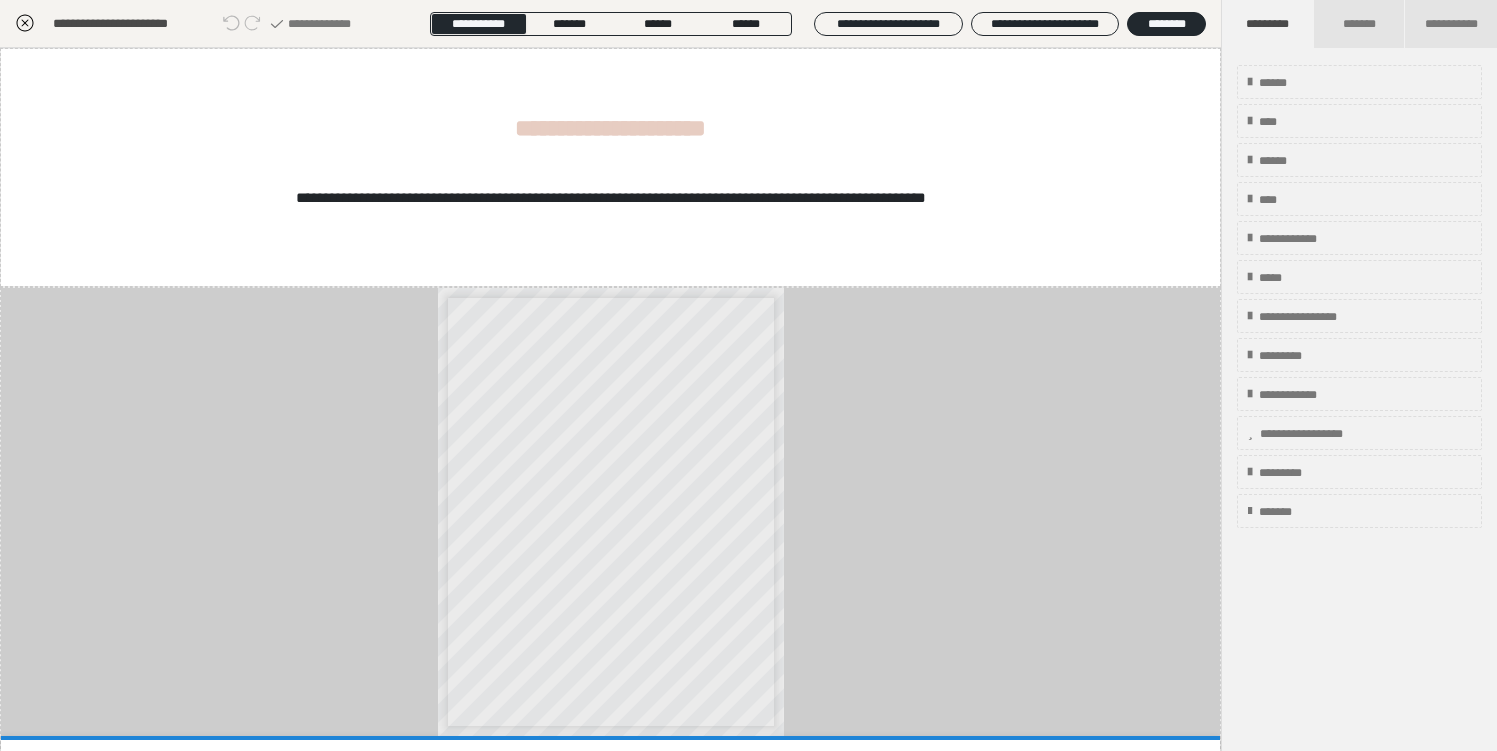 scroll, scrollTop: 936, scrollLeft: 0, axis: vertical 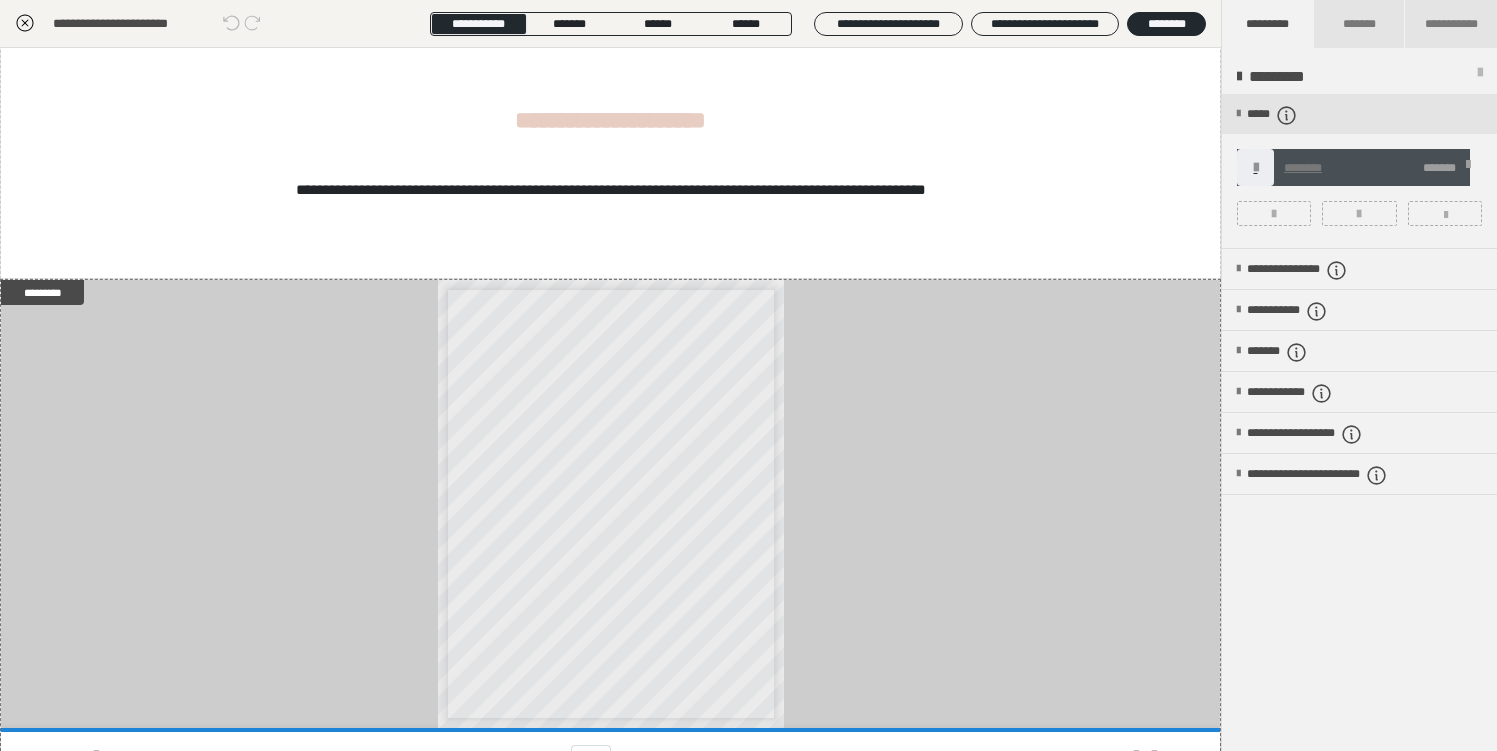 click on "***** ******** *******" at bounding box center [1359, 171] 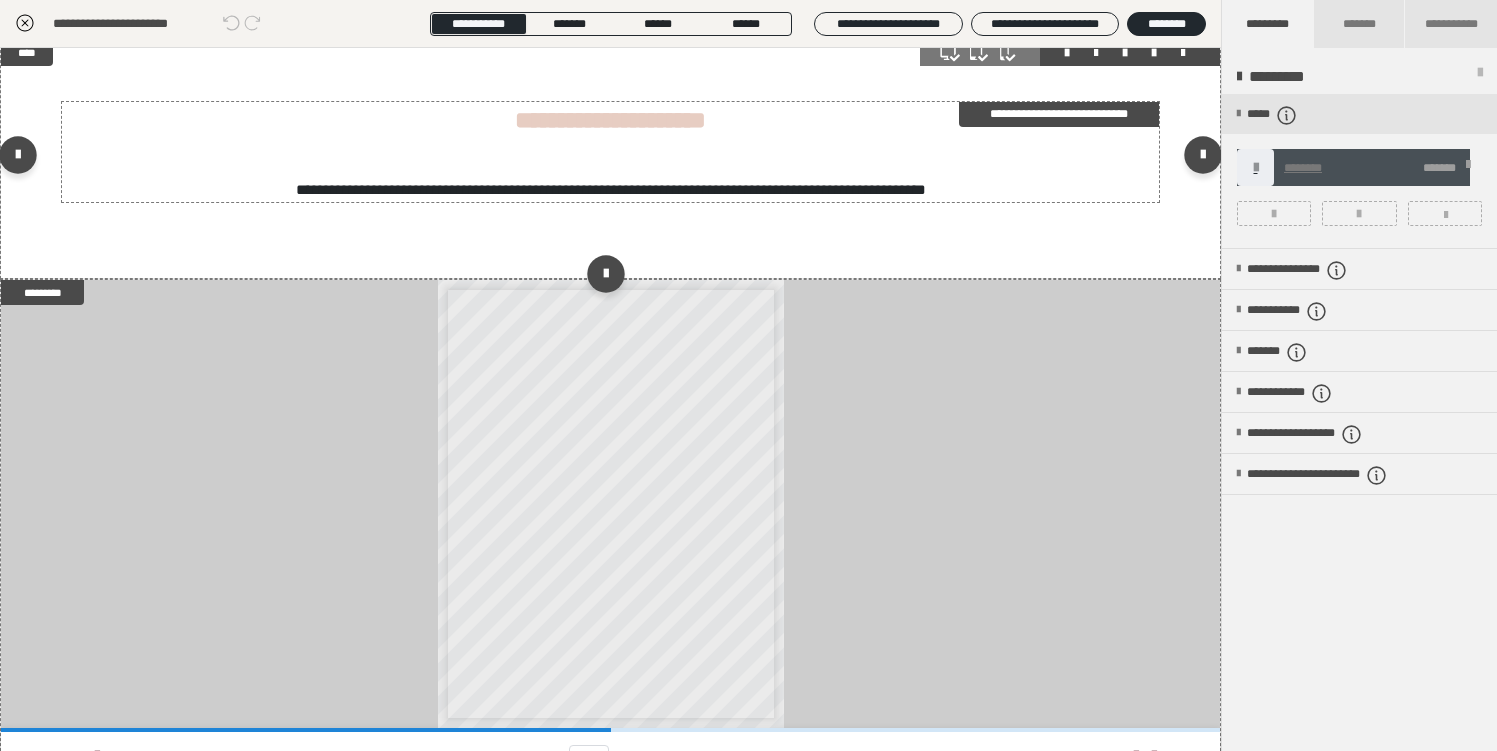 click on "**********" at bounding box center [611, 189] 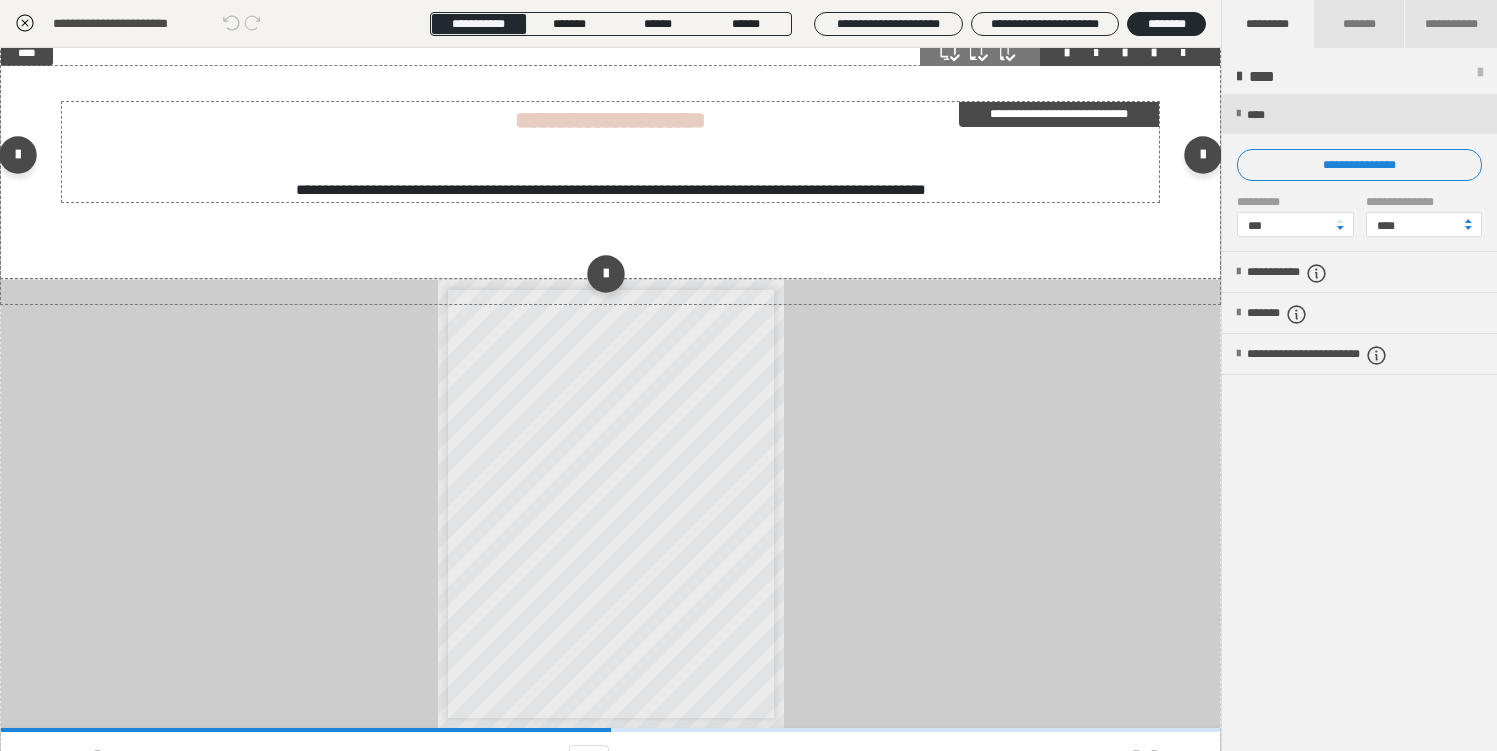 click on "**********" at bounding box center (611, 189) 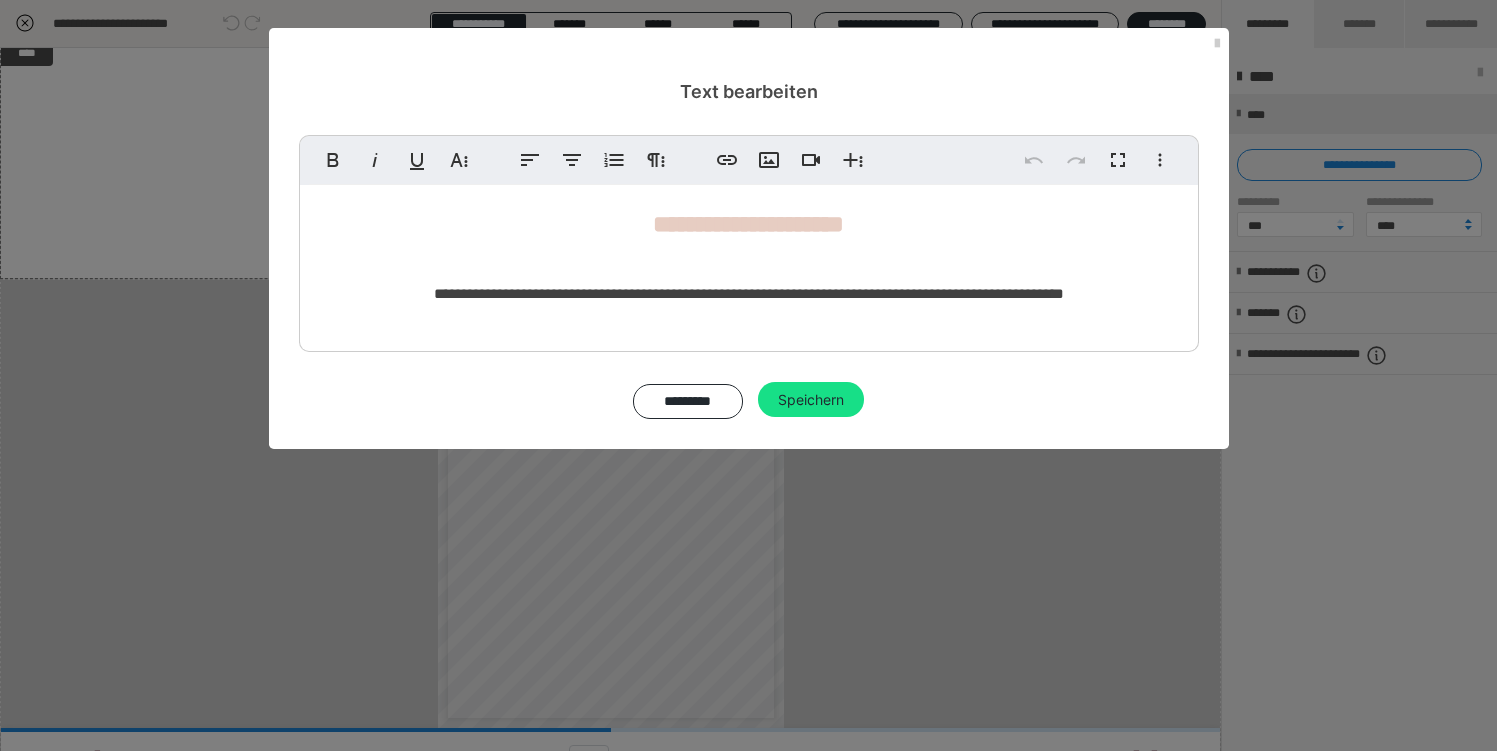 click on "**********" at bounding box center [749, 293] 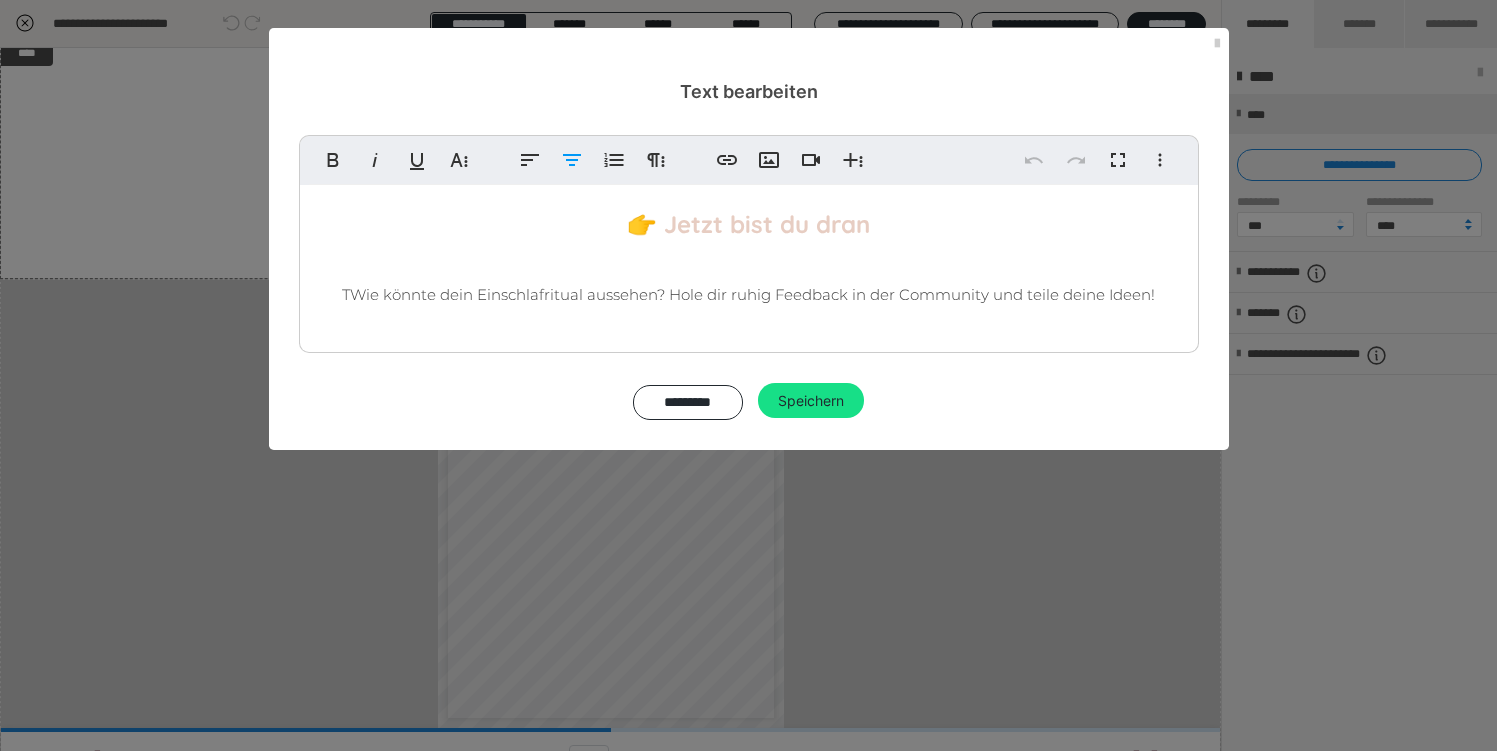 type 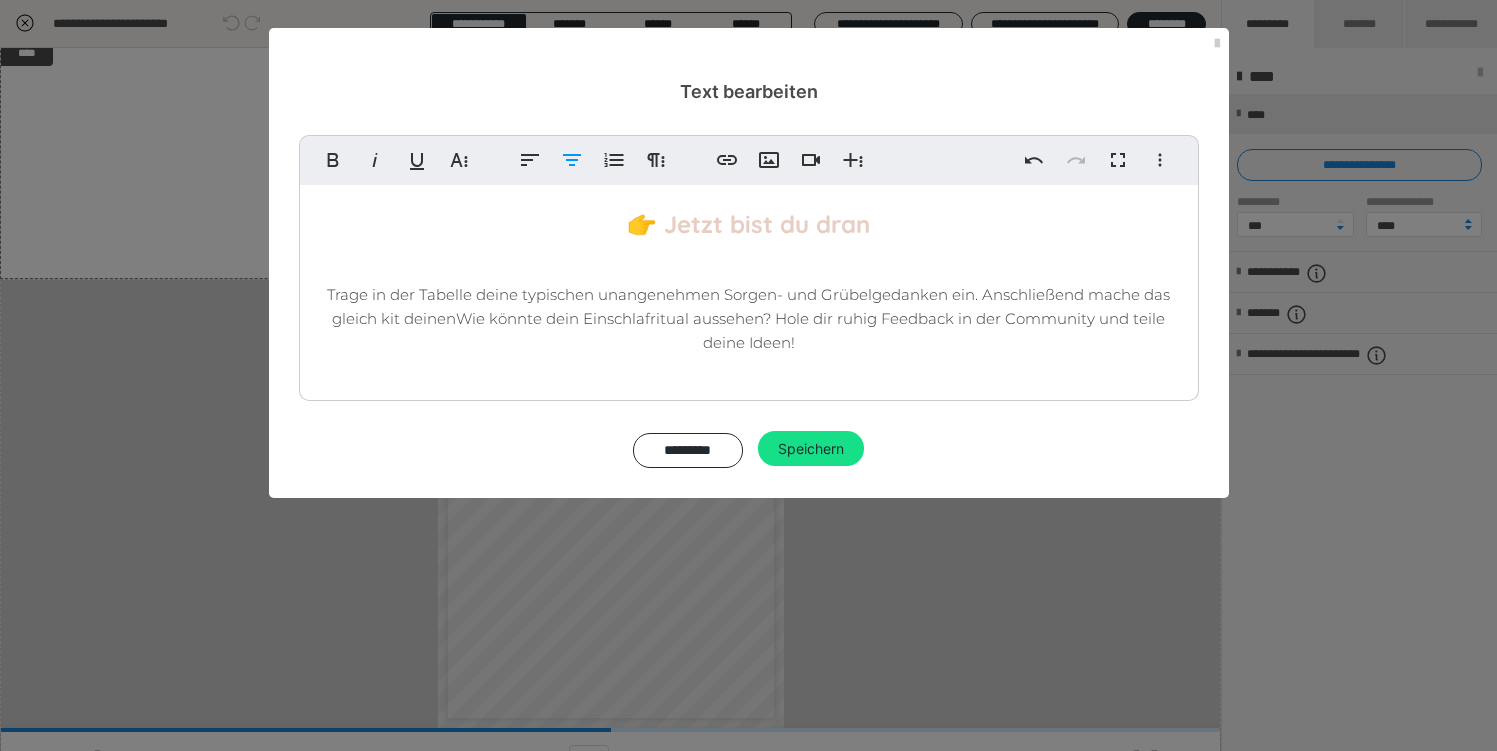 drag, startPoint x: 804, startPoint y: 346, endPoint x: 465, endPoint y: 317, distance: 340.23816 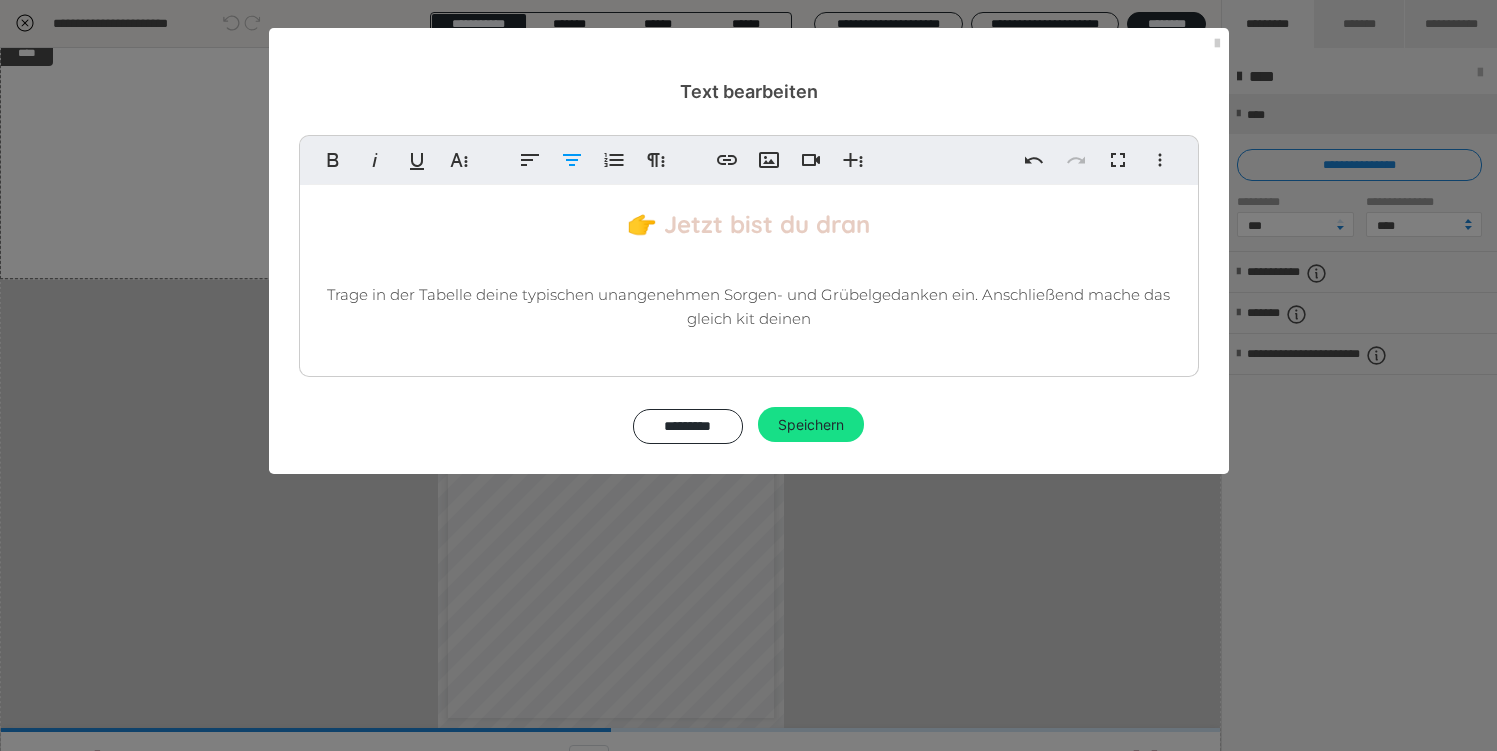 click on "Trage in der Tabelle deine typischen unangenehmen Sorgen- und Grübelgedanken ein. Anschließend mache das gleich kit deinen" at bounding box center [748, 306] 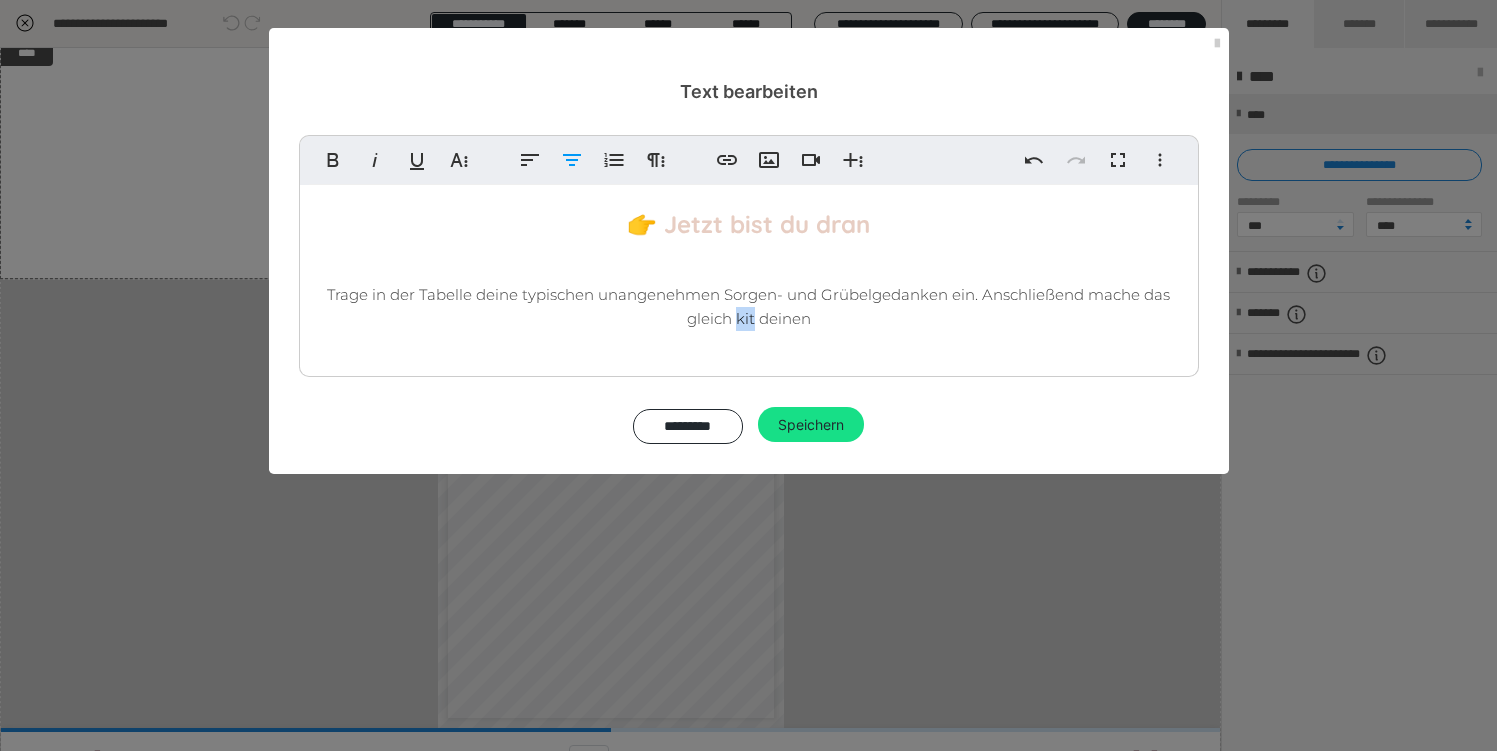 click on "Trage in der Tabelle deine typischen unangenehmen Sorgen- und Grübelgedanken ein. Anschließend mache das gleich kit deinen" at bounding box center (748, 306) 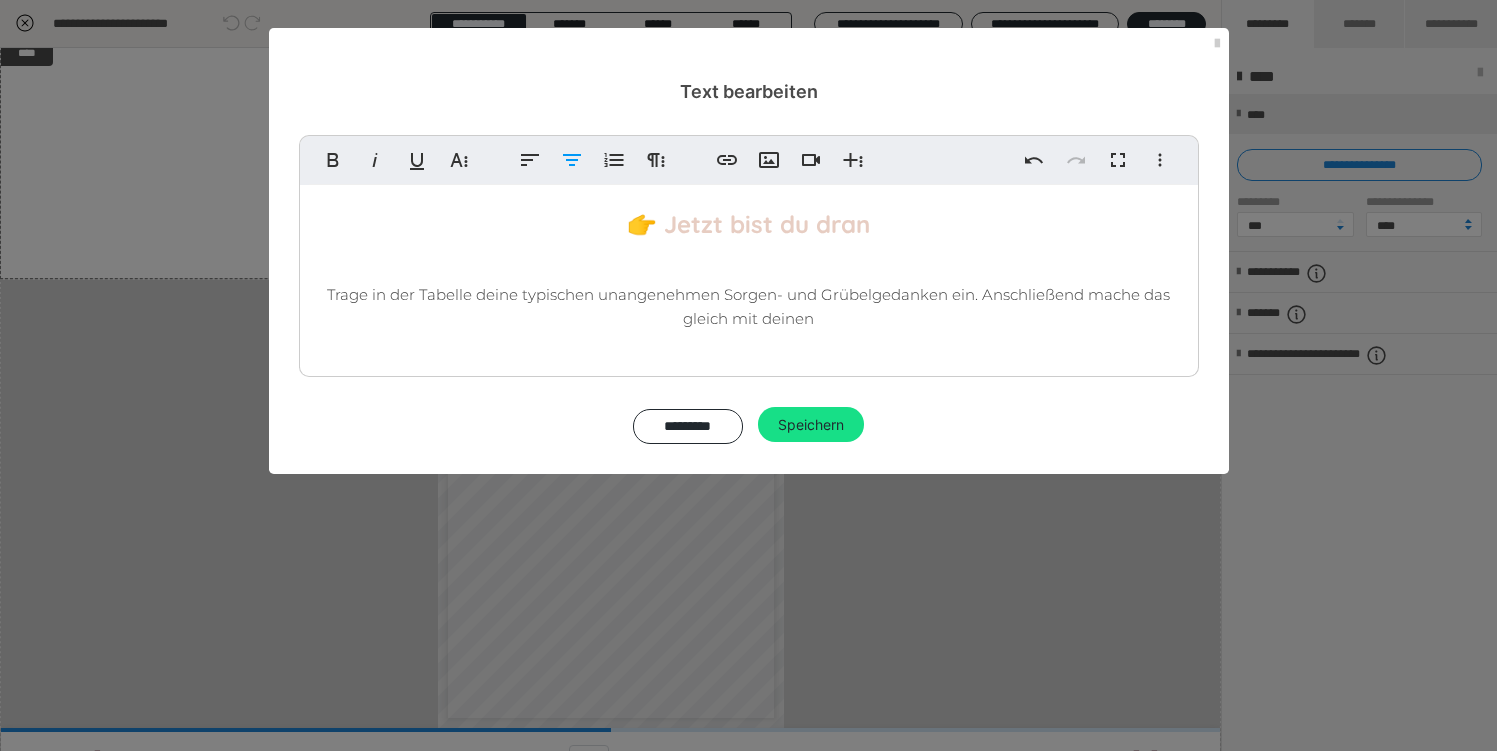 click on "Trage in der Tabelle deine typischen unangenehmen Sorgen- und Grübelgedanken ein. Anschließend mache das gleich mit deinen" at bounding box center [748, 306] 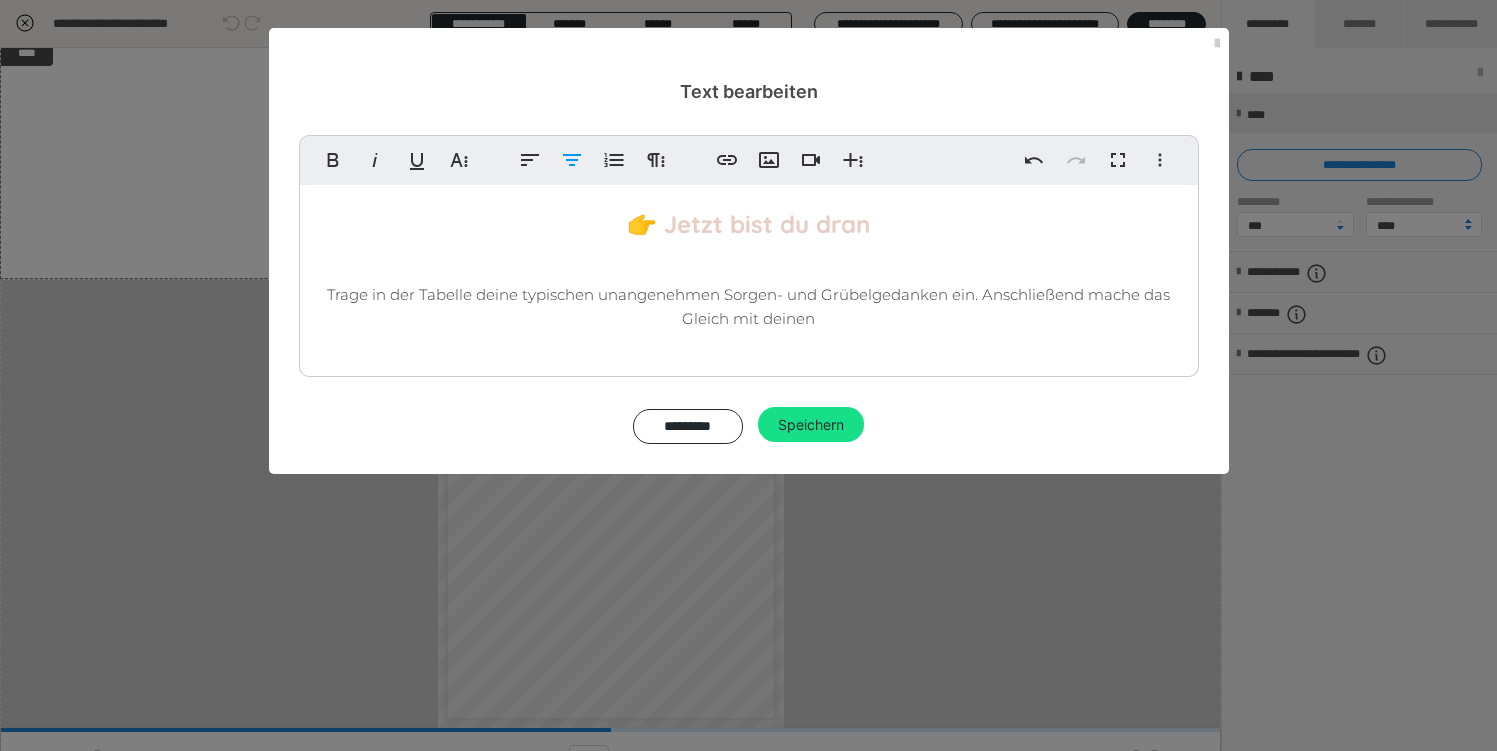 click on "Trage in der Tabelle deine typischen unangenehmen Sorgen- und Grübelgedanken ein. Anschließend mache das Gleich mit deinen" at bounding box center [748, 306] 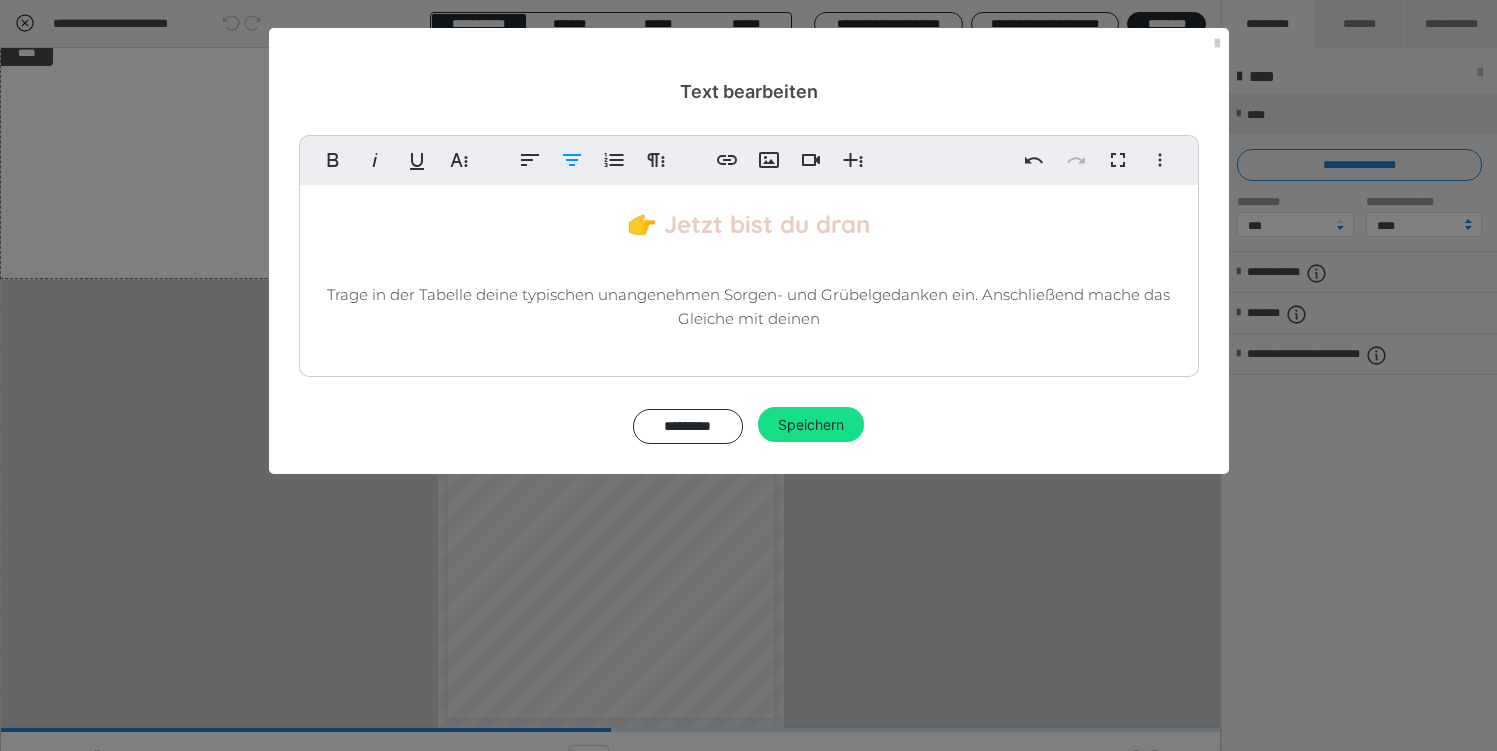 click on "👉 Jetzt bist du dran  Trage in der Tabelle deine typischen unangenehmen Sorgen- und Grübelgedanken ein. Anschließend mache das Gleiche mit deinen" at bounding box center (749, 276) 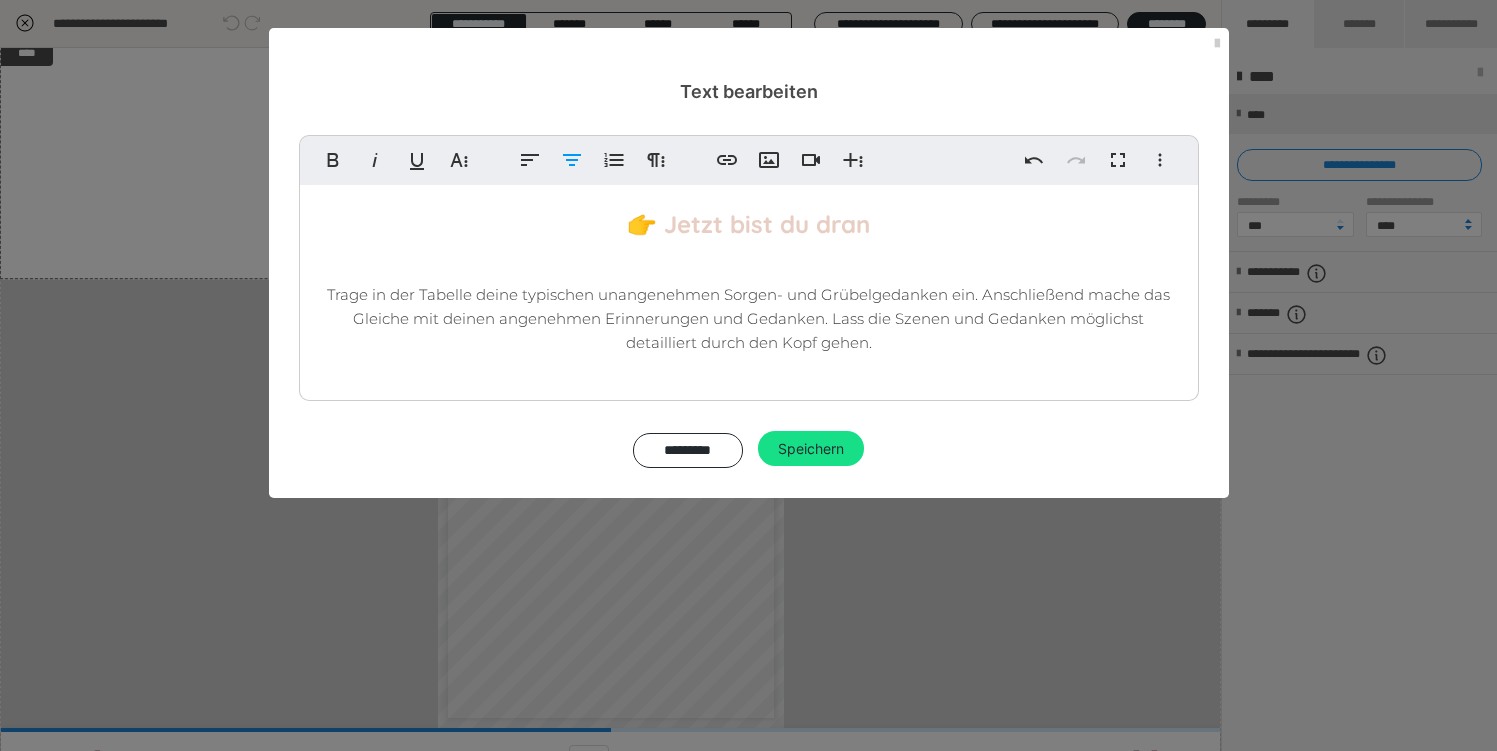 click on "Trage in der Tabelle deine typischen unangenehmen Sorgen- und Grübelgedanken ein. Anschließend mache das Gleiche mit deinen angenehmen Erinnerungen und Gedanken. Lass die Szenen und Gedanken möglichst detailliert durch den Kopf gehen." at bounding box center [748, 318] 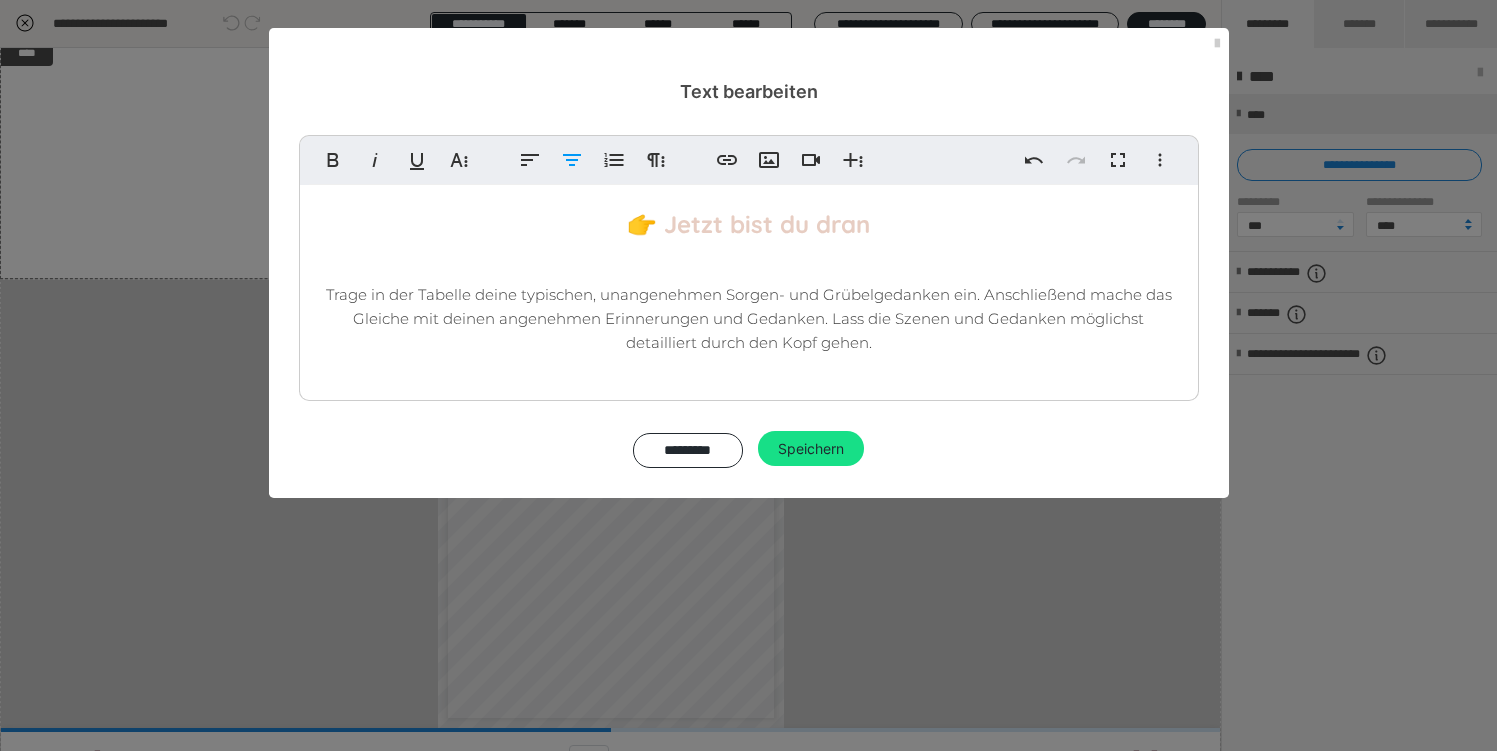 click on "👉 Jetzt bist du dran  Trage in der Tabelle deine typischen, unangenehmen Sorgen- und Grübelgedanken ein. Anschließend mache das Gleiche mit deinen angenehmen Erinnerungen und Gedanken. Lass die Szenen und Gedanken möglichst detailliert durch den Kopf gehen." at bounding box center (749, 288) 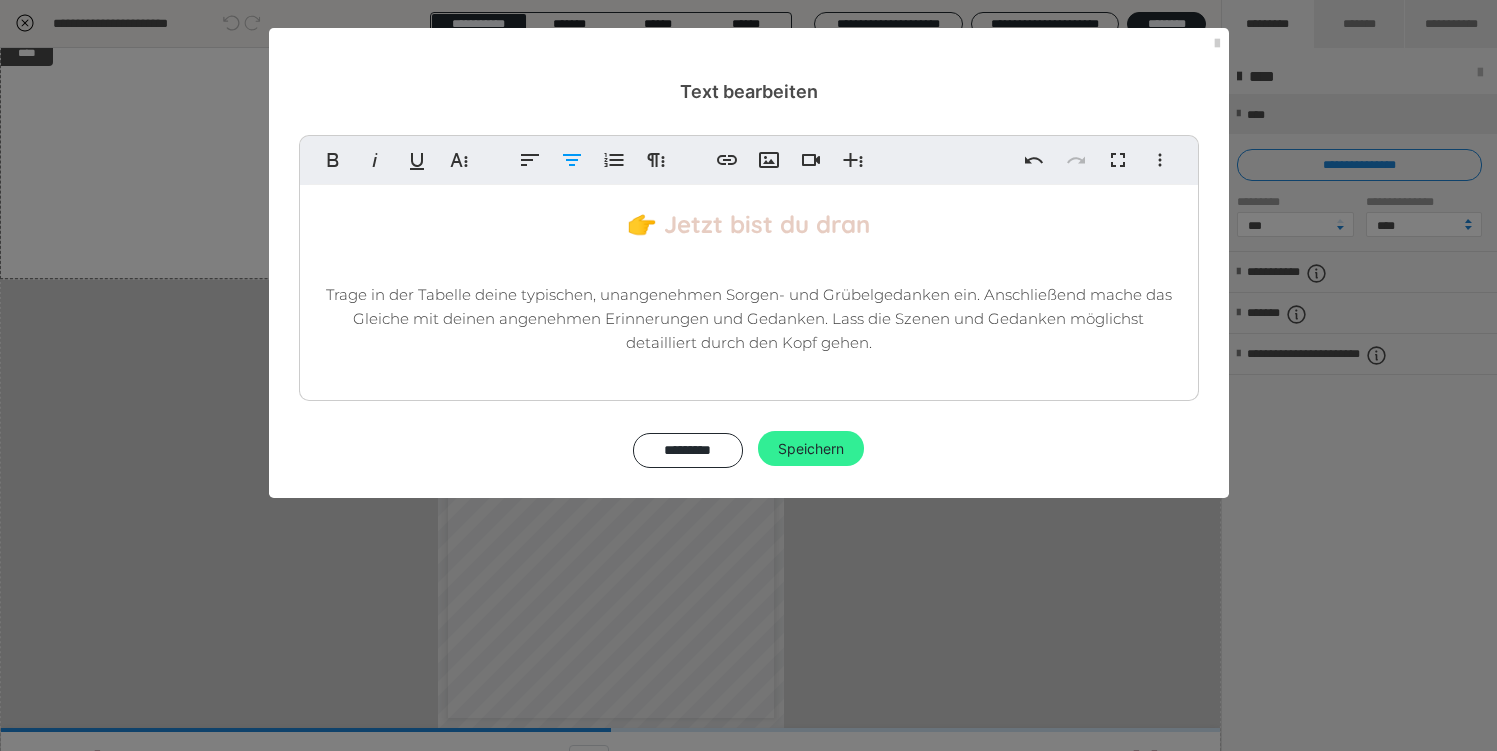 click on "Speichern" at bounding box center [811, 449] 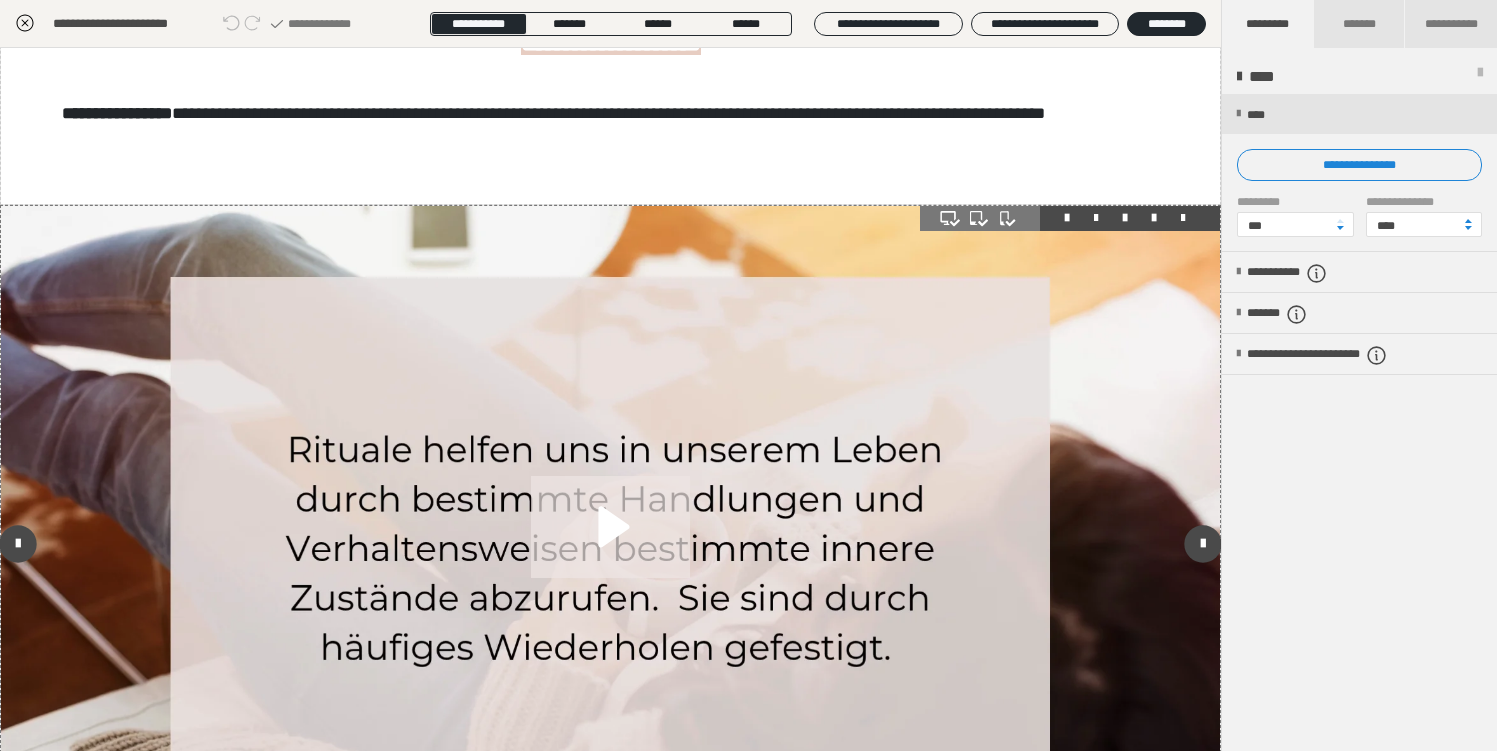 scroll, scrollTop: 0, scrollLeft: 0, axis: both 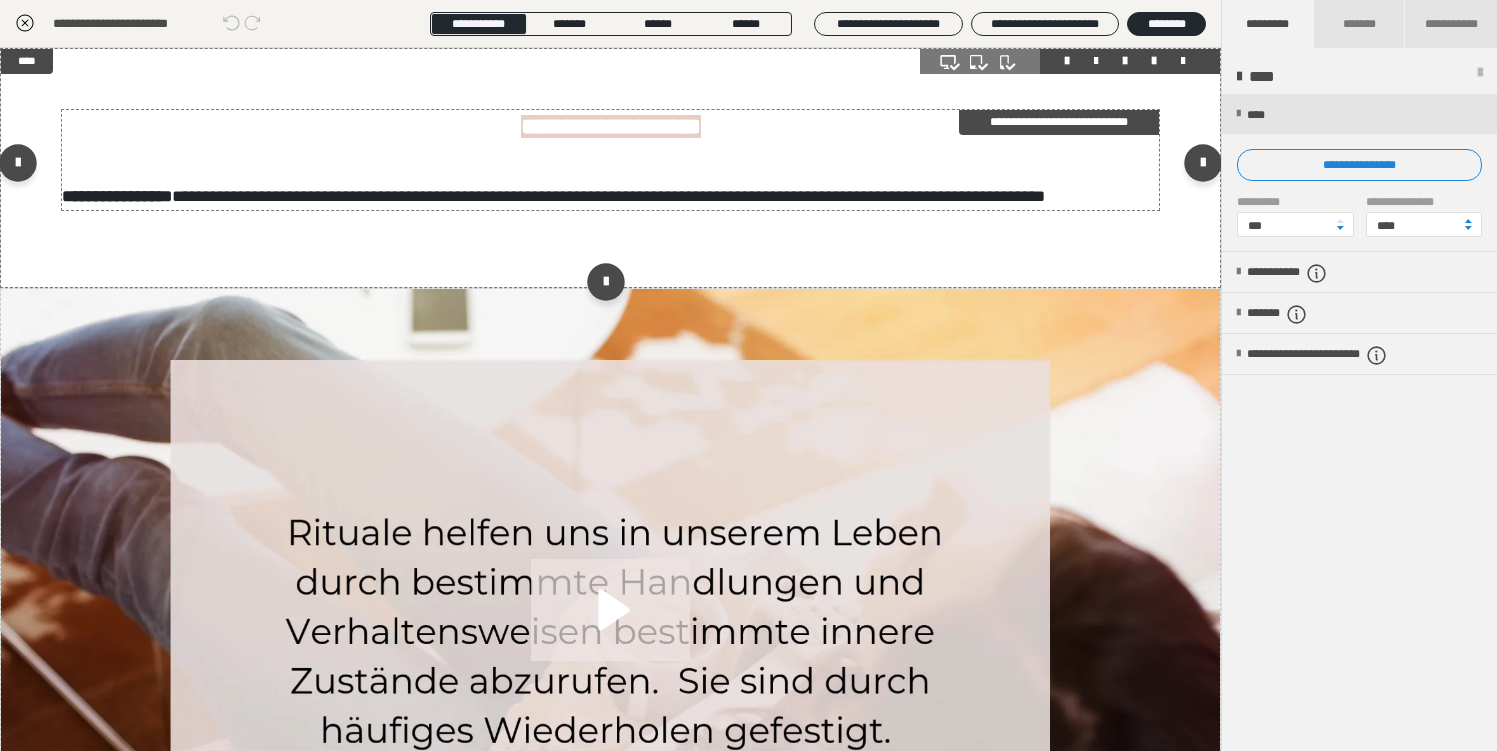 click on "**********" at bounding box center (1059, 122) 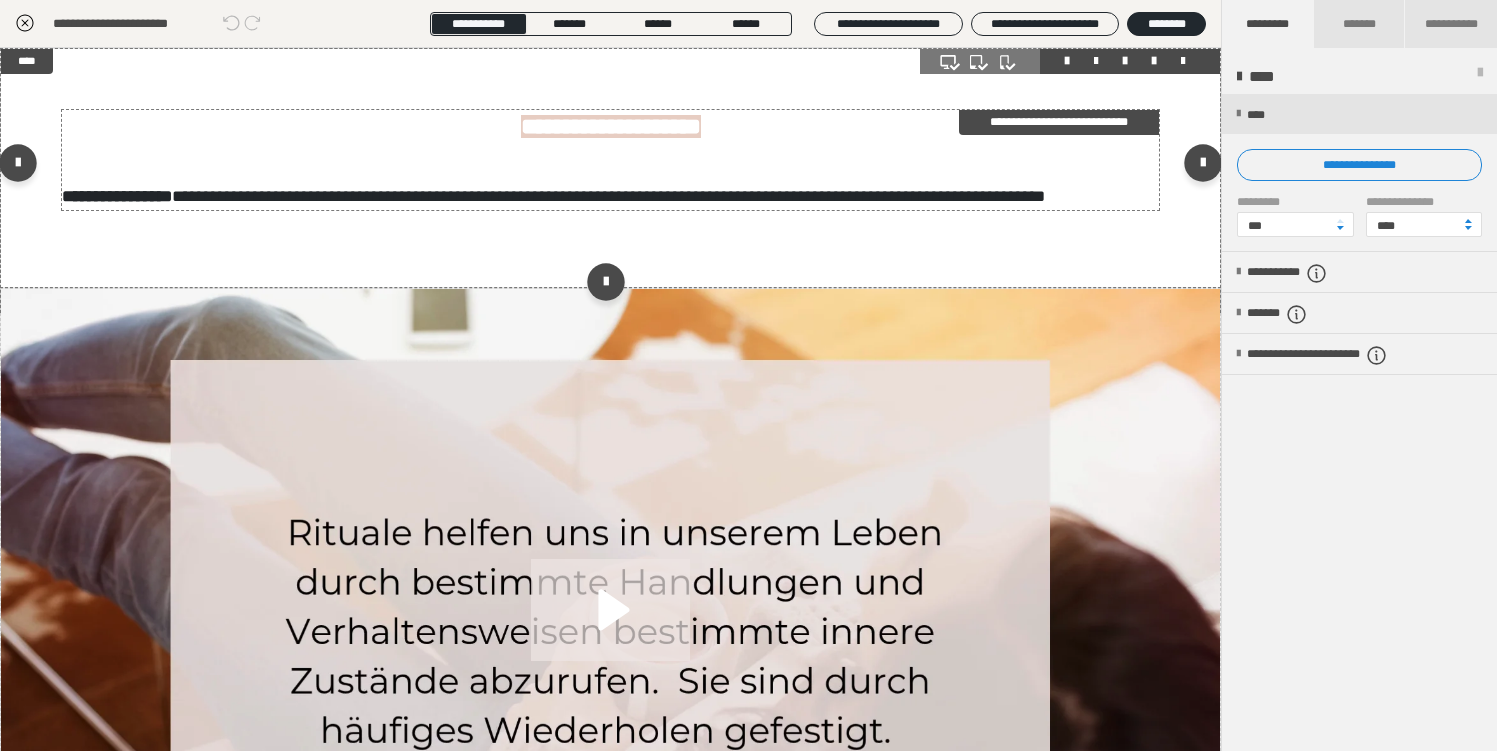 click on "**********" at bounding box center [1059, 122] 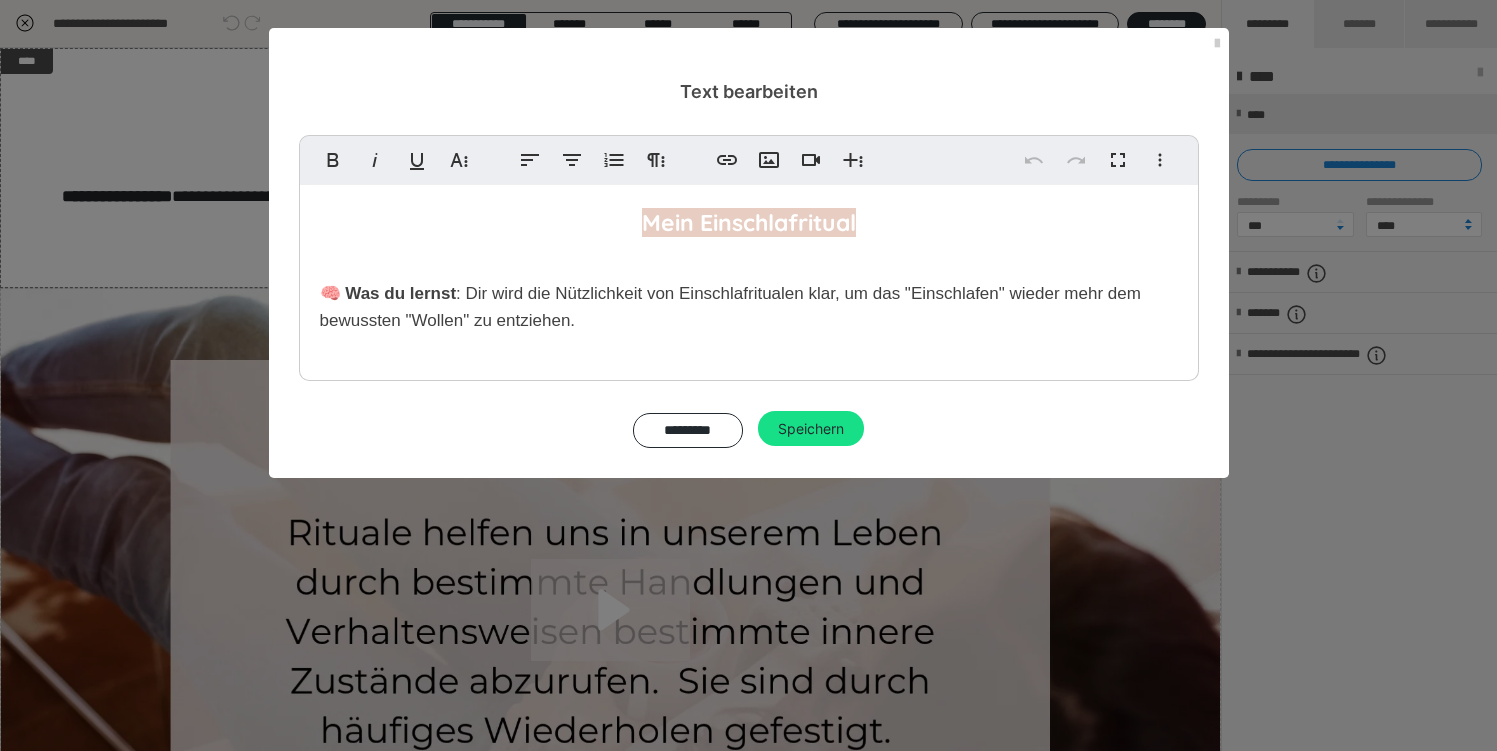 click on "Mein Einschlafritual" at bounding box center [749, 222] 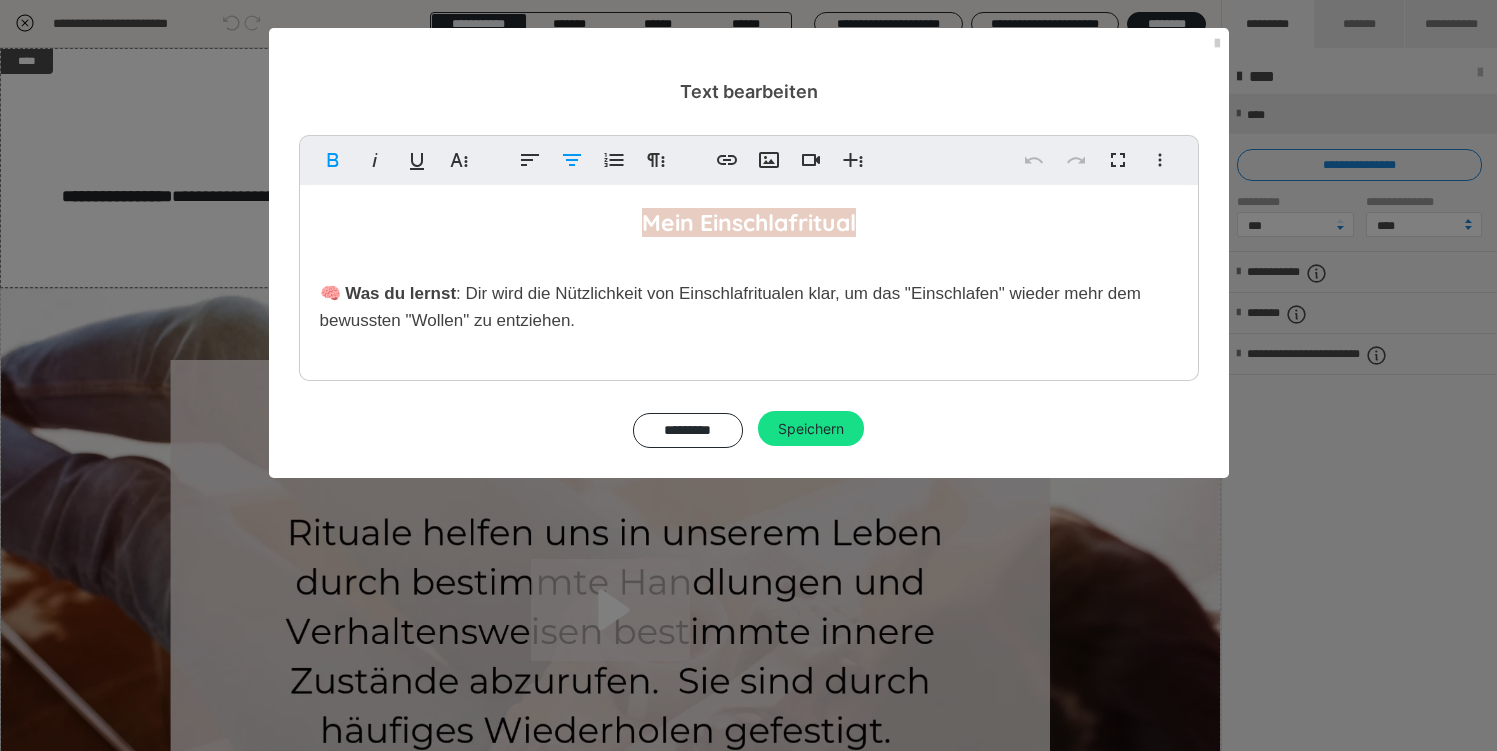 click on "Mein Einschlafritual" at bounding box center (749, 222) 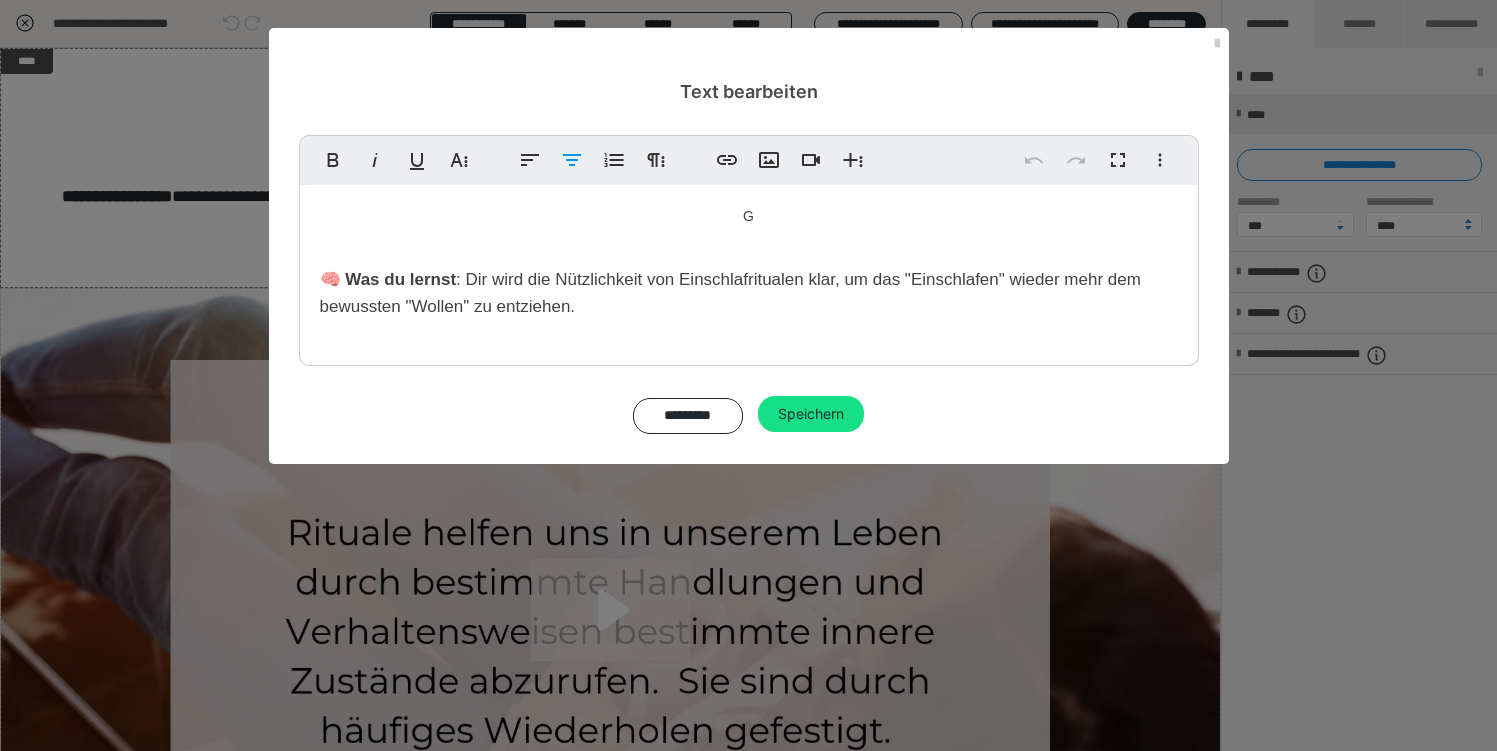 type 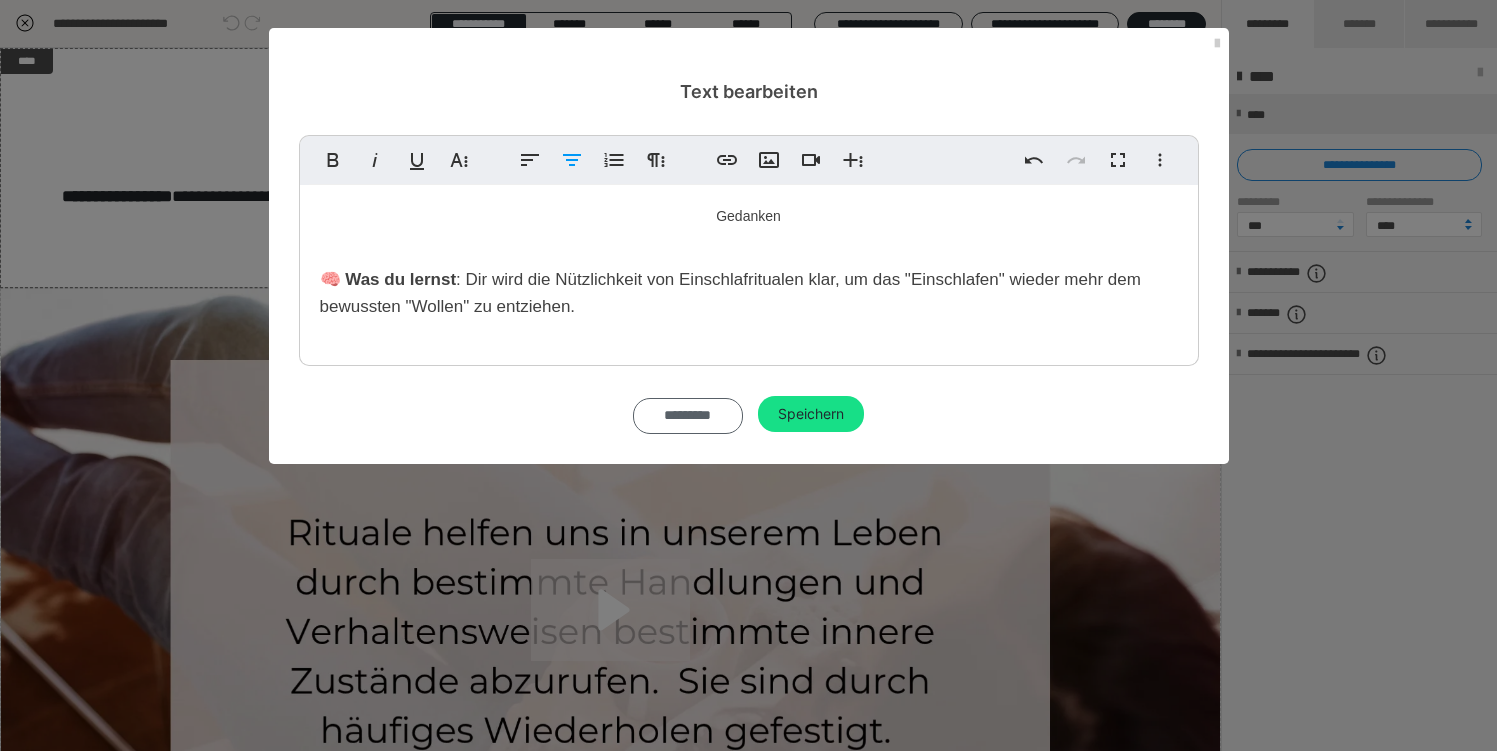 click on "*********" at bounding box center (688, 416) 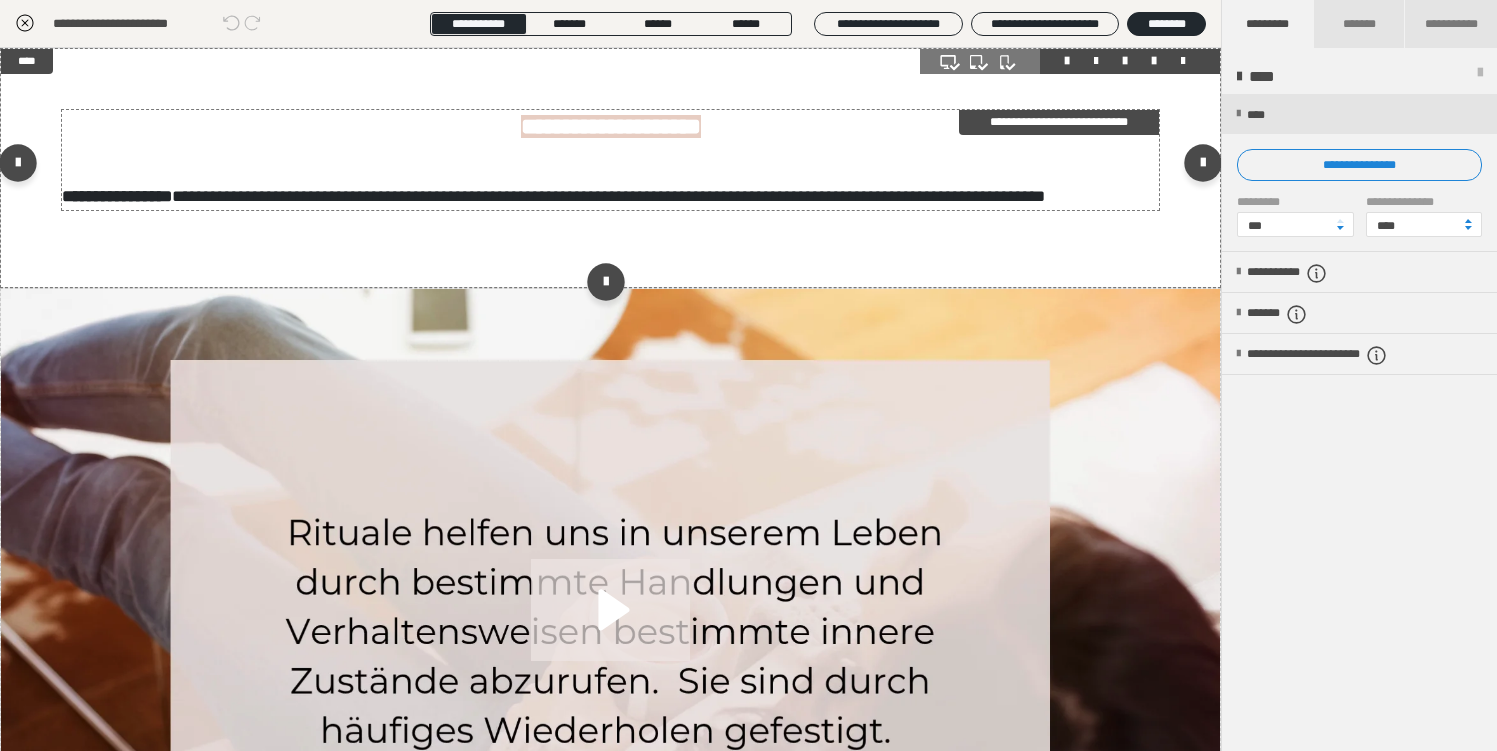 click on "**********" at bounding box center (610, 160) 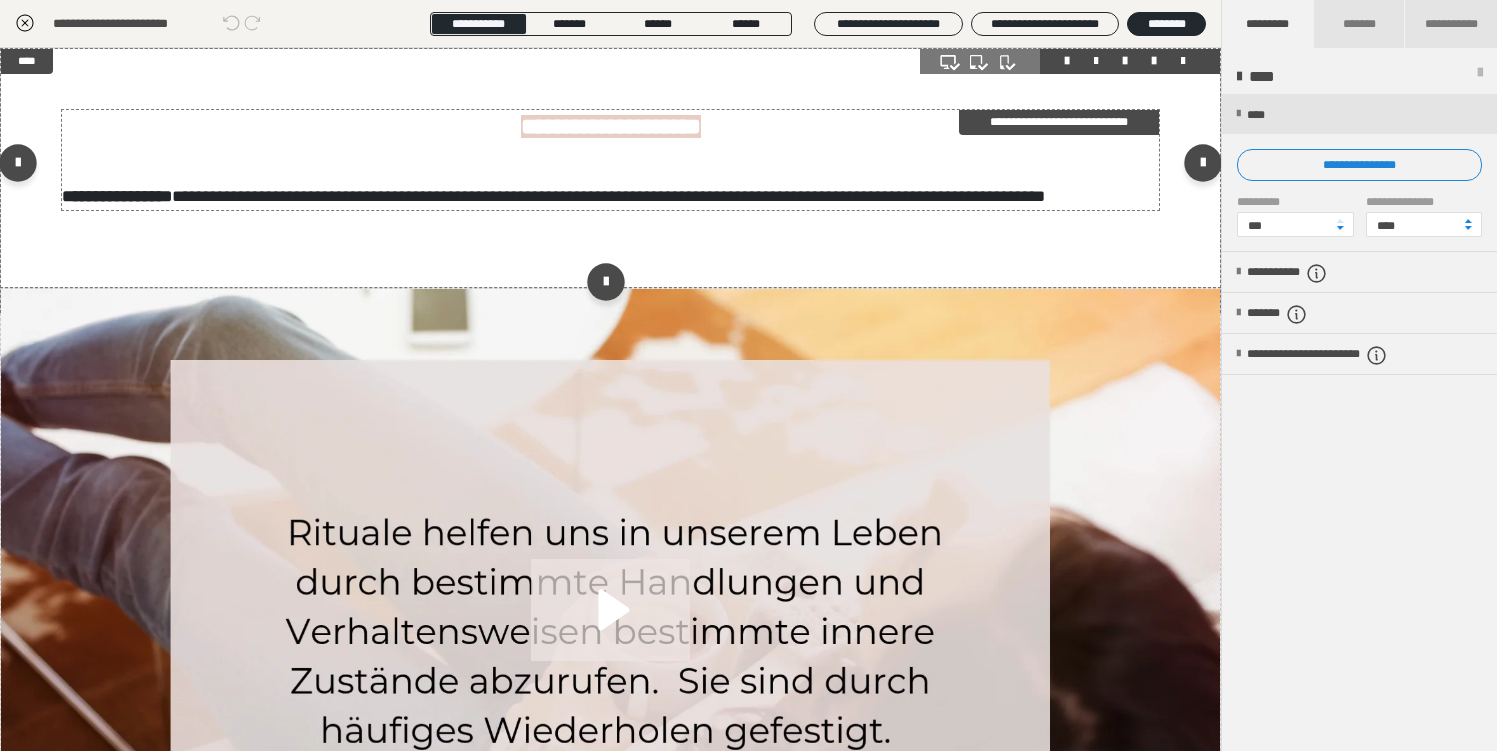 click on "**********" at bounding box center [1059, 122] 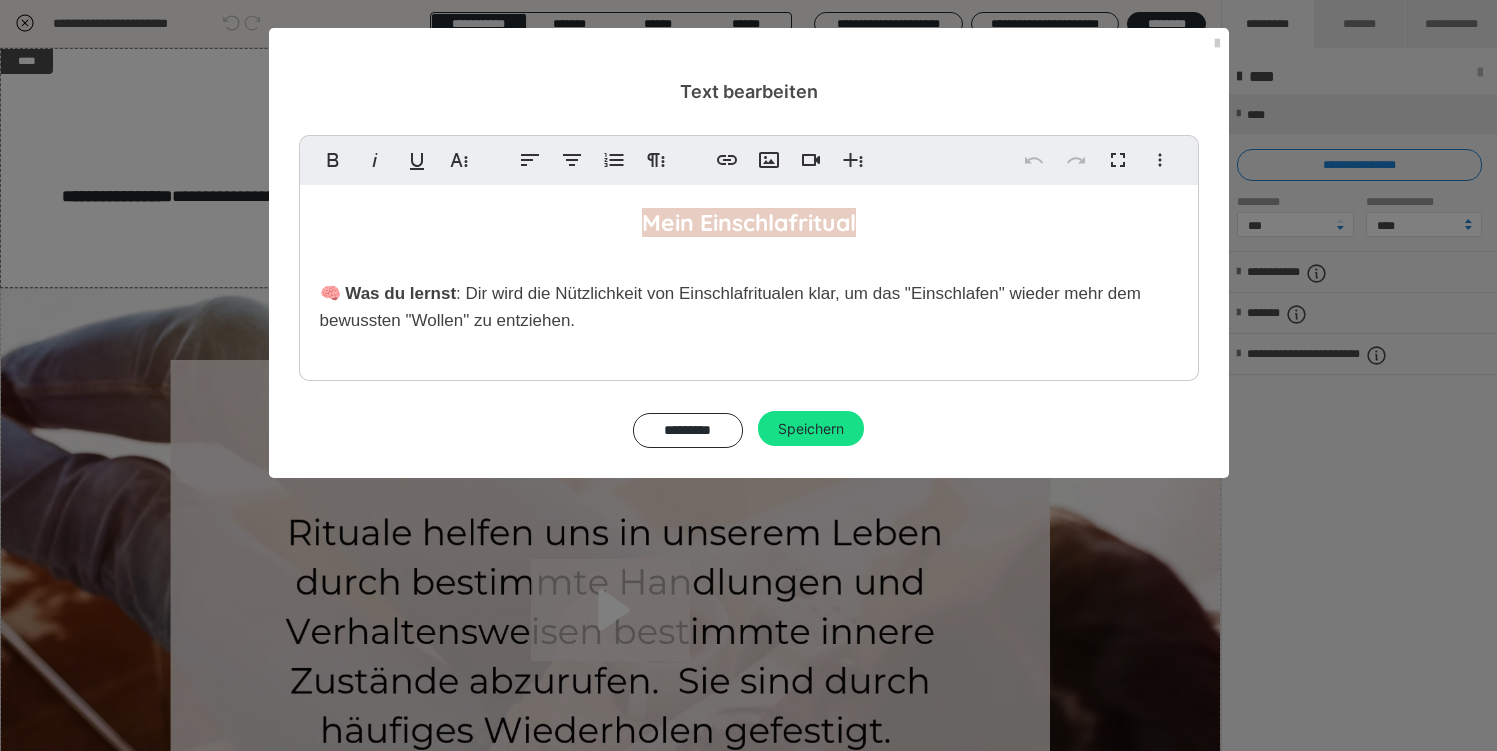 click on "Mein Einschlafritual" at bounding box center [749, 222] 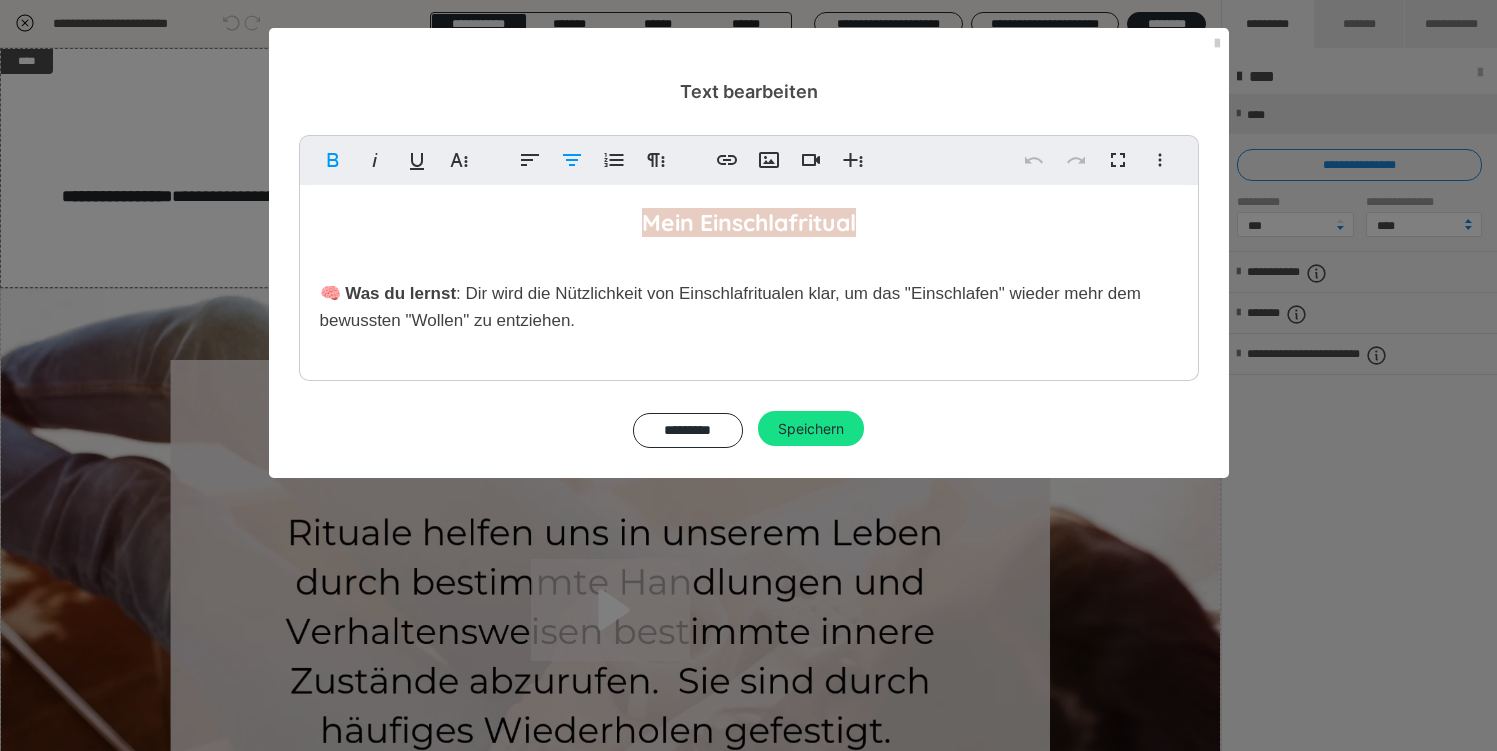 type 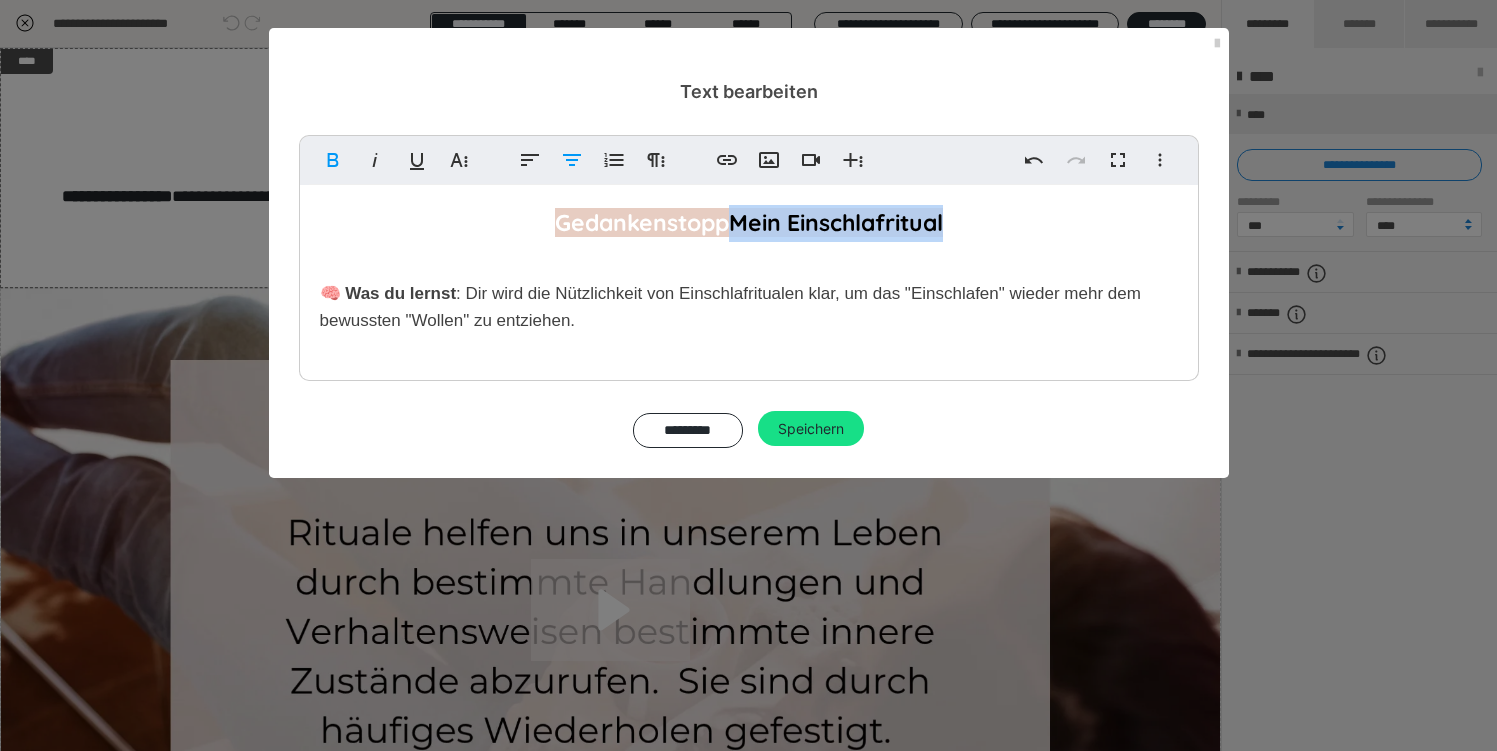 drag, startPoint x: 738, startPoint y: 229, endPoint x: 951, endPoint y: 229, distance: 213 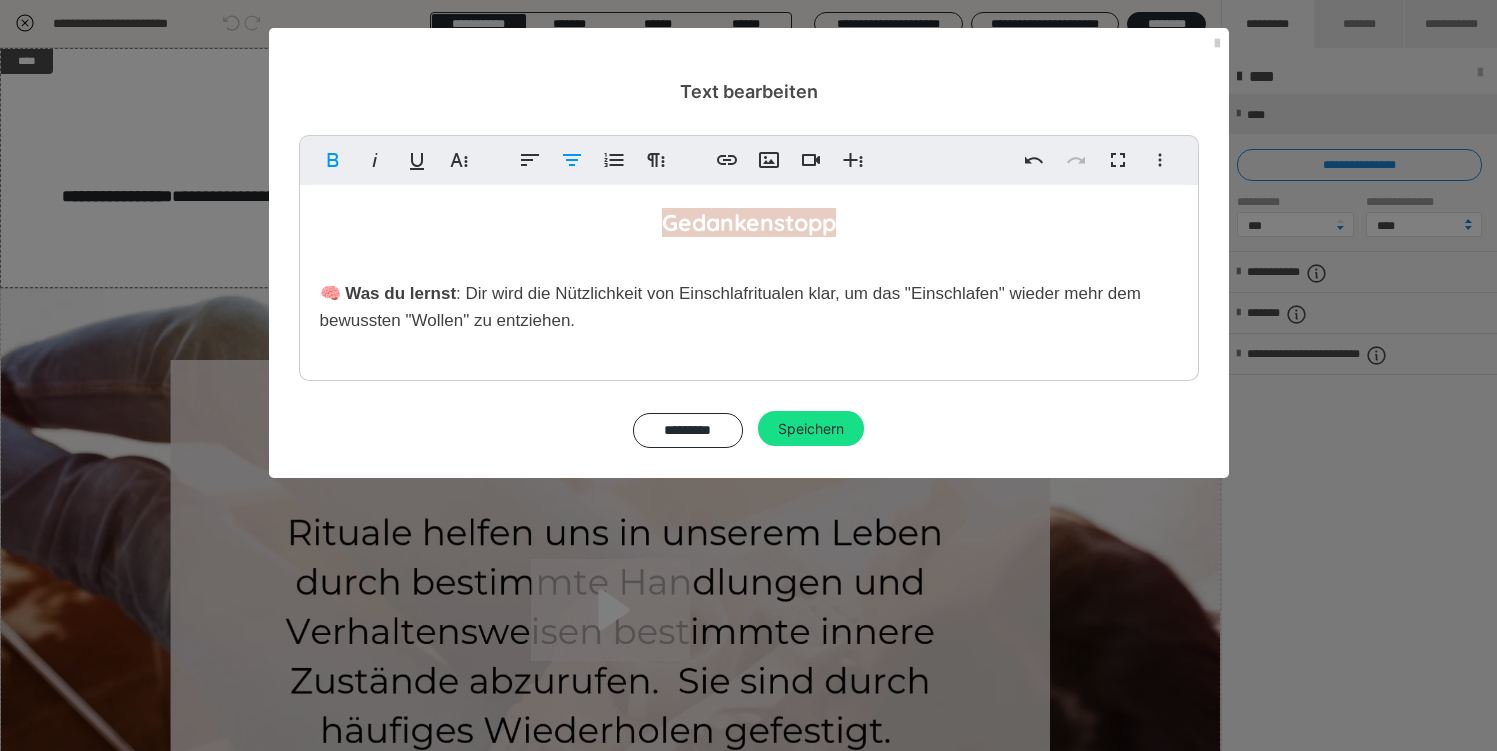 click on "Gedankenstopp" at bounding box center [749, 223] 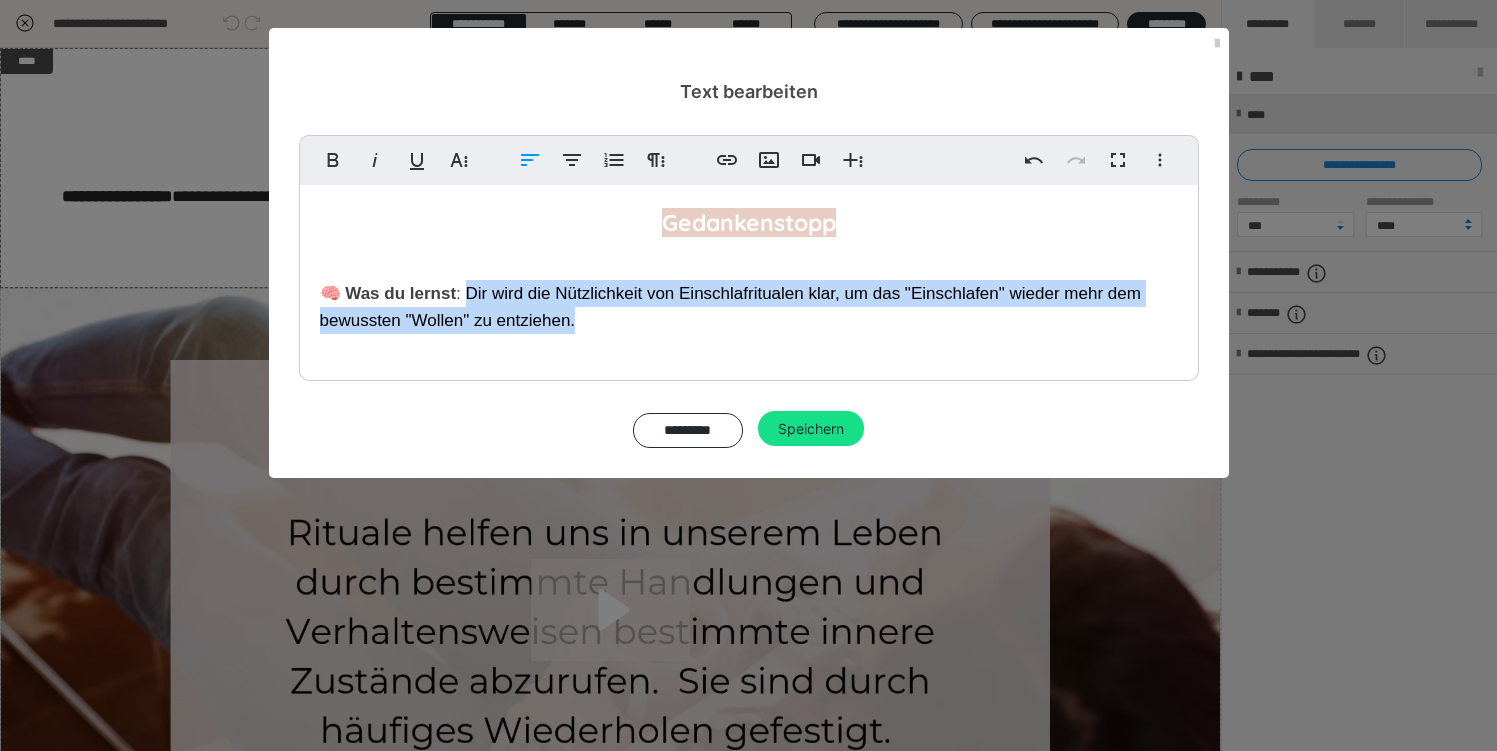 drag, startPoint x: 467, startPoint y: 292, endPoint x: 577, endPoint y: 325, distance: 114.84337 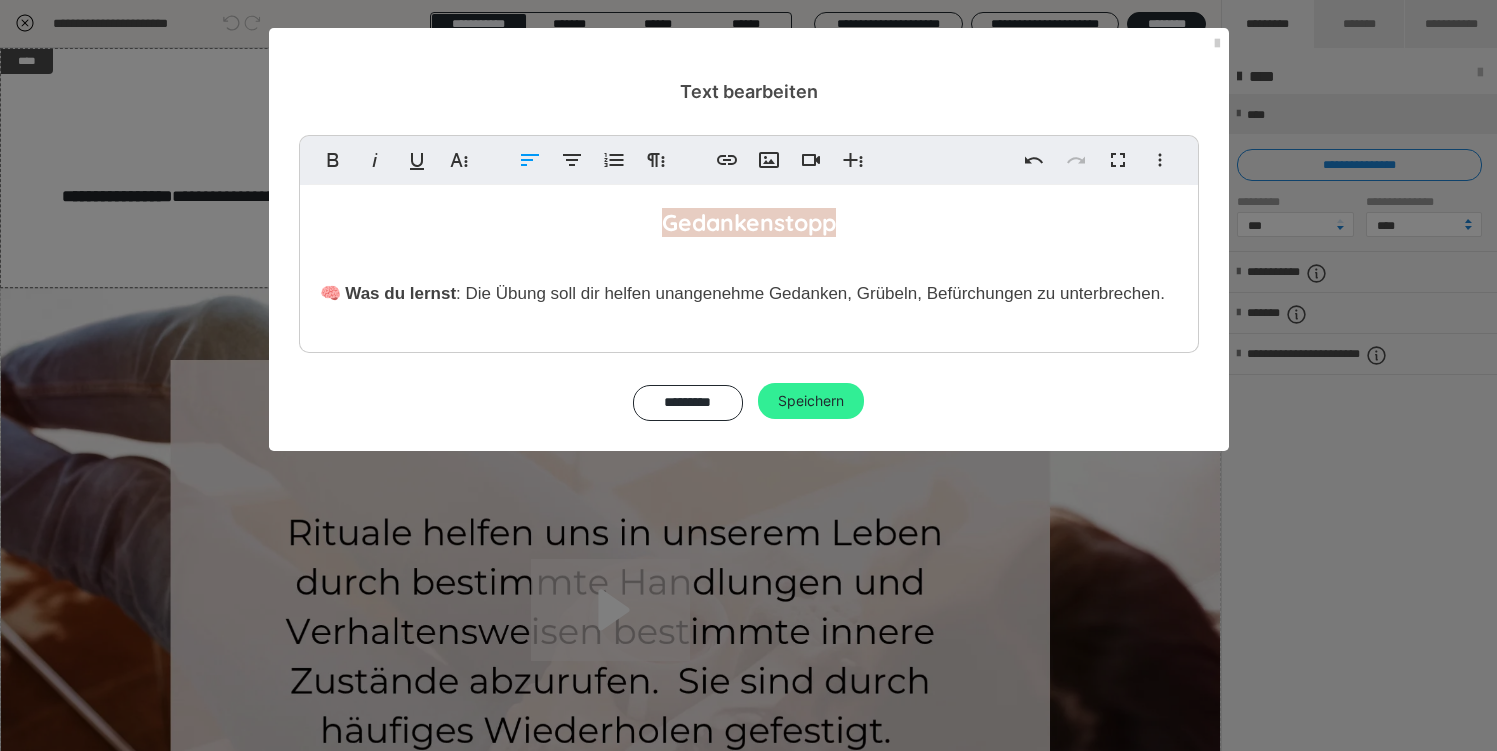 click on "Speichern" at bounding box center (811, 401) 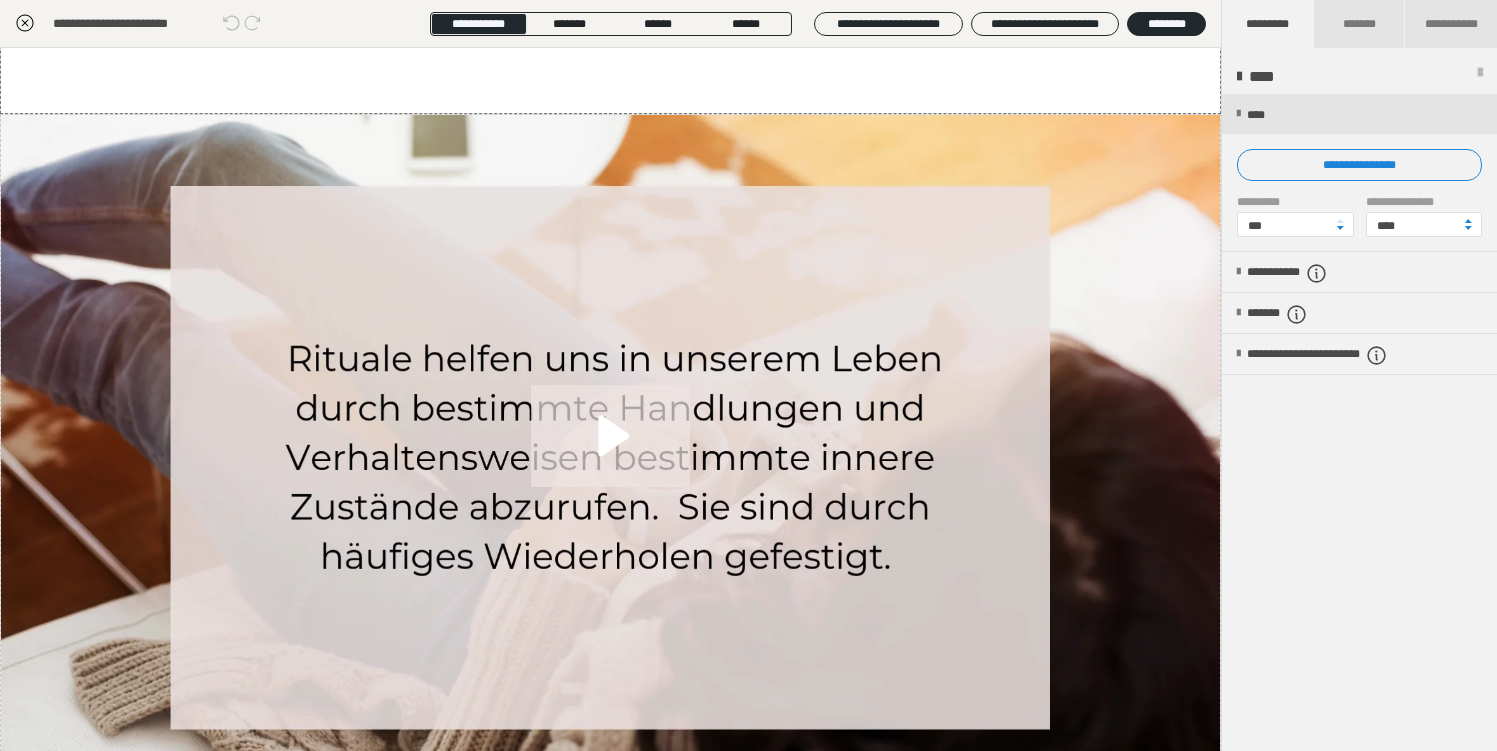 scroll, scrollTop: 0, scrollLeft: 0, axis: both 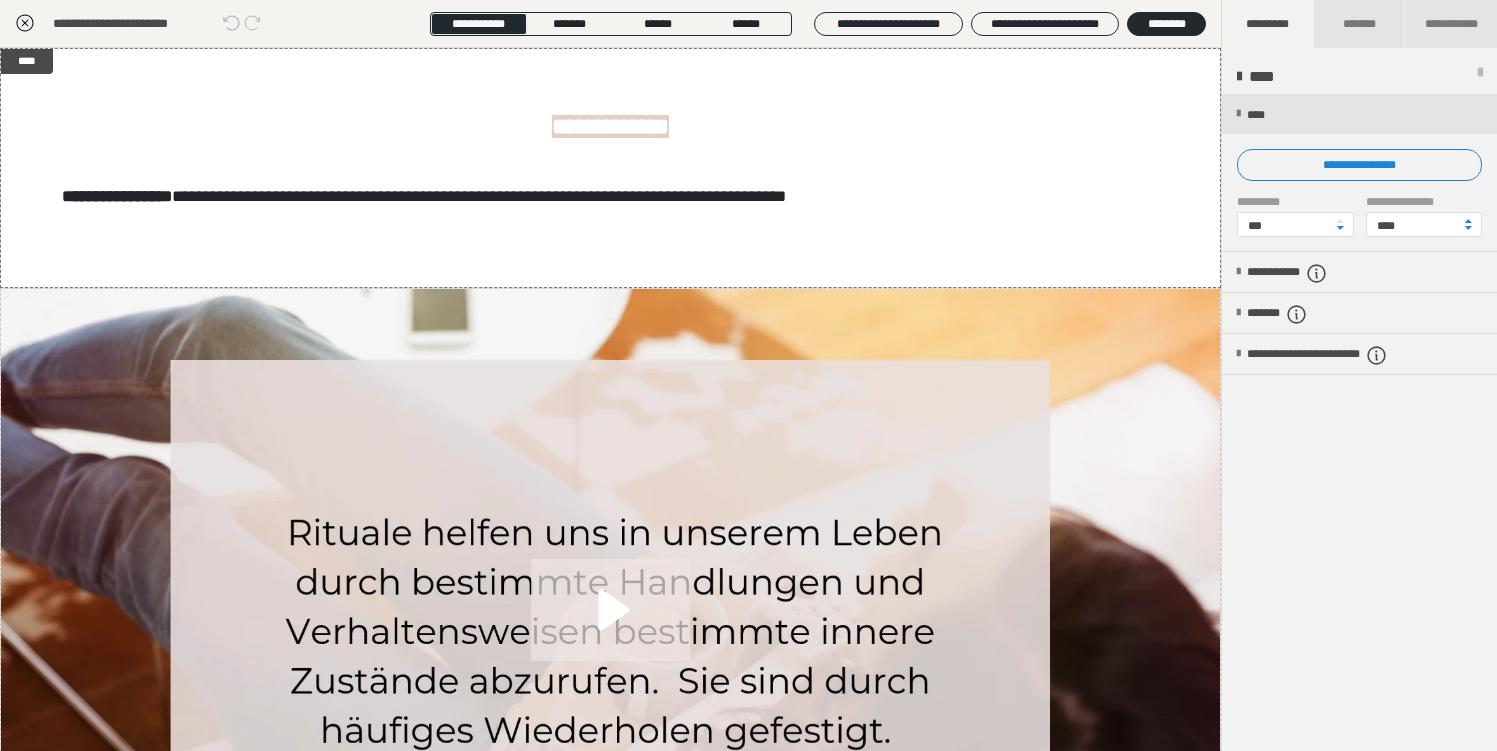 click 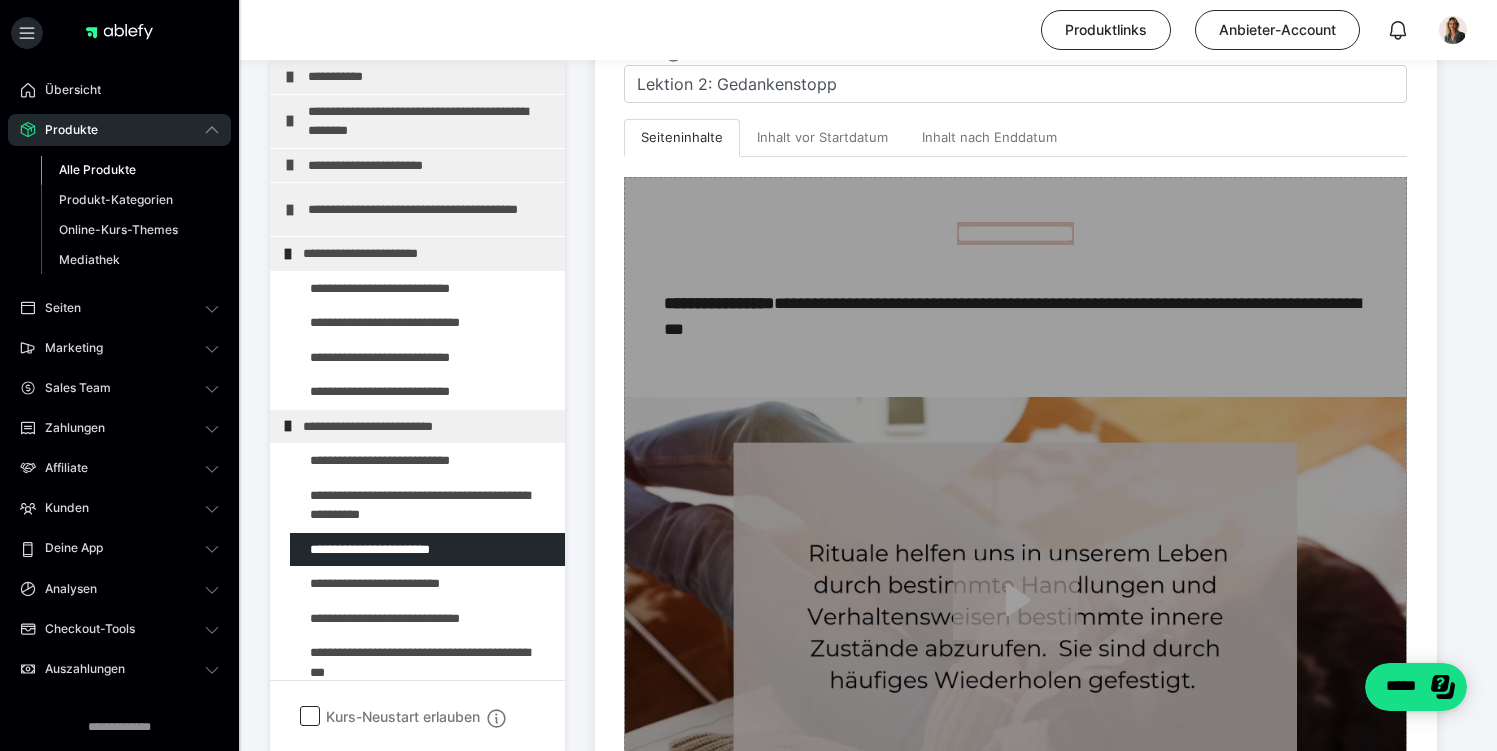 scroll, scrollTop: 458, scrollLeft: 0, axis: vertical 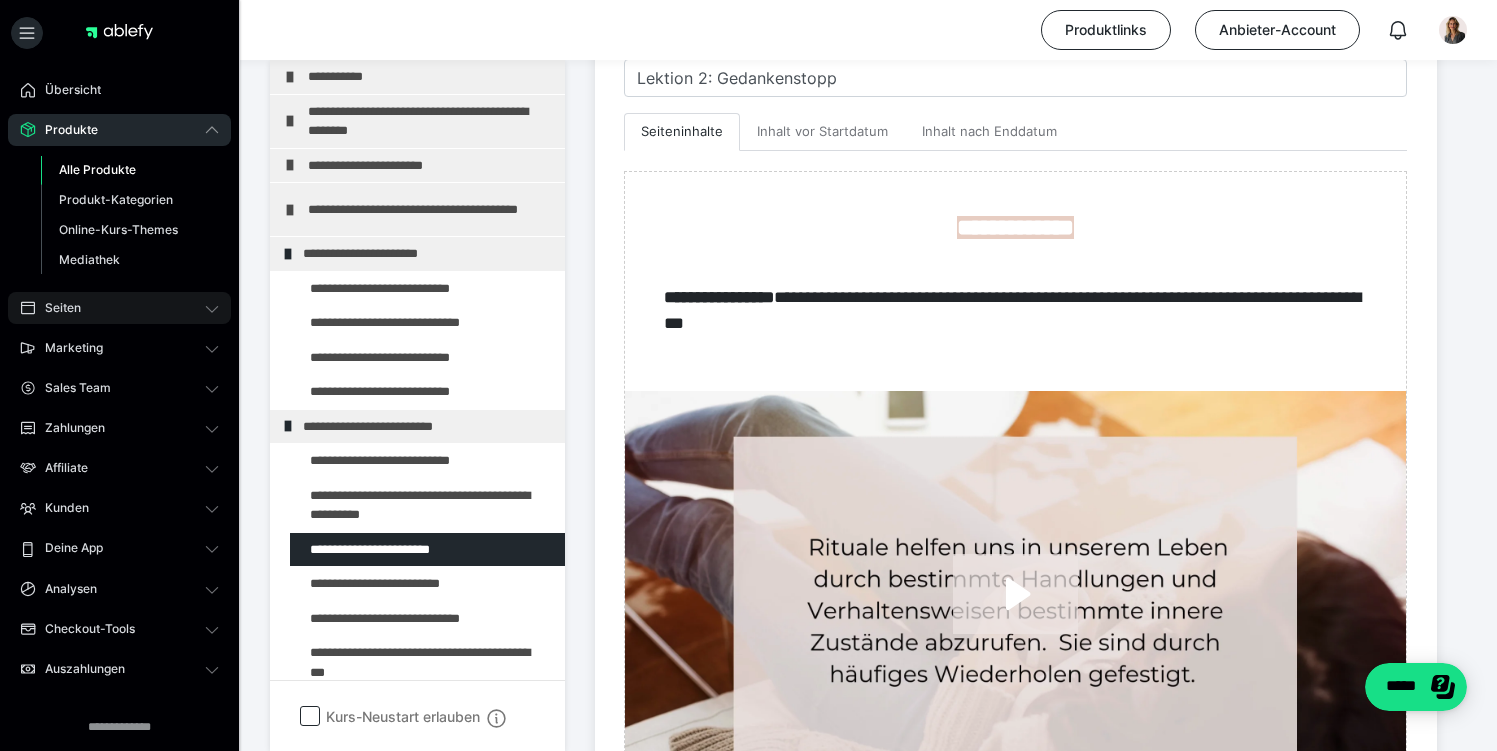 click on "Seiten" at bounding box center [119, 308] 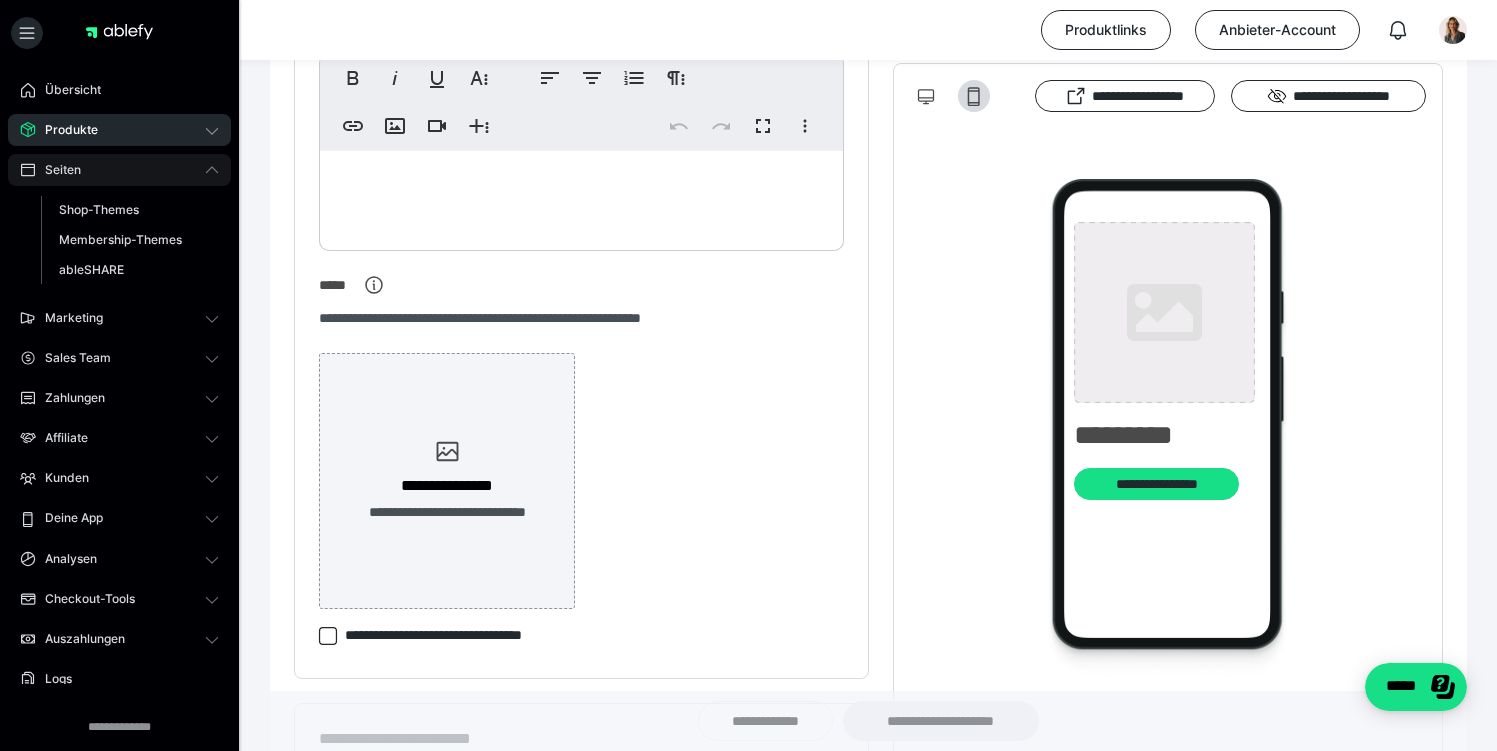 type on "**********" 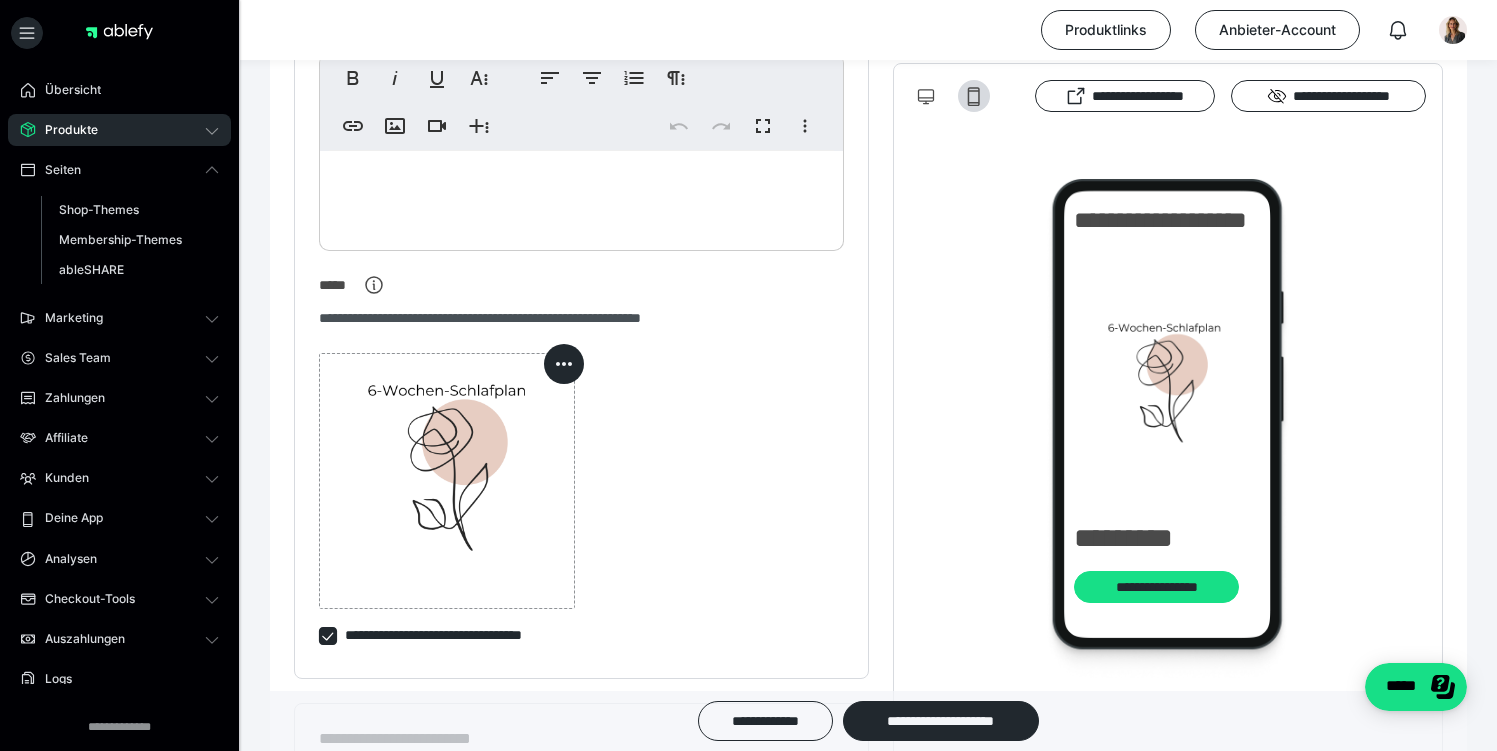 click on "Produkte" at bounding box center (119, 130) 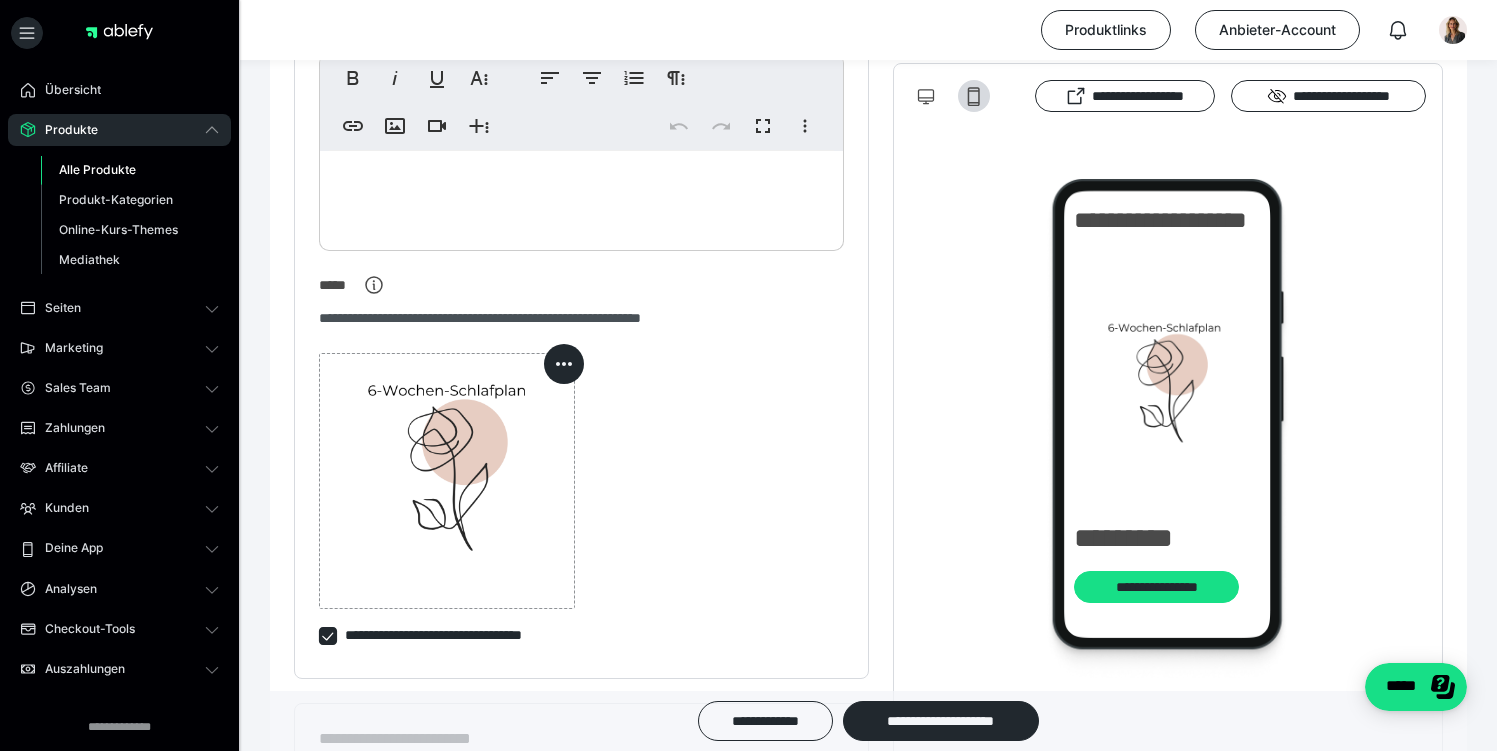 scroll, scrollTop: 0, scrollLeft: 0, axis: both 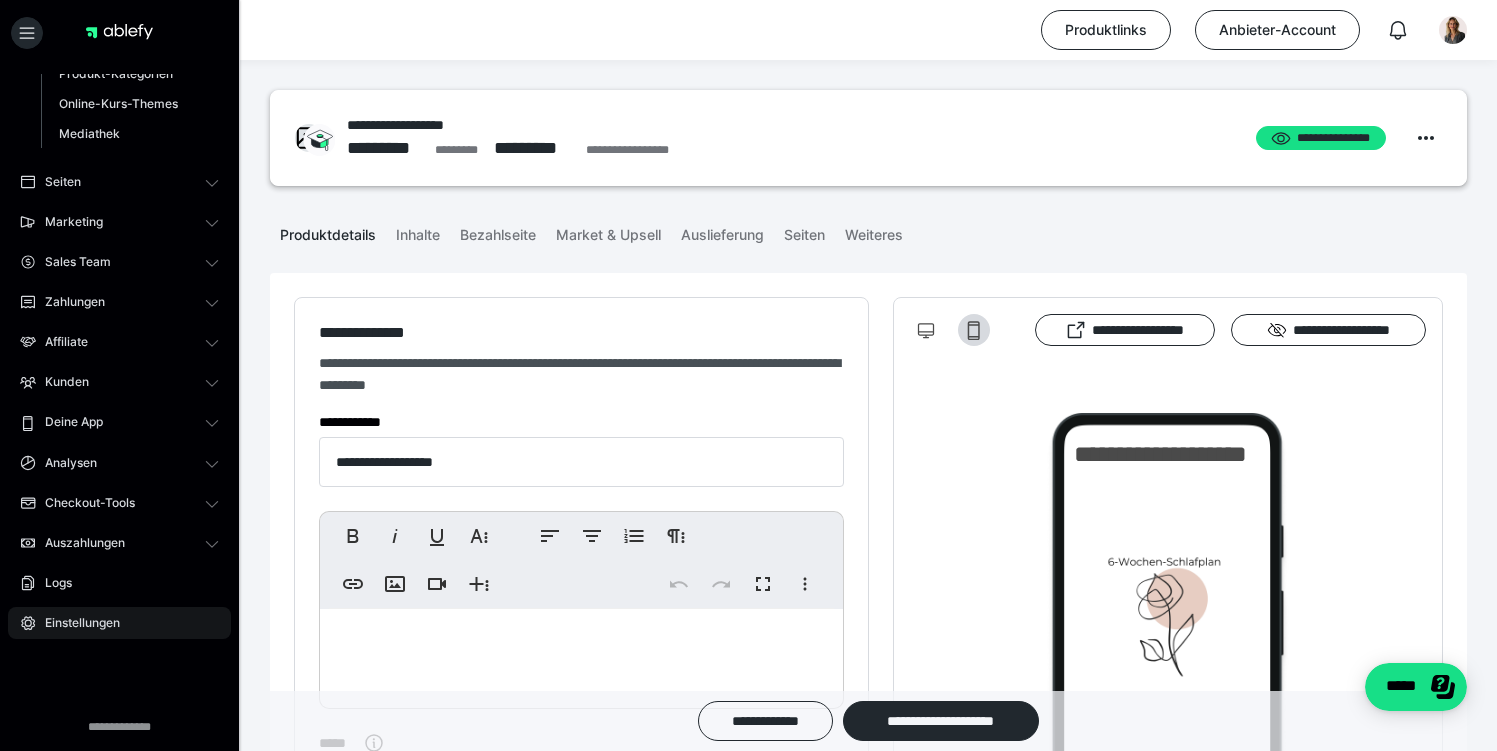 click on "Einstellungen" at bounding box center (75, 623) 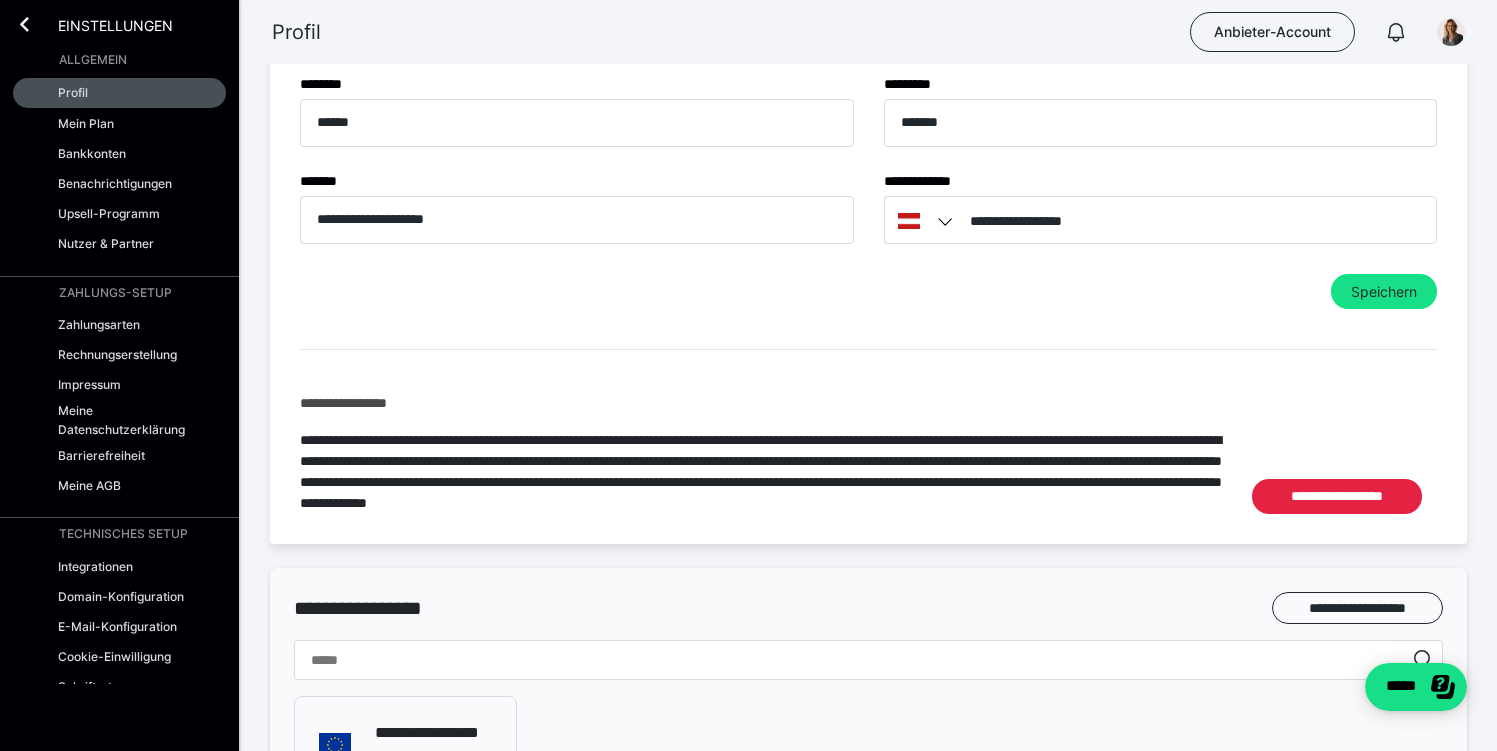 scroll, scrollTop: 851, scrollLeft: 0, axis: vertical 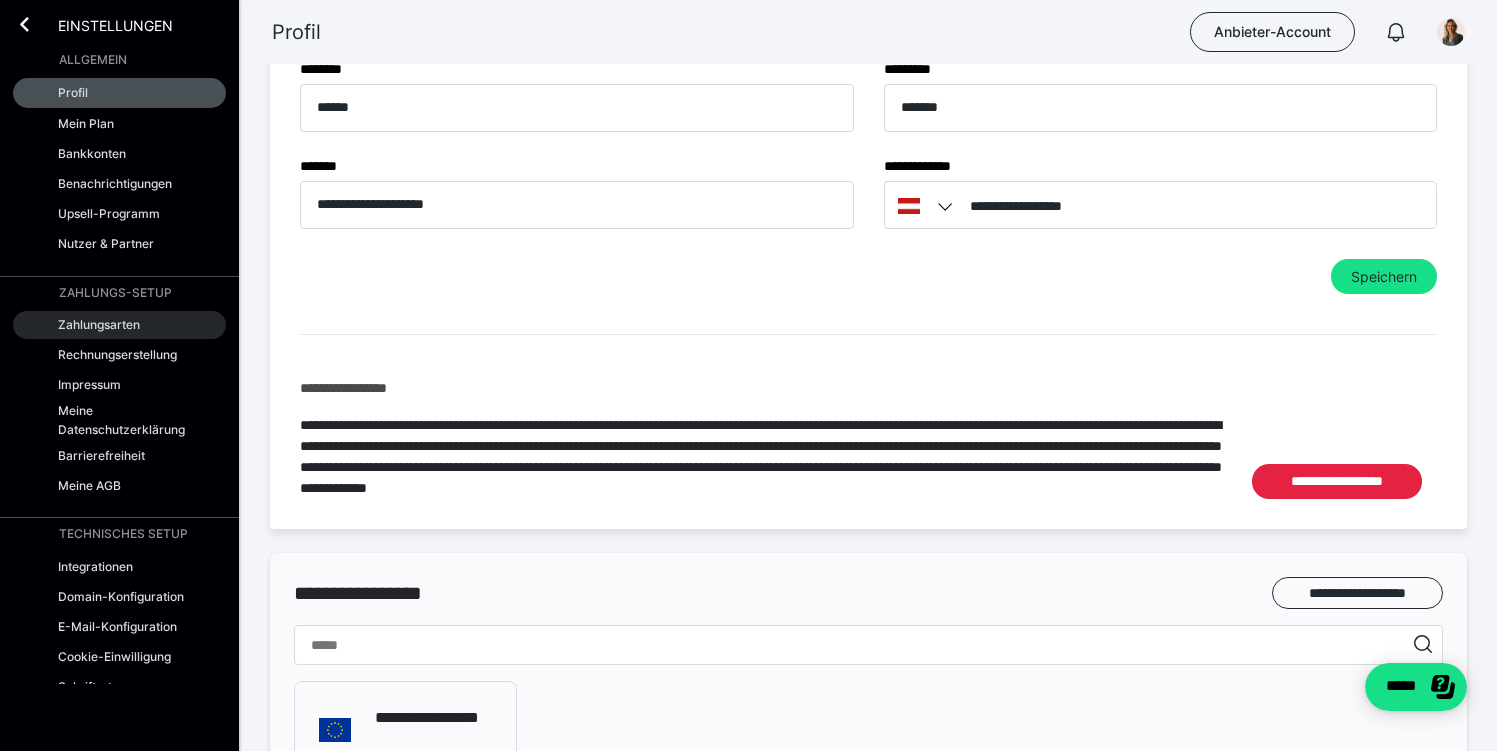 click on "Zahlungsarten" at bounding box center [119, 325] 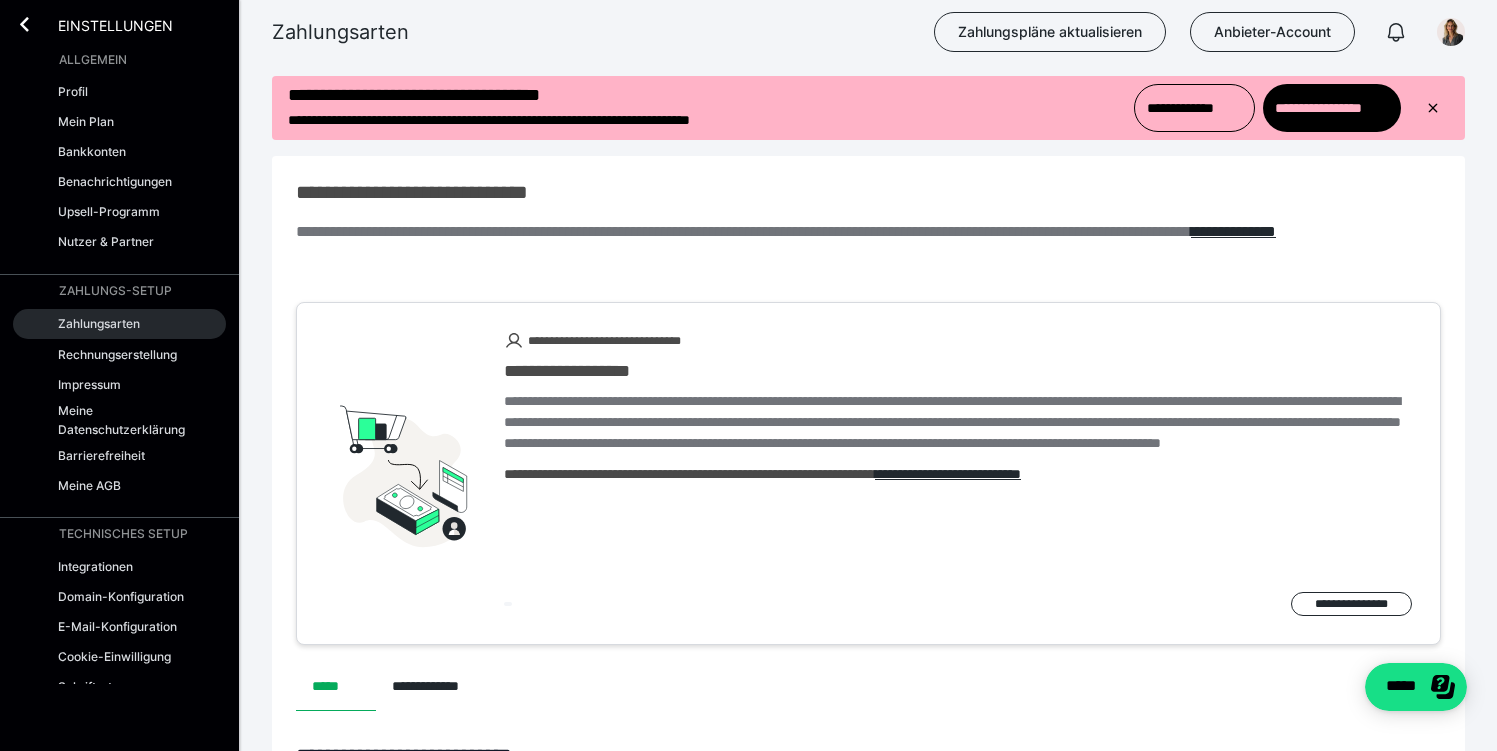 scroll, scrollTop: 0, scrollLeft: 0, axis: both 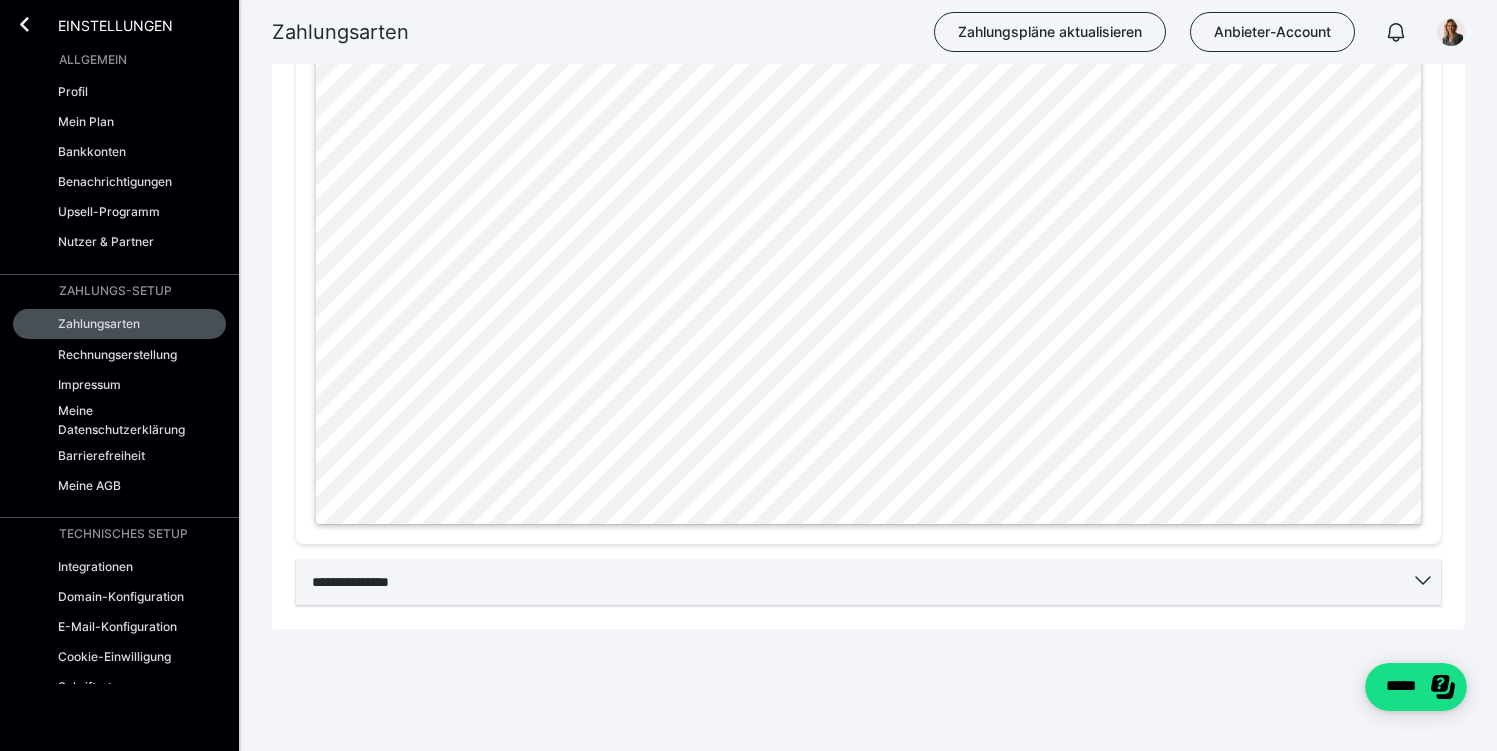 click on "**********" at bounding box center [868, 582] 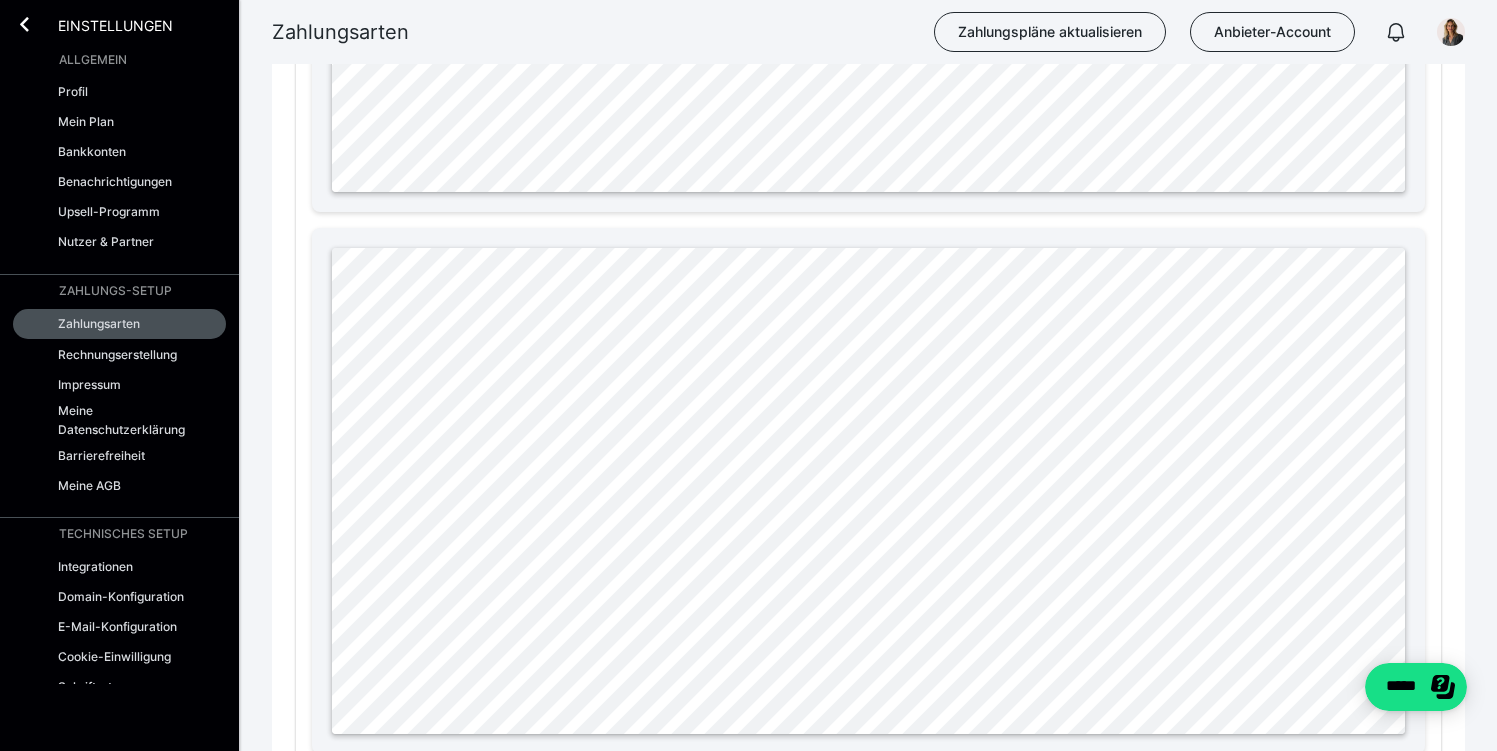 scroll, scrollTop: 1817, scrollLeft: 0, axis: vertical 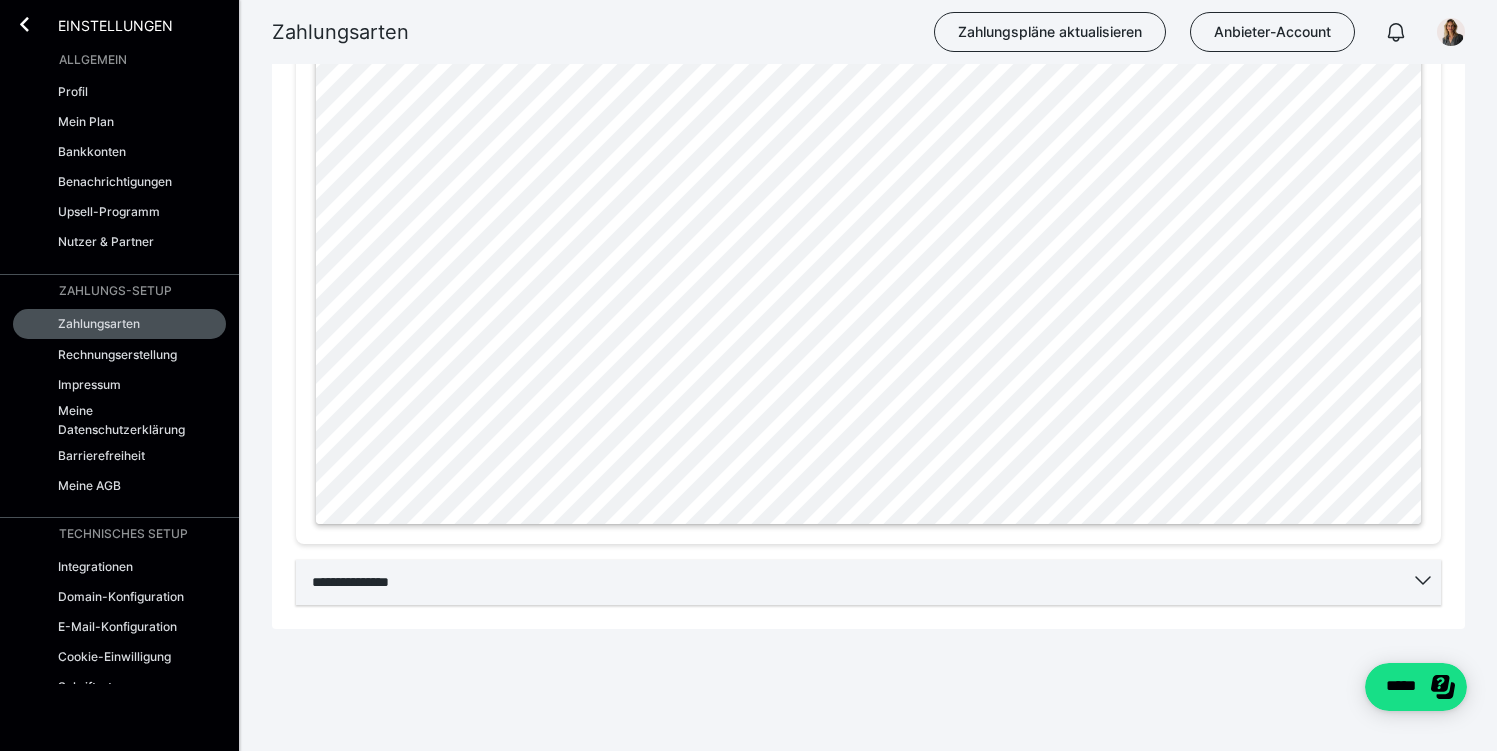 click 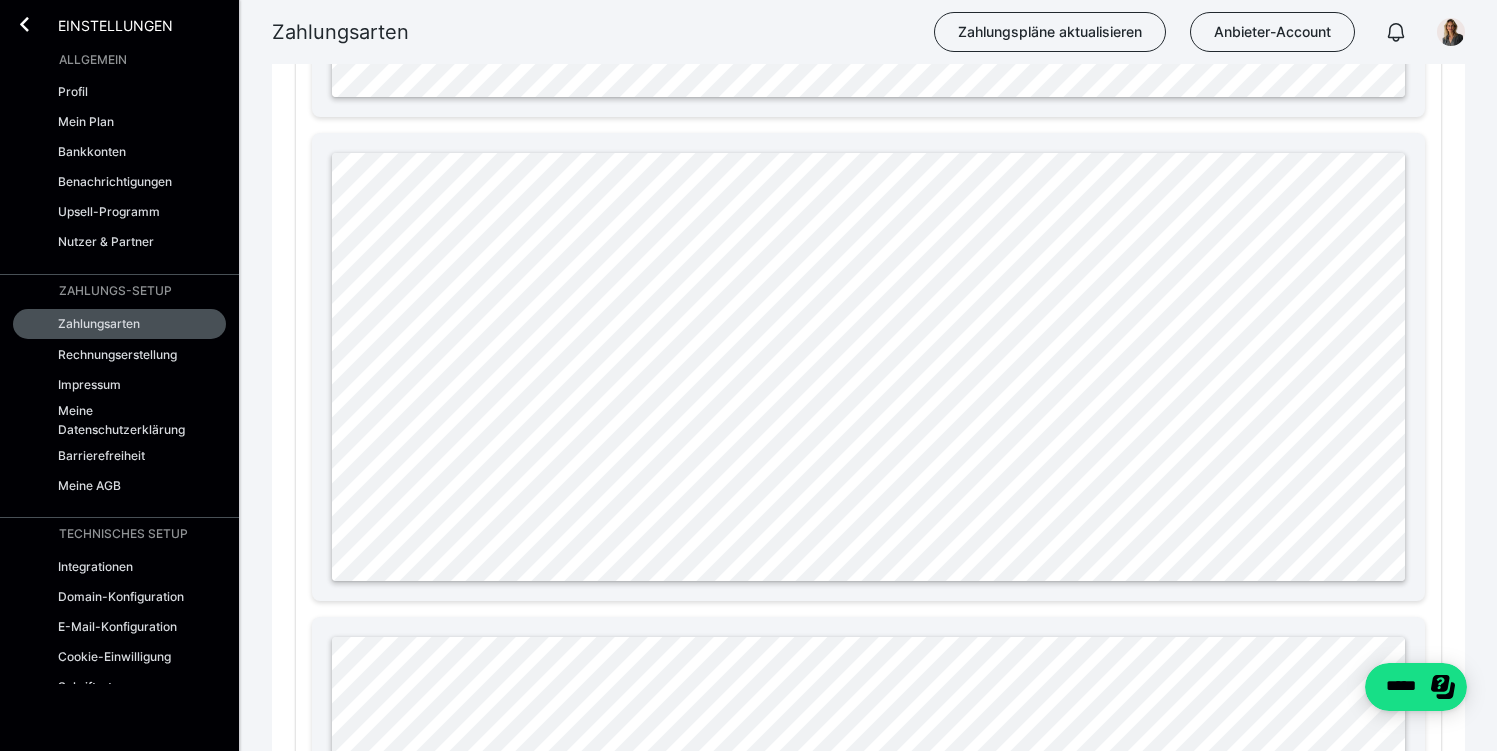scroll, scrollTop: 1873, scrollLeft: 0, axis: vertical 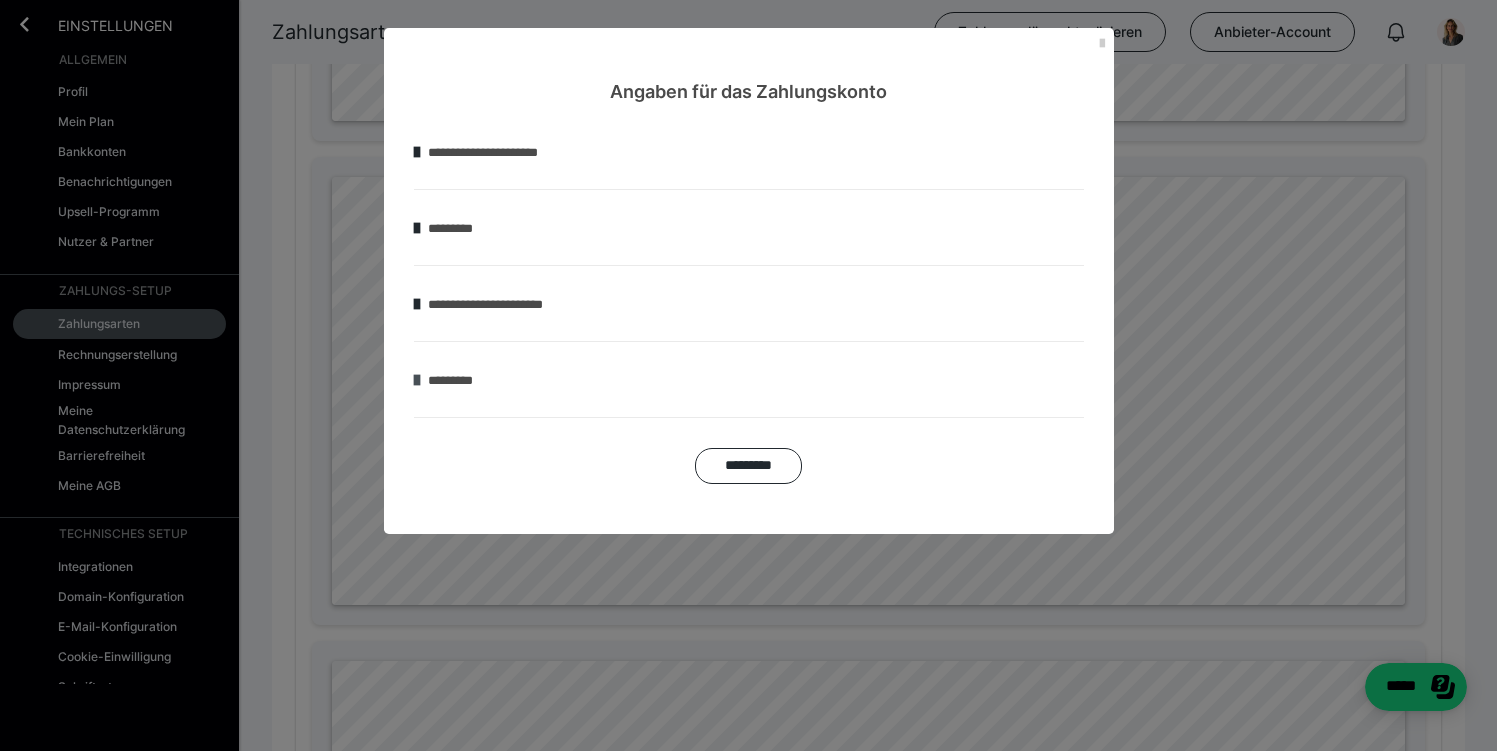 click at bounding box center [417, 380] 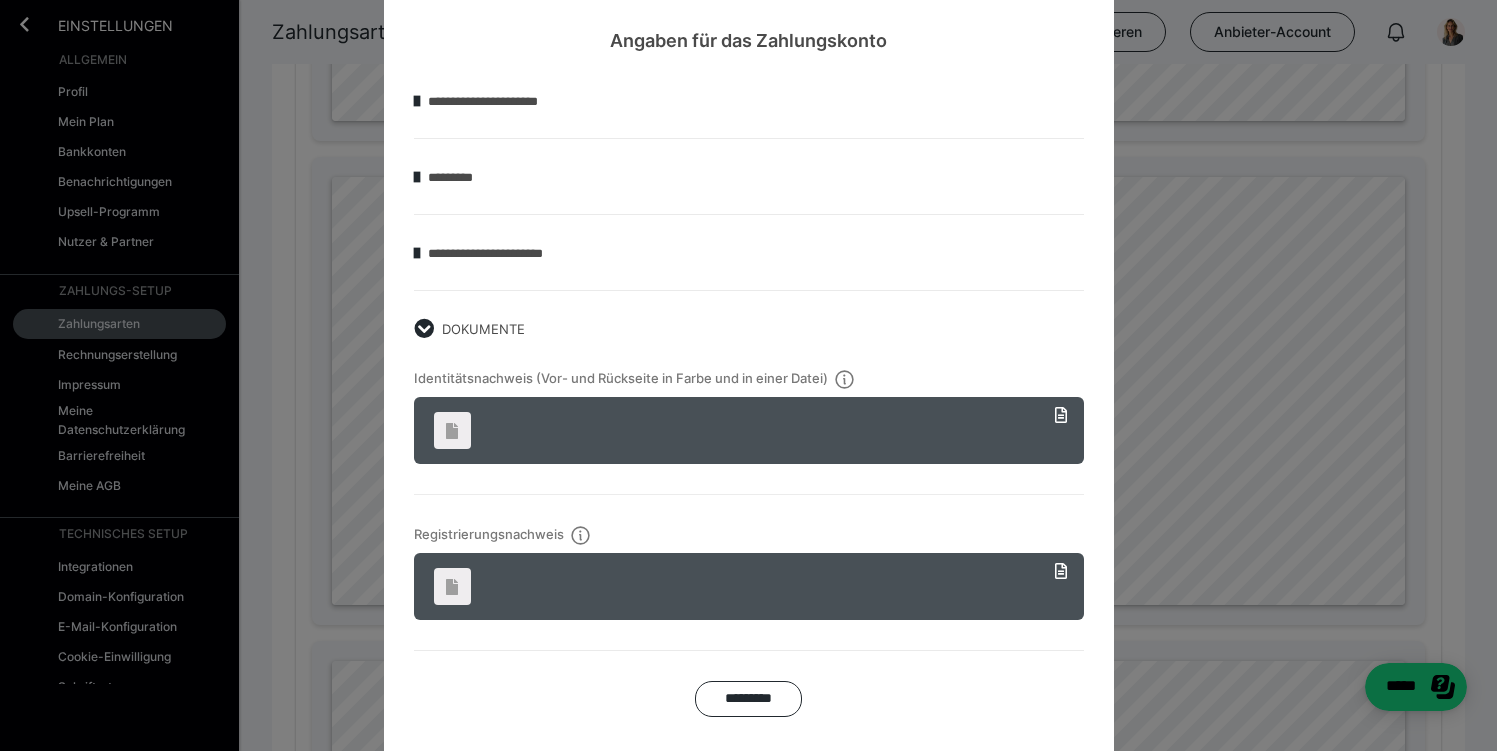 scroll, scrollTop: 94, scrollLeft: 0, axis: vertical 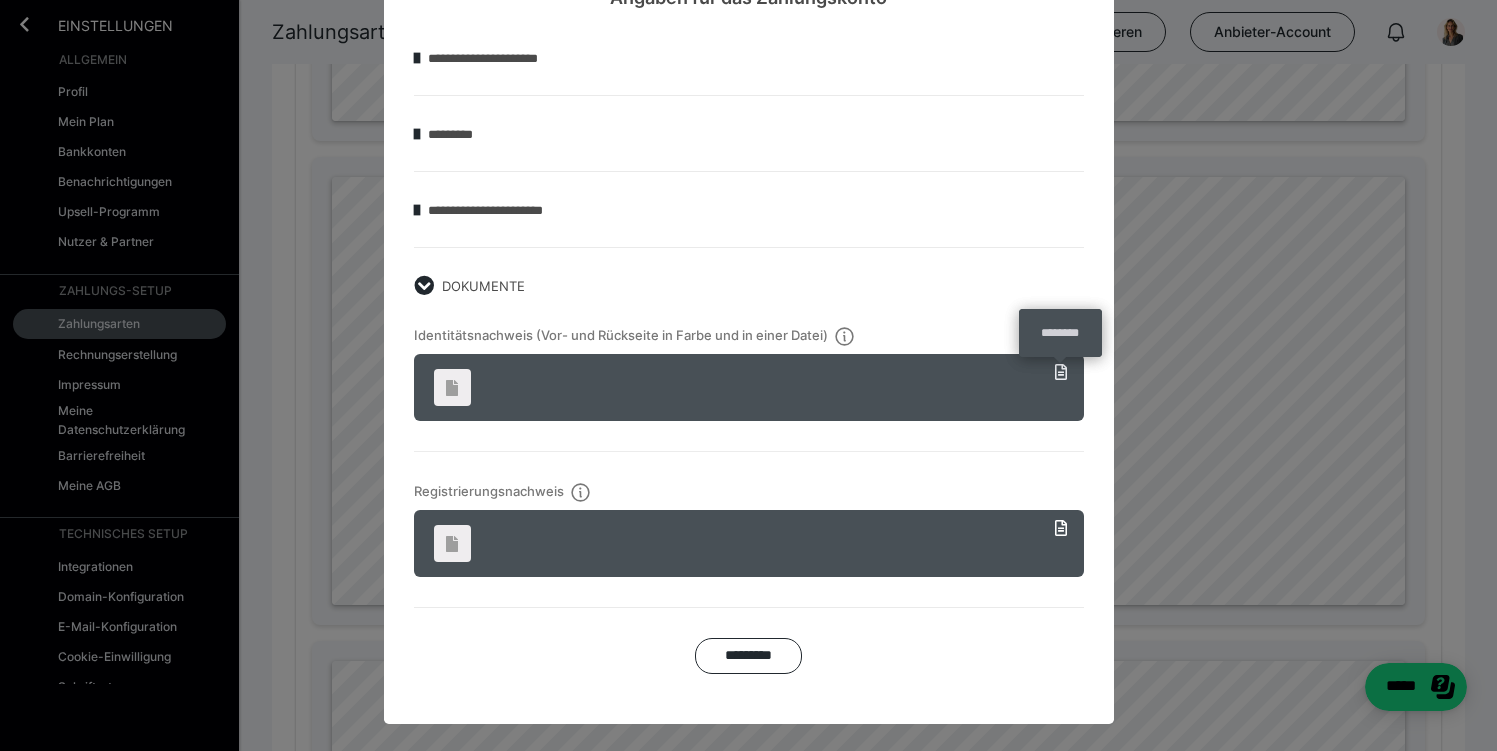 click at bounding box center [1061, 372] 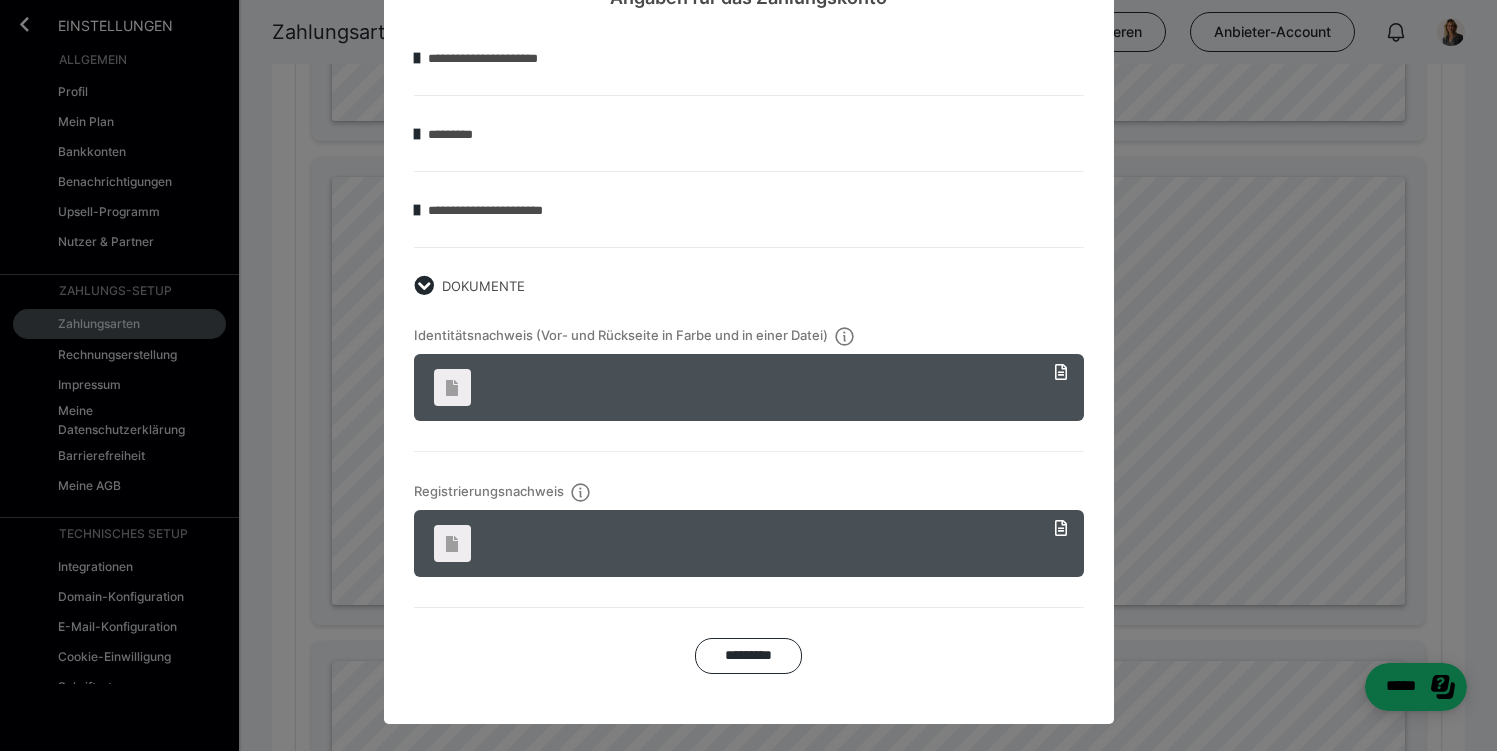 click at bounding box center (452, 387) 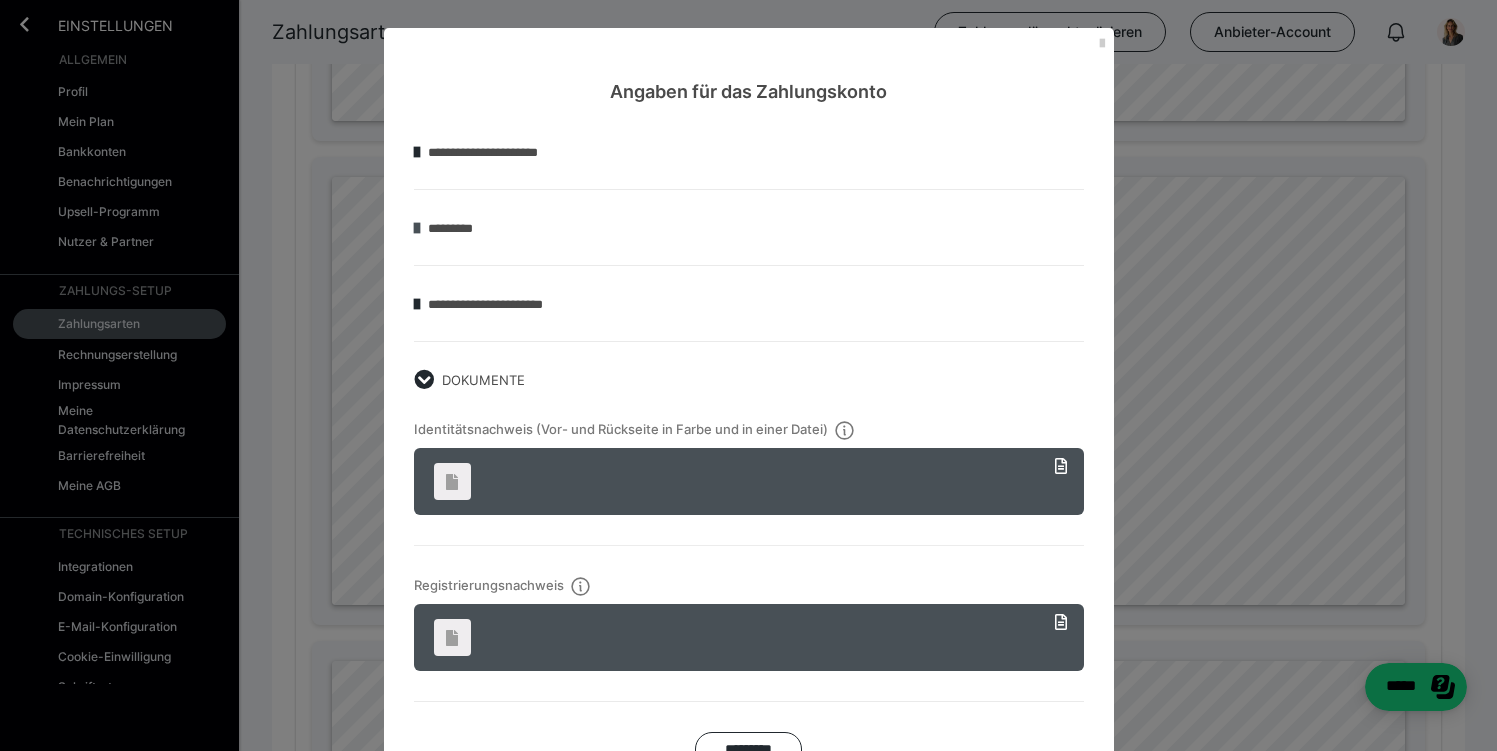 click at bounding box center [417, 228] 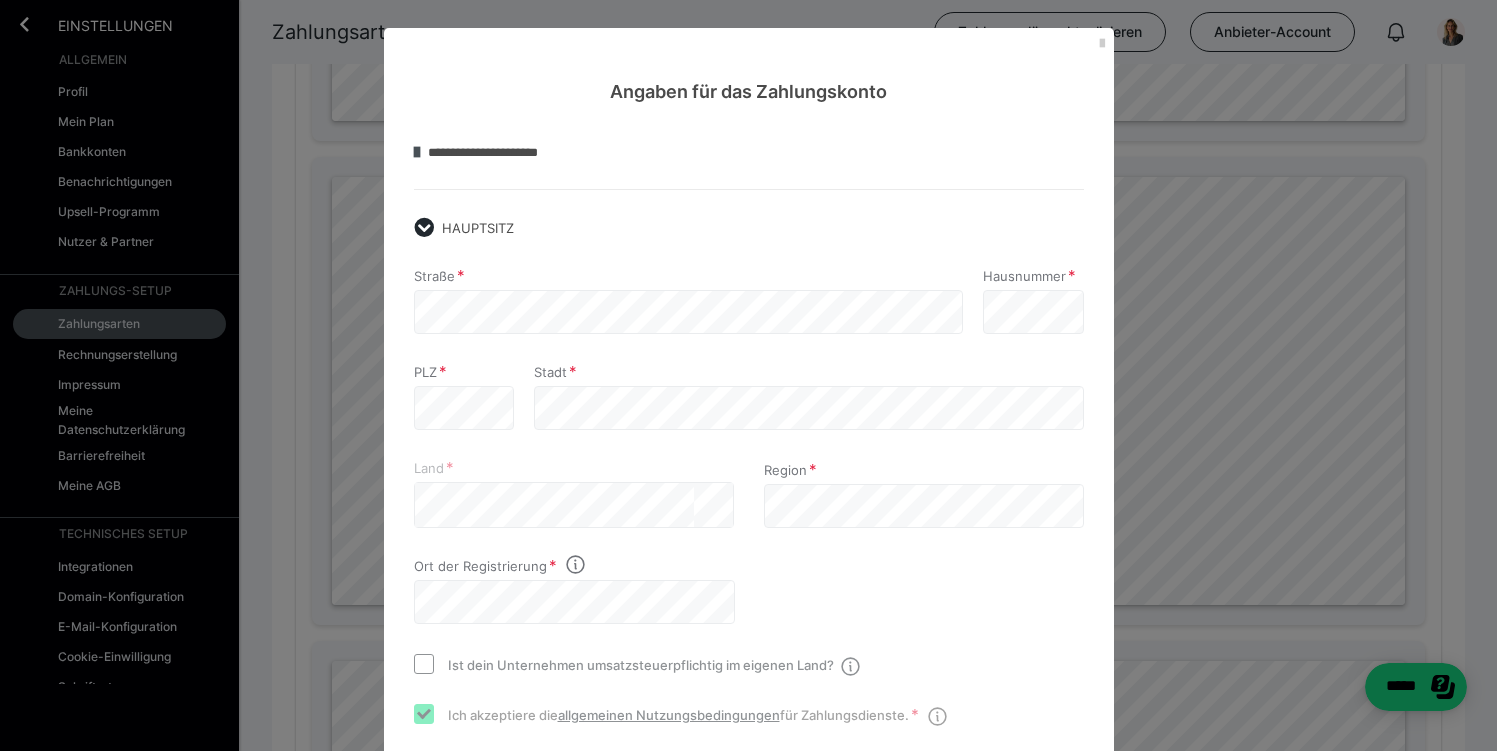 click at bounding box center [417, 152] 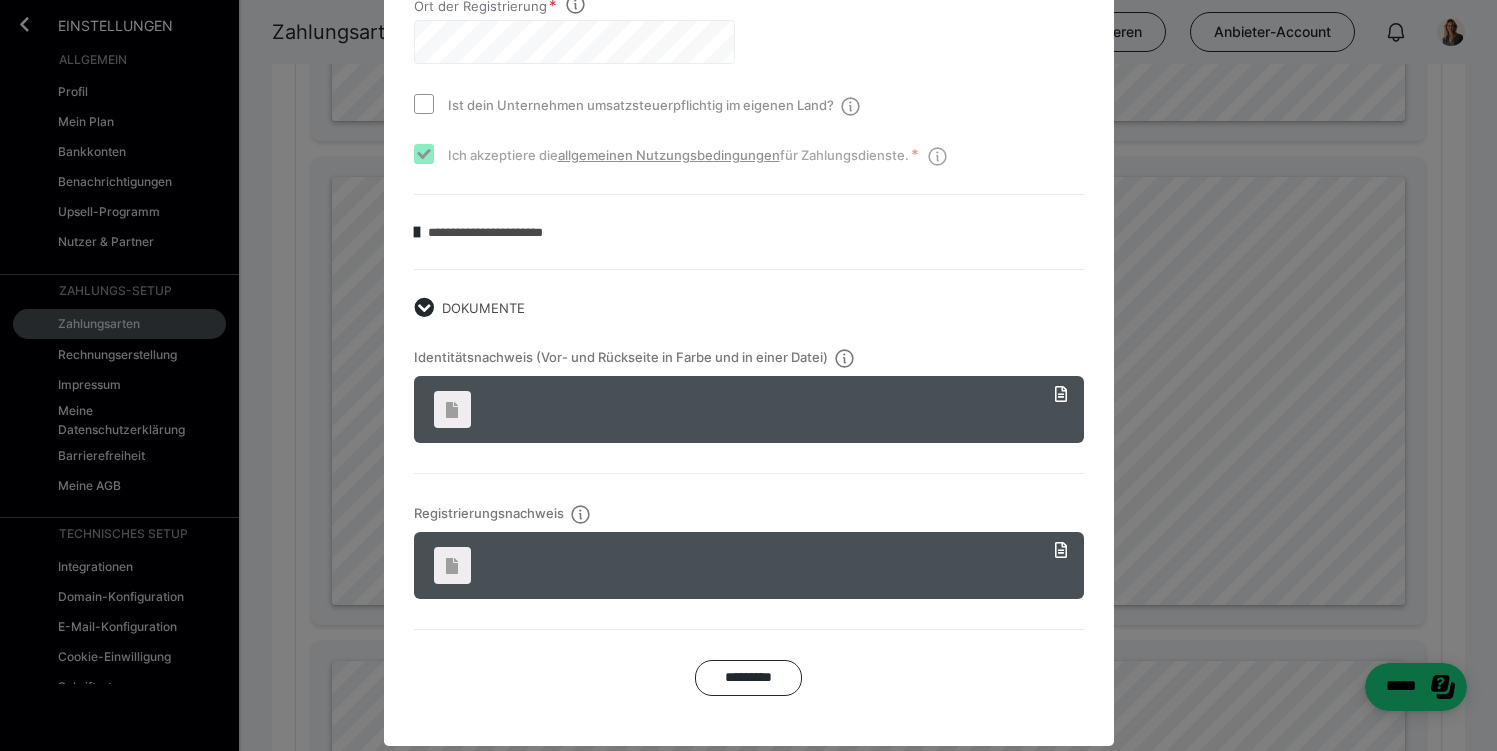 scroll, scrollTop: 636, scrollLeft: 0, axis: vertical 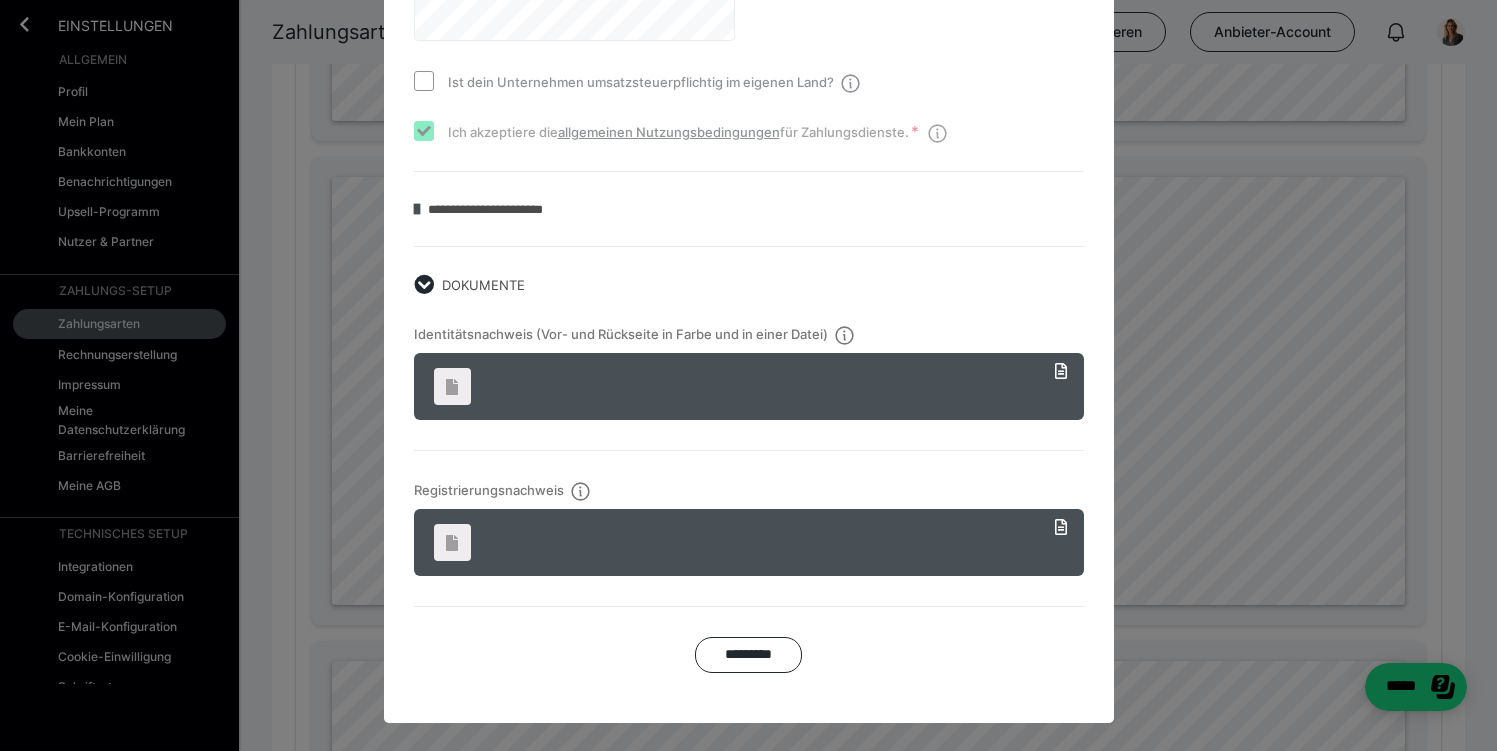 click at bounding box center (417, 209) 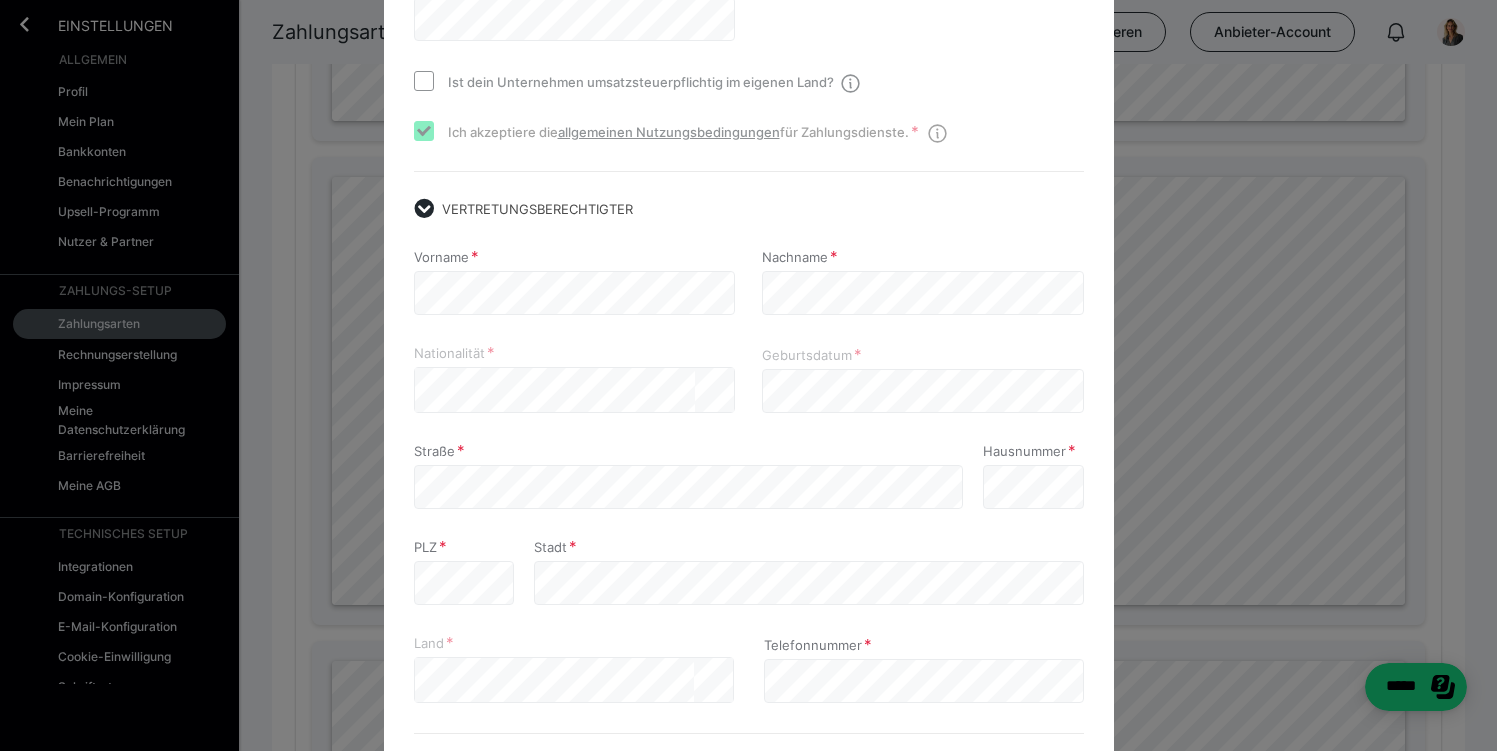 click at bounding box center [424, 209] 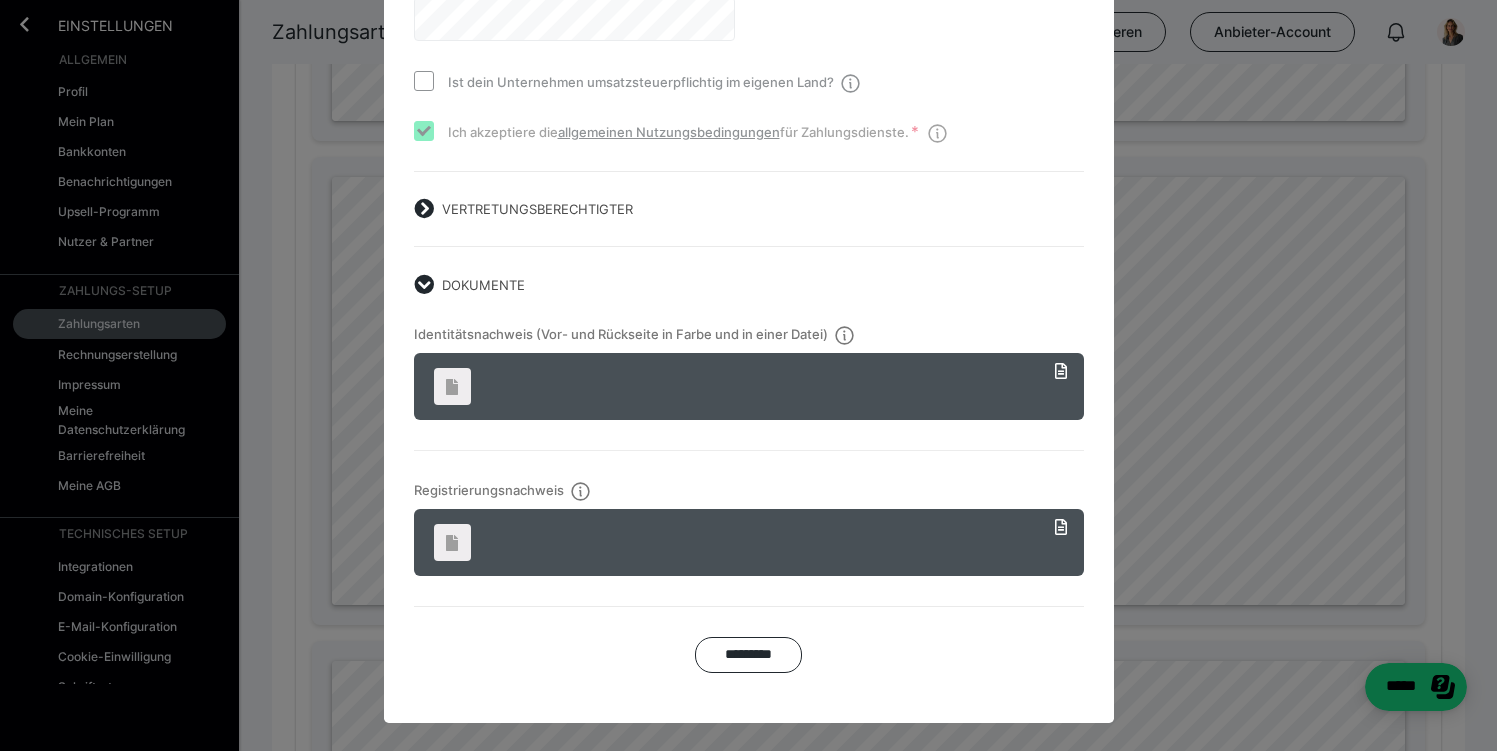 click at bounding box center [424, 209] 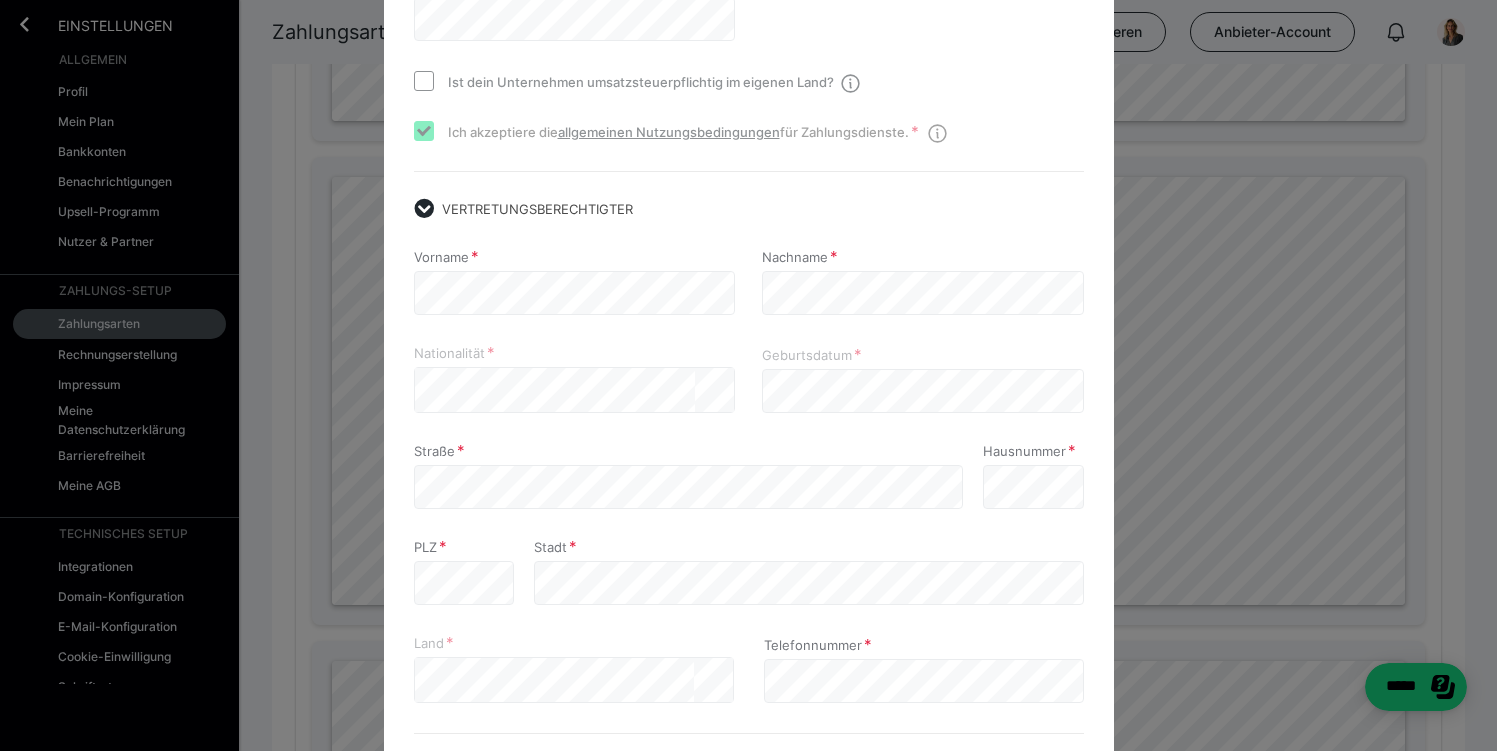 click on "Nationalität Geburtsdatum" at bounding box center [749, 394] 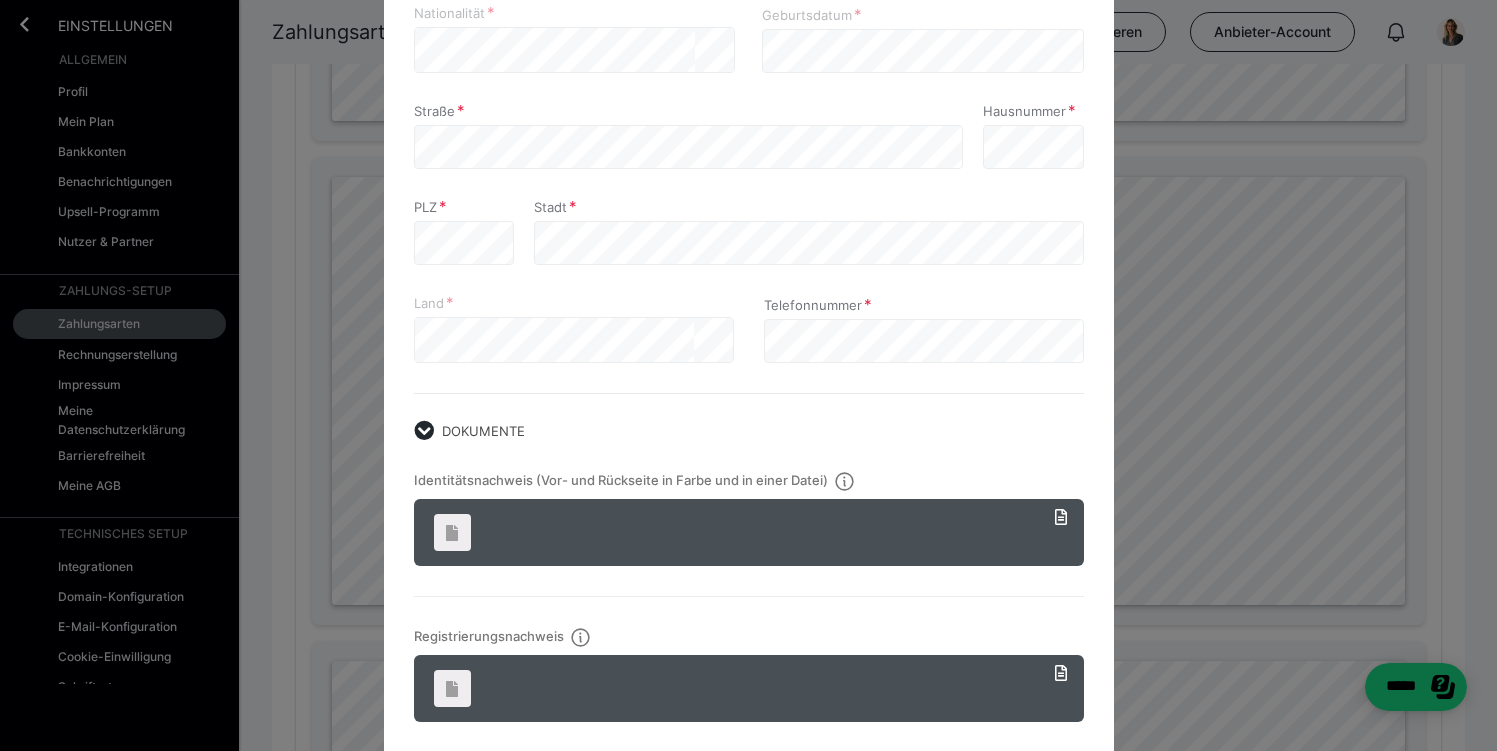 scroll, scrollTop: 1122, scrollLeft: 0, axis: vertical 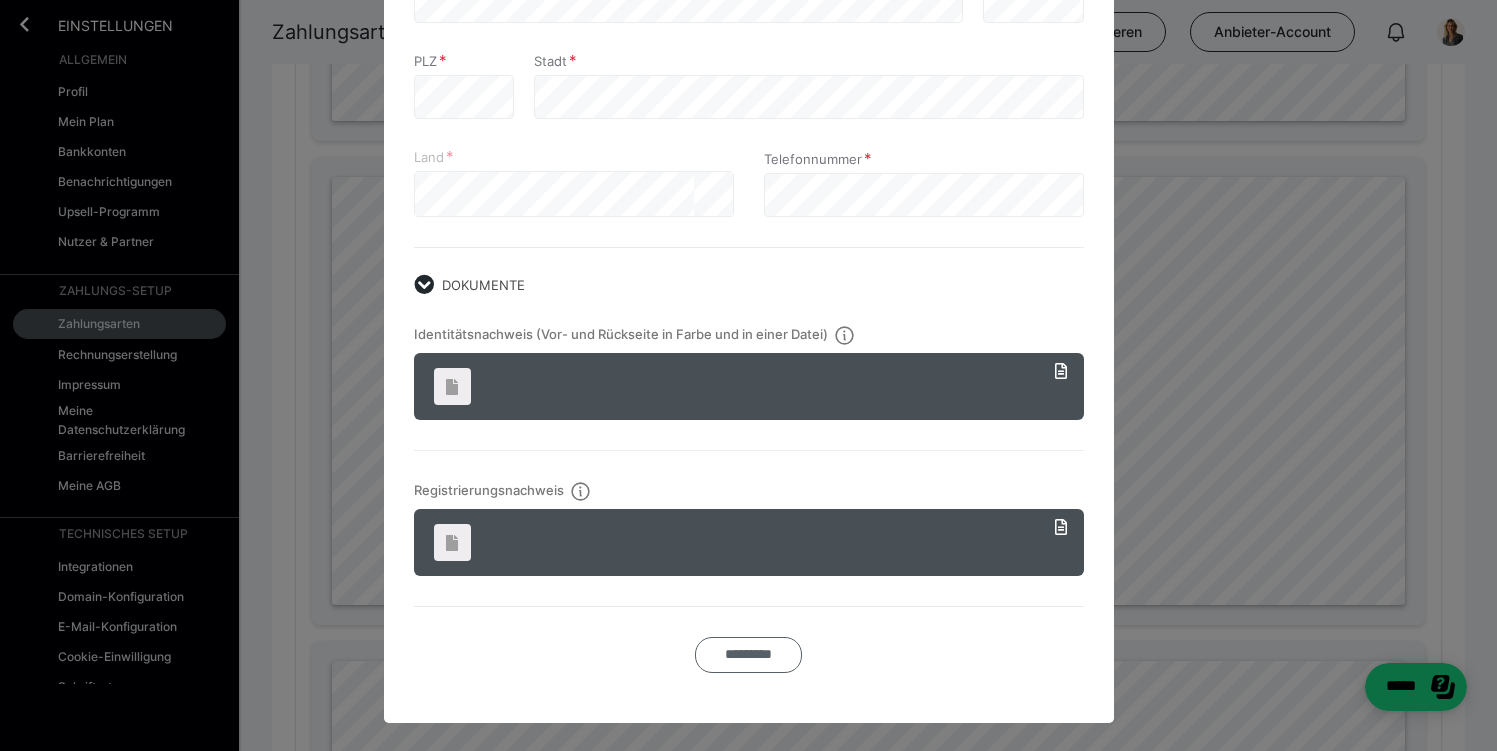 click on "*********" at bounding box center [748, 655] 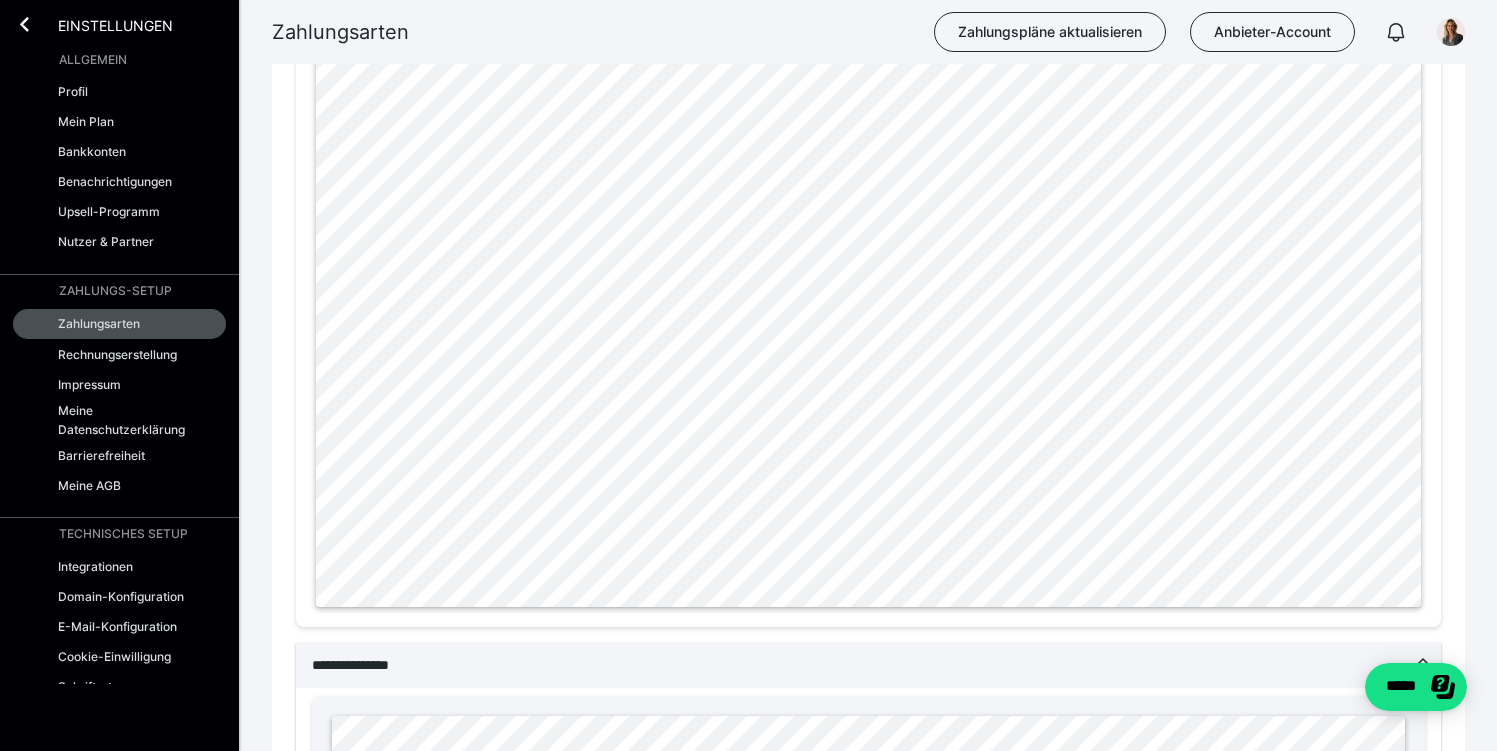 scroll, scrollTop: 985, scrollLeft: 0, axis: vertical 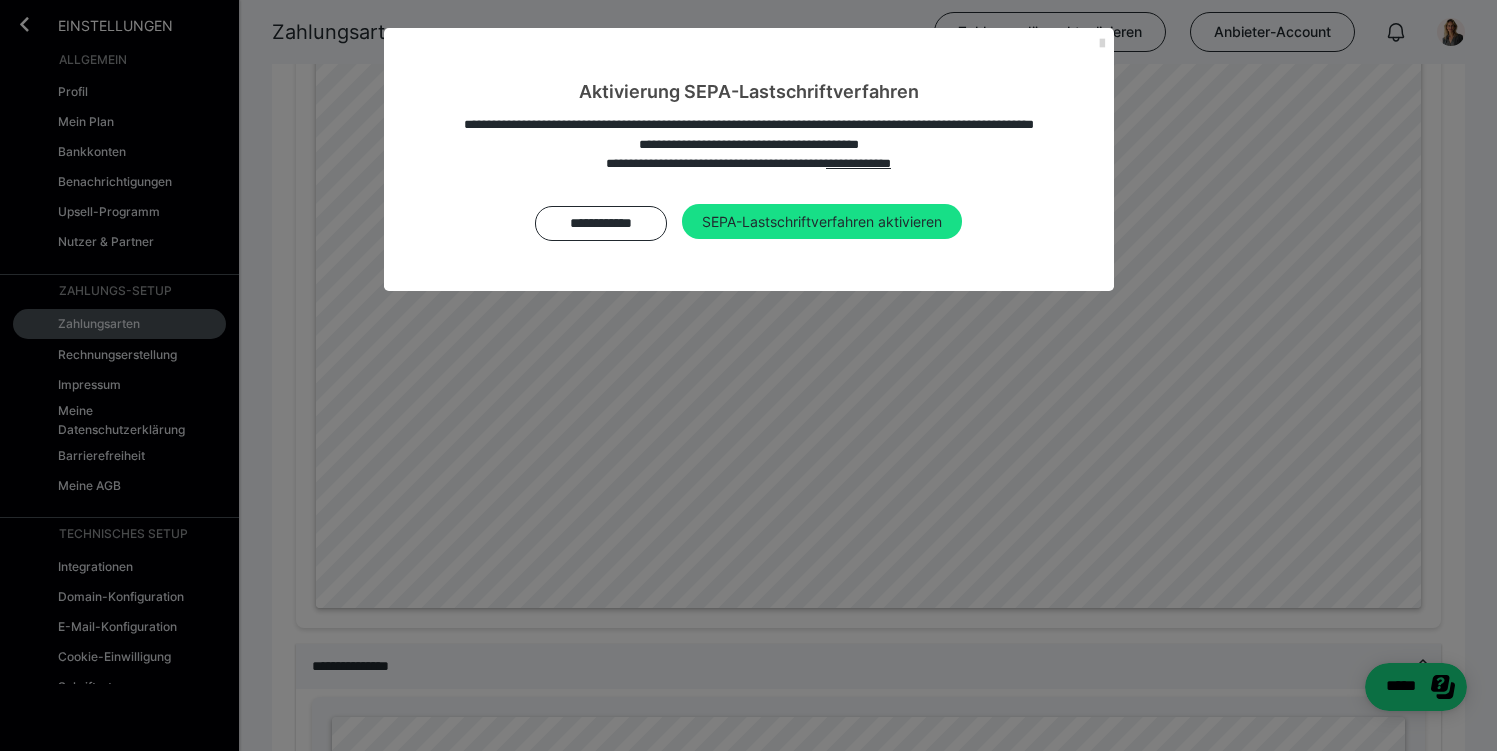 click at bounding box center [1102, 44] 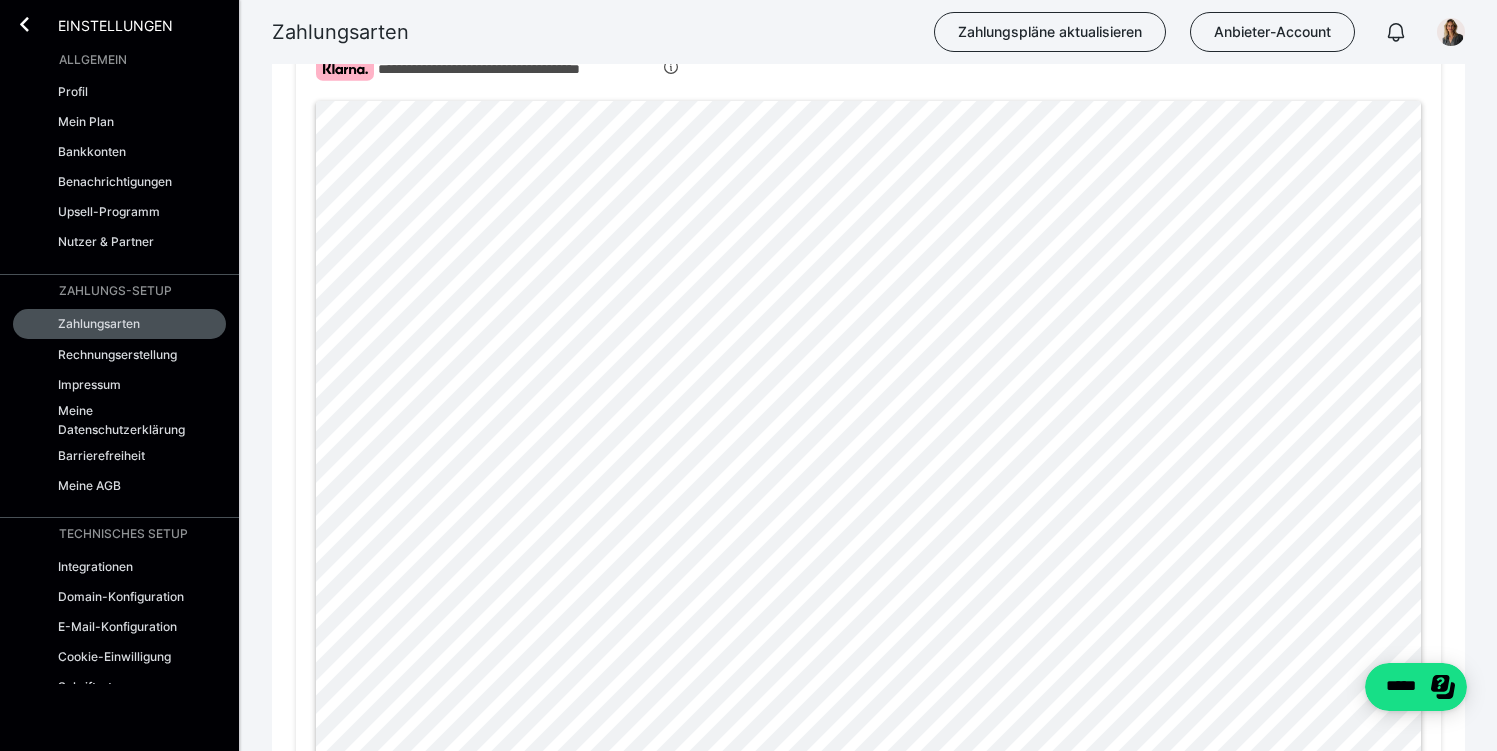 scroll, scrollTop: 933, scrollLeft: 0, axis: vertical 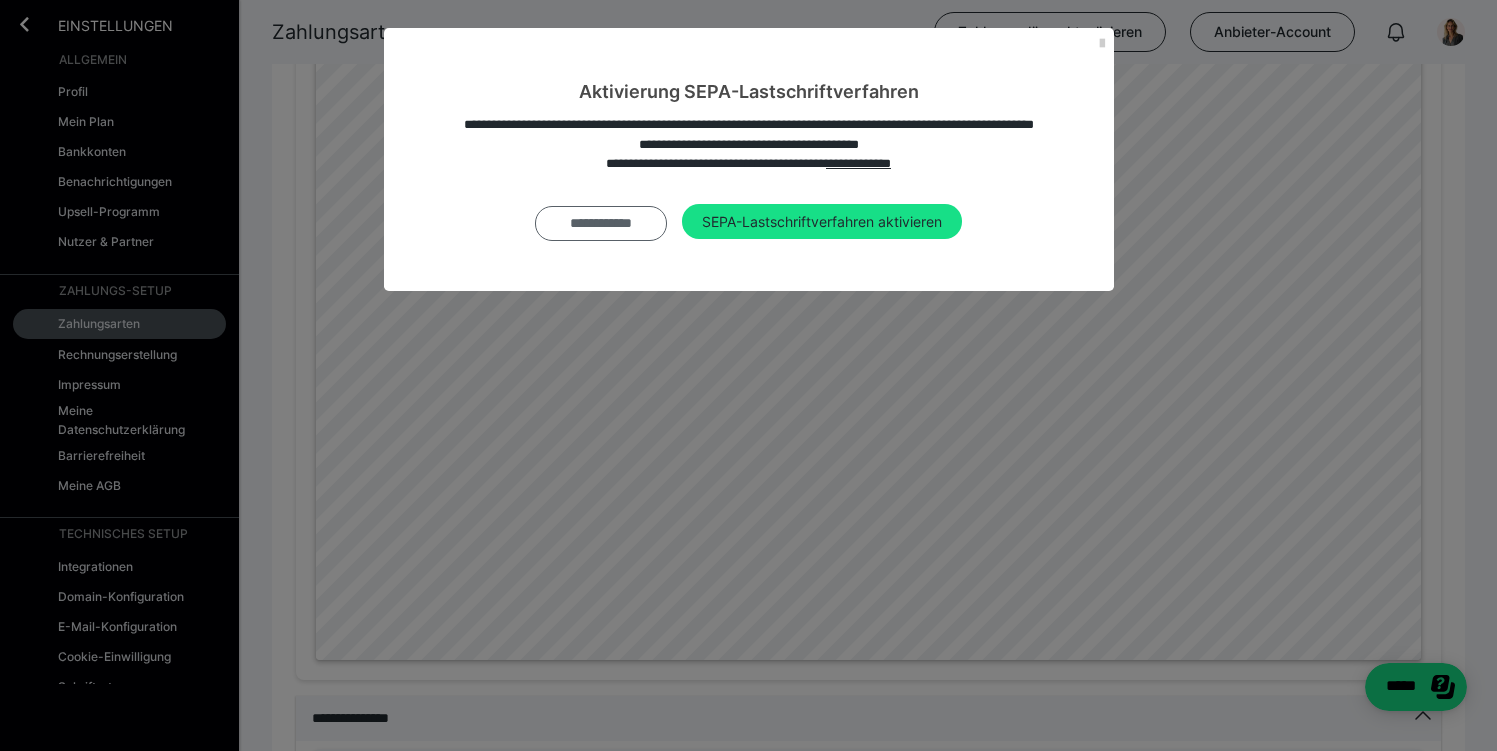 click on "**********" at bounding box center (601, 224) 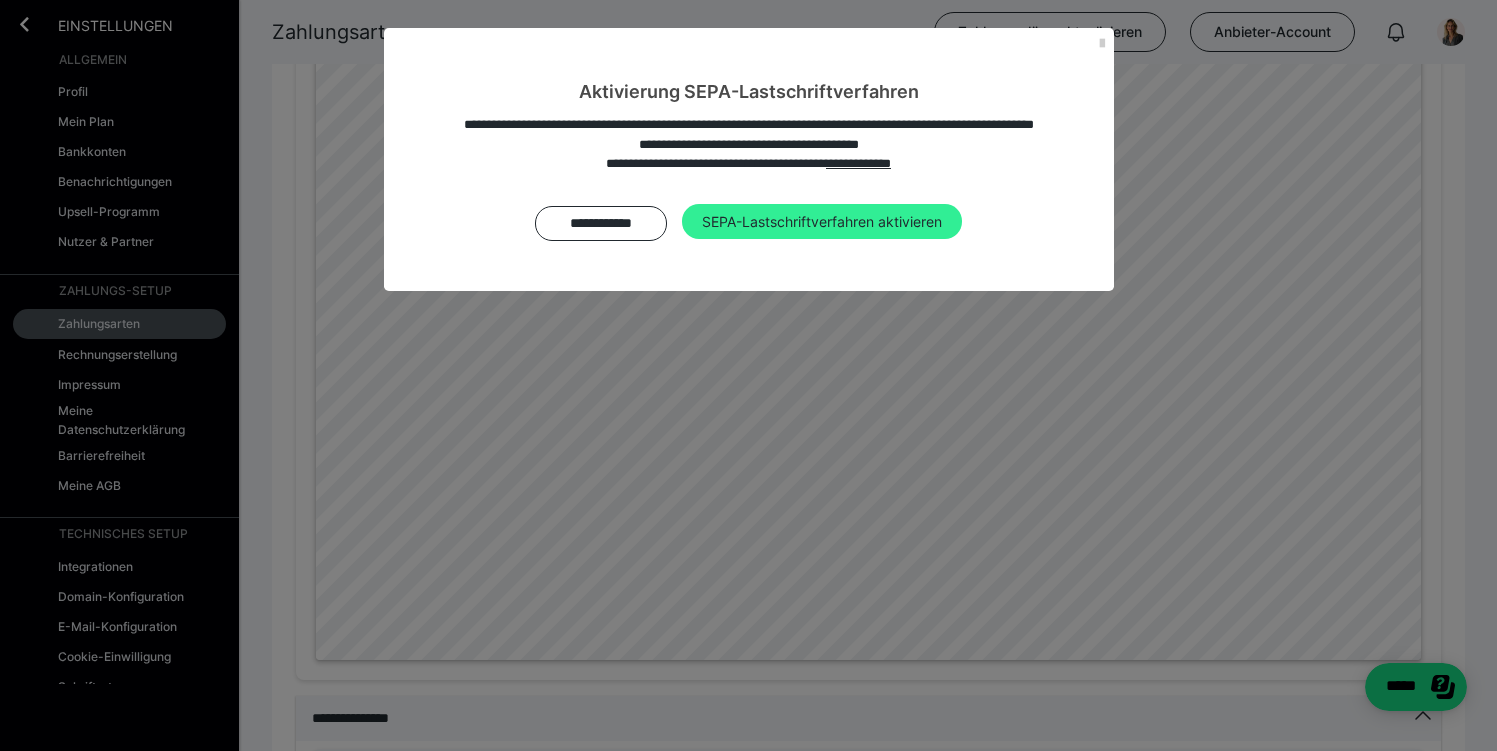 click on "SEPA-Lastschriftverfahren aktivieren" at bounding box center [822, 222] 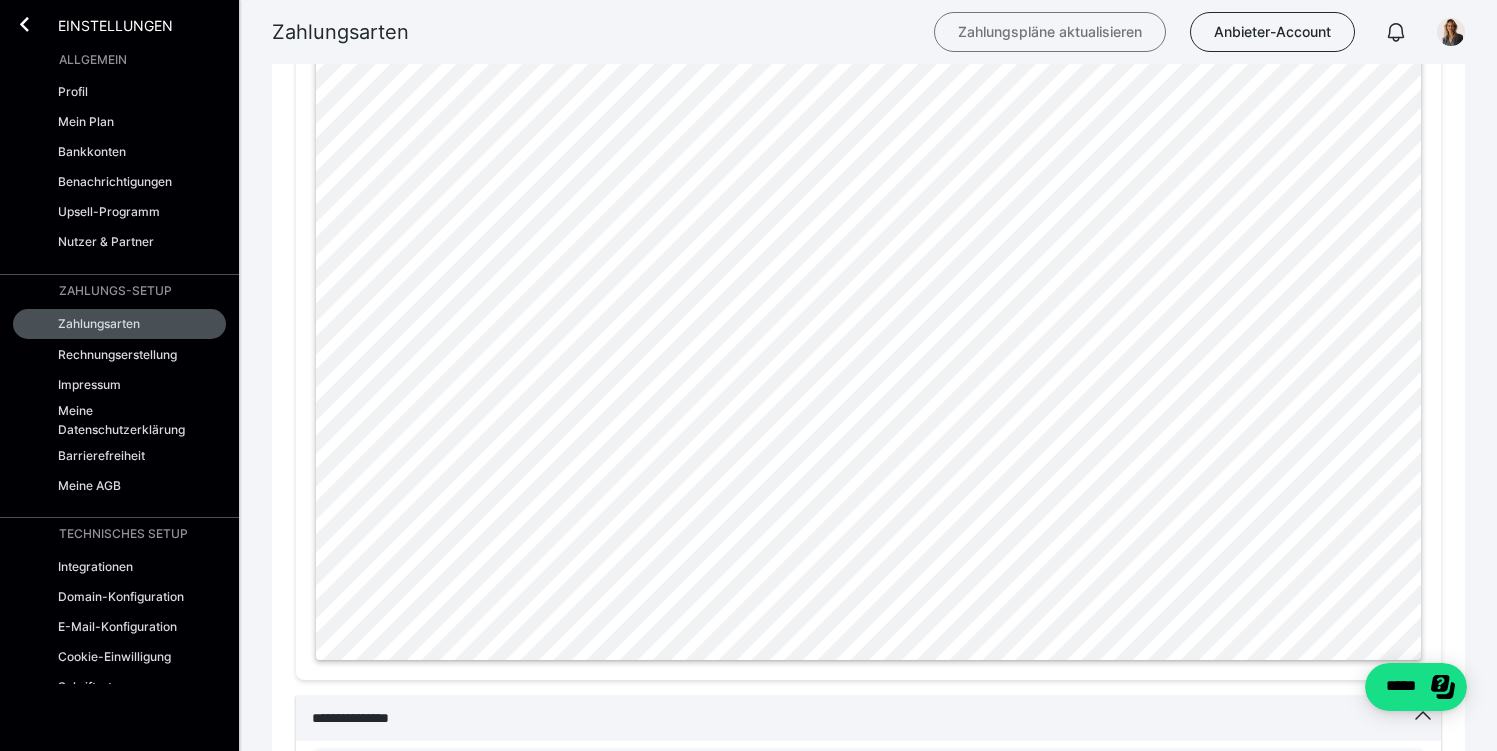 scroll, scrollTop: 0, scrollLeft: 0, axis: both 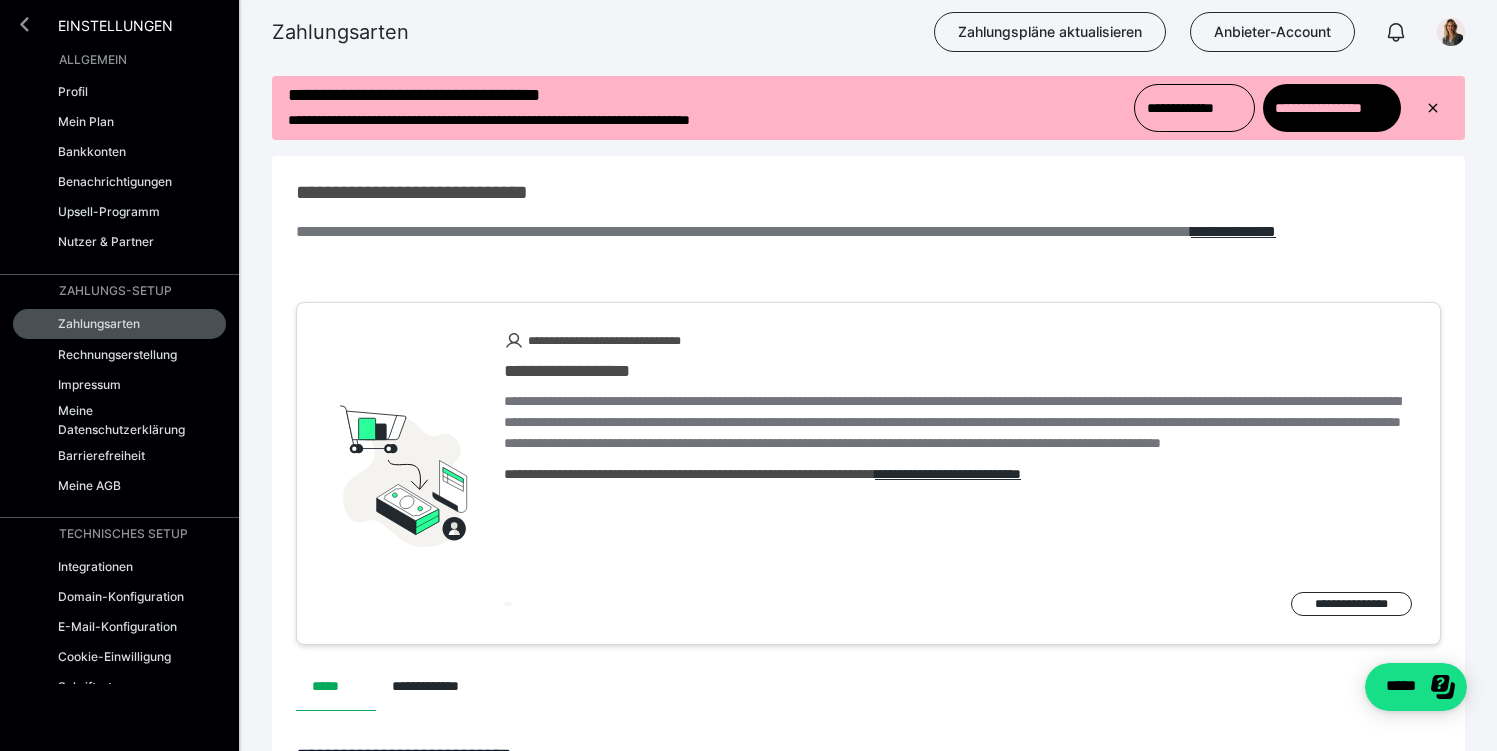 click at bounding box center (24, 24) 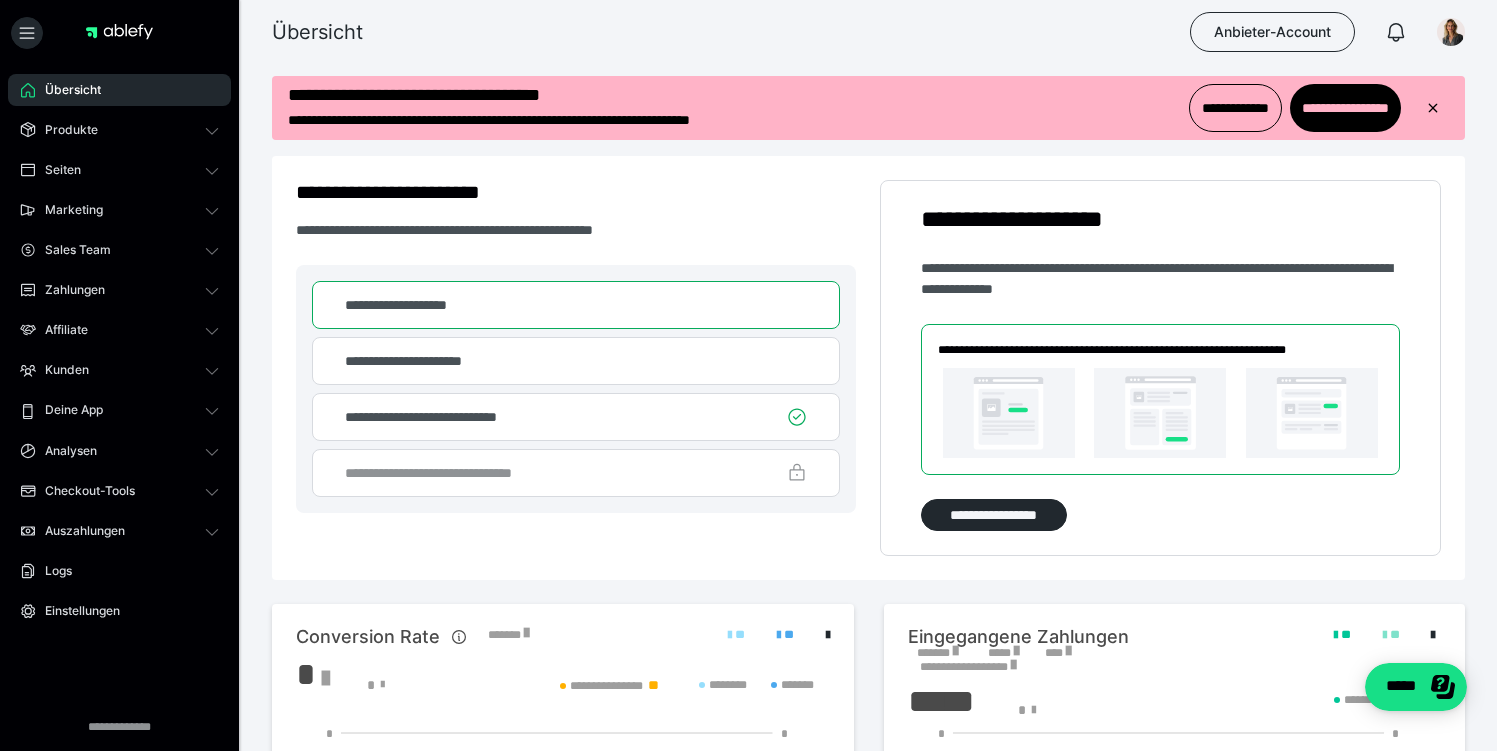 scroll, scrollTop: 0, scrollLeft: 0, axis: both 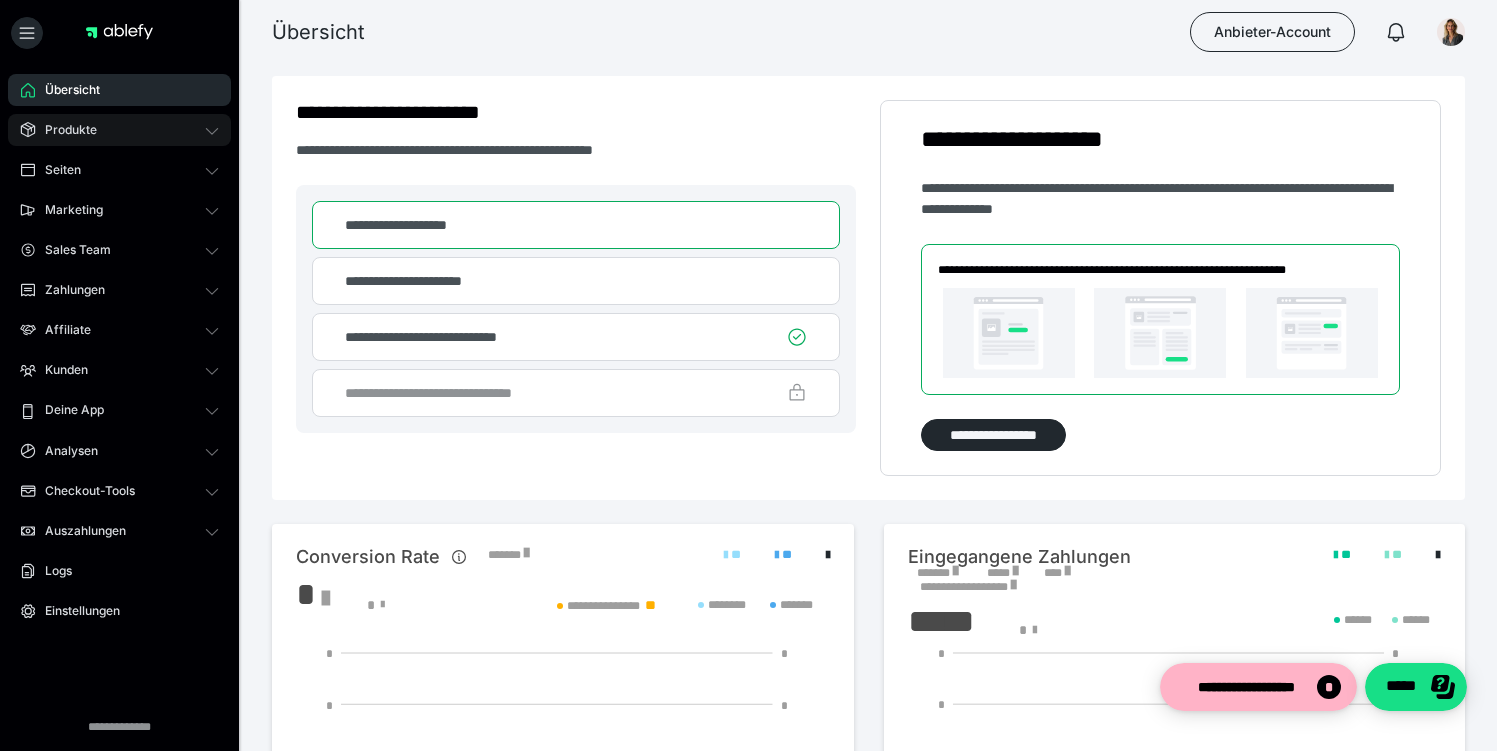click on "Produkte" at bounding box center (119, 130) 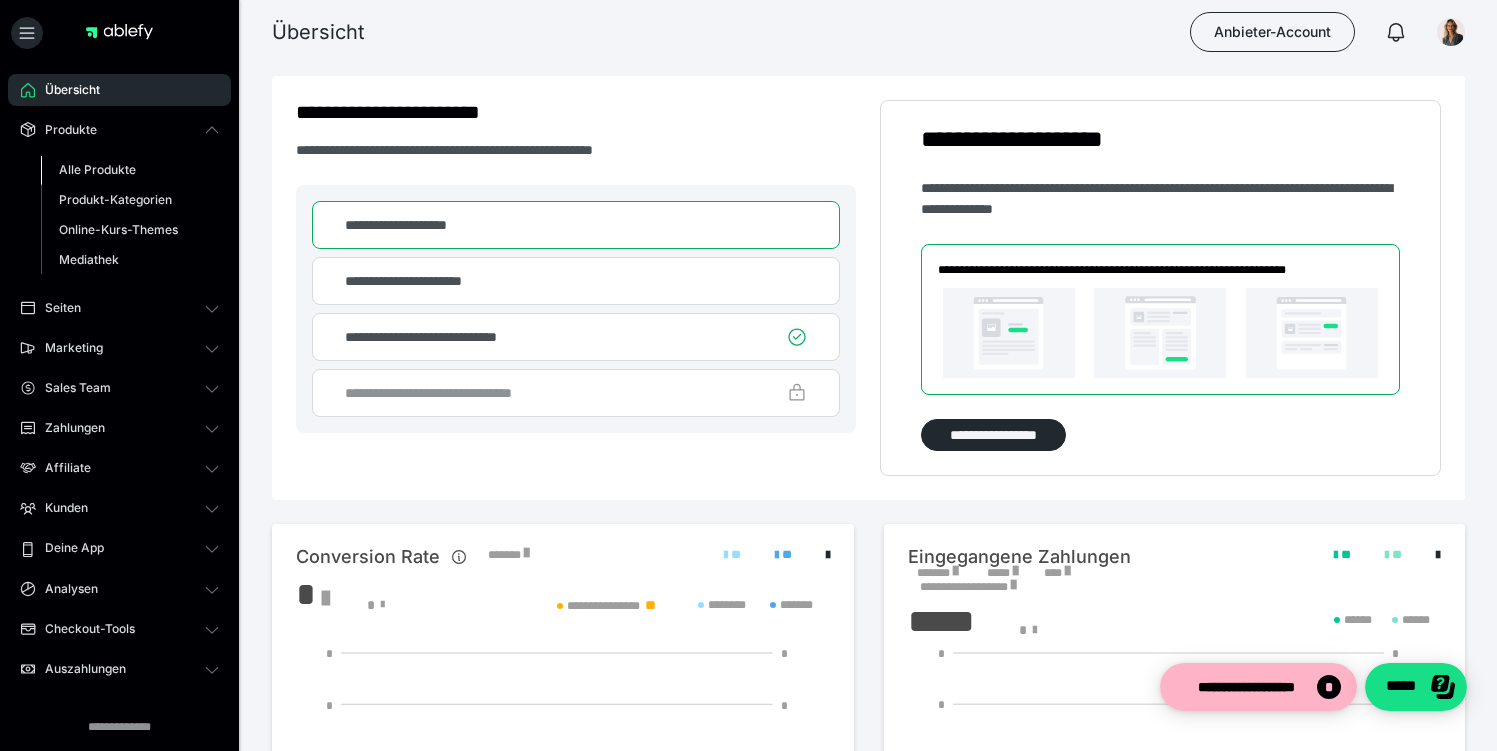 click on "Alle Produkte" at bounding box center [130, 170] 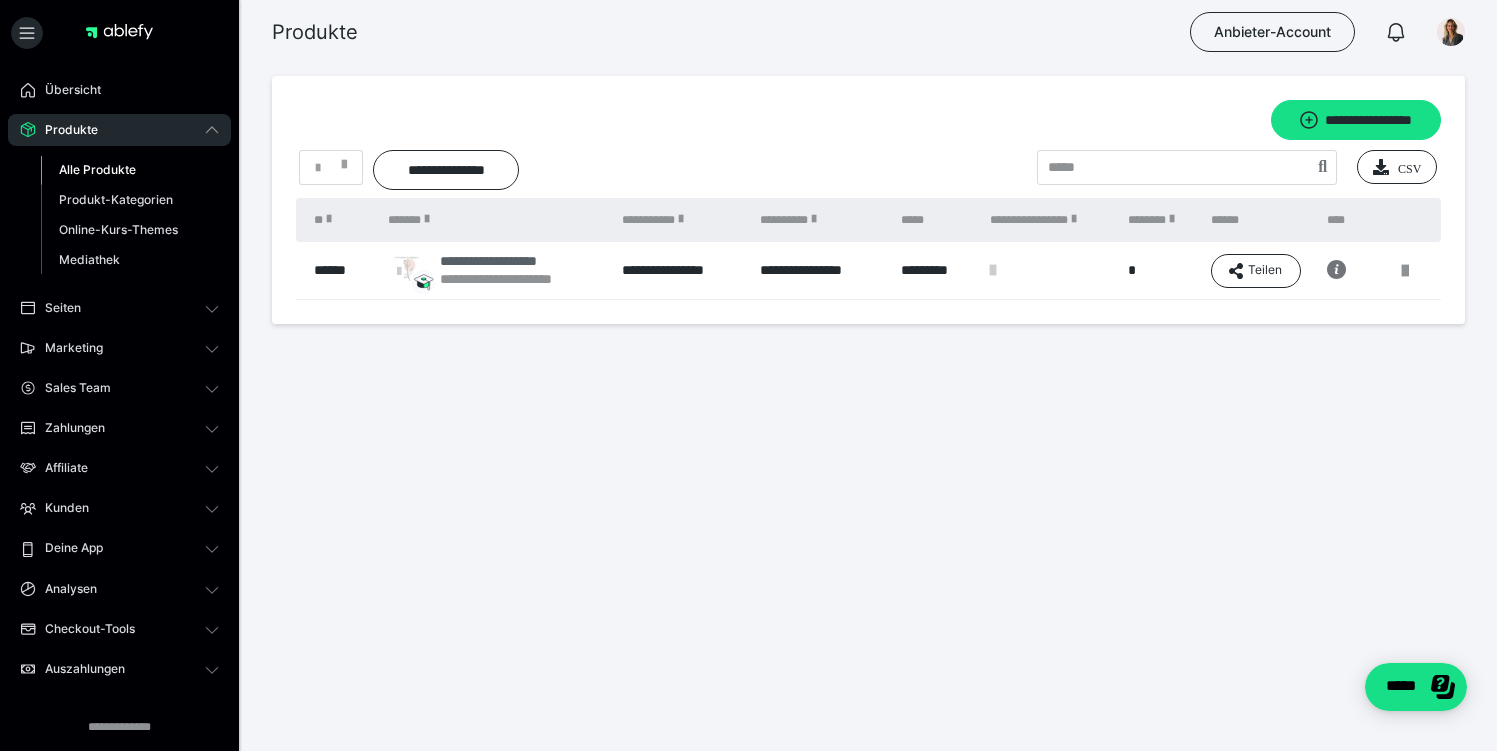 click on "**********" at bounding box center (515, 279) 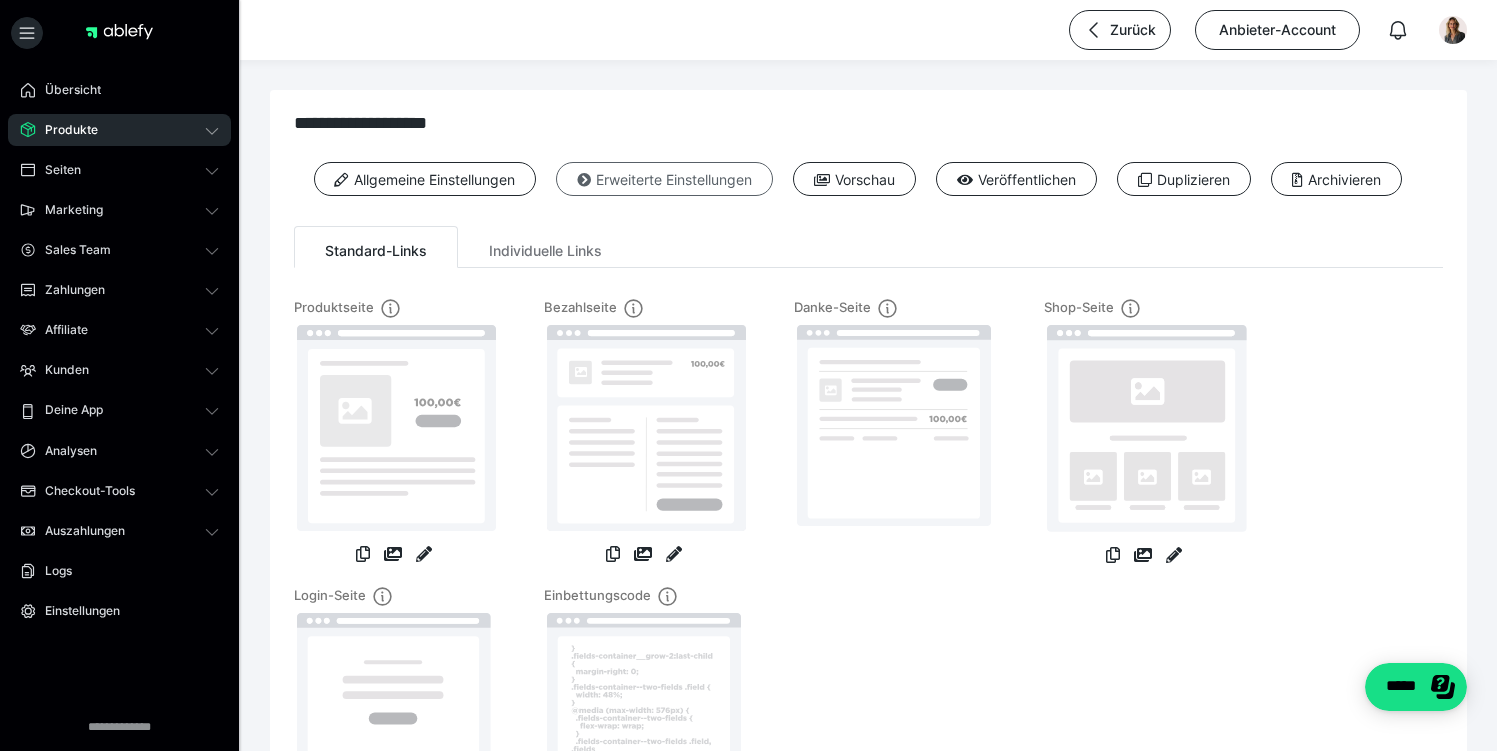 click on "Erweiterte Einstellungen" at bounding box center [664, 179] 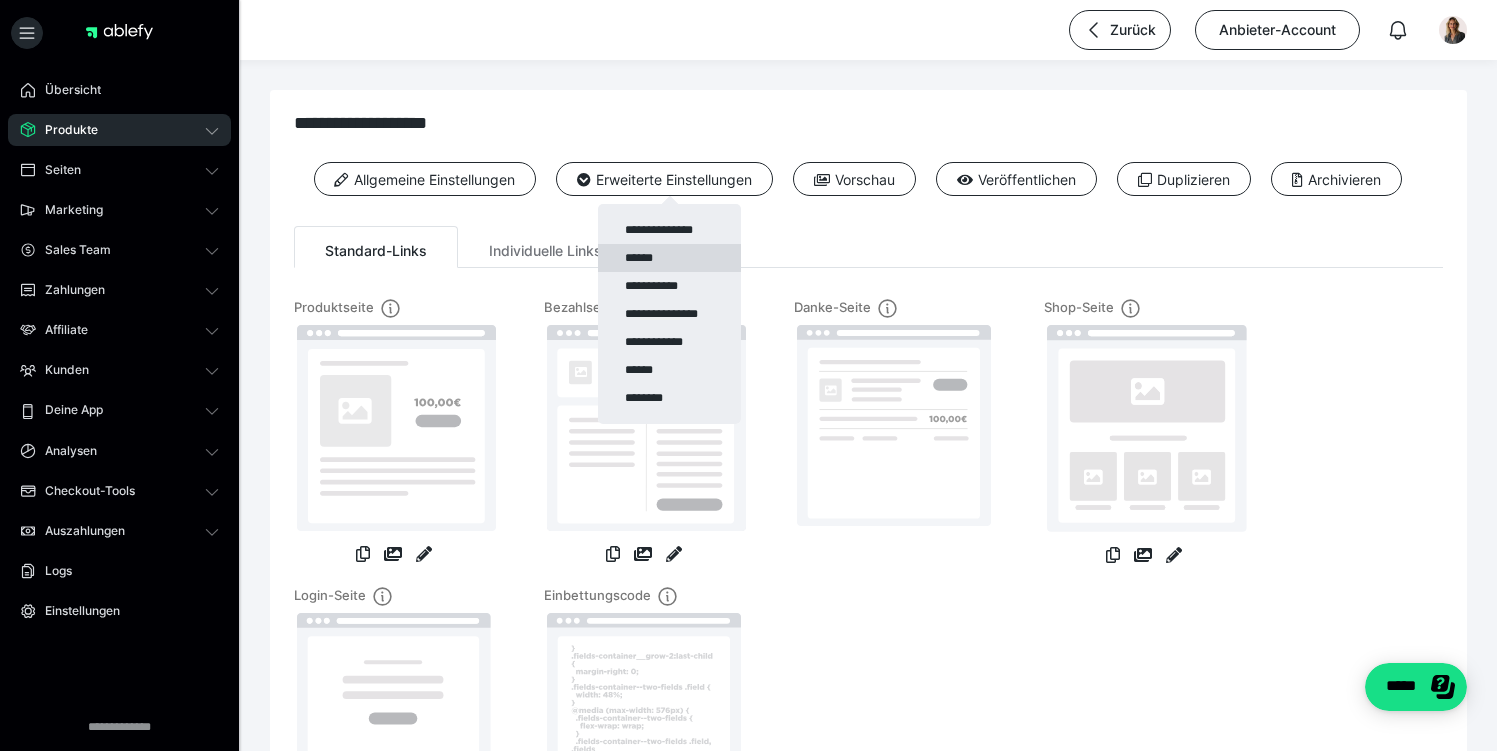 click on "******" at bounding box center [669, 258] 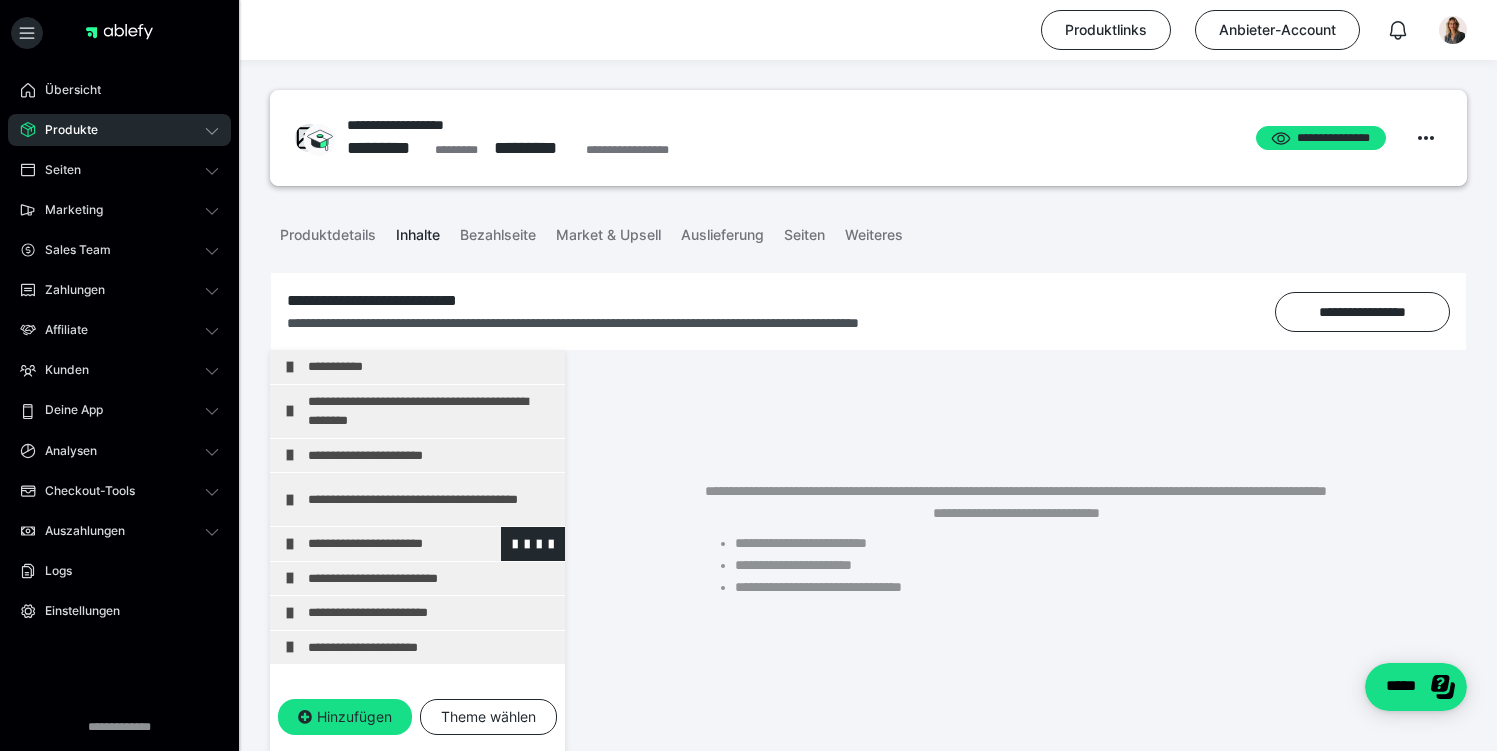 click on "**********" at bounding box center (431, 544) 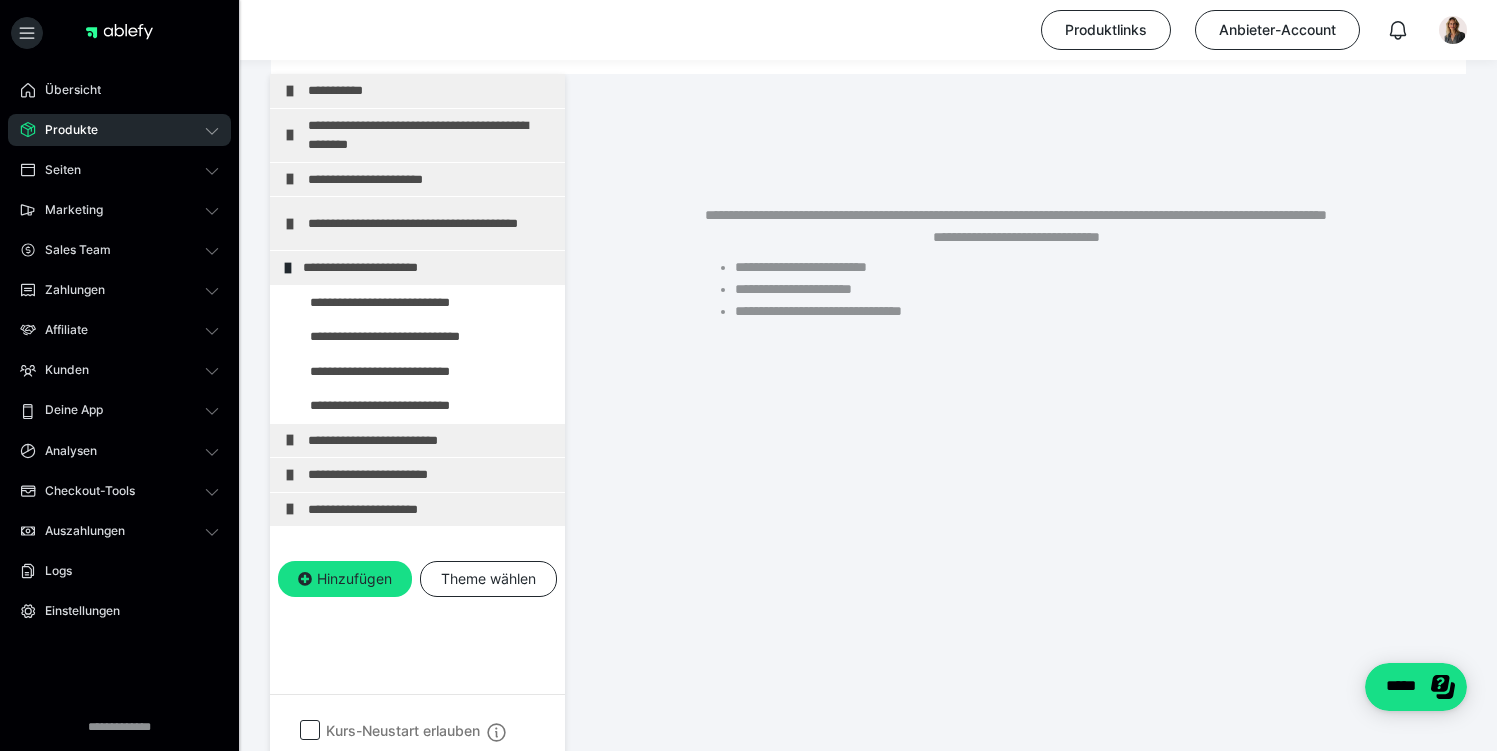 scroll, scrollTop: 290, scrollLeft: 0, axis: vertical 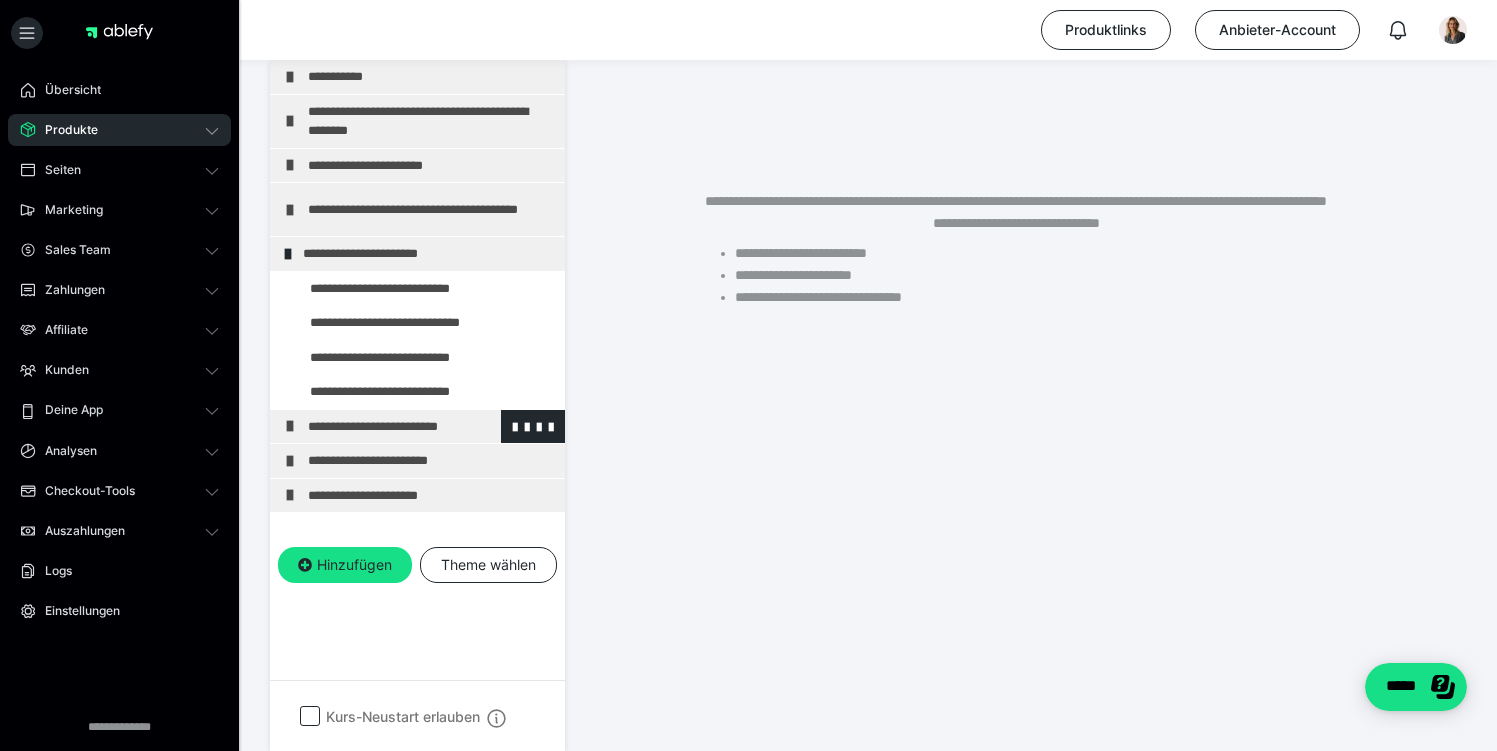 click at bounding box center (290, 426) 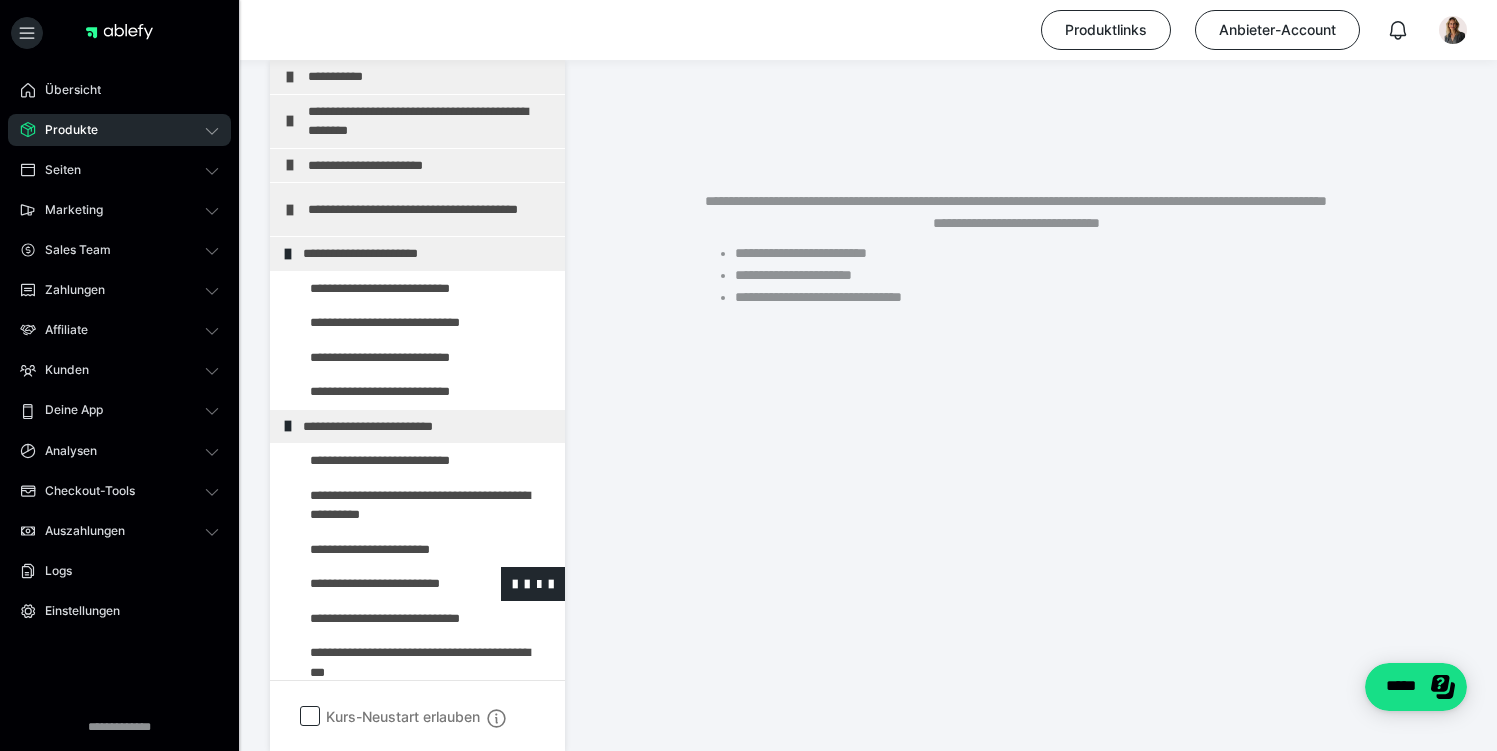 click at bounding box center [375, 584] 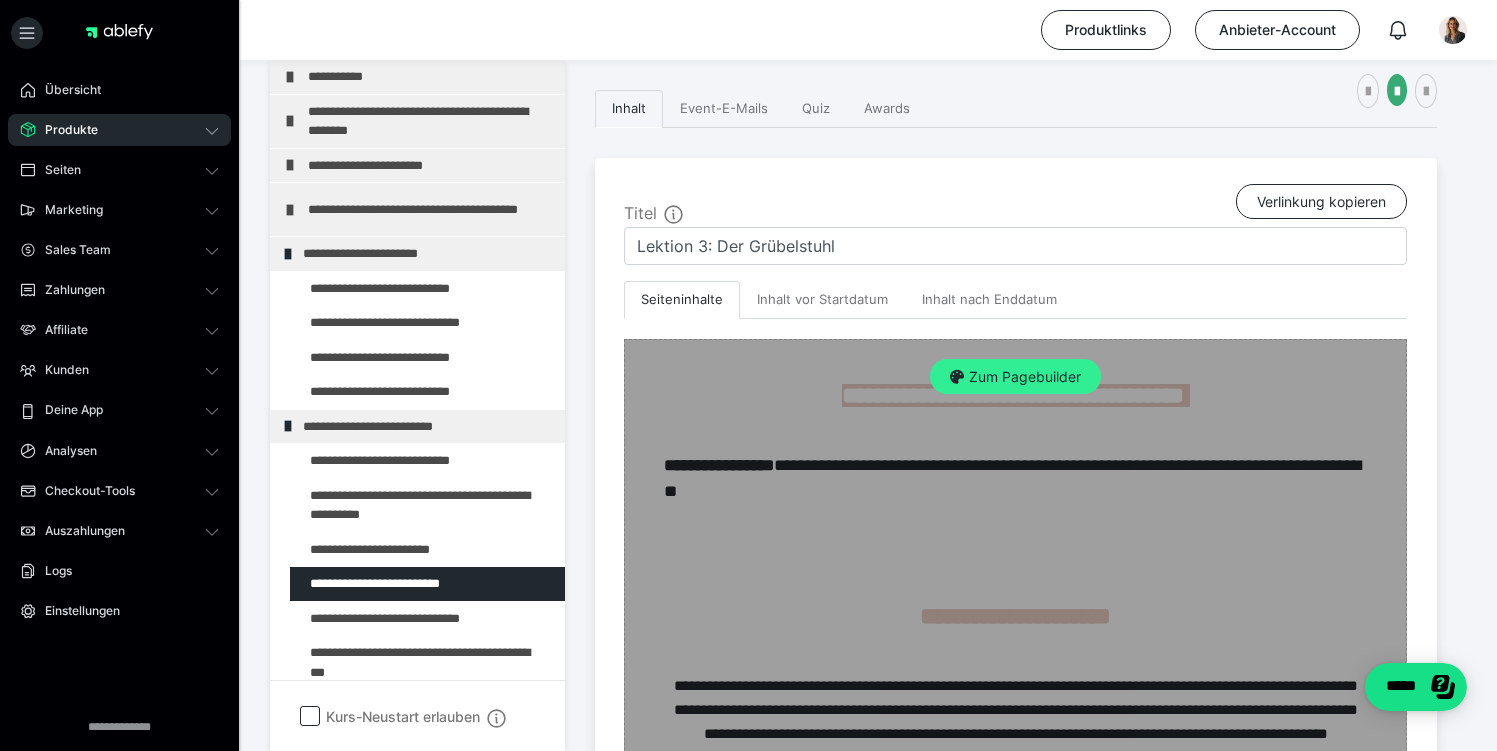 click on "Zum Pagebuilder" at bounding box center [1015, 377] 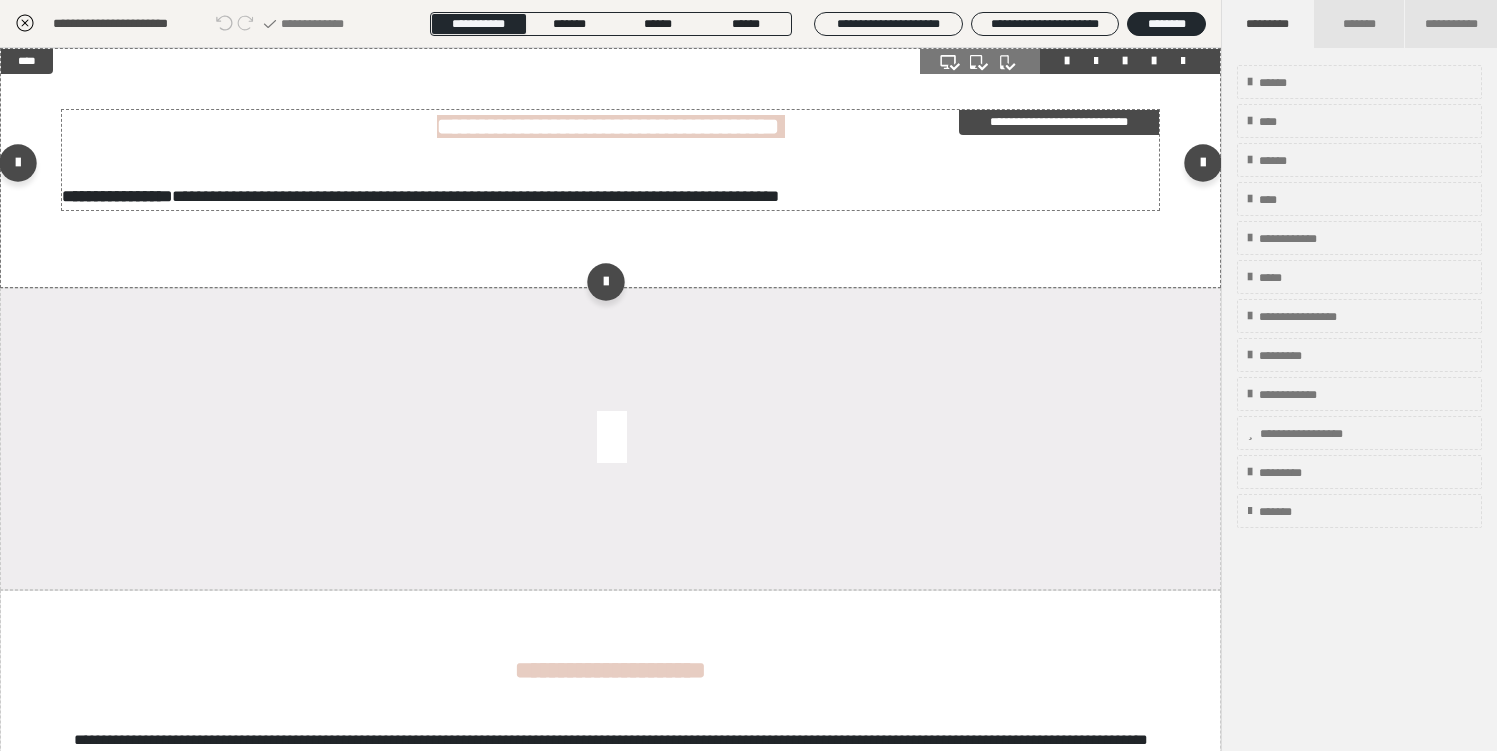click on "**********" at bounding box center (608, 126) 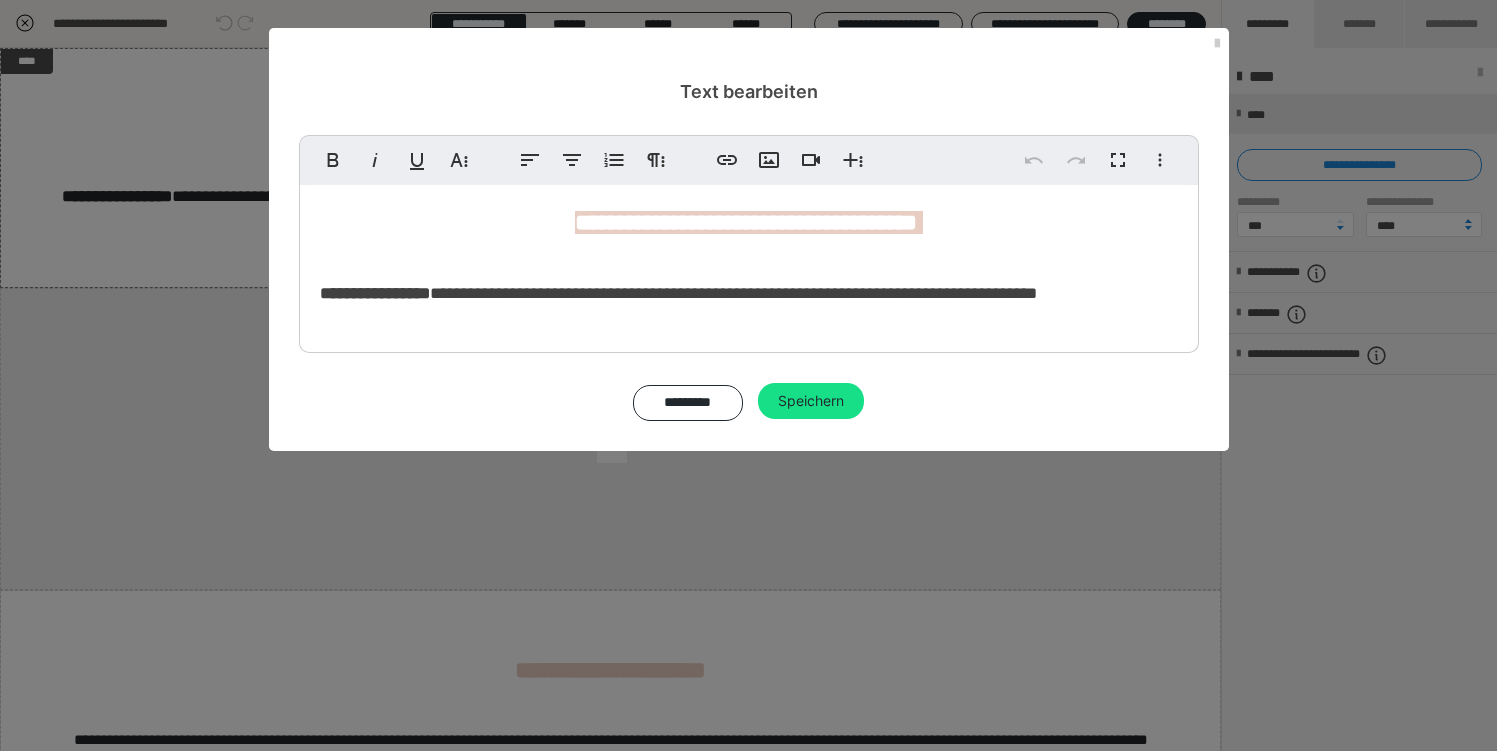 click on "**********" at bounding box center (746, 222) 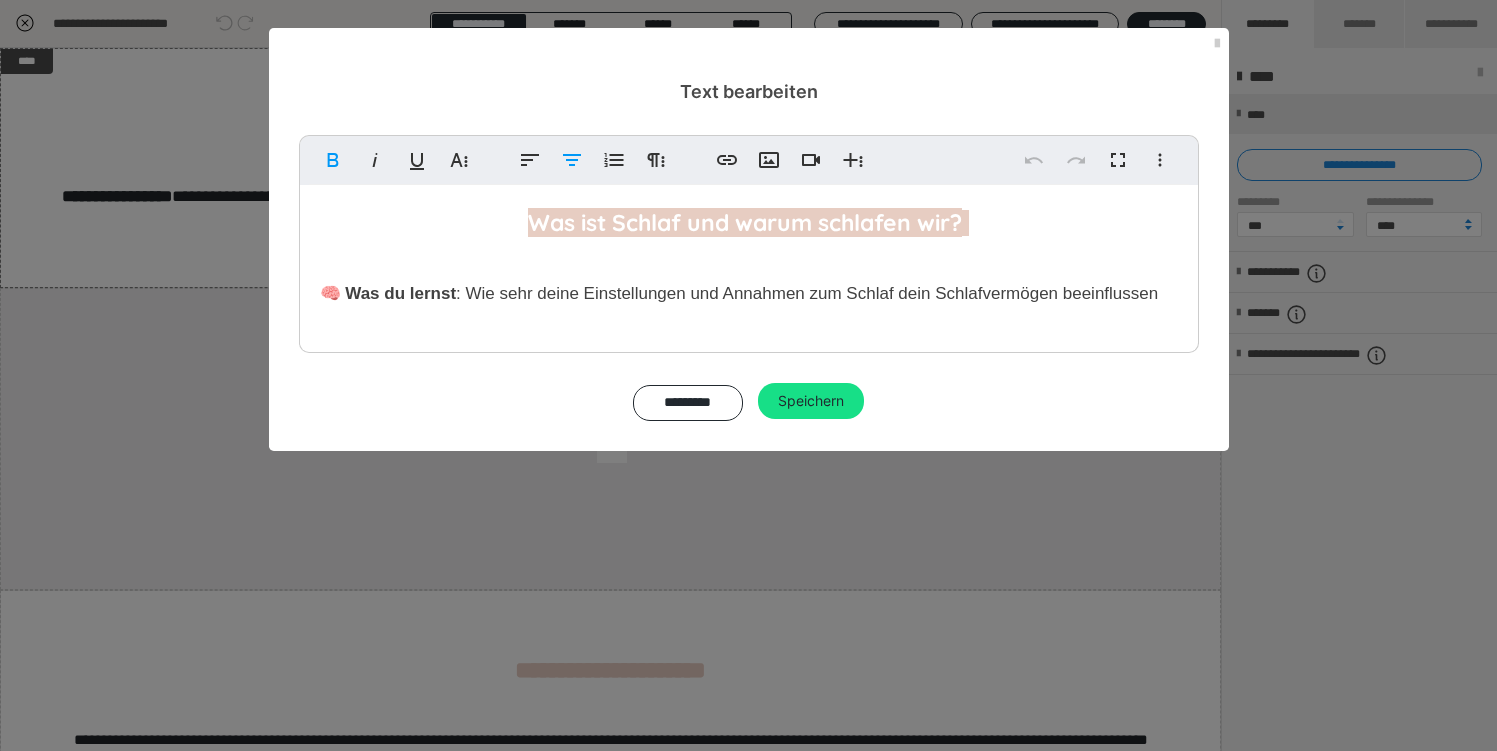 click on "Was ist Schlaf und warum schlafen wir?" at bounding box center [745, 222] 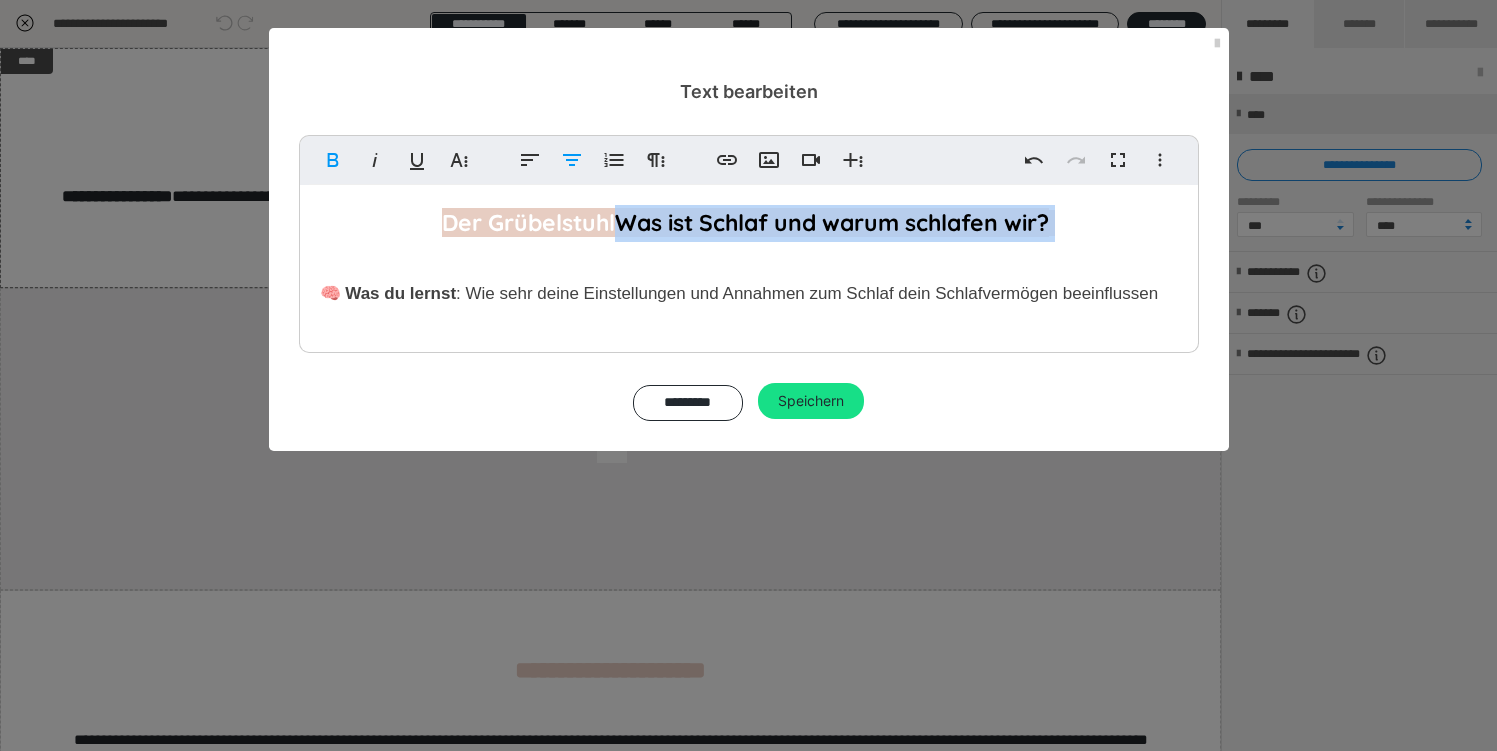 drag, startPoint x: 614, startPoint y: 222, endPoint x: 1166, endPoint y: 243, distance: 552.3993 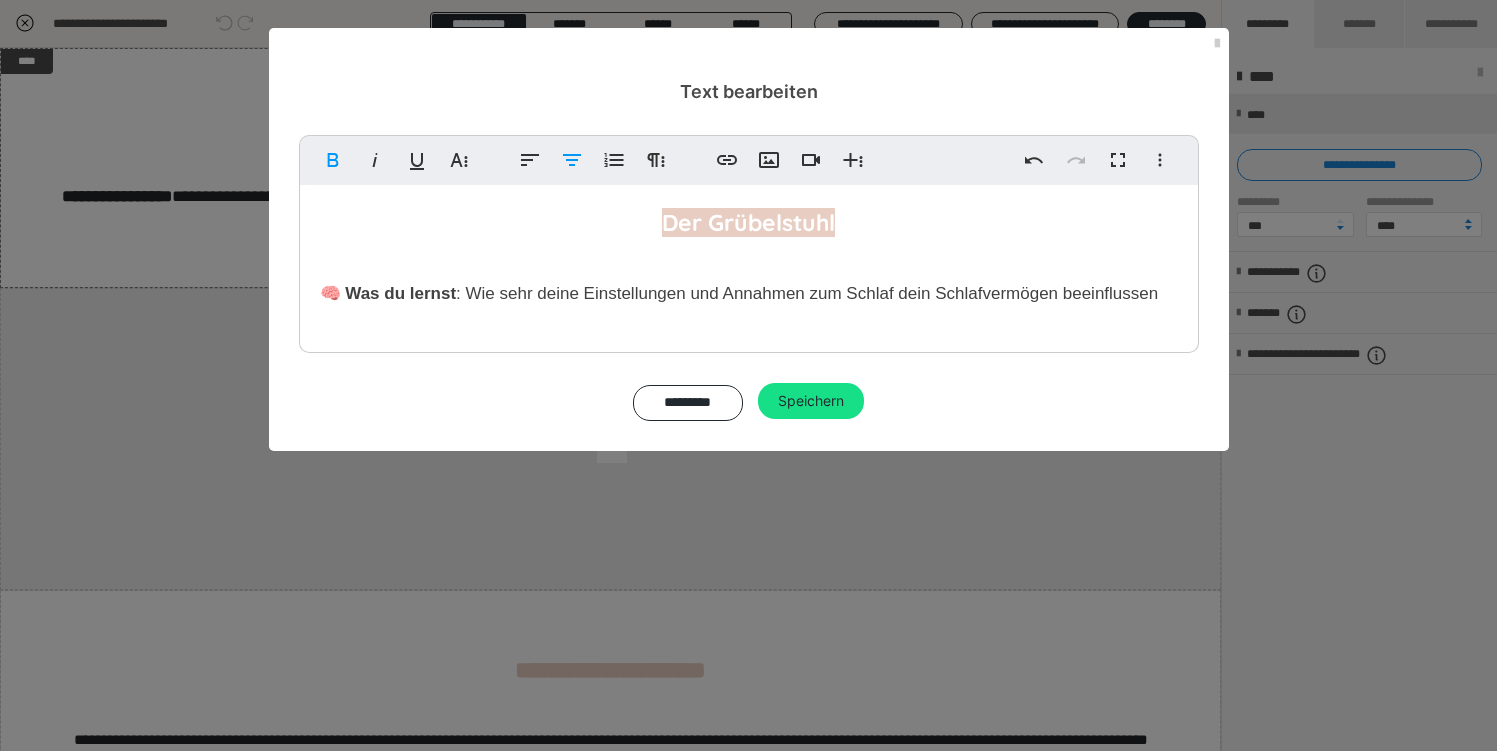 click on ": Wie sehr deine Einstellungen und Annahmen zum Schlaf dein Schlafvermögen beeinflussen" at bounding box center [807, 293] 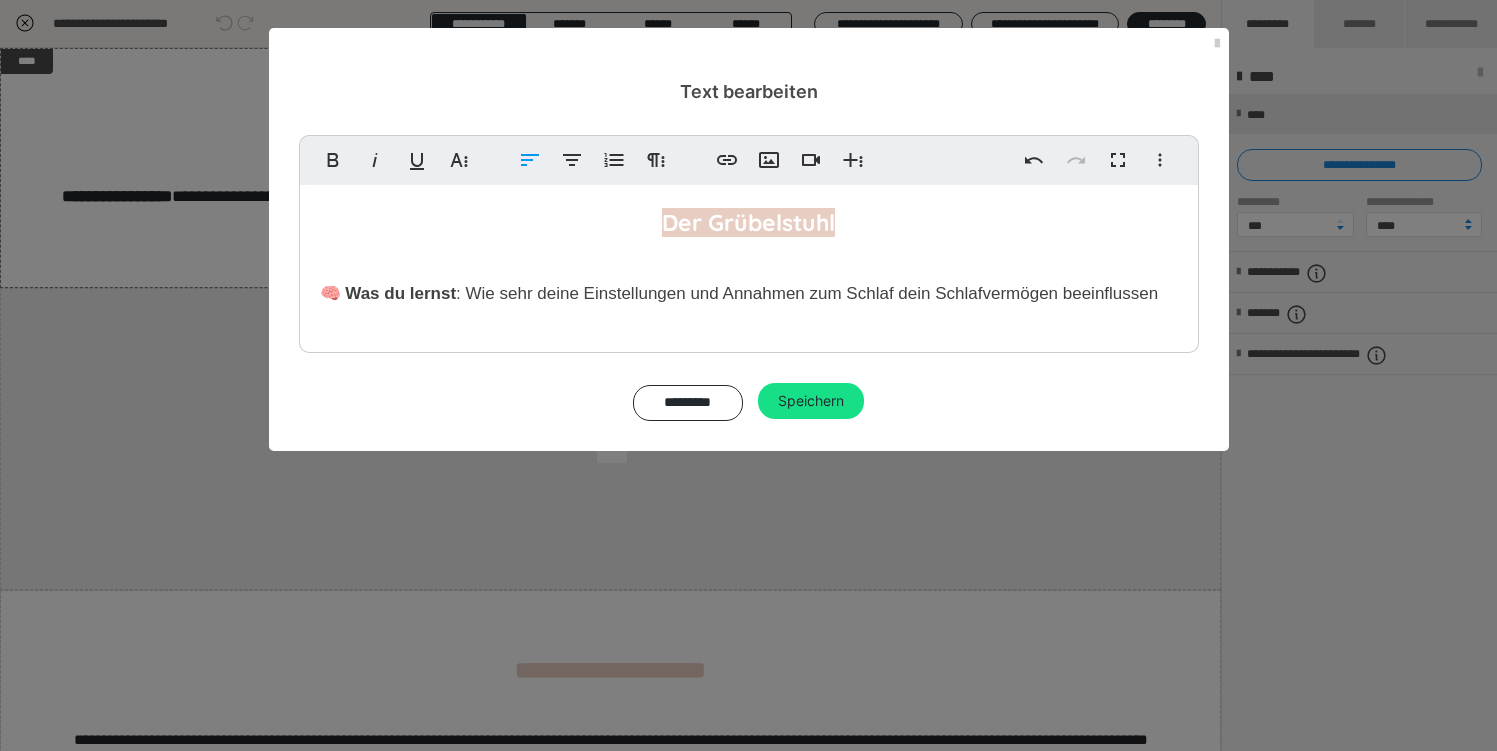 click on ": Wie sehr deine Einstellungen und Annahmen zum Schlaf dein Schlafvermögen beeinflussen" at bounding box center [807, 293] 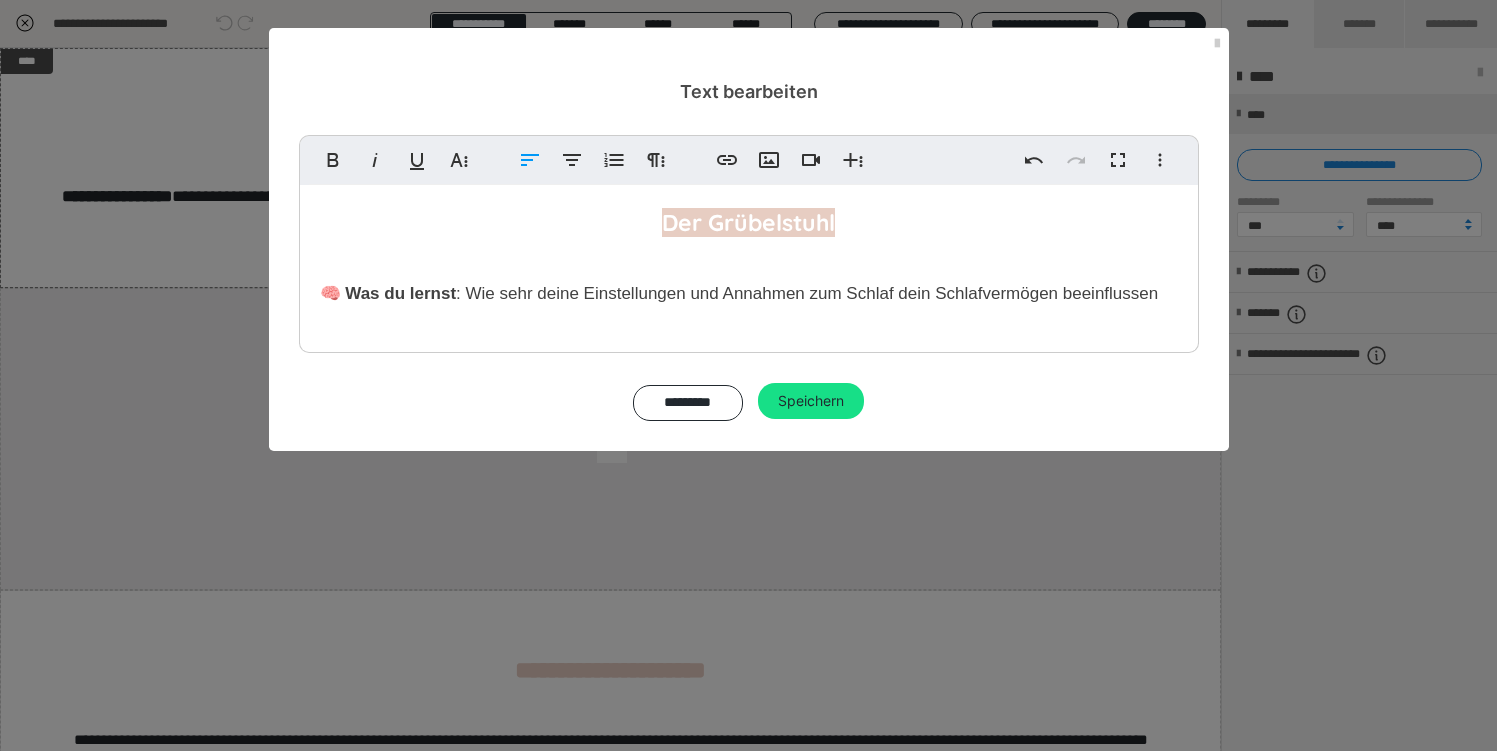 click on ": Wie sehr deine Einstellungen und Annahmen zum Schlaf dein Schlafvermögen beeinflussen" at bounding box center [807, 293] 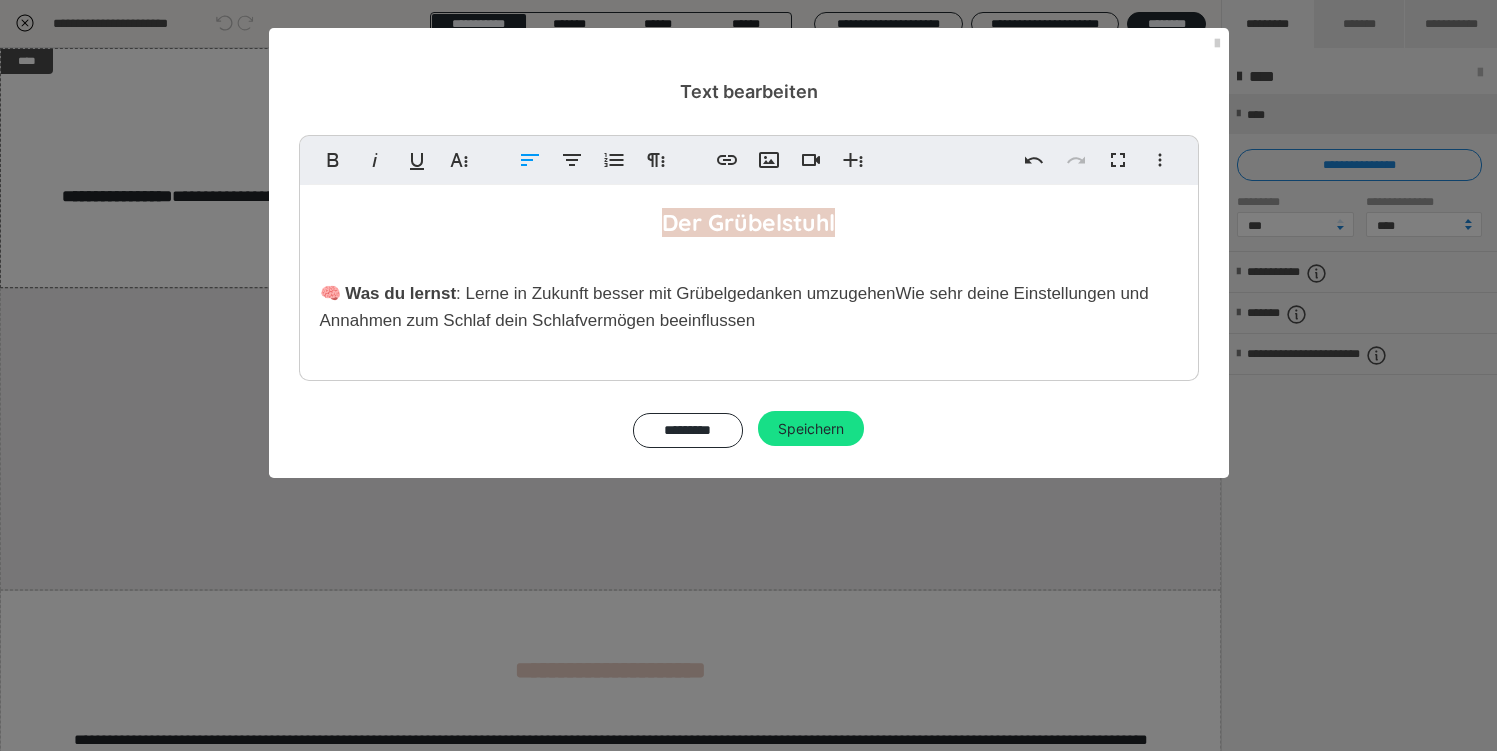 drag, startPoint x: 894, startPoint y: 294, endPoint x: 911, endPoint y: 328, distance: 38.013157 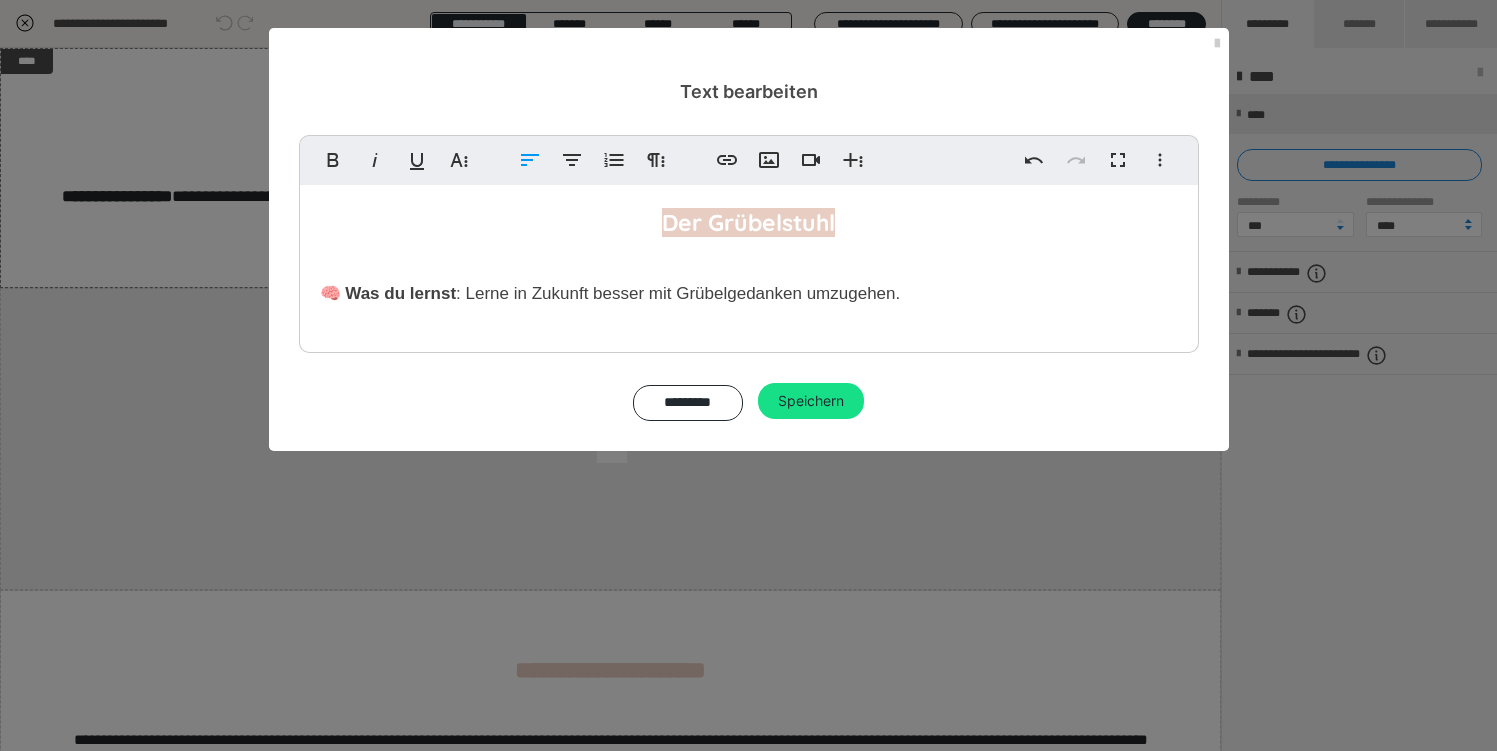 click on ": Lerne in Zukunft besser mit Grübelgedanken umzugehen." at bounding box center (678, 293) 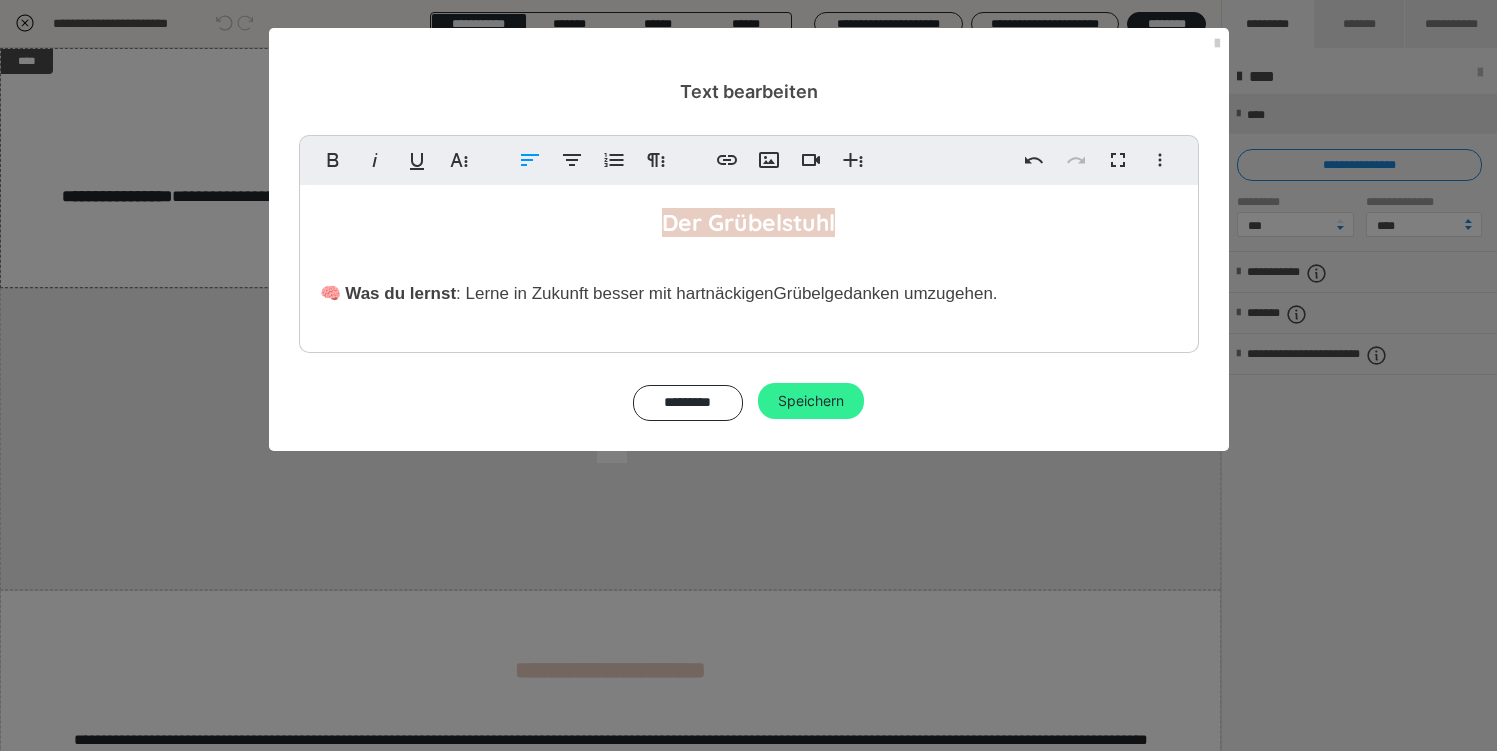 click on "Speichern" at bounding box center [811, 401] 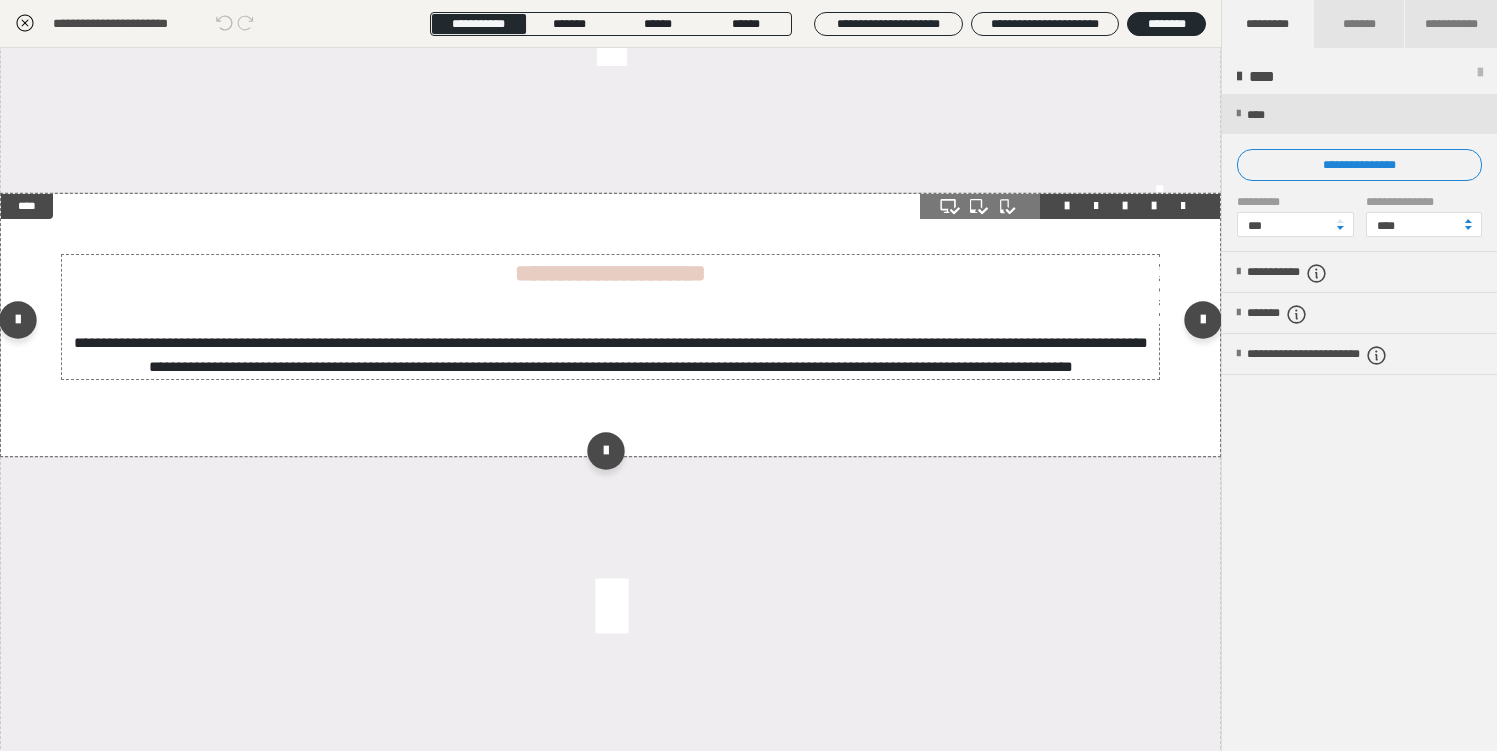 scroll, scrollTop: 403, scrollLeft: 0, axis: vertical 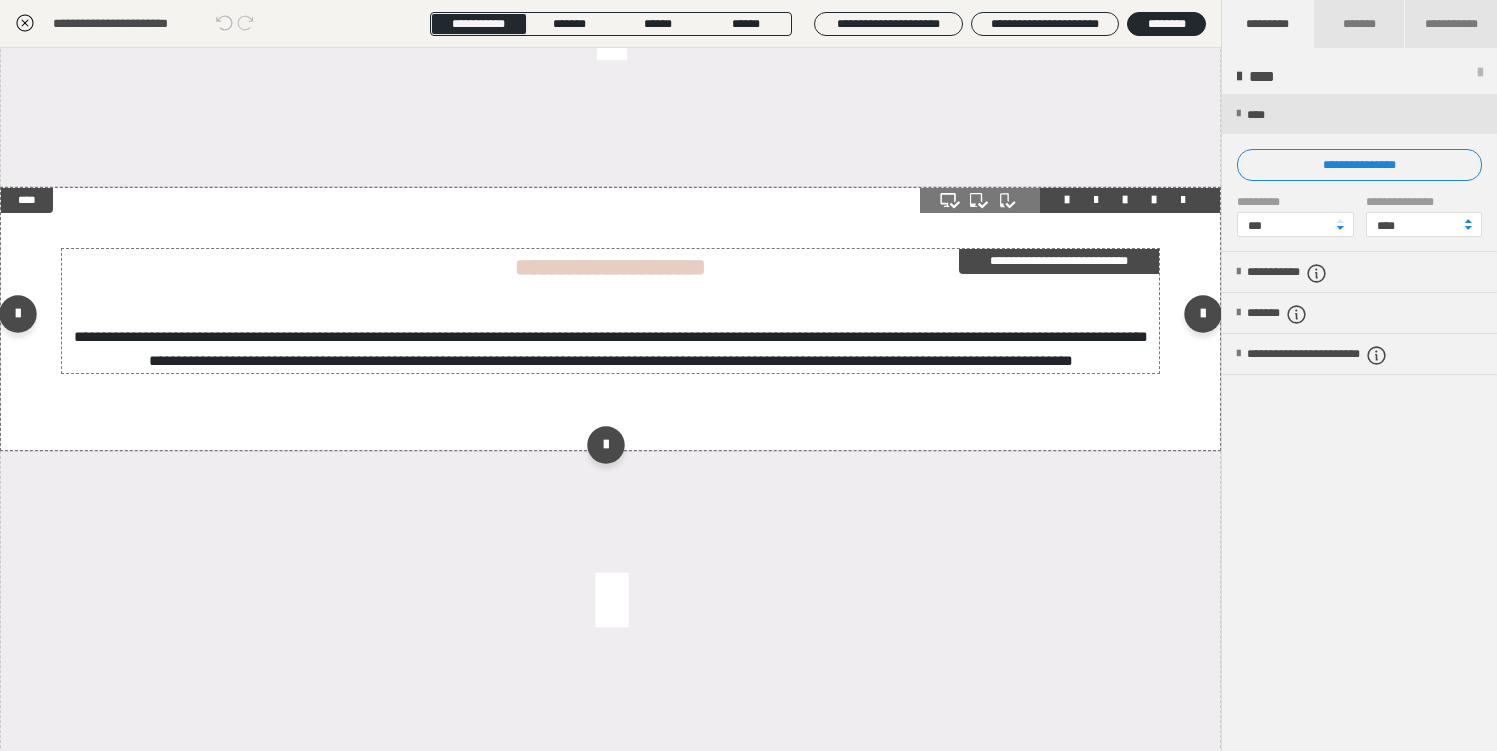 click on "**********" at bounding box center [610, 311] 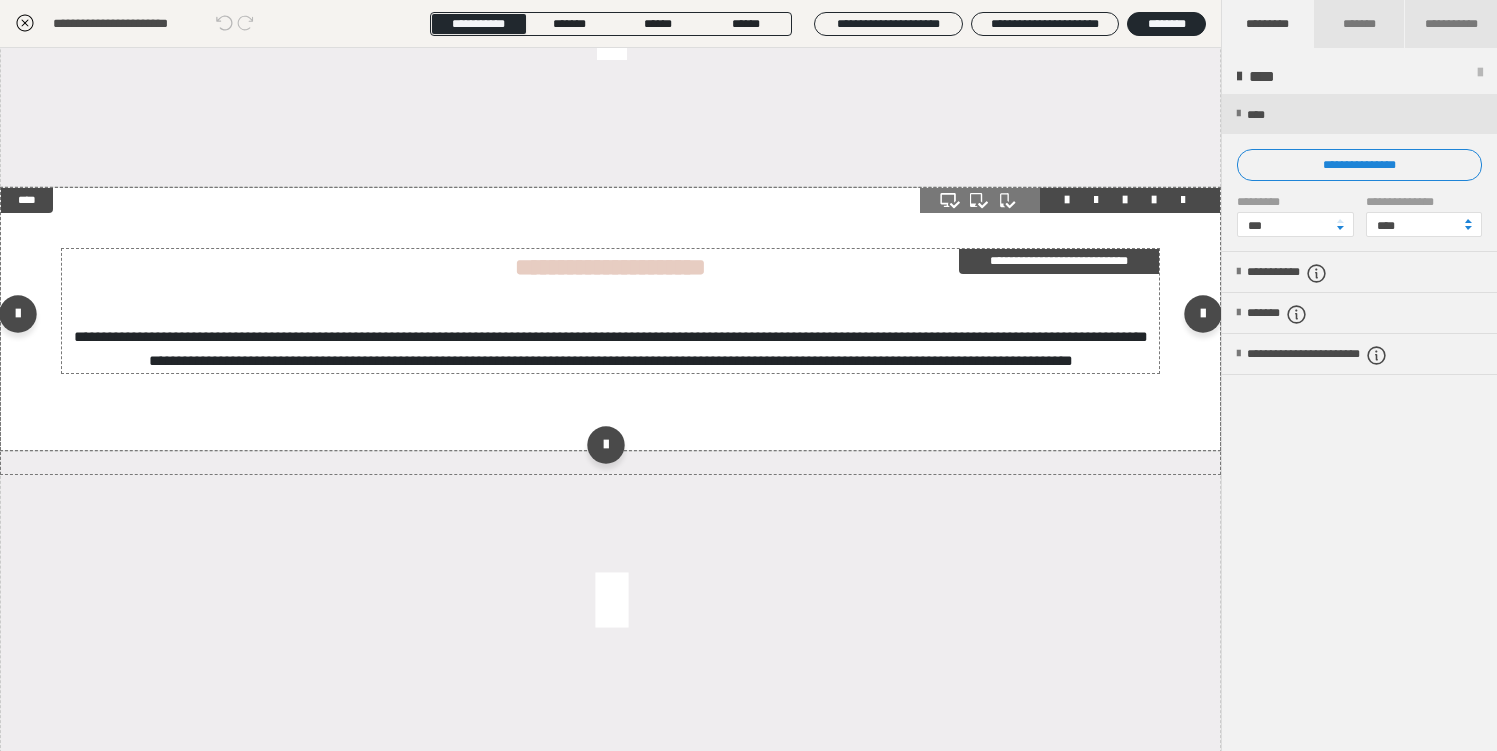 click on "**********" at bounding box center [1059, 261] 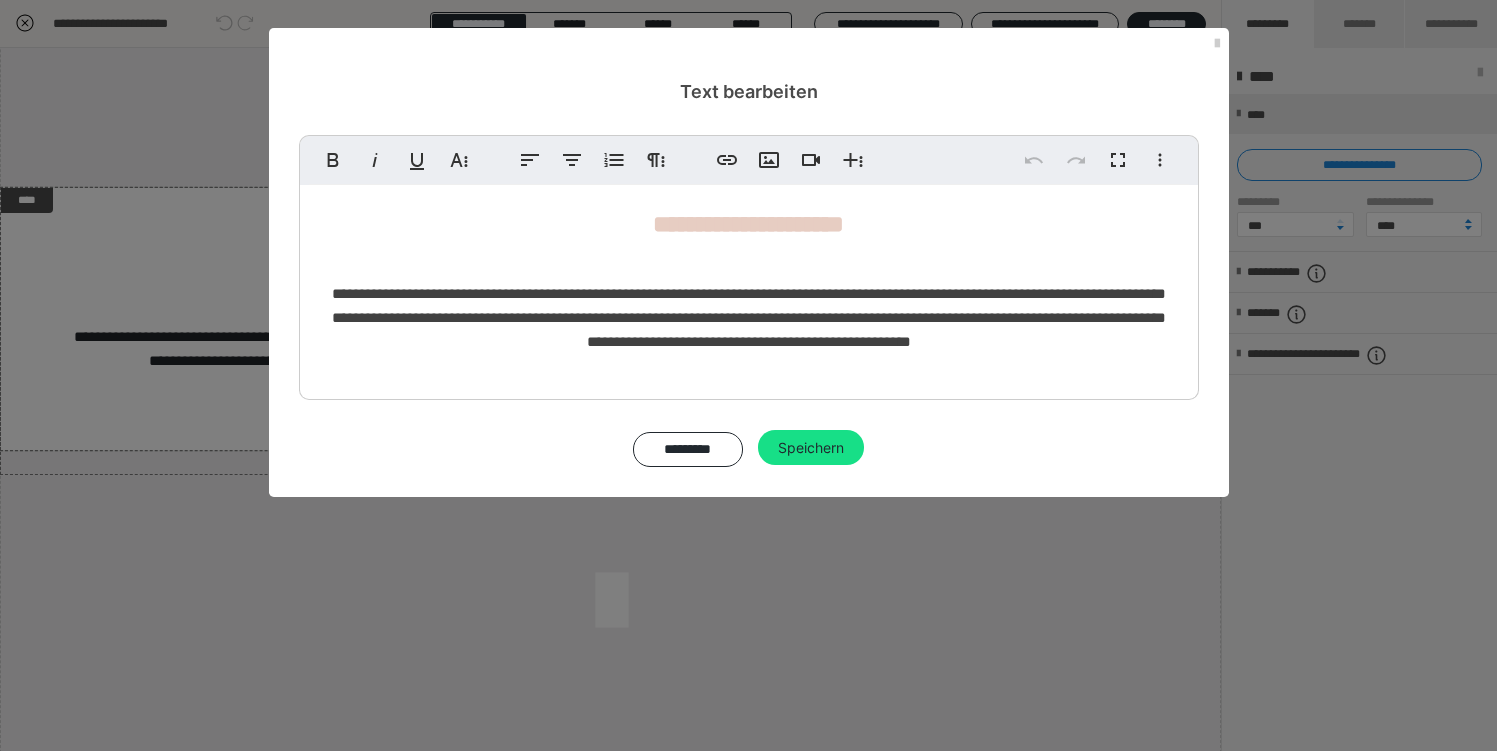 click on "**********" at bounding box center [749, 318] 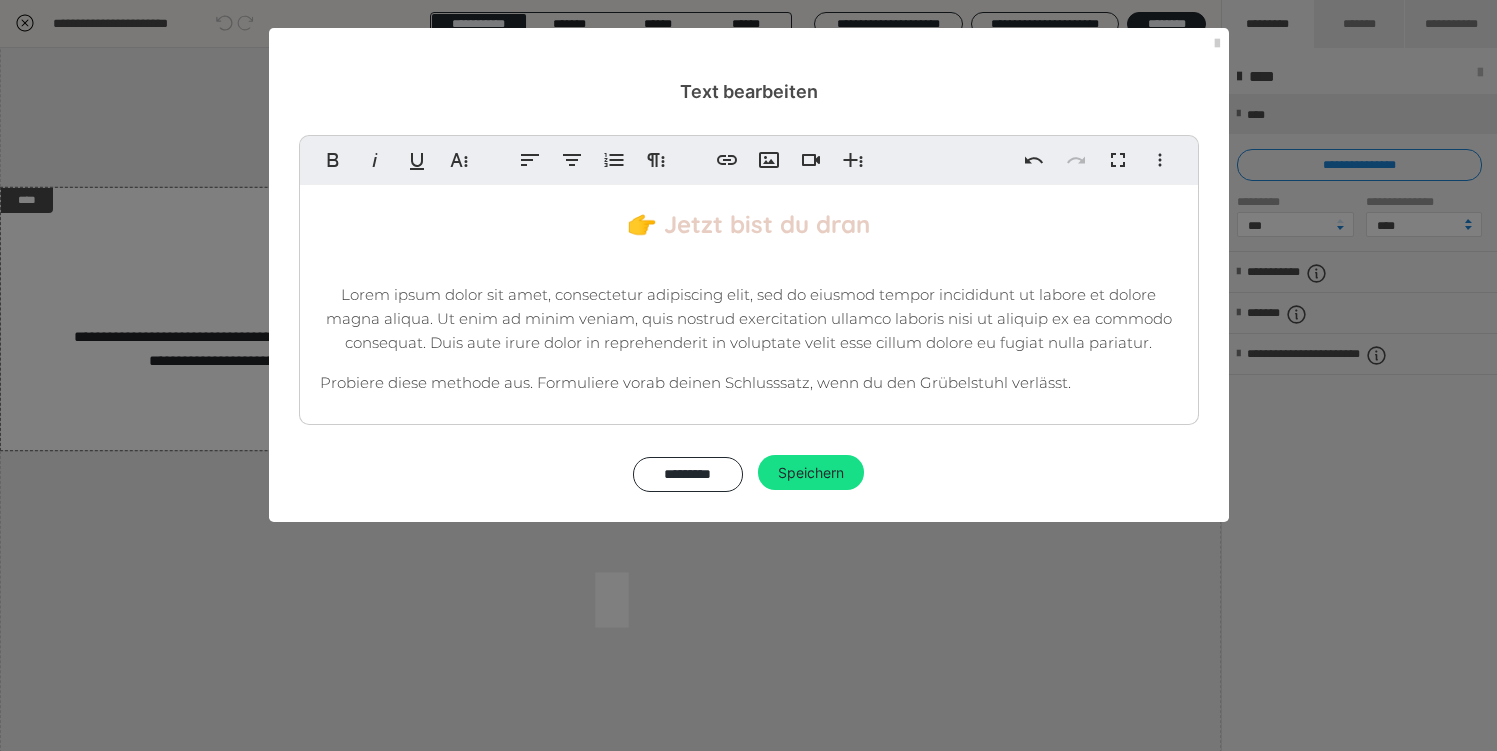 click on "Probiere diese methode aus. Formuliere vorab deinen Schlusssatz, wenn du den Grübelstuhl verlässt." at bounding box center [695, 382] 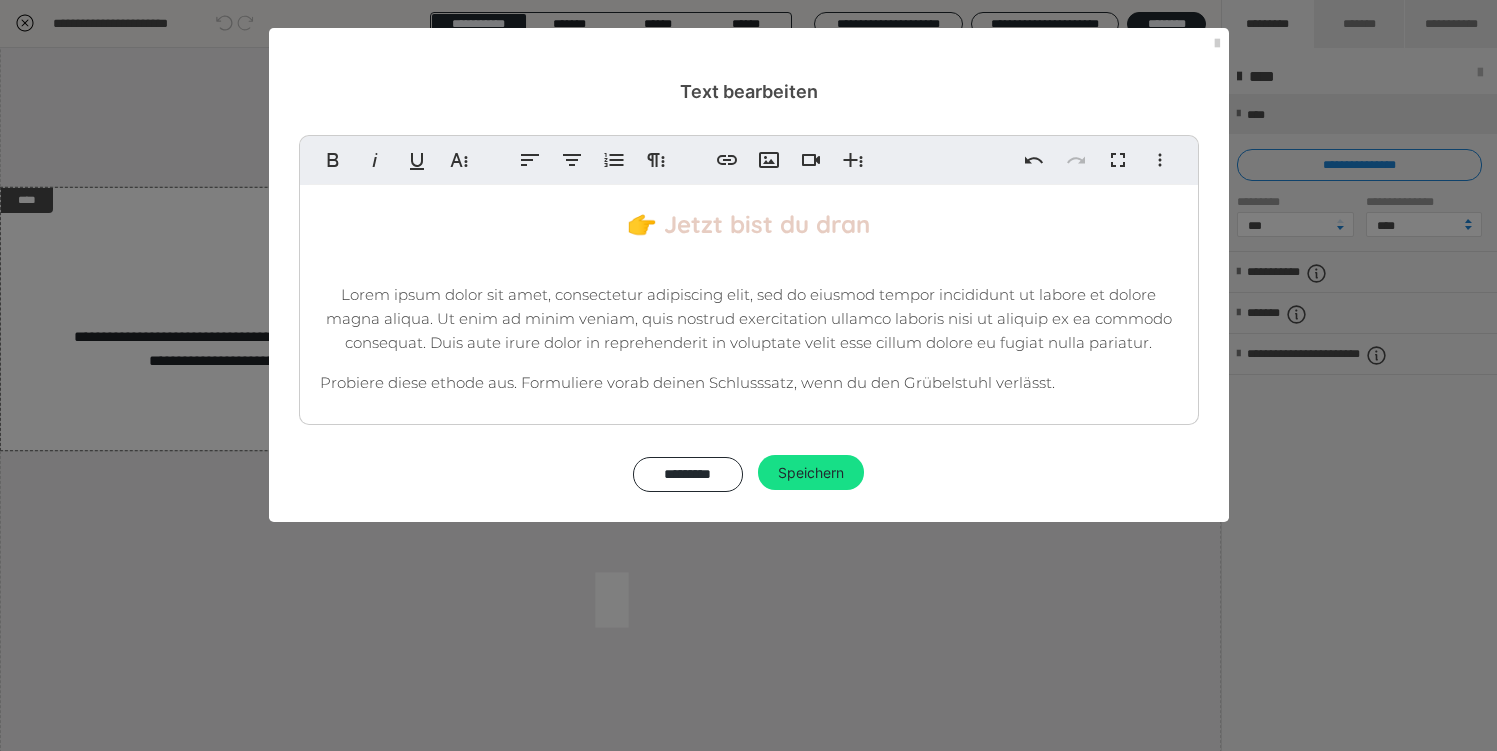 type 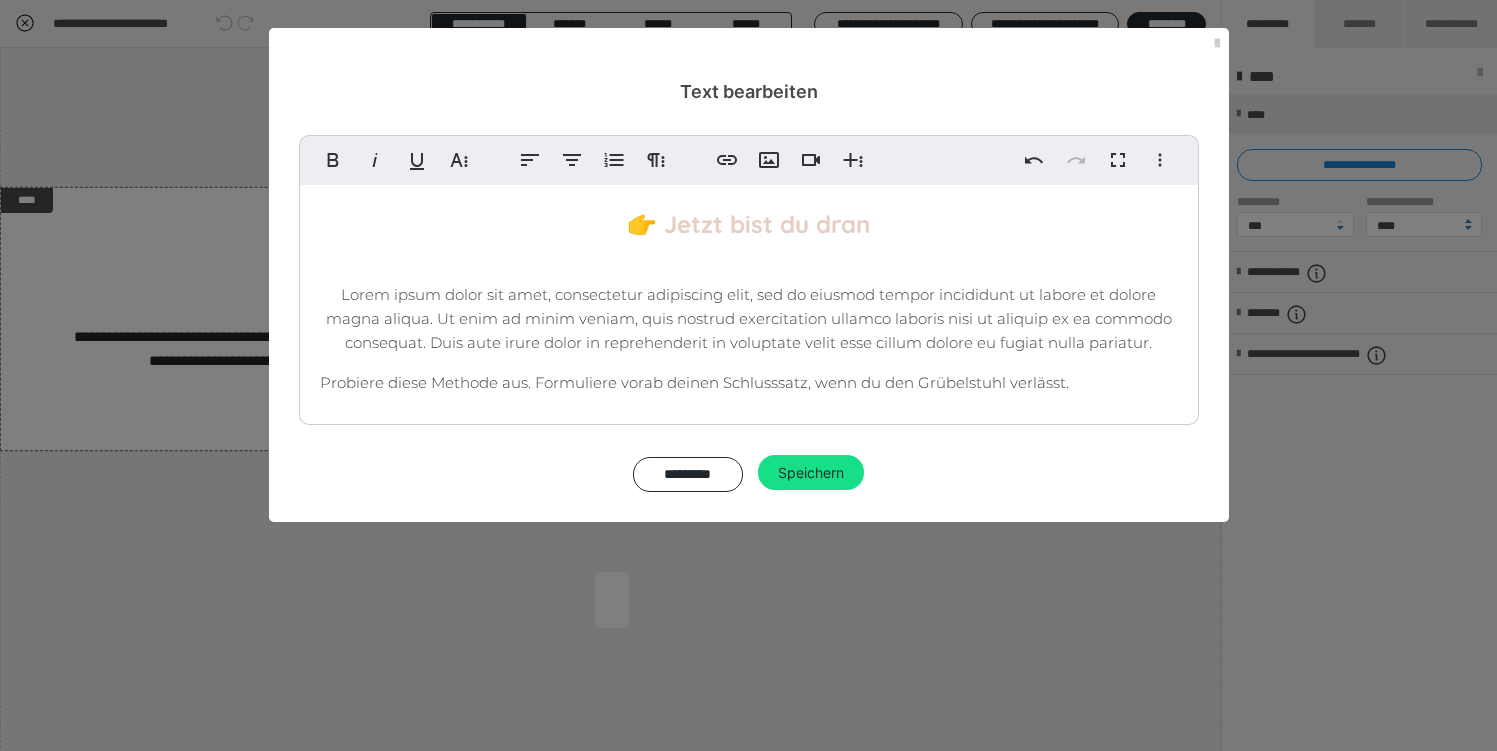 click on "Probiere diese Methode aus. Formuliere vorab deinen Schlusssatz, wenn du den Grübelstuhl verlässt." at bounding box center (694, 382) 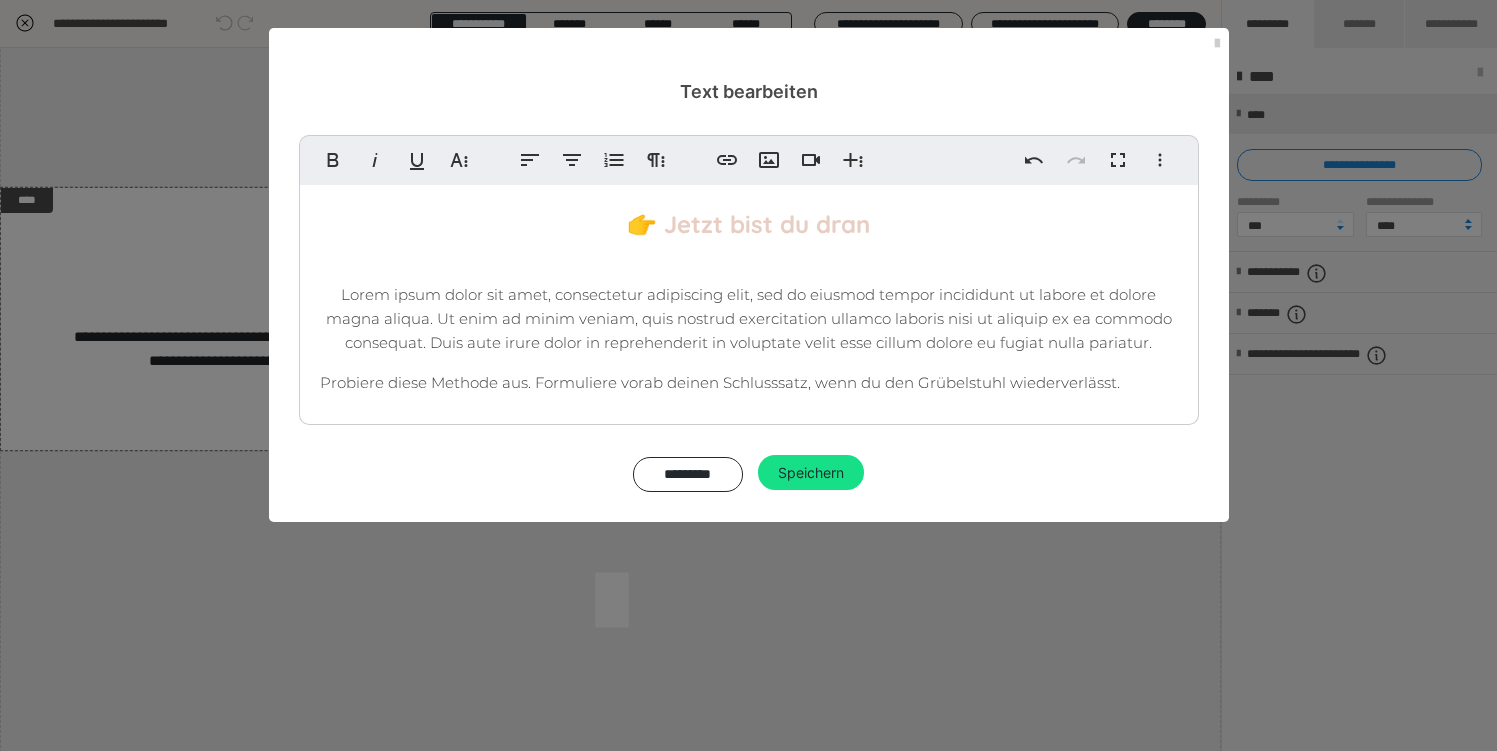 click on "Lorem ipsum dolor sit amet, consectetur adipiscing elit, sed do eiusmod tempor incididunt ut labore et dolore magna aliqua. Ut enim ad minim veniam, quis nostrud exercitation ullamco laboris nisi ut aliquip ex ea commodo consequat. Duis aute irure dolor in reprehenderit in voluptate velit esse cillum dolore eu fugiat nulla pariatur." at bounding box center (749, 318) 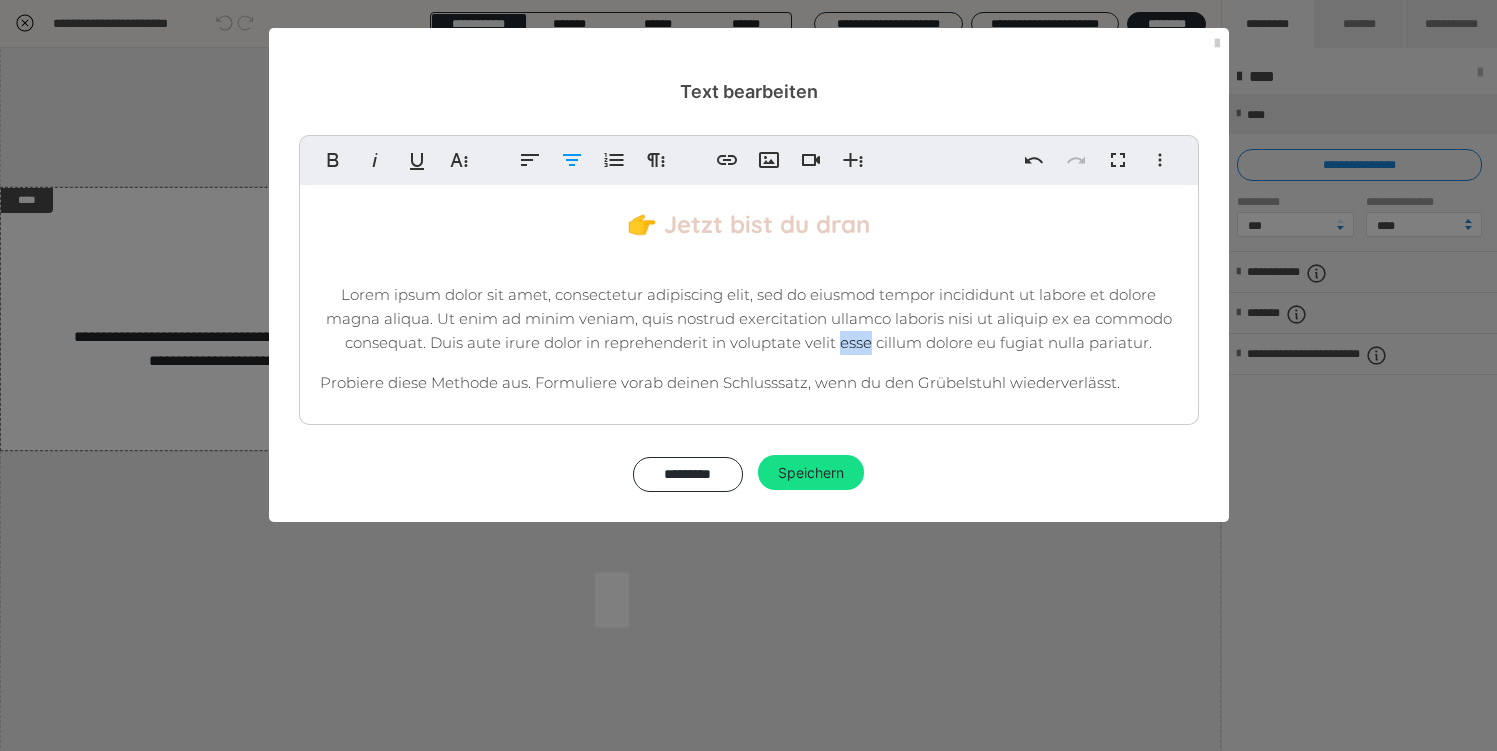 click on "Lorem ipsum dolor sit amet, consectetur adipiscing elit, sed do eiusmod tempor incididunt ut labore et dolore magna aliqua. Ut enim ad minim veniam, quis nostrud exercitation ullamco laboris nisi ut aliquip ex ea commodo consequat. Duis aute irure dolor in reprehenderit in voluptate velit esse cillum dolore eu fugiat nulla pariatur." at bounding box center (749, 318) 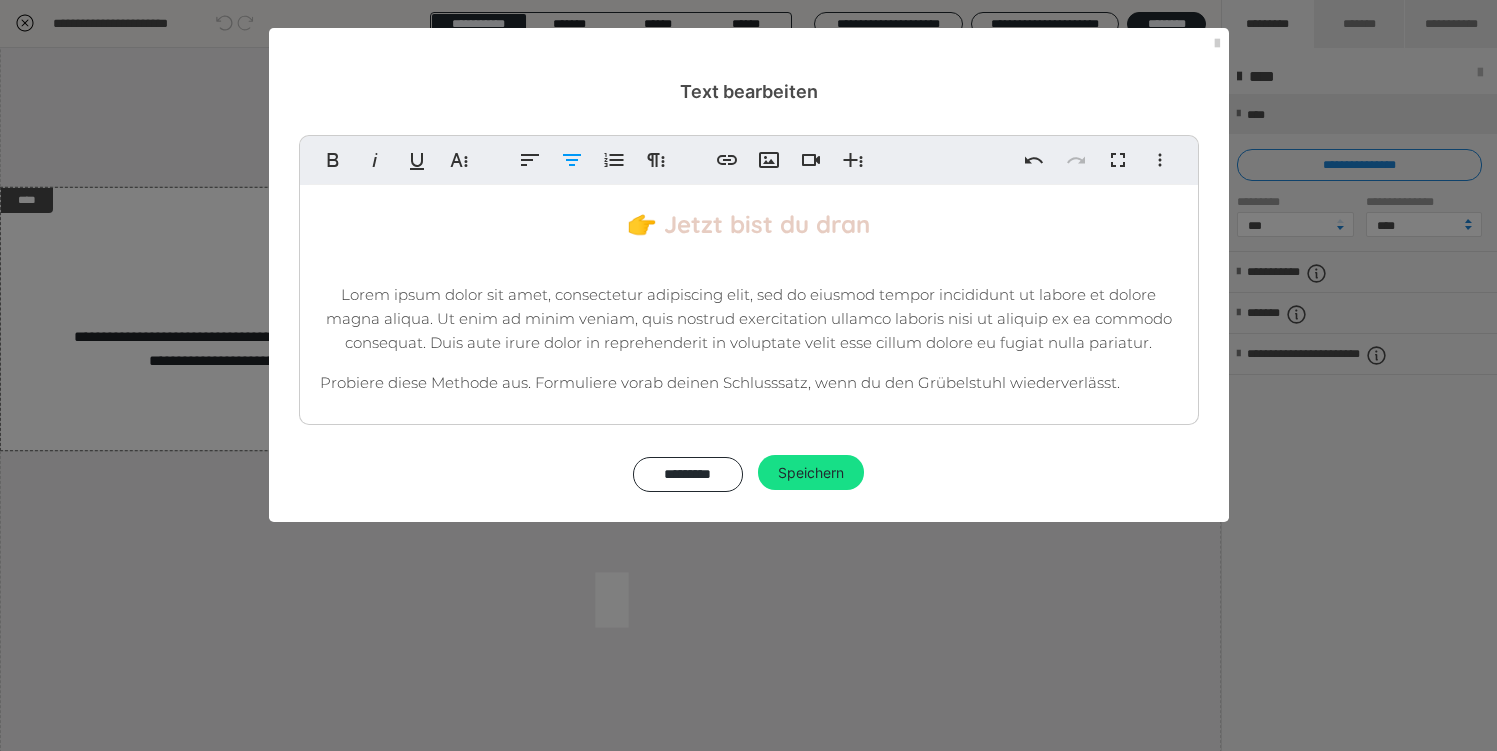 click on "Lorem ipsum dolor sit amet, consectetur adipiscing elit, sed do eiusmod tempor incididunt ut labore et dolore magna aliqua. Ut enim ad minim veniam, quis nostrud exercitation ullamco laboris nisi ut aliquip ex ea commodo consequat. Duis aute irure dolor in reprehenderit in voluptate velit esse cillum dolore eu fugiat nulla pariatur." at bounding box center (749, 318) 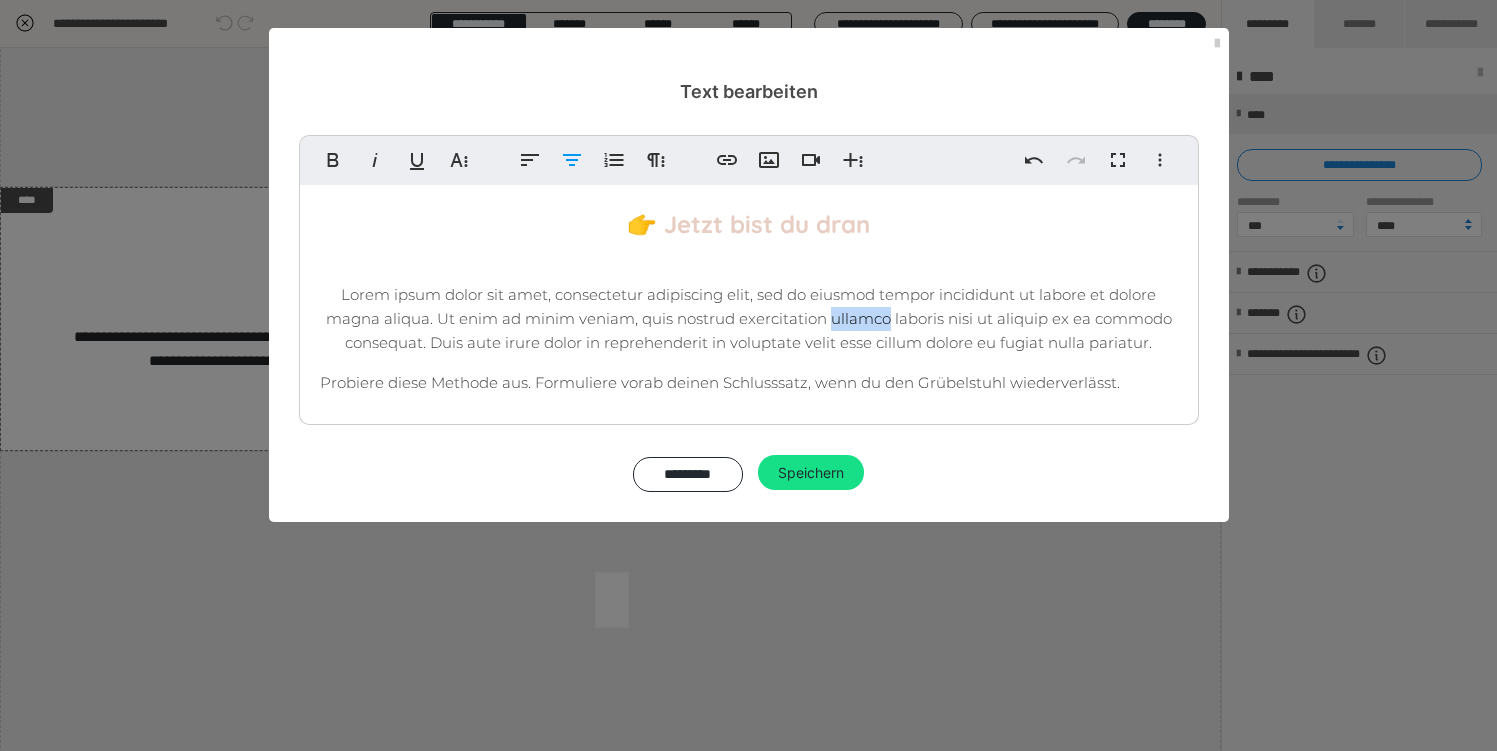 click on "Lorem ipsum dolor sit amet, consectetur adipiscing elit, sed do eiusmod tempor incididunt ut labore et dolore magna aliqua. Ut enim ad minim veniam, quis nostrud exercitation ullamco laboris nisi ut aliquip ex ea commodo consequat. Duis aute irure dolor in reprehenderit in voluptate velit esse cillum dolore eu fugiat nulla pariatur." at bounding box center (749, 318) 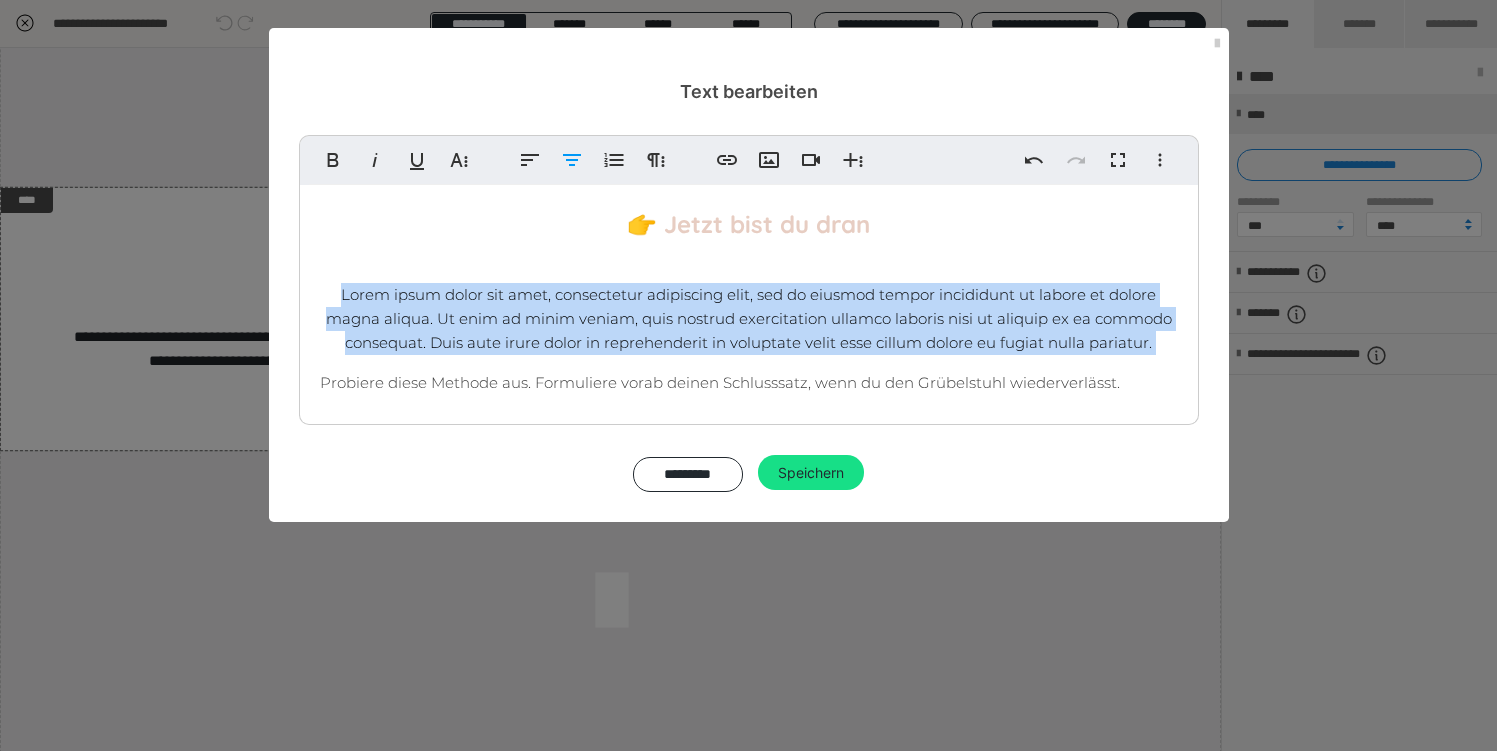 click on "Lorem ipsum dolor sit amet, consectetur adipiscing elit, sed do eiusmod tempor incididunt ut labore et dolore magna aliqua. Ut enim ad minim veniam, quis nostrud exercitation ullamco laboris nisi ut aliquip ex ea commodo consequat. Duis aute irure dolor in reprehenderit in voluptate velit esse cillum dolore eu fugiat nulla pariatur." at bounding box center (749, 318) 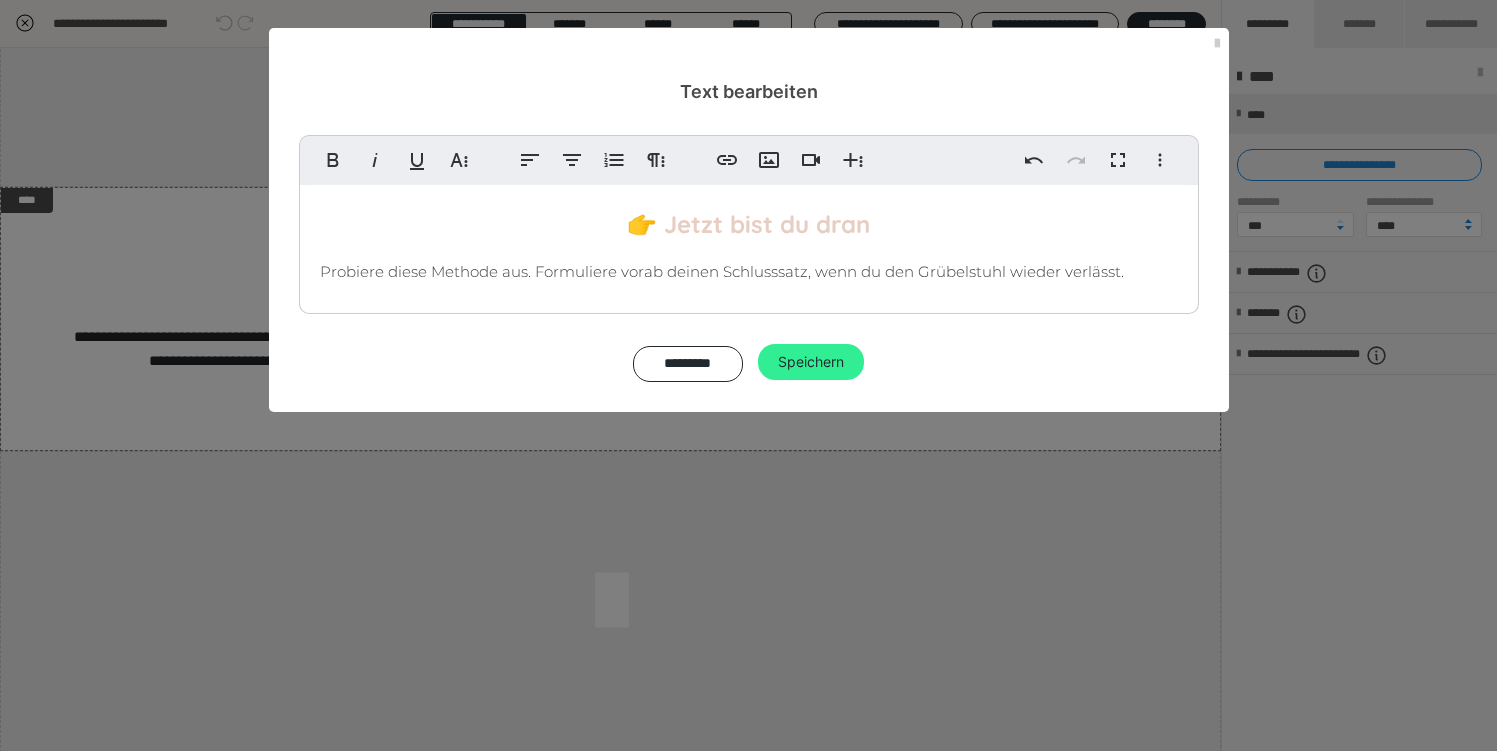 click on "Speichern" at bounding box center (811, 362) 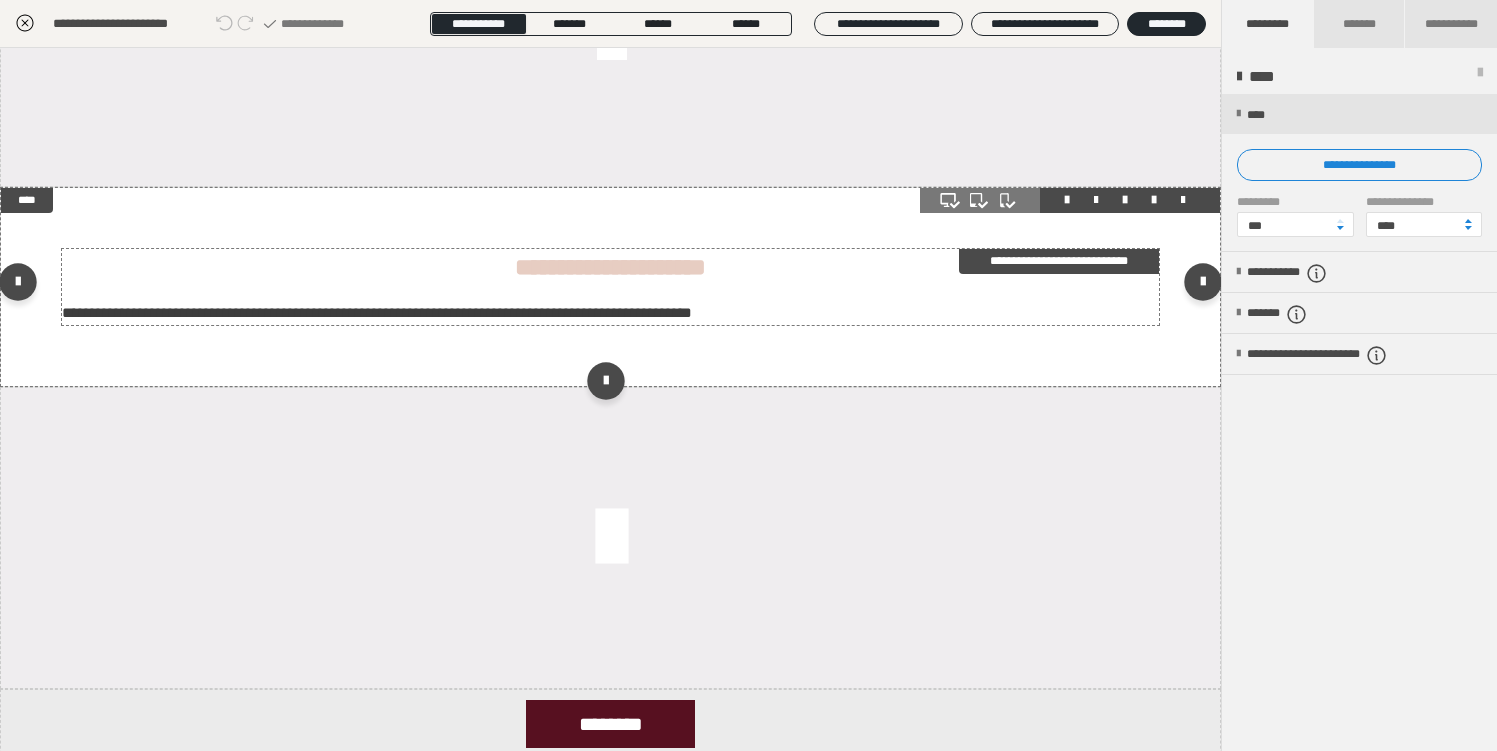 click on "**********" at bounding box center [1059, 261] 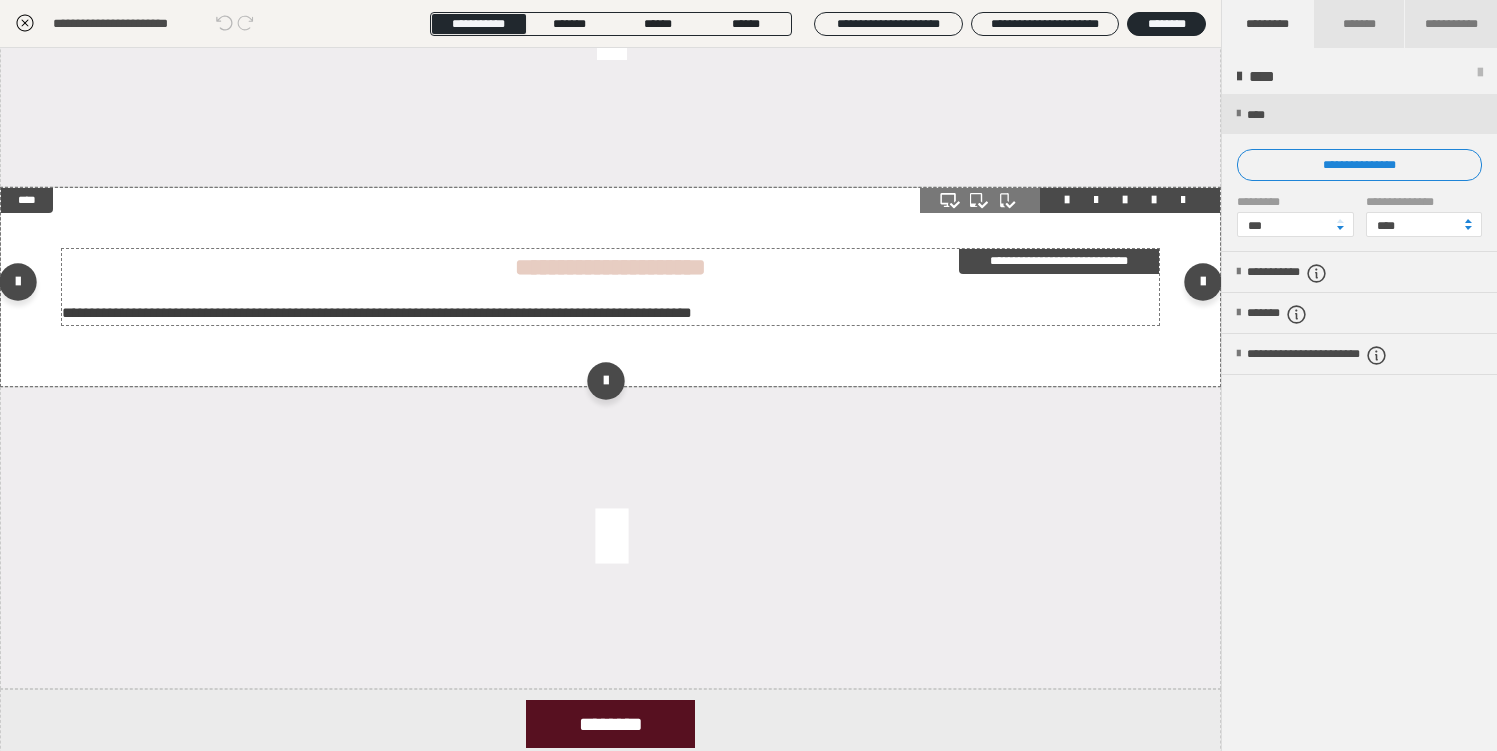 click on "**********" at bounding box center (1059, 261) 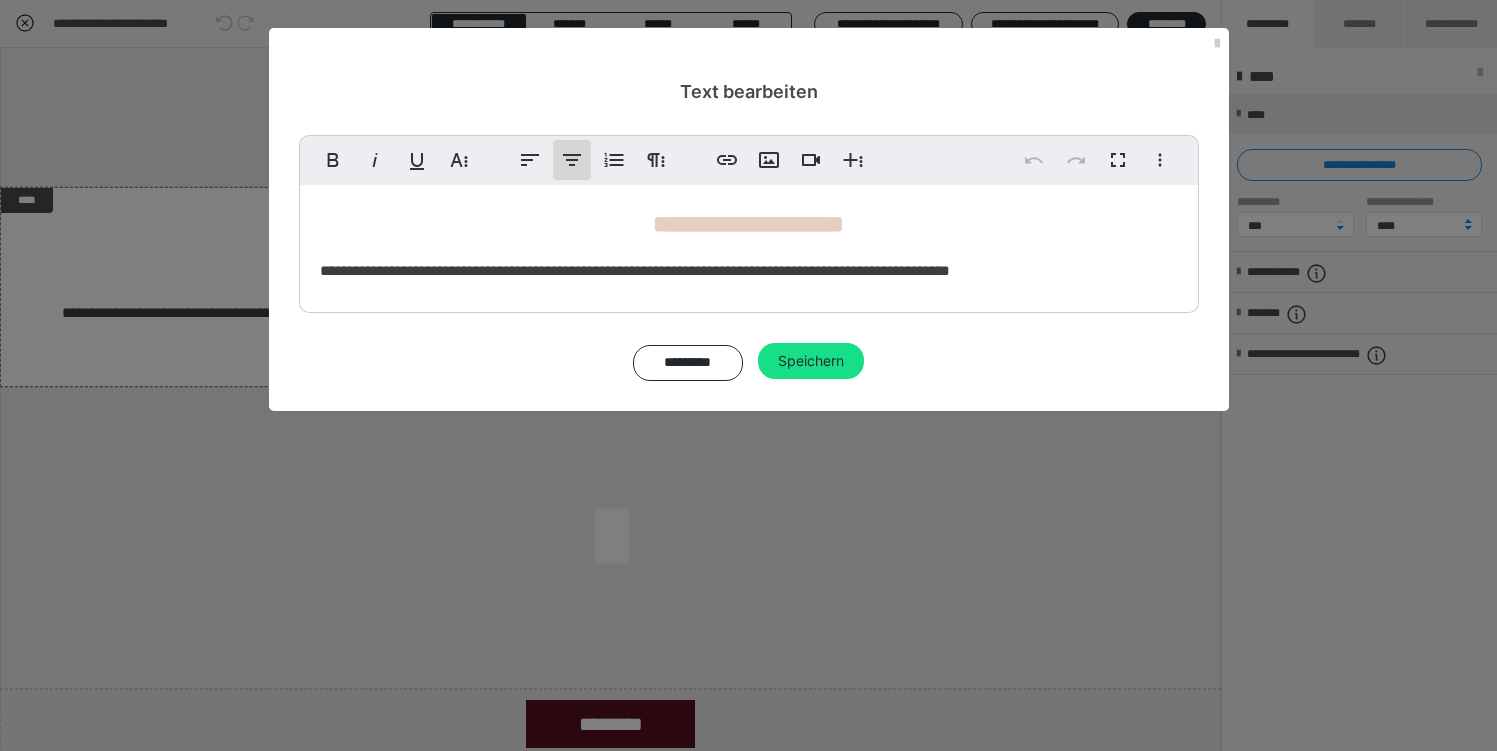 click 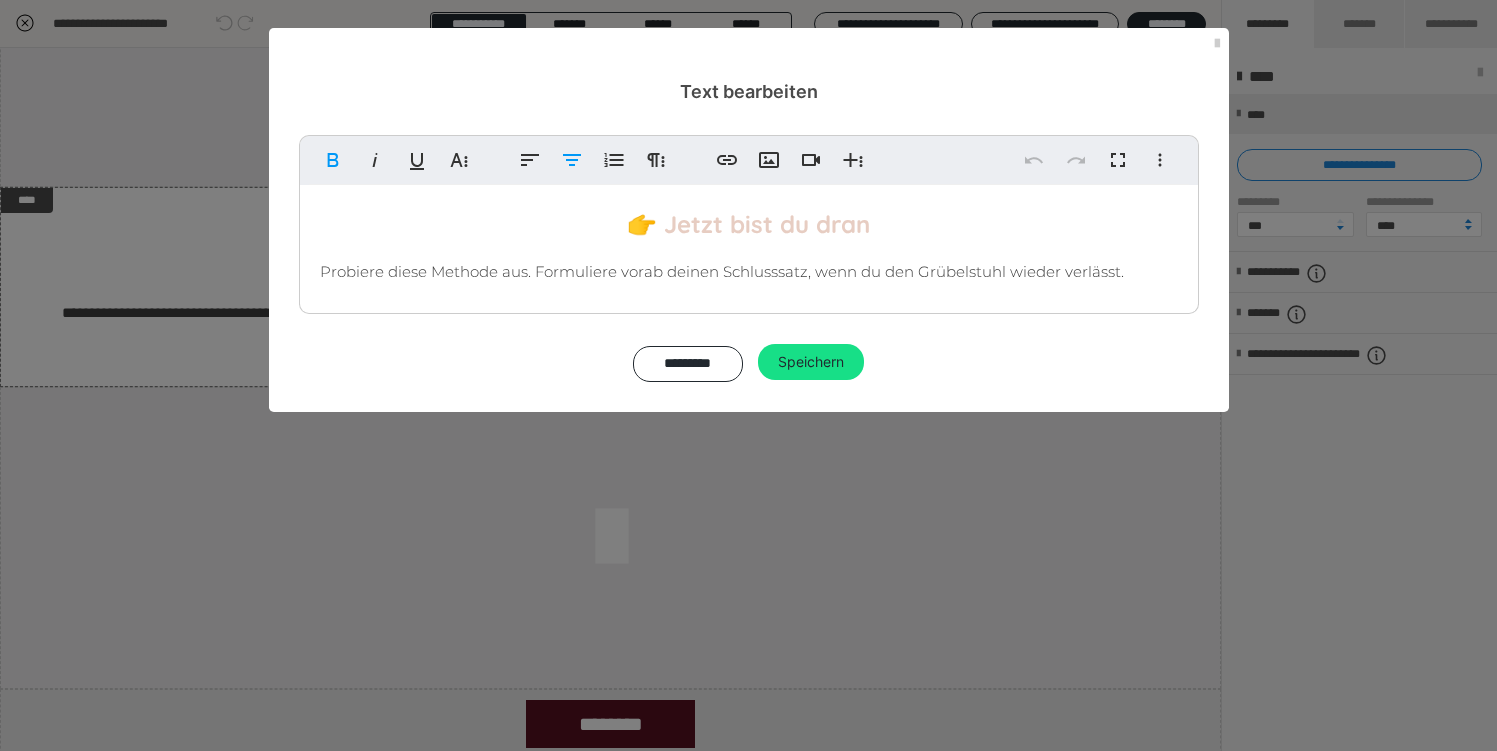 click 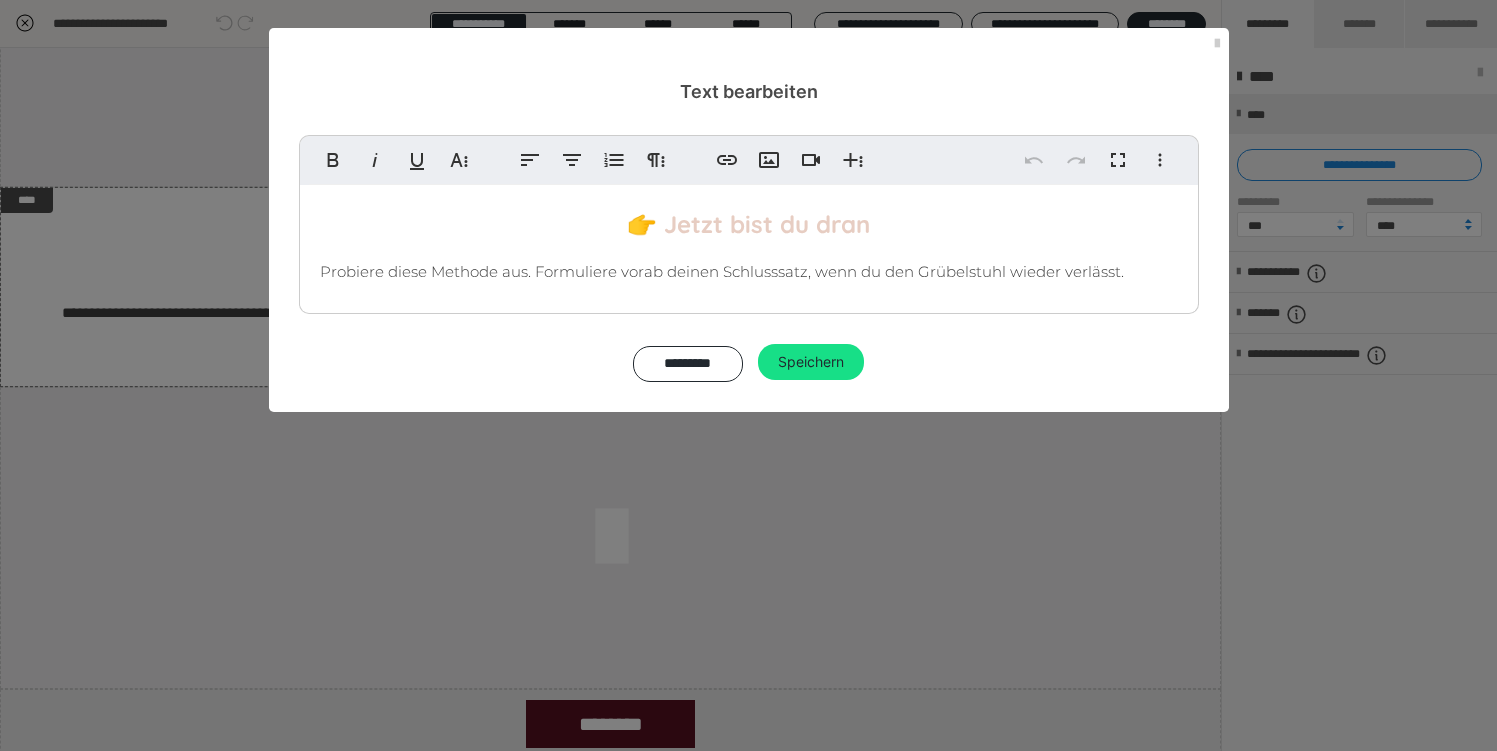 click on "Probiere diese Methode aus. Formuliere vorab deinen Schlusssatz, wenn du den Grübelstuhl wieder verlässt." at bounding box center [722, 271] 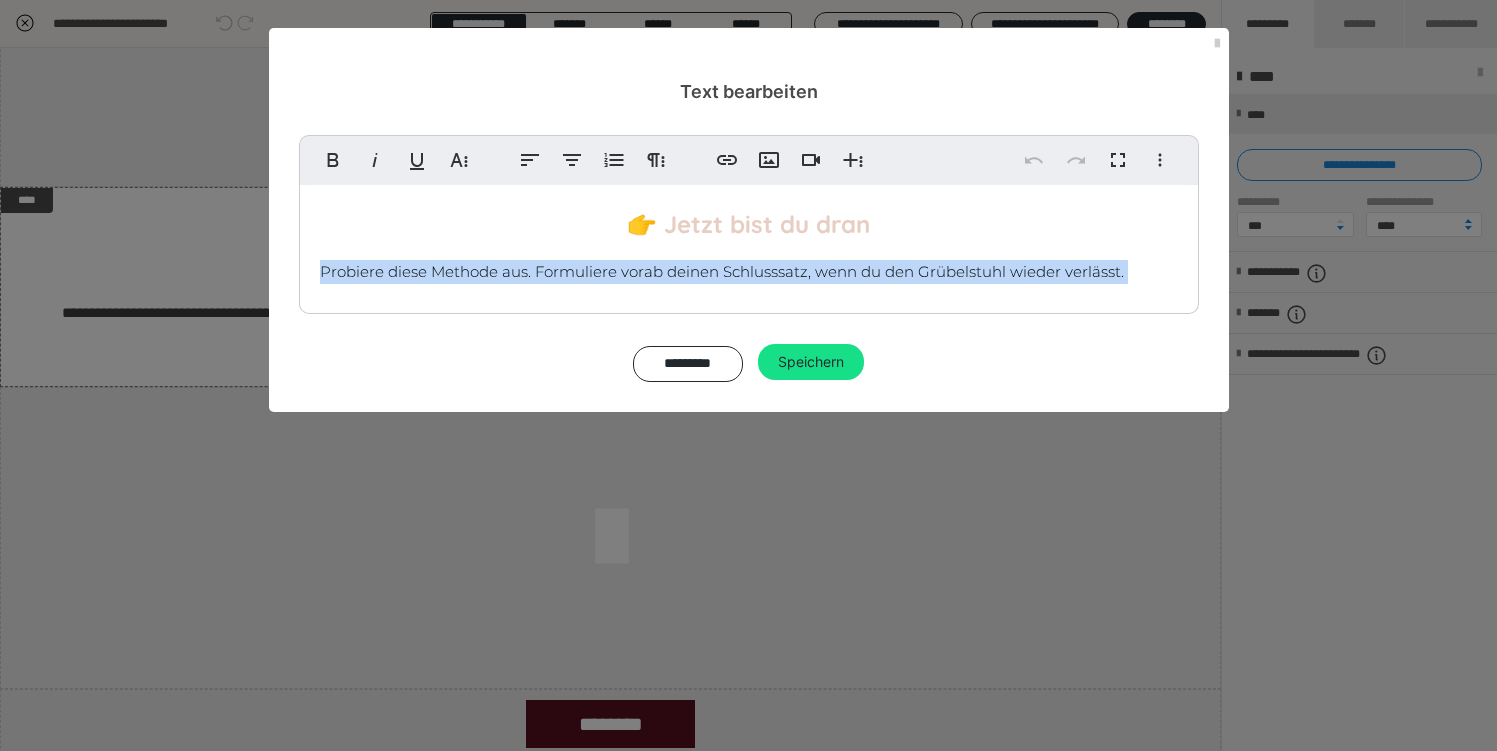 click on "Probiere diese Methode aus. Formuliere vorab deinen Schlusssatz, wenn du den Grübelstuhl wieder verlässt." at bounding box center (722, 271) 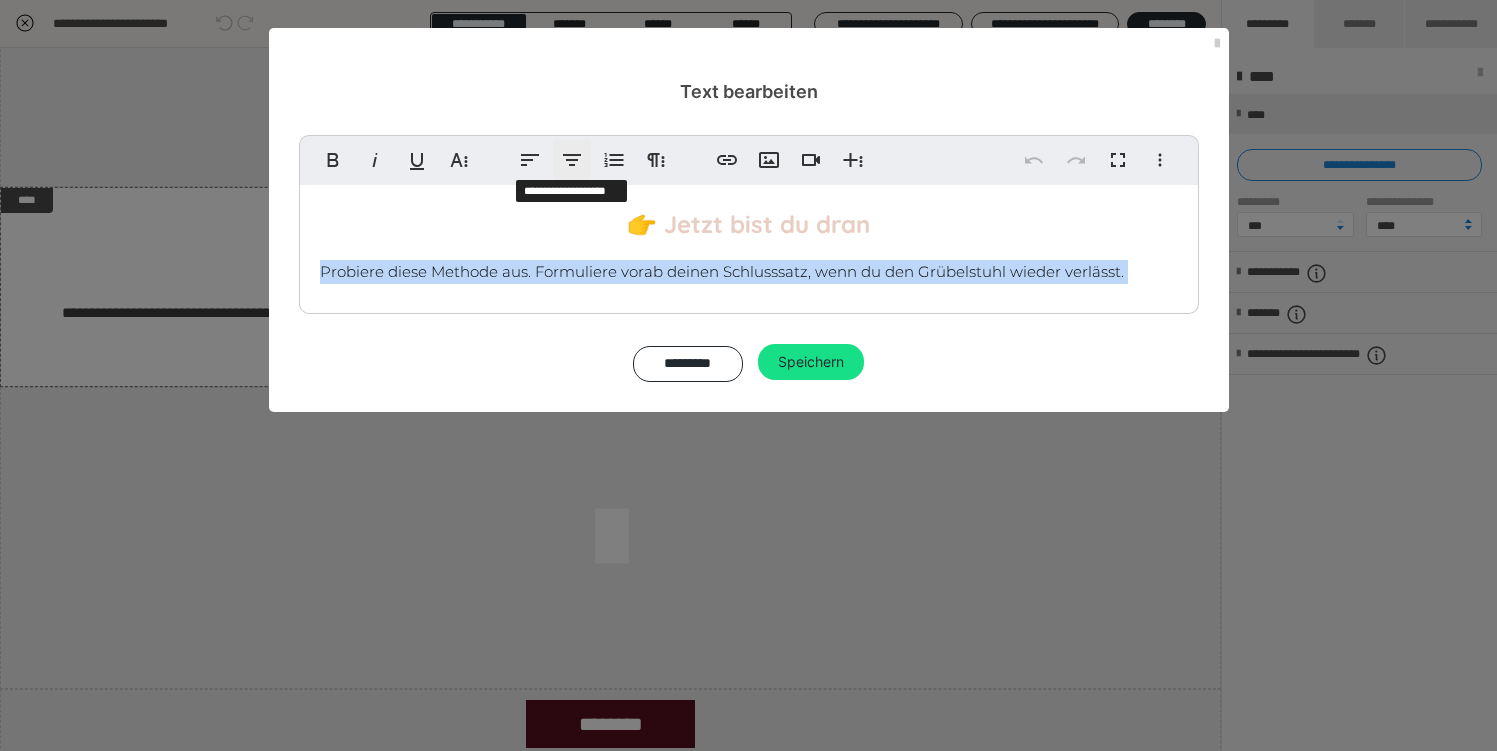 click 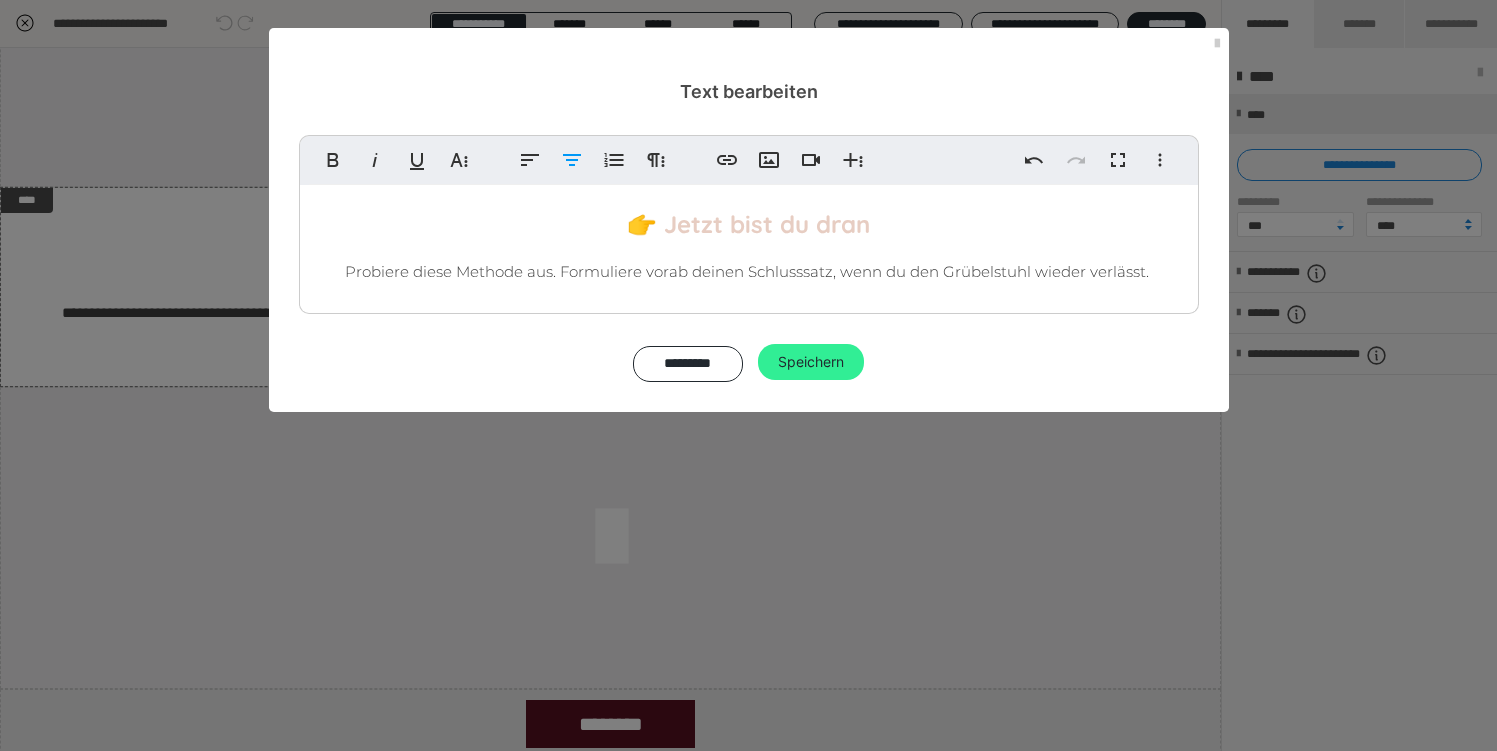 click on "Speichern" at bounding box center (811, 362) 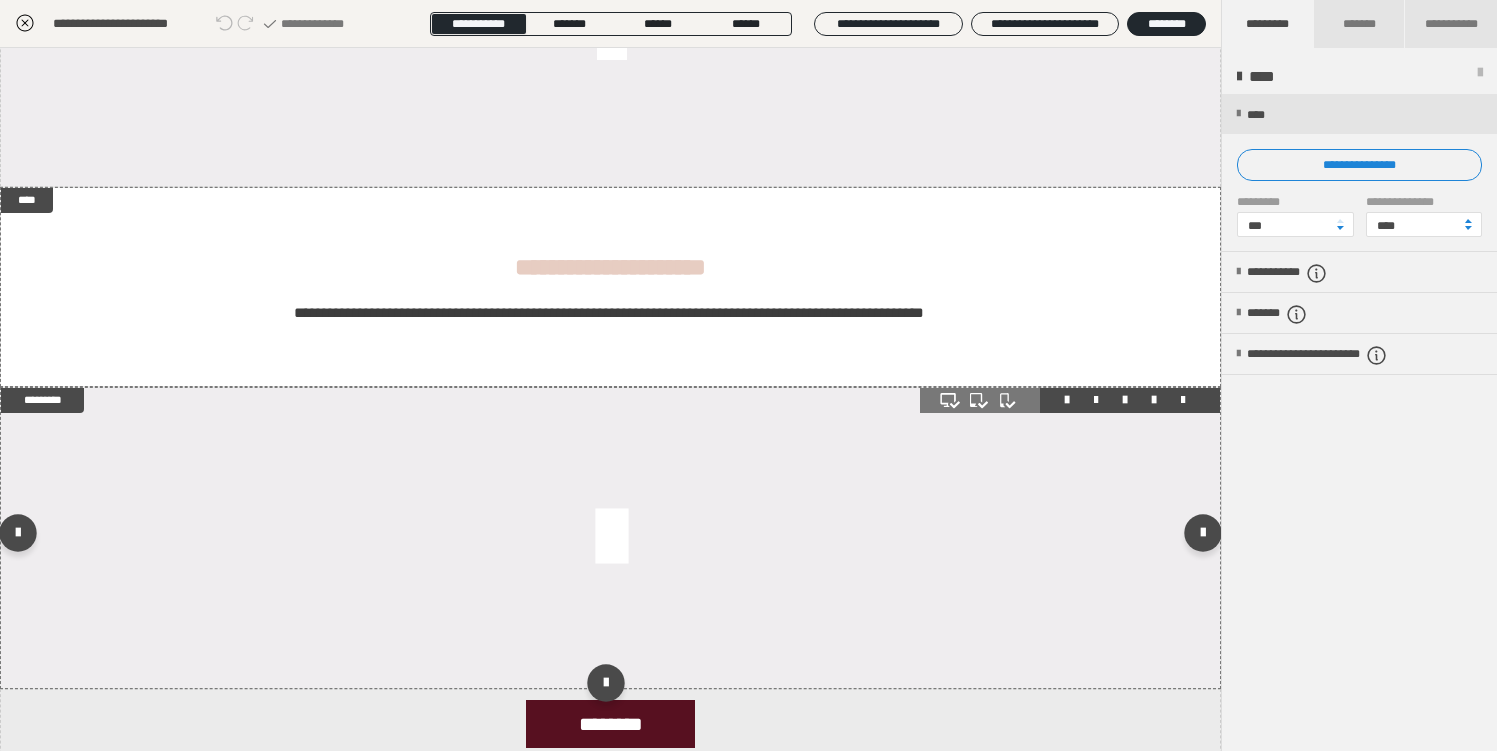 scroll, scrollTop: 481, scrollLeft: 0, axis: vertical 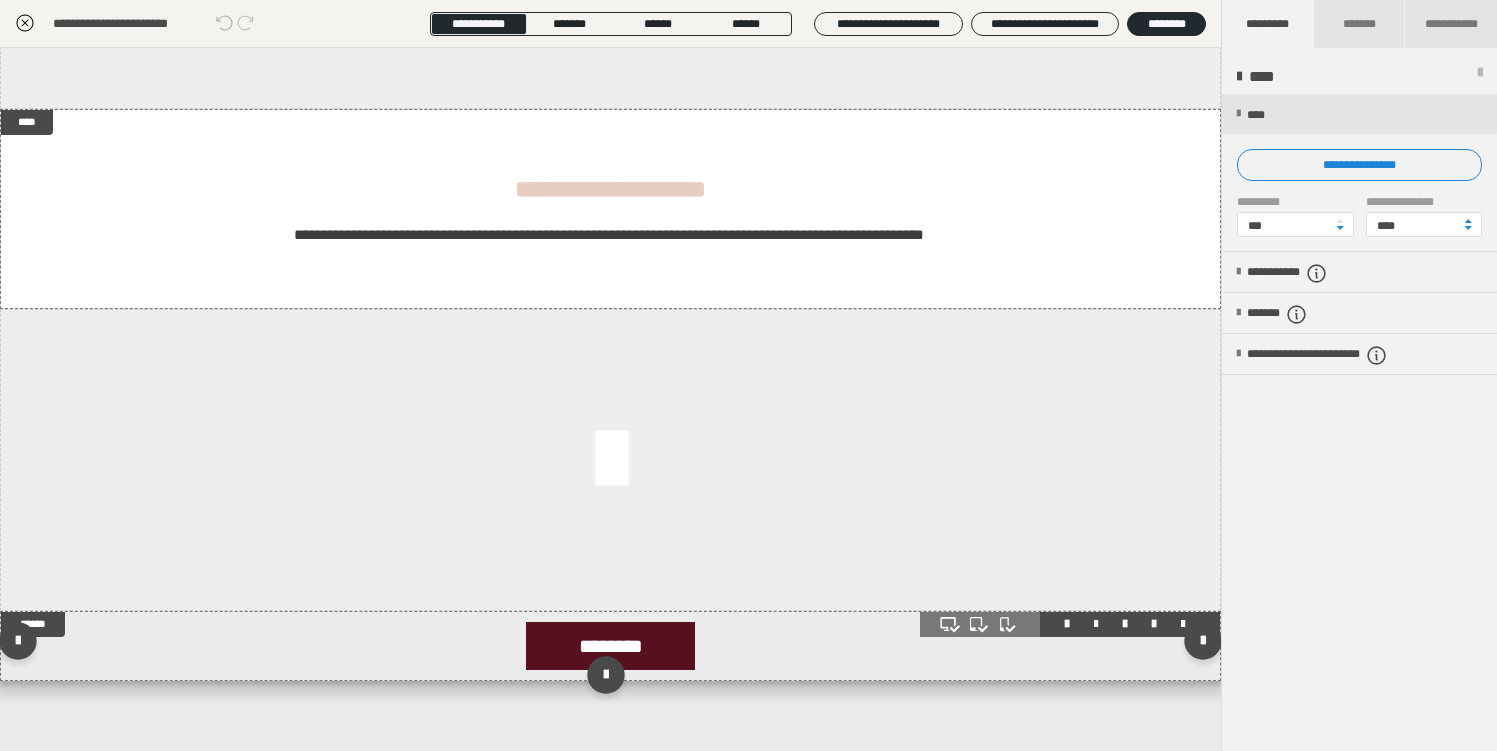 click on "********" at bounding box center [610, 646] 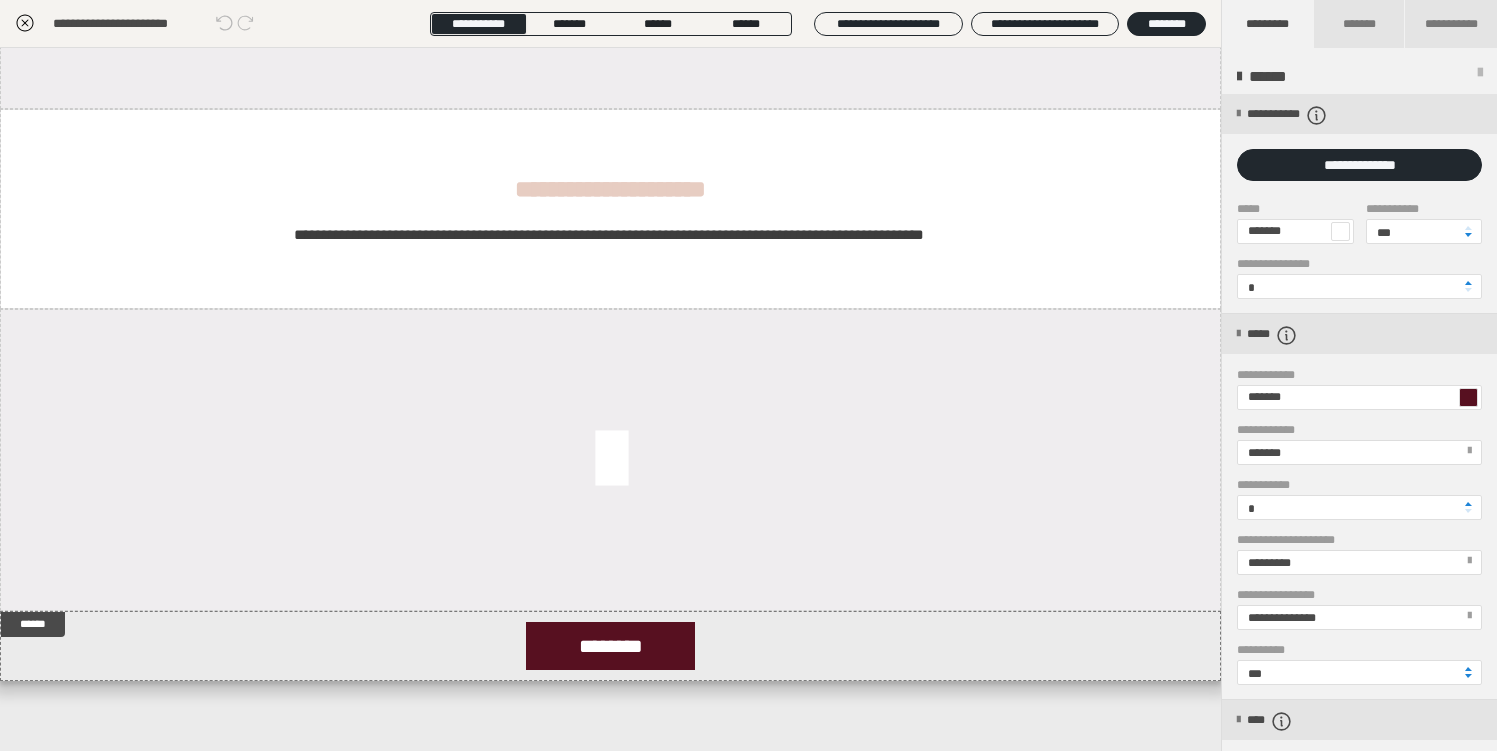 scroll, scrollTop: 849, scrollLeft: 0, axis: vertical 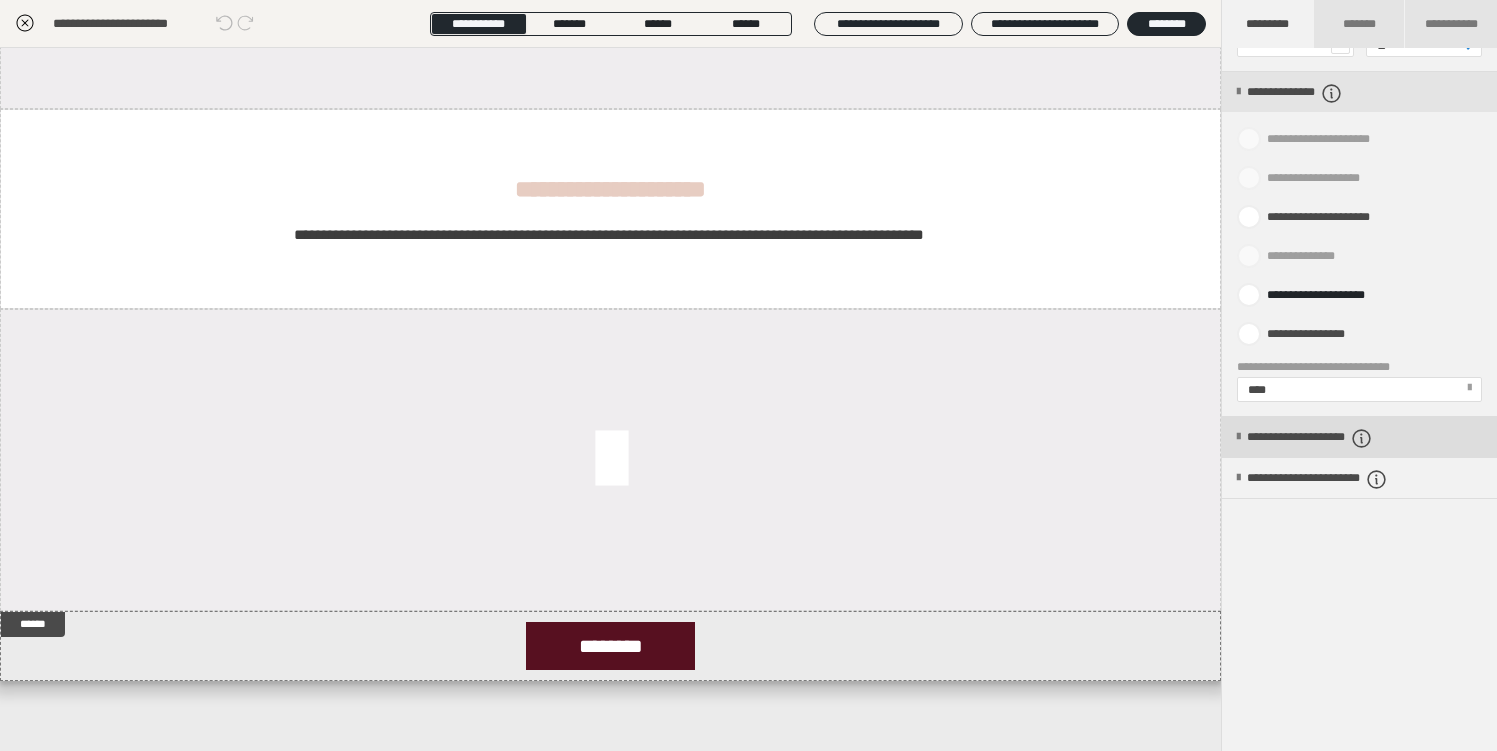 click on "**********" at bounding box center [1339, 438] 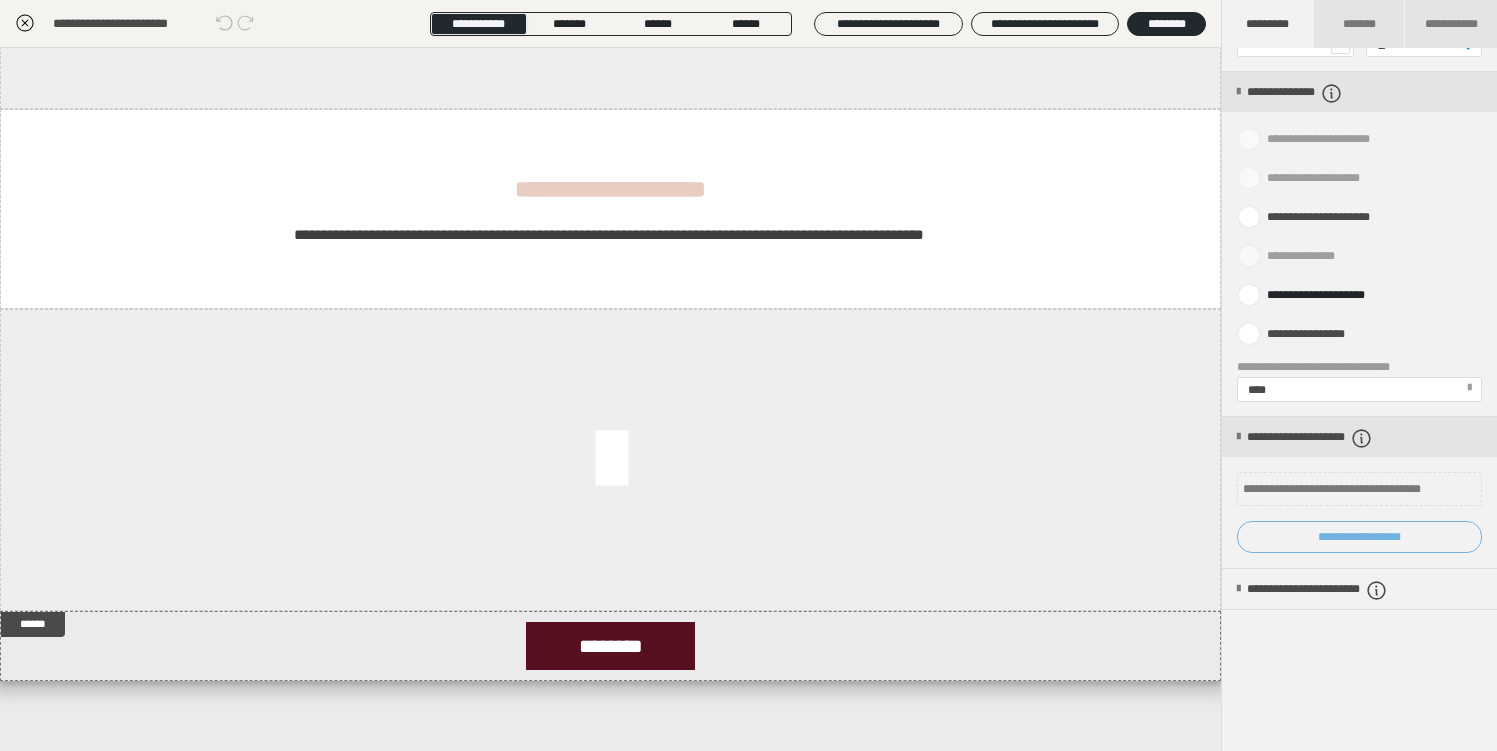 click on "**********" at bounding box center [1359, 537] 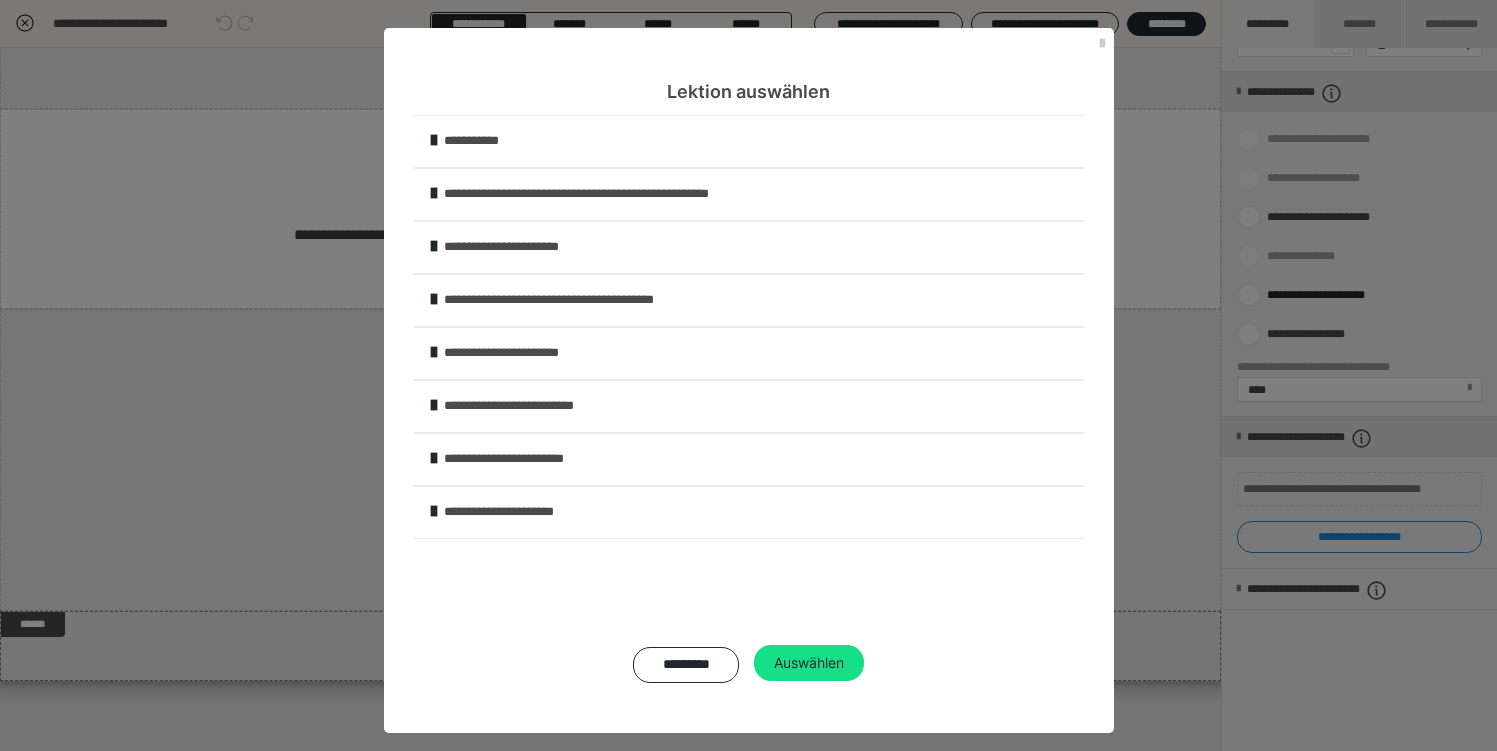 click on "**********" at bounding box center (762, 406) 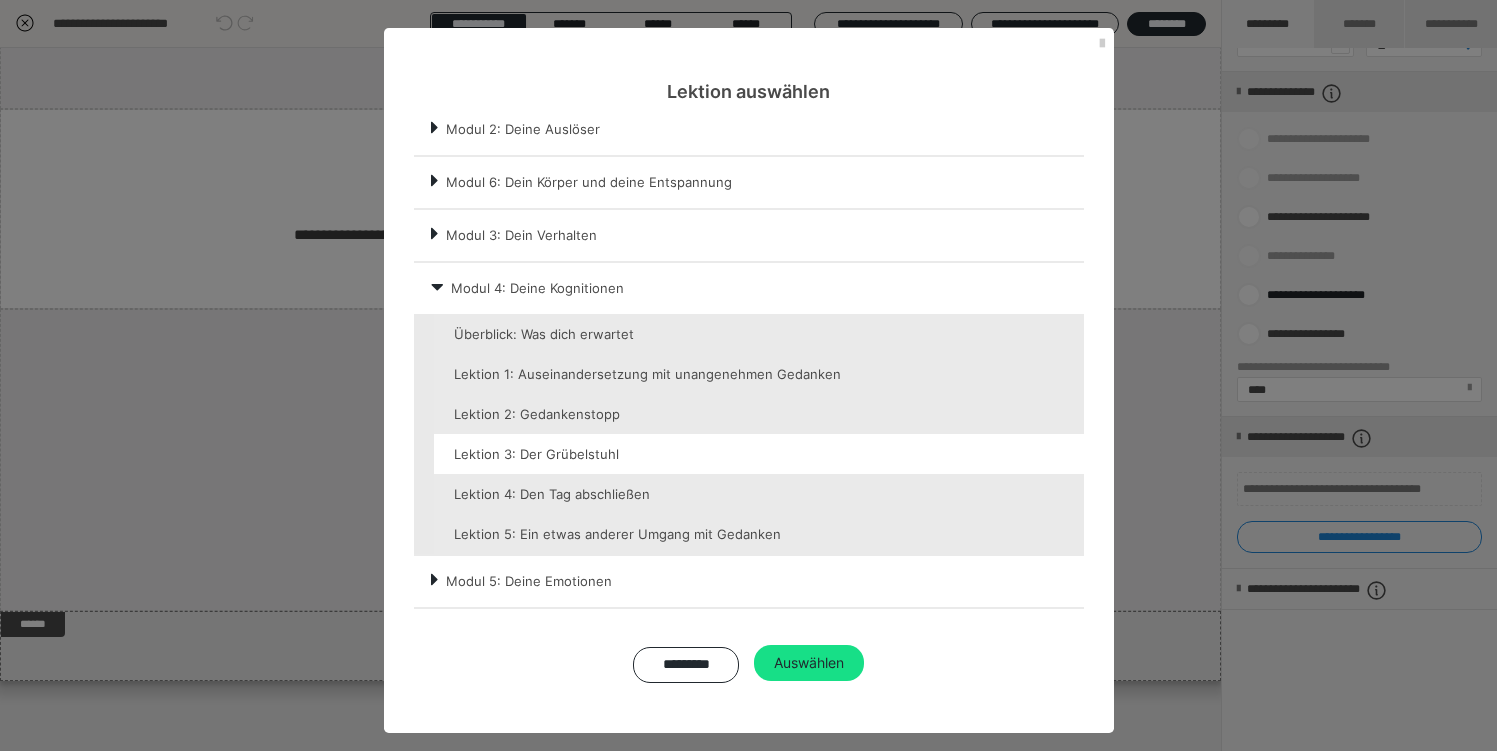scroll, scrollTop: 138, scrollLeft: 0, axis: vertical 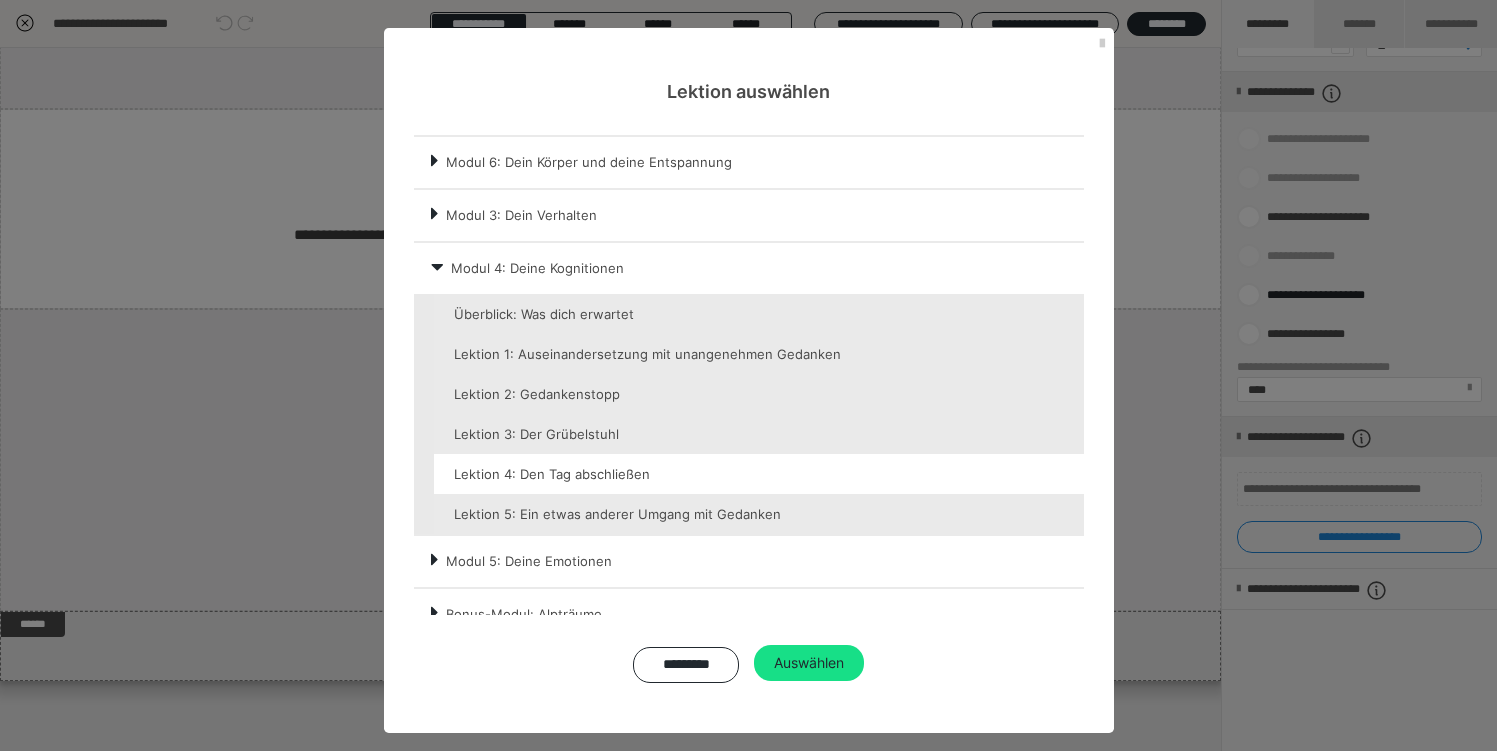 click at bounding box center (759, 474) 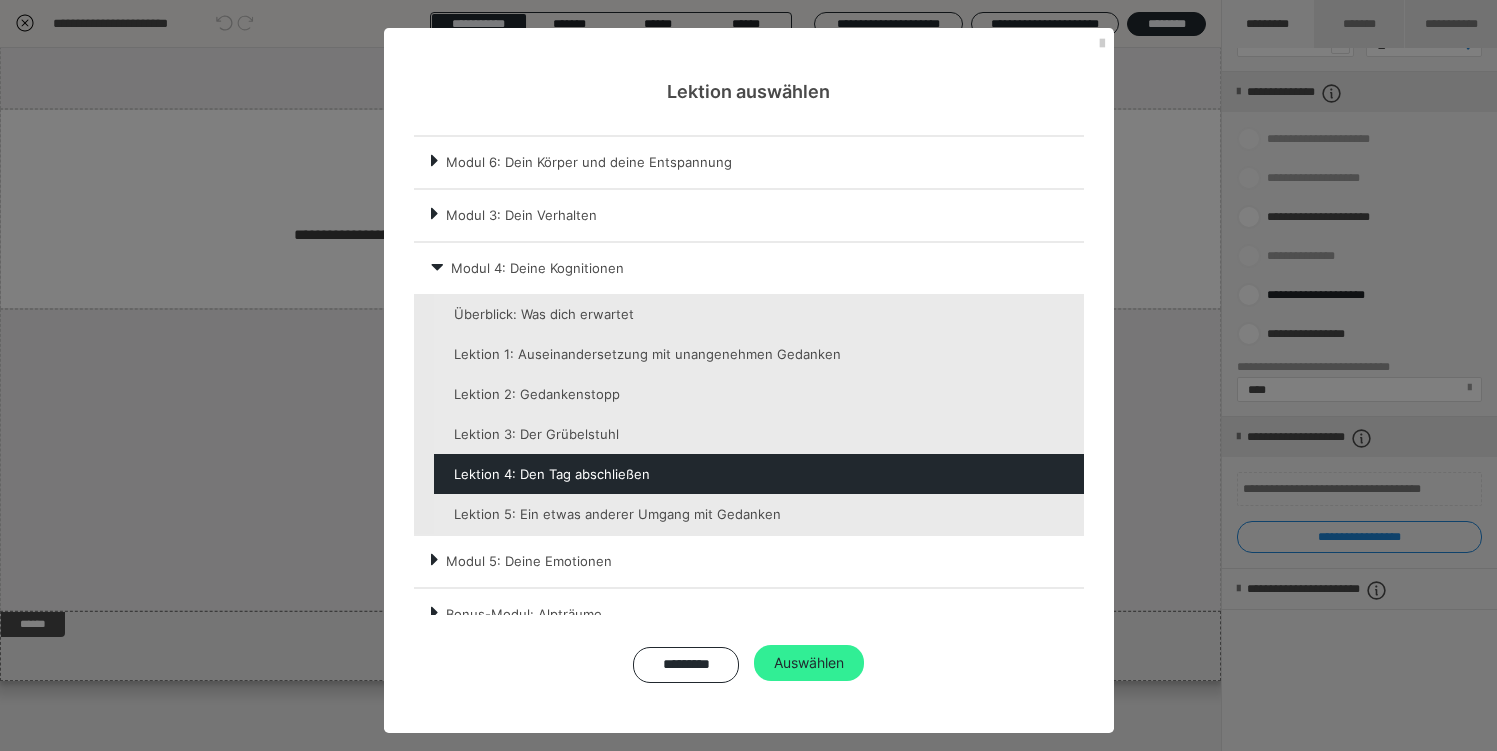 click on "Auswählen" at bounding box center (809, 663) 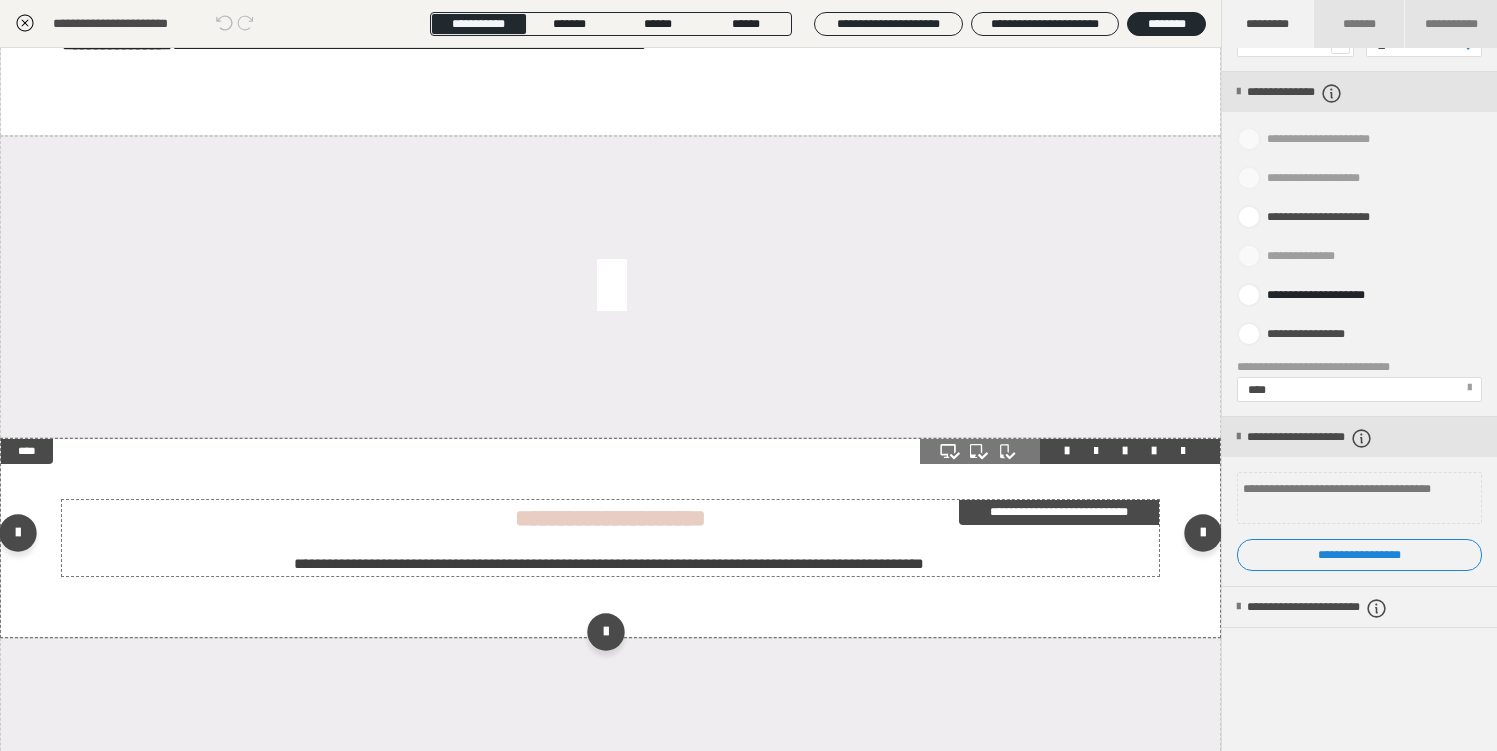 scroll, scrollTop: 0, scrollLeft: 0, axis: both 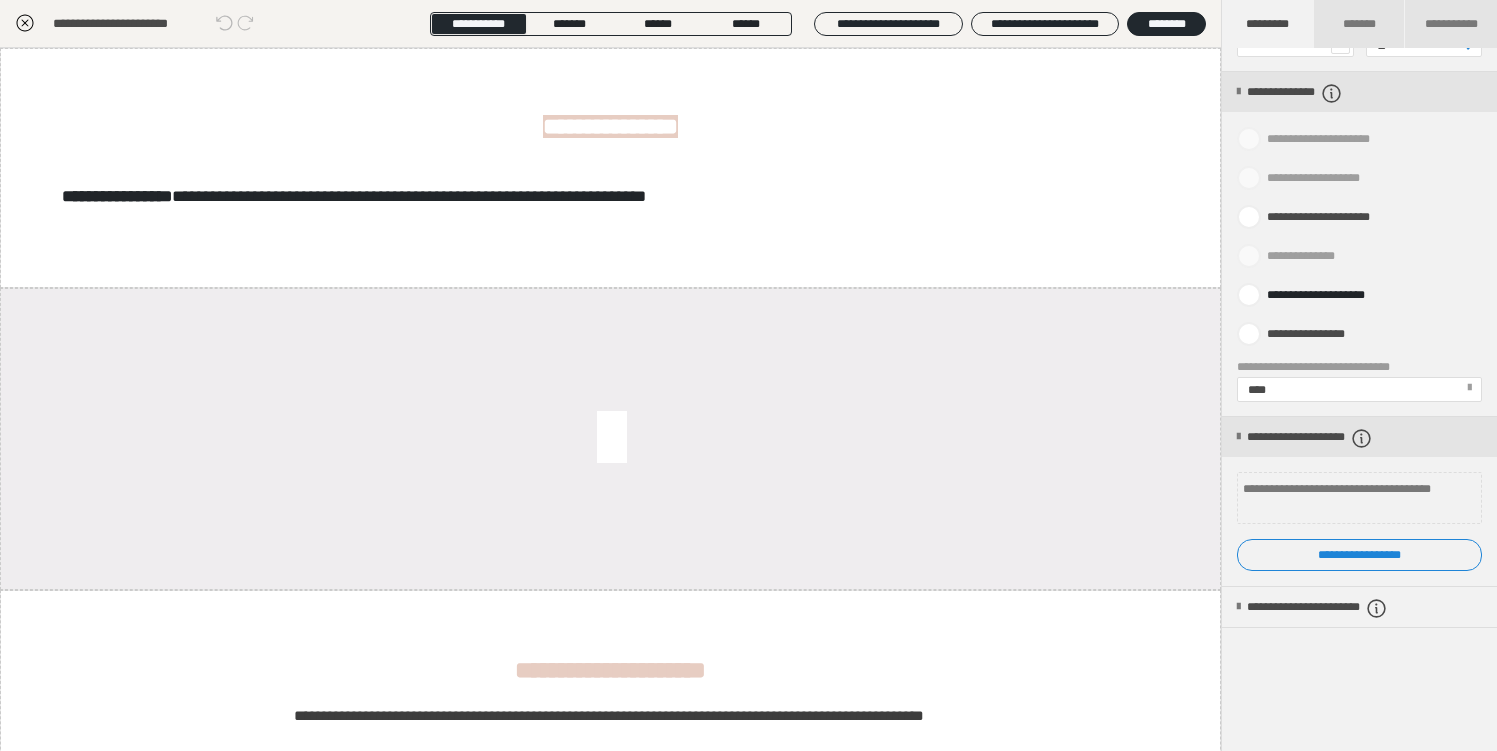 click 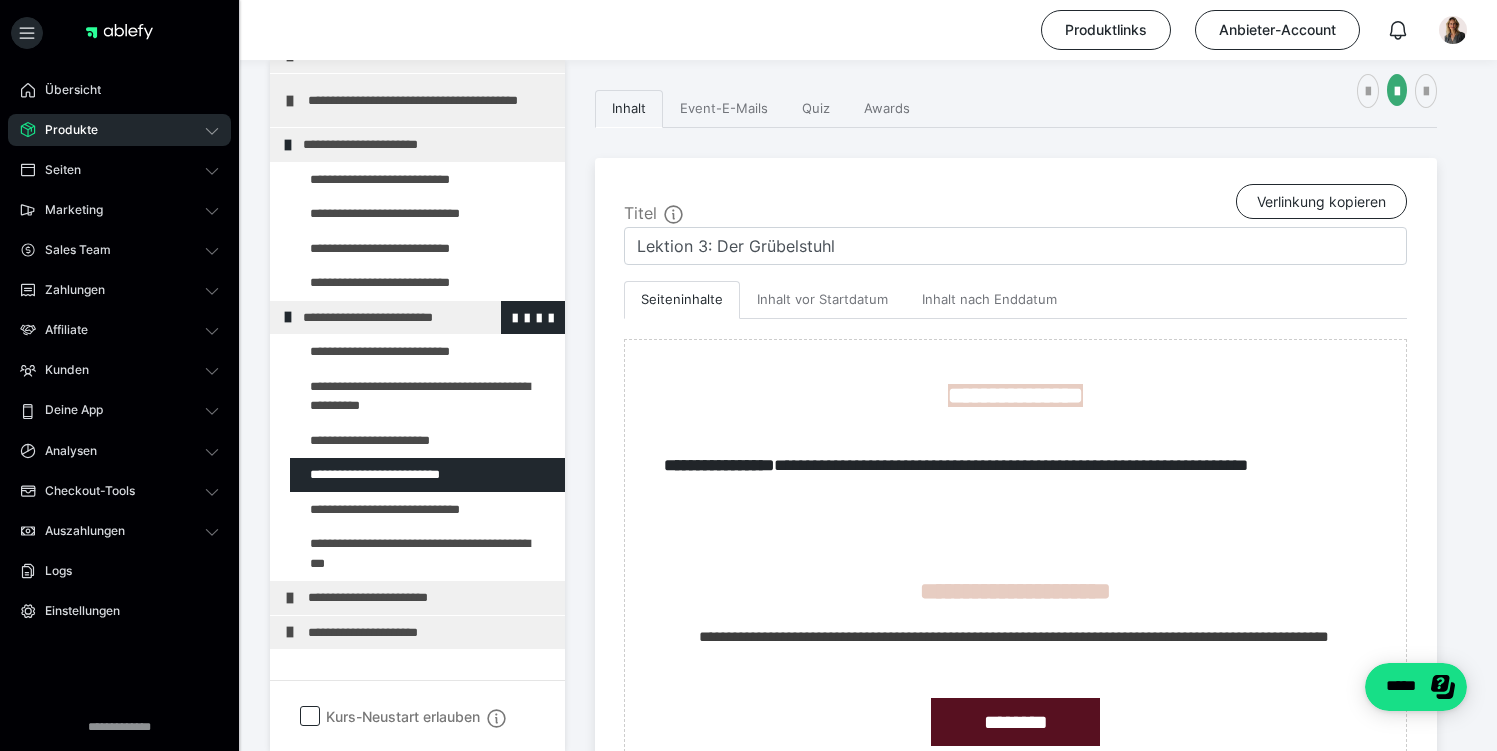 scroll, scrollTop: 169, scrollLeft: 0, axis: vertical 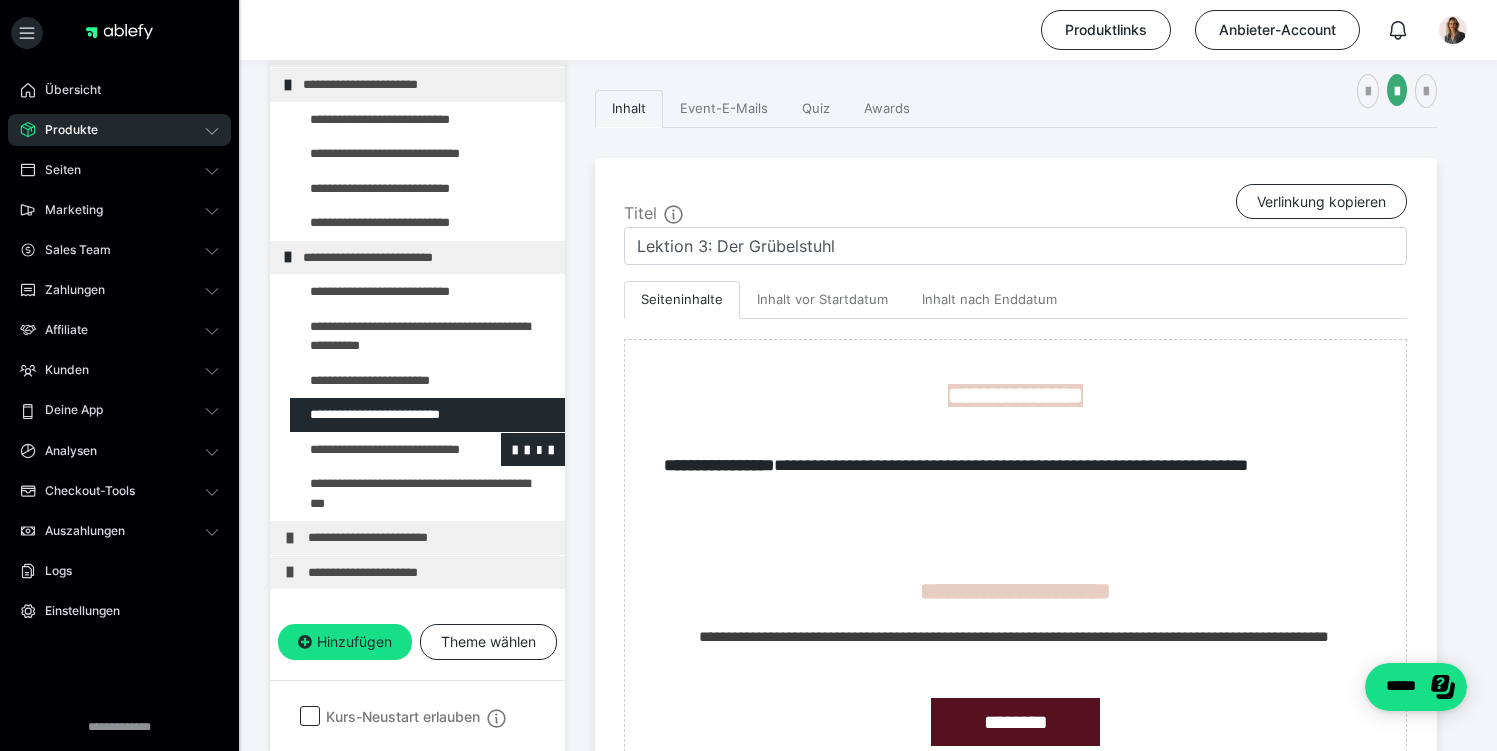 click at bounding box center [375, 450] 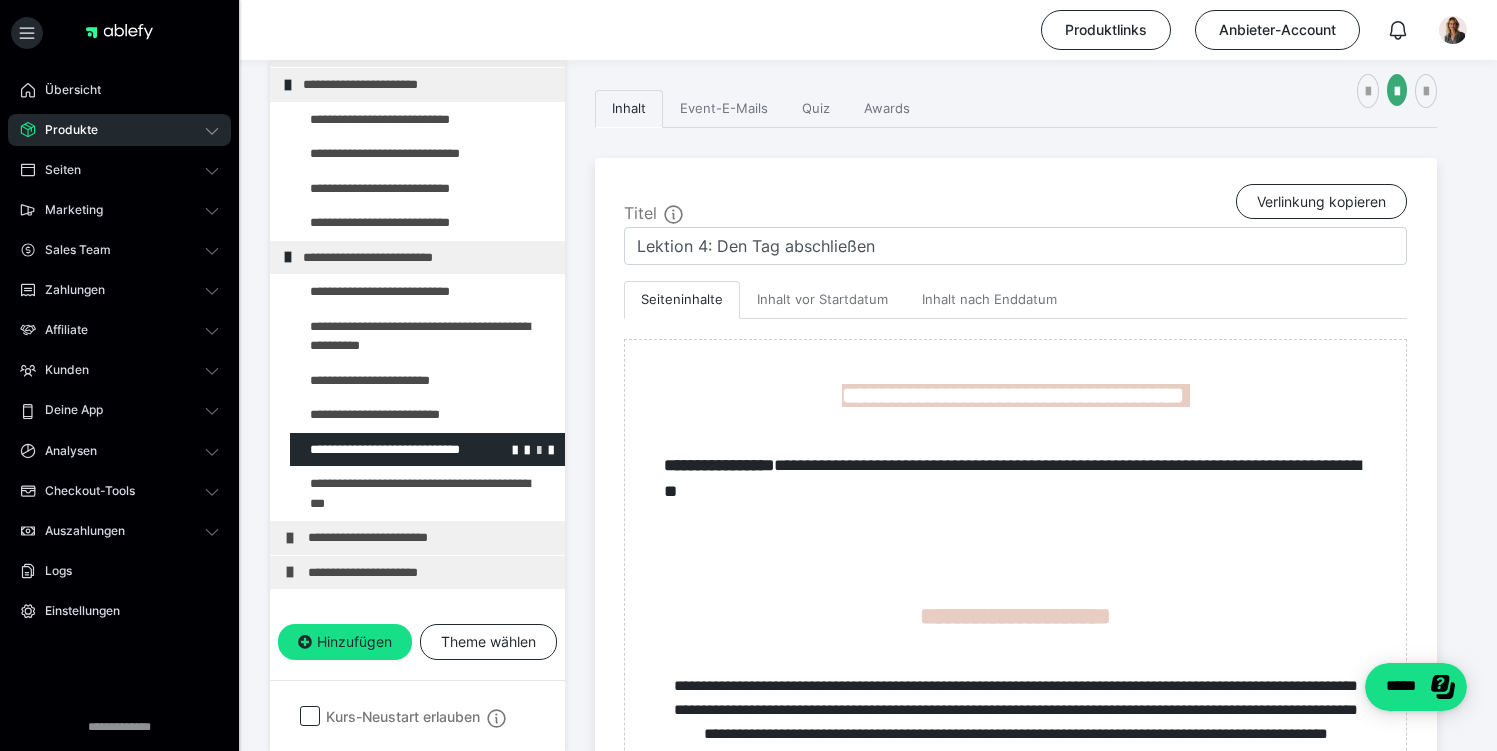 click at bounding box center (539, 449) 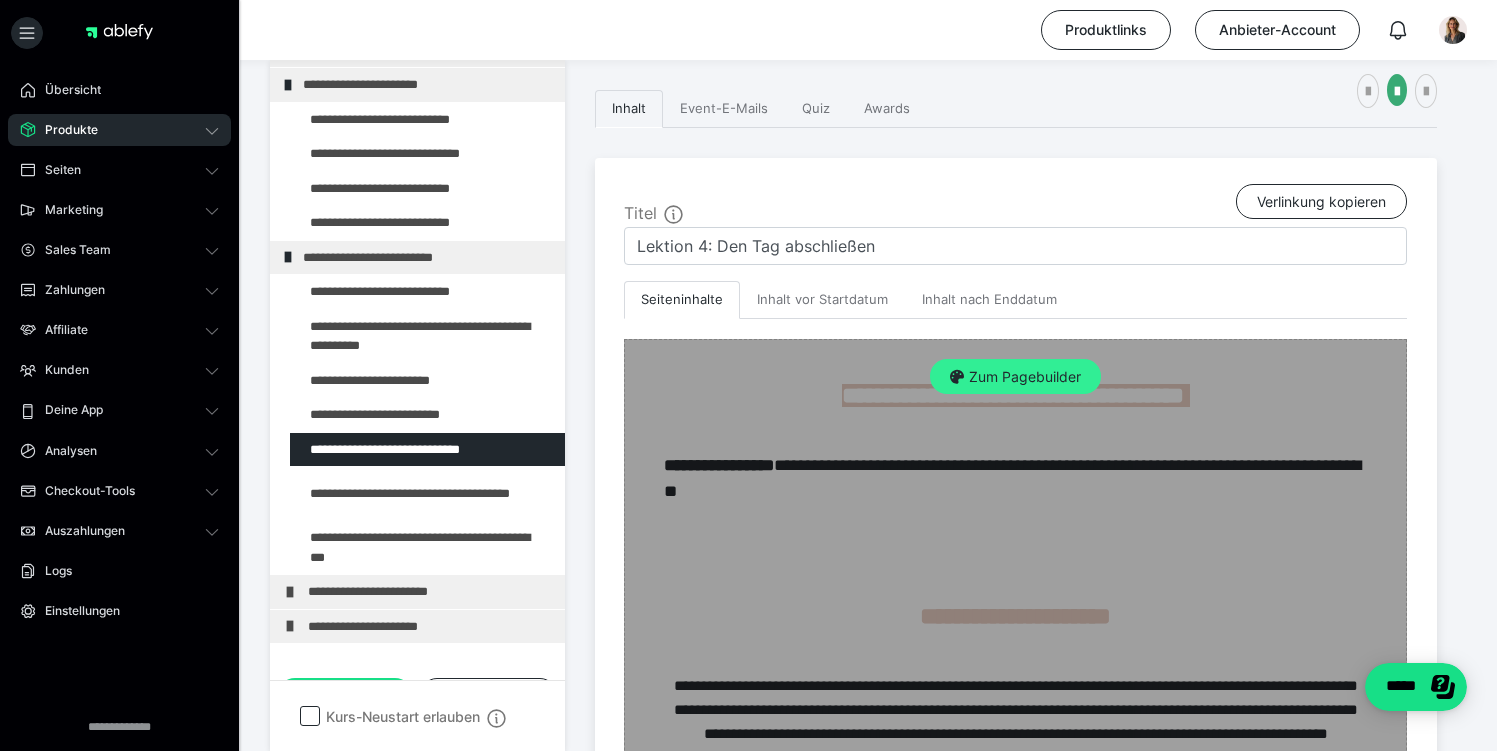 click on "Zum Pagebuilder" at bounding box center (1015, 377) 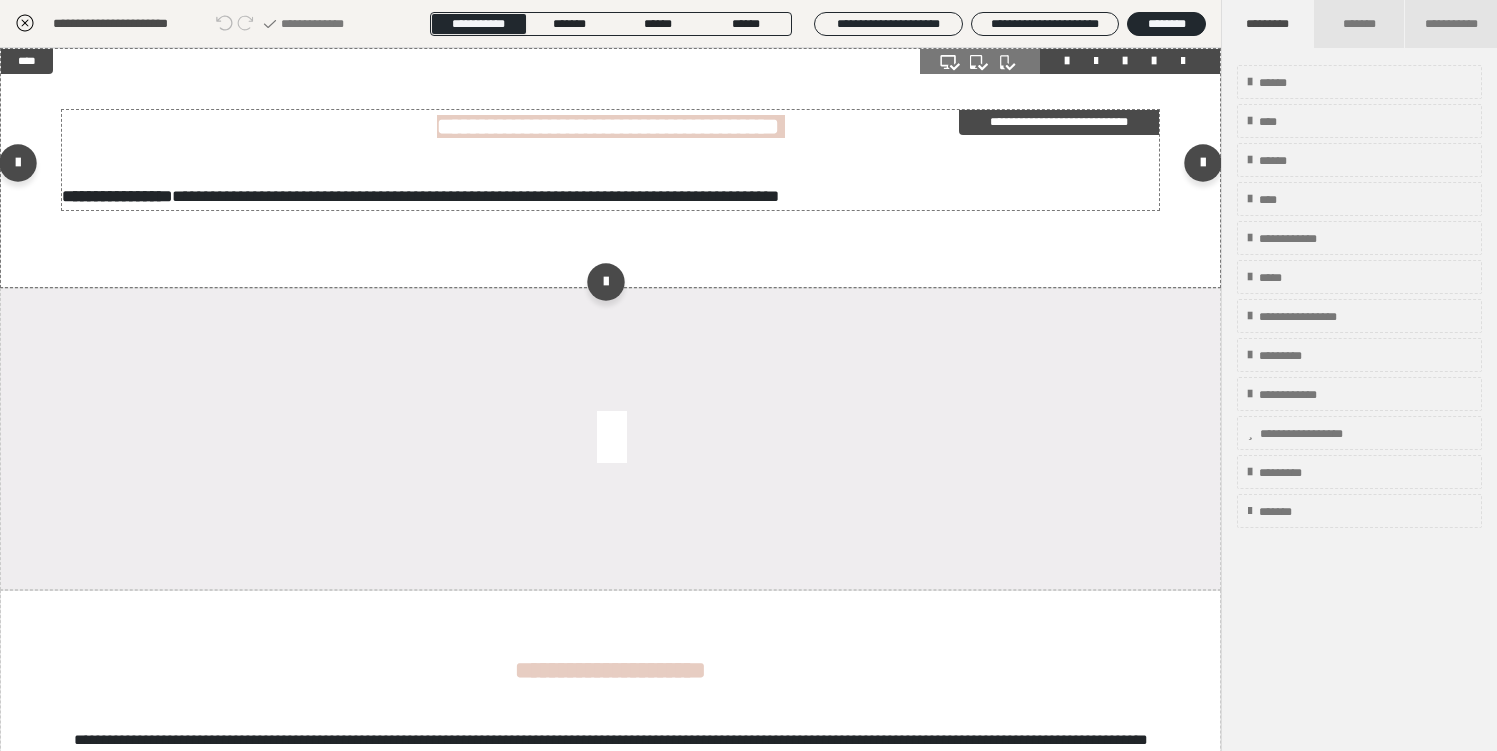 click on "**********" at bounding box center [608, 126] 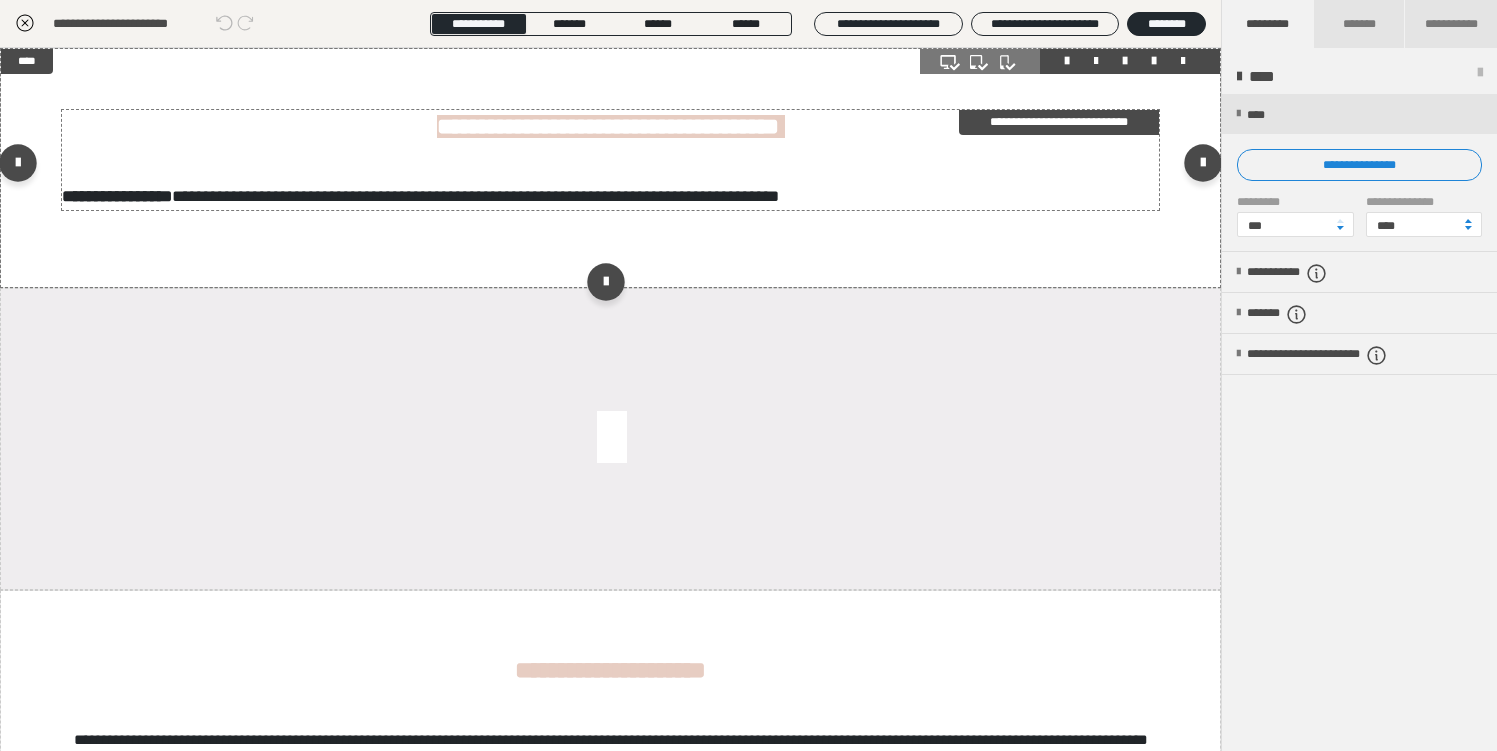 click on "**********" at bounding box center [1059, 122] 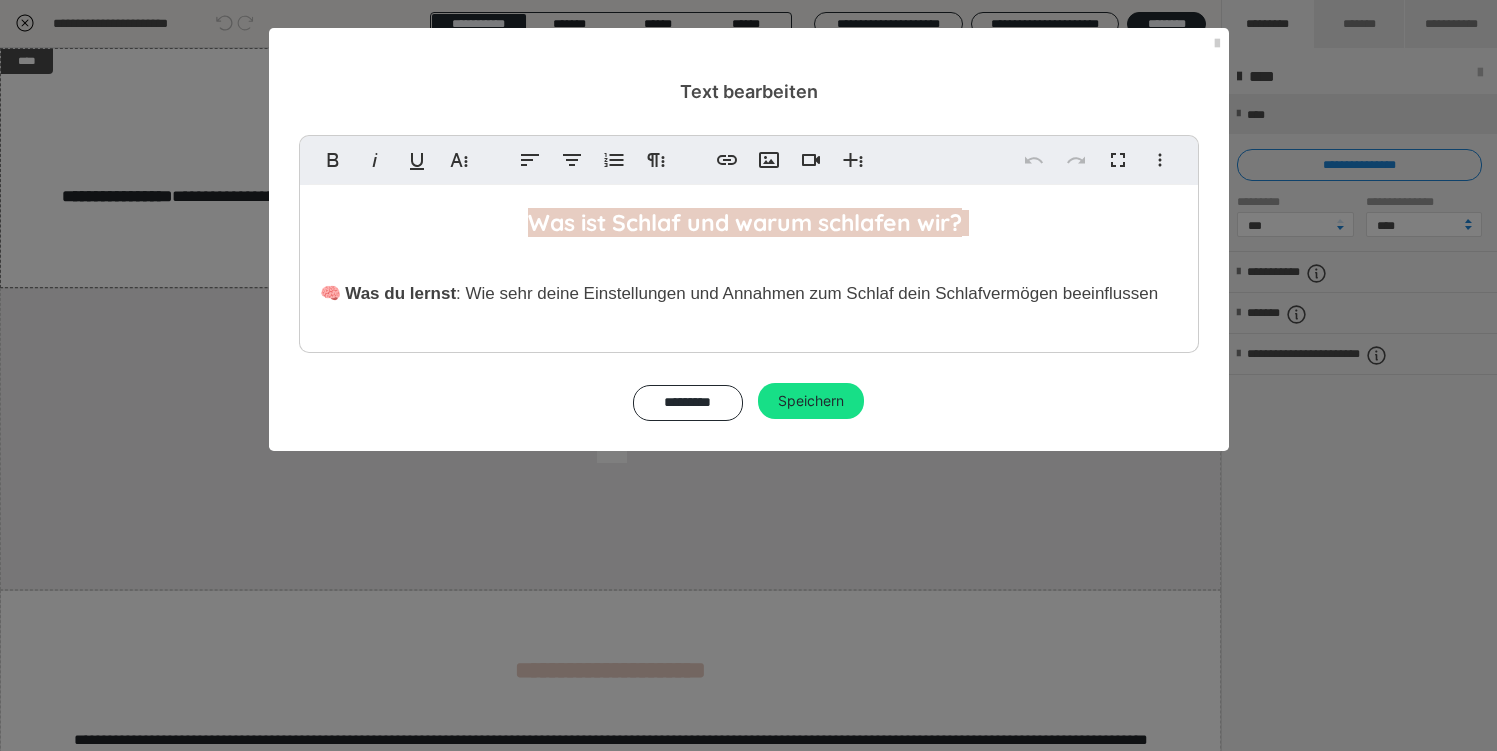 click on "Was ist Schlaf und warum schlafen wir?" at bounding box center (745, 222) 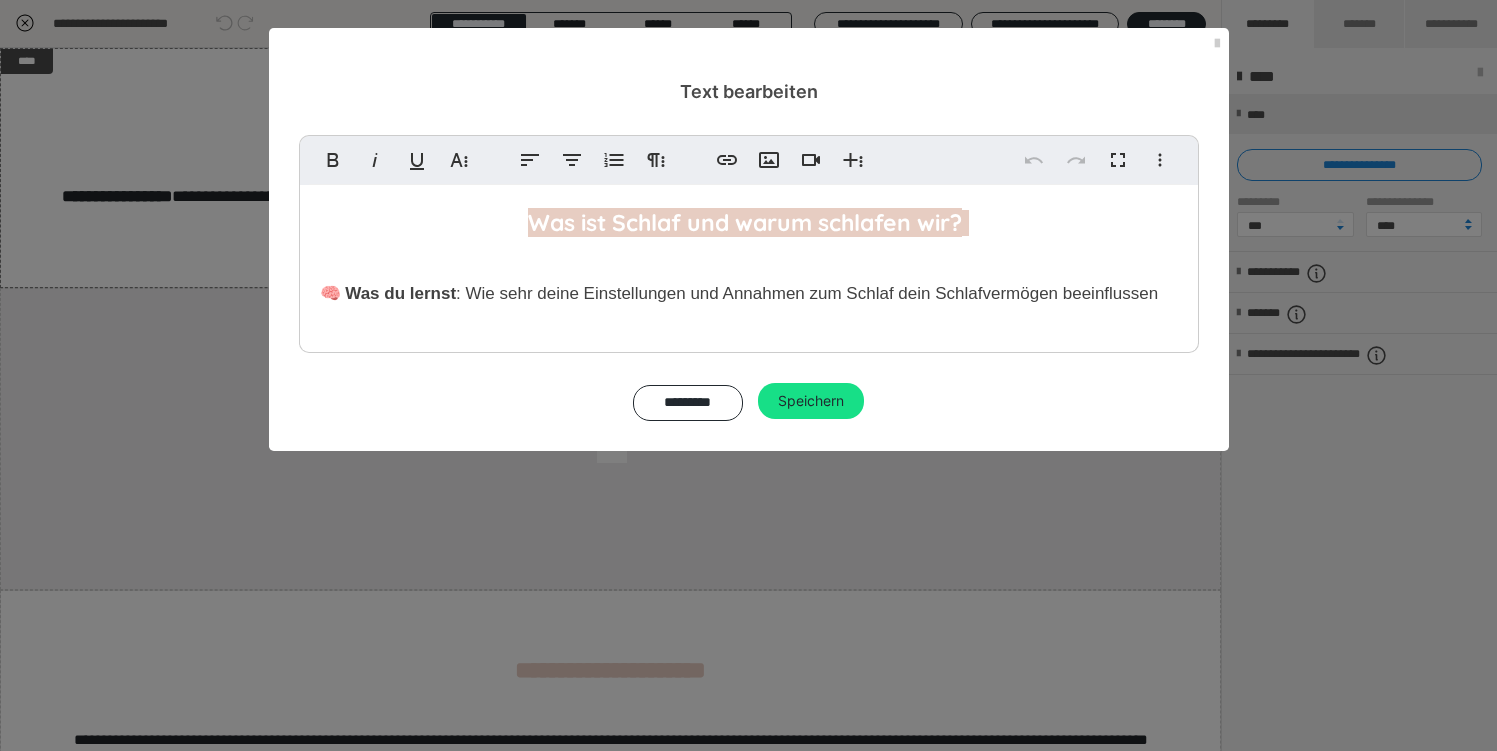 click on "Was ist Schlaf und warum schlafen wir?" at bounding box center [745, 222] 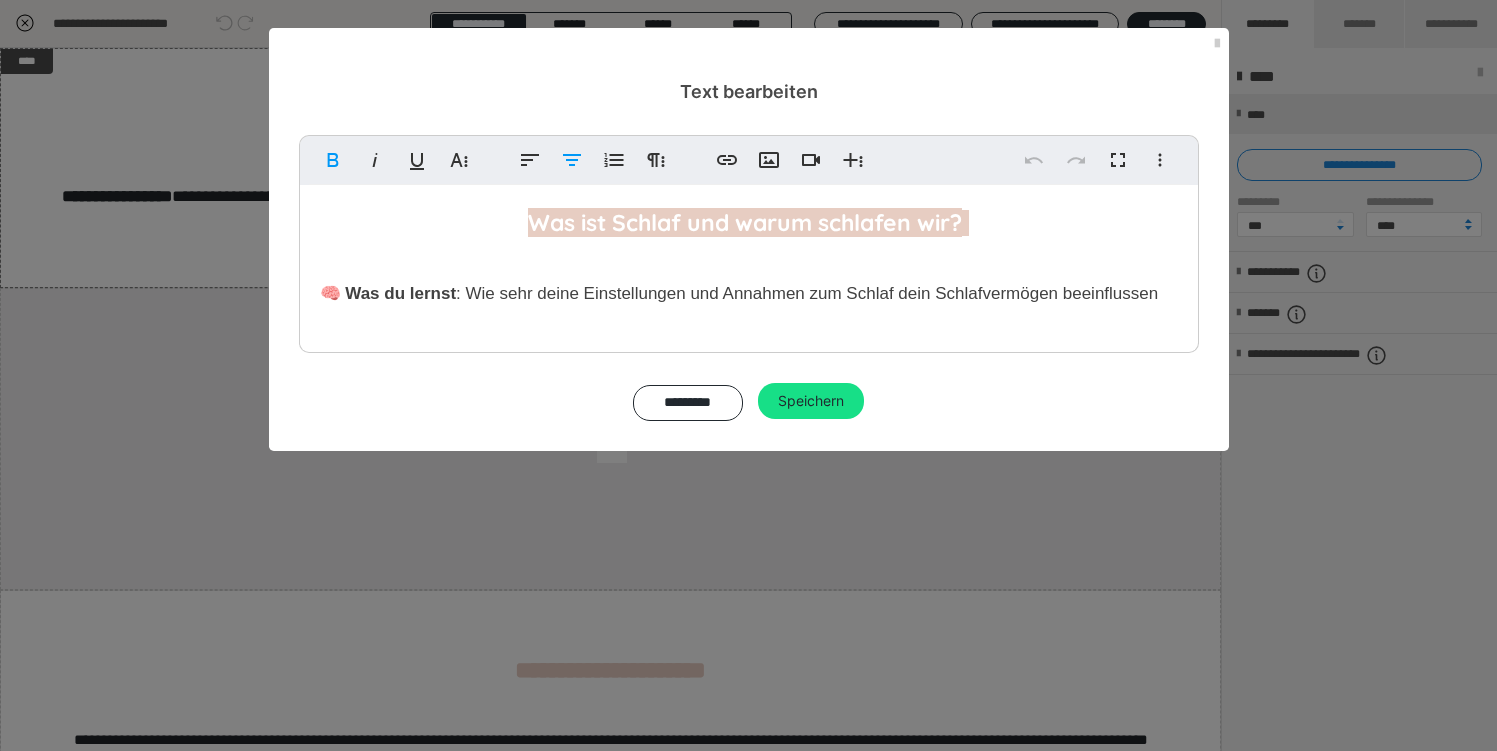click on "Was ist Schlaf und warum schlafen wir?" at bounding box center (745, 222) 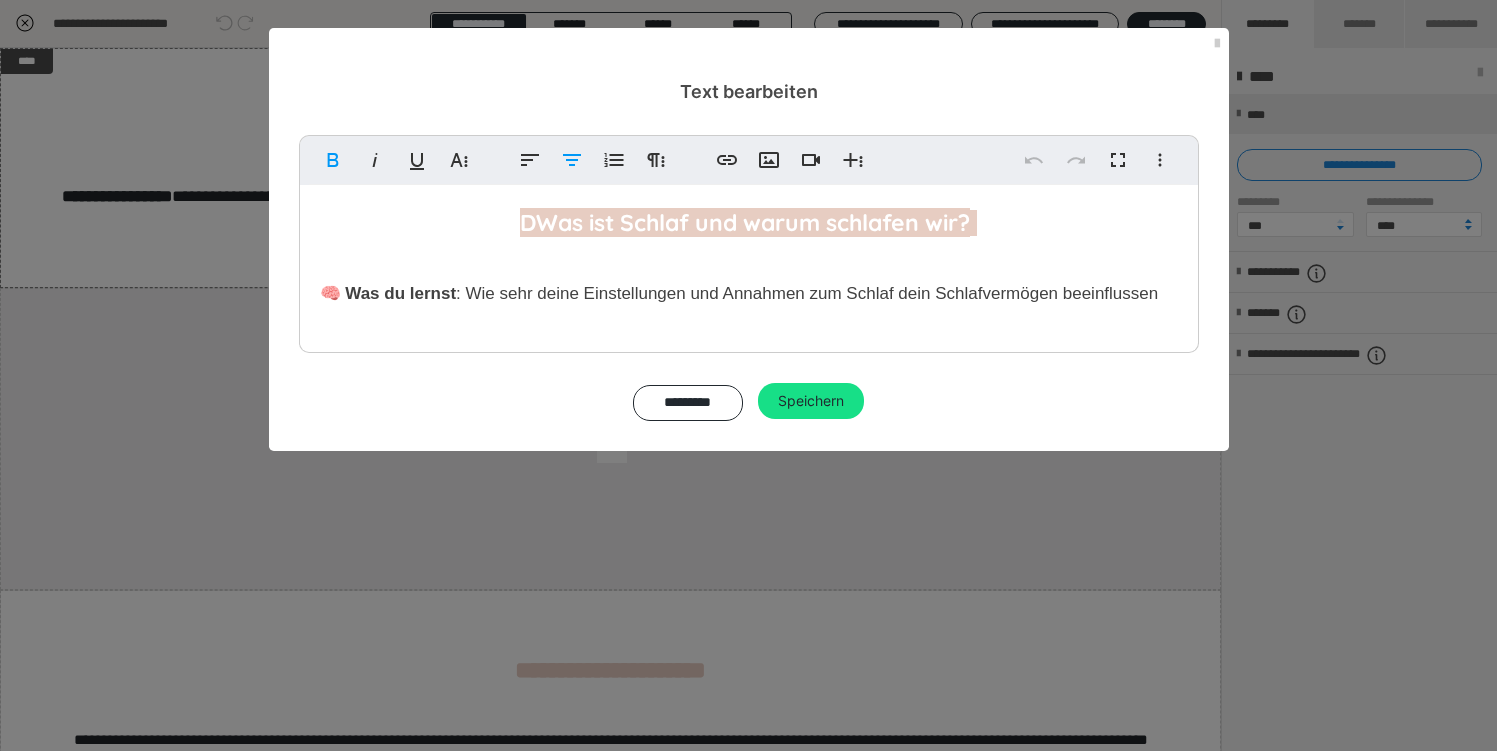 type 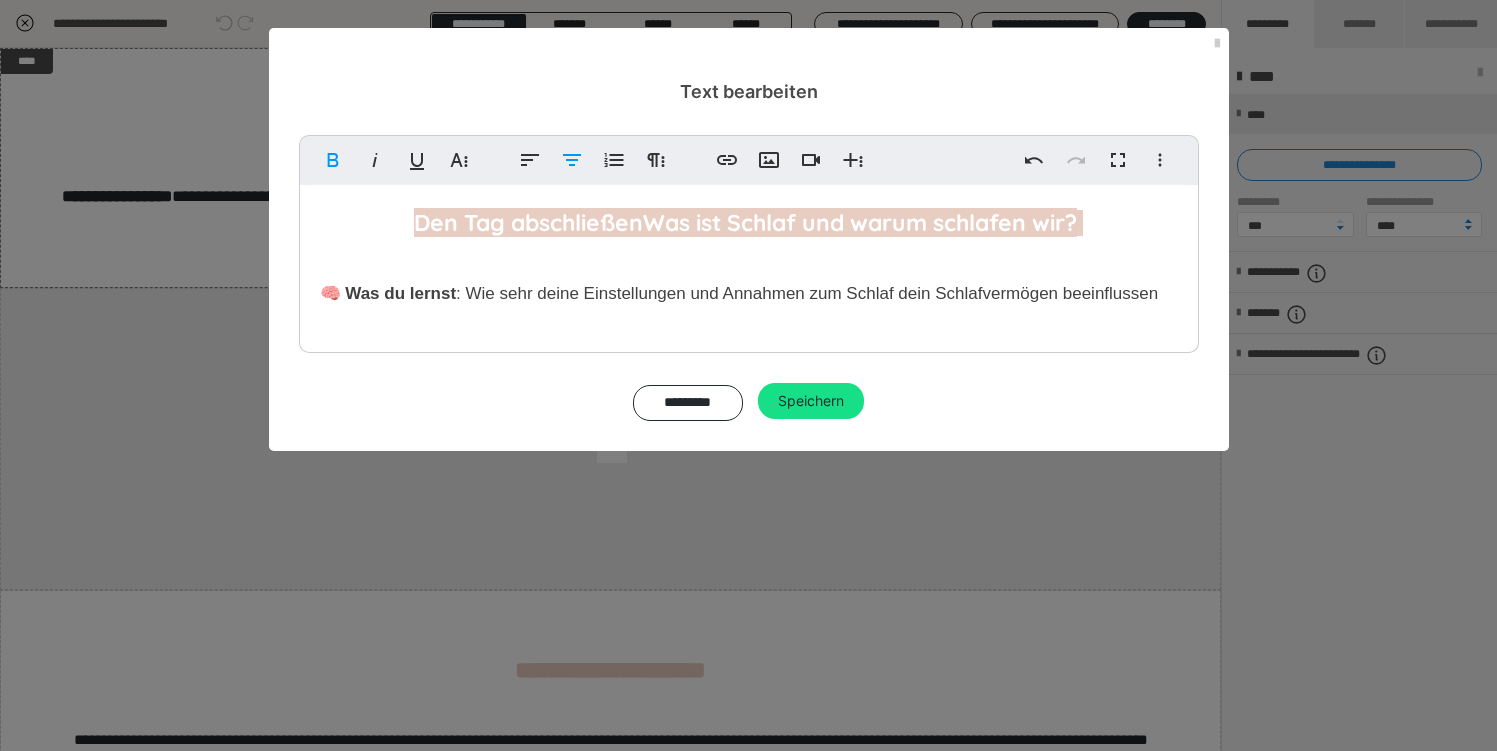 click on "Den Tag abschließen Was ist Schlaf und warum schlafen wir?" at bounding box center [745, 222] 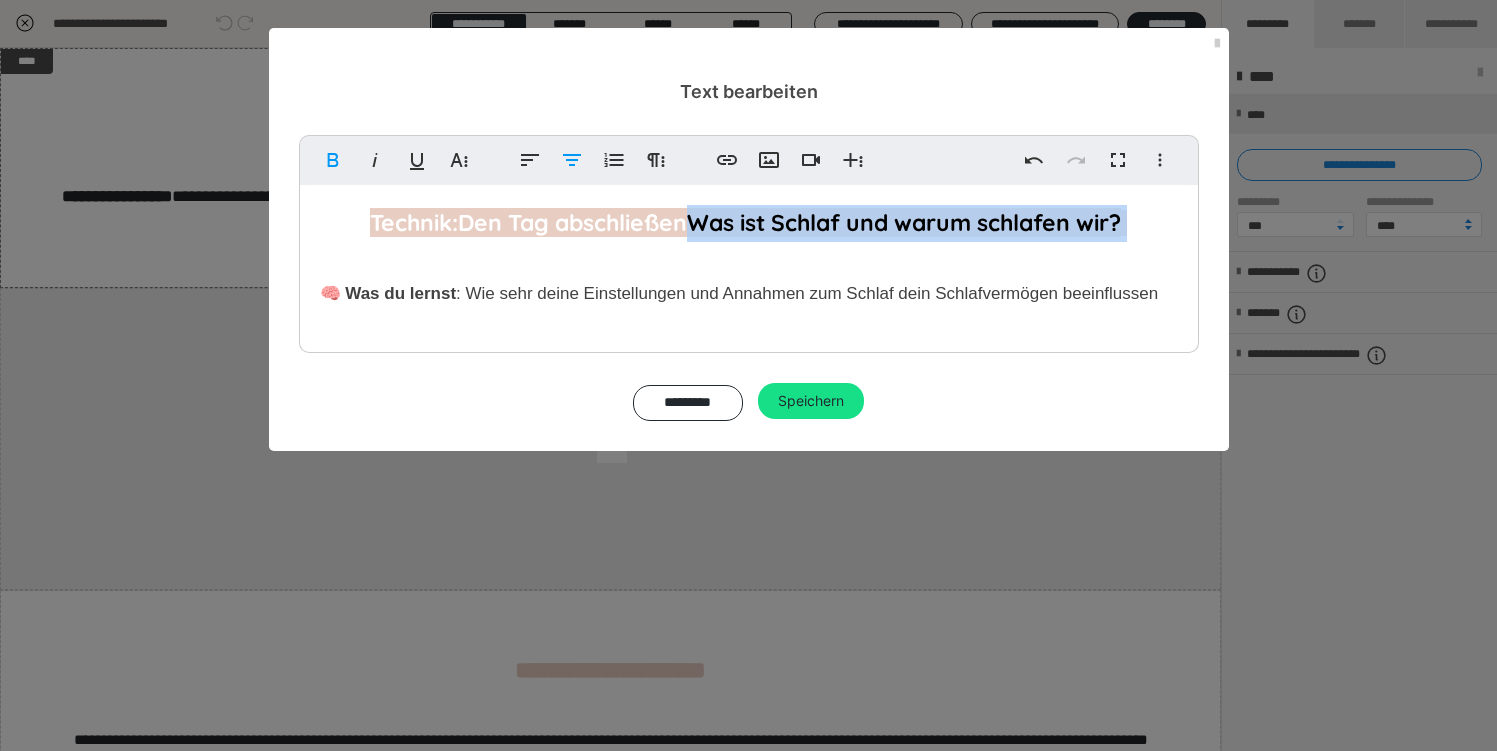 drag, startPoint x: 696, startPoint y: 231, endPoint x: 1140, endPoint y: 225, distance: 444.04053 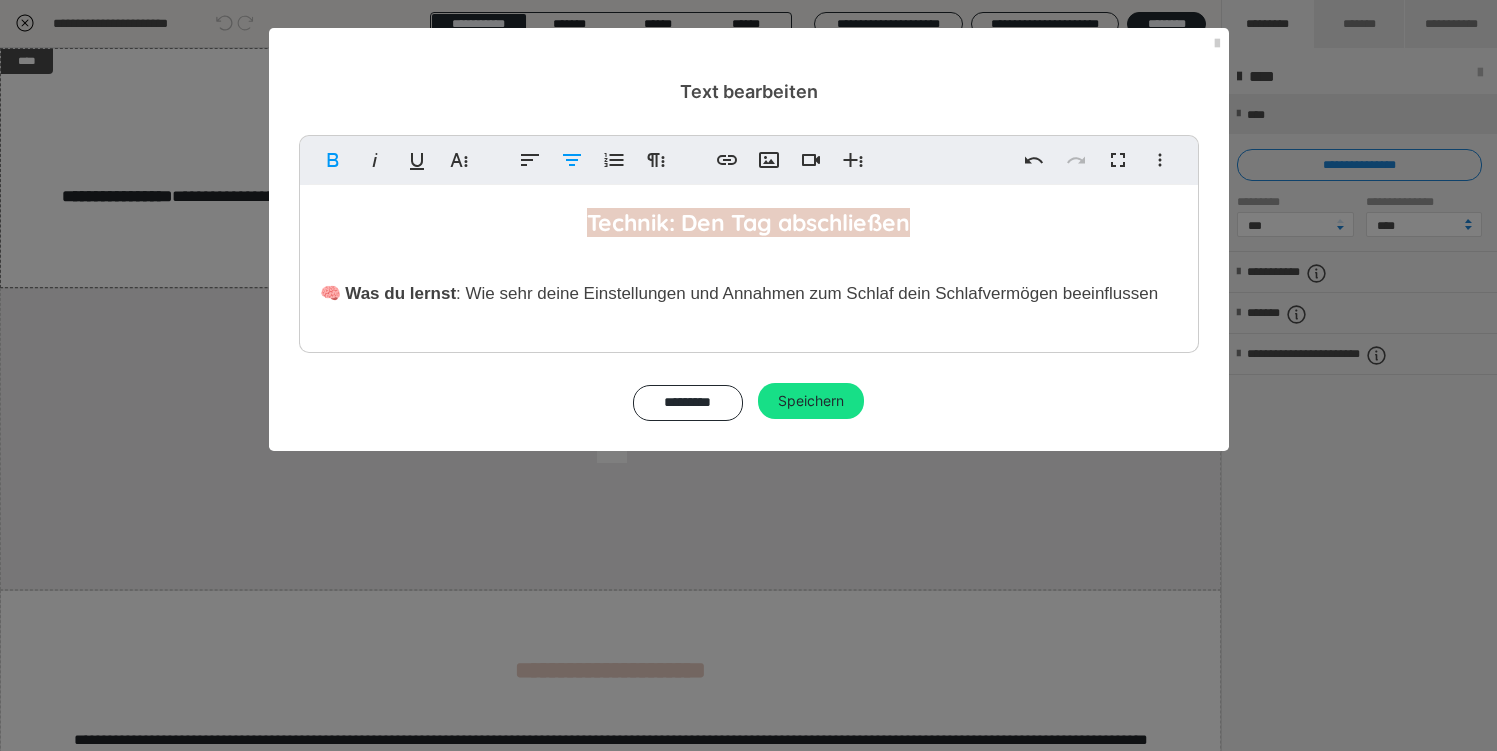 click on "🧠 Was du lernst : Wie sehr deine Einstellungen und Annahmen zum Schlaf dein Schlafvermögen beeinflussen" at bounding box center (749, 293) 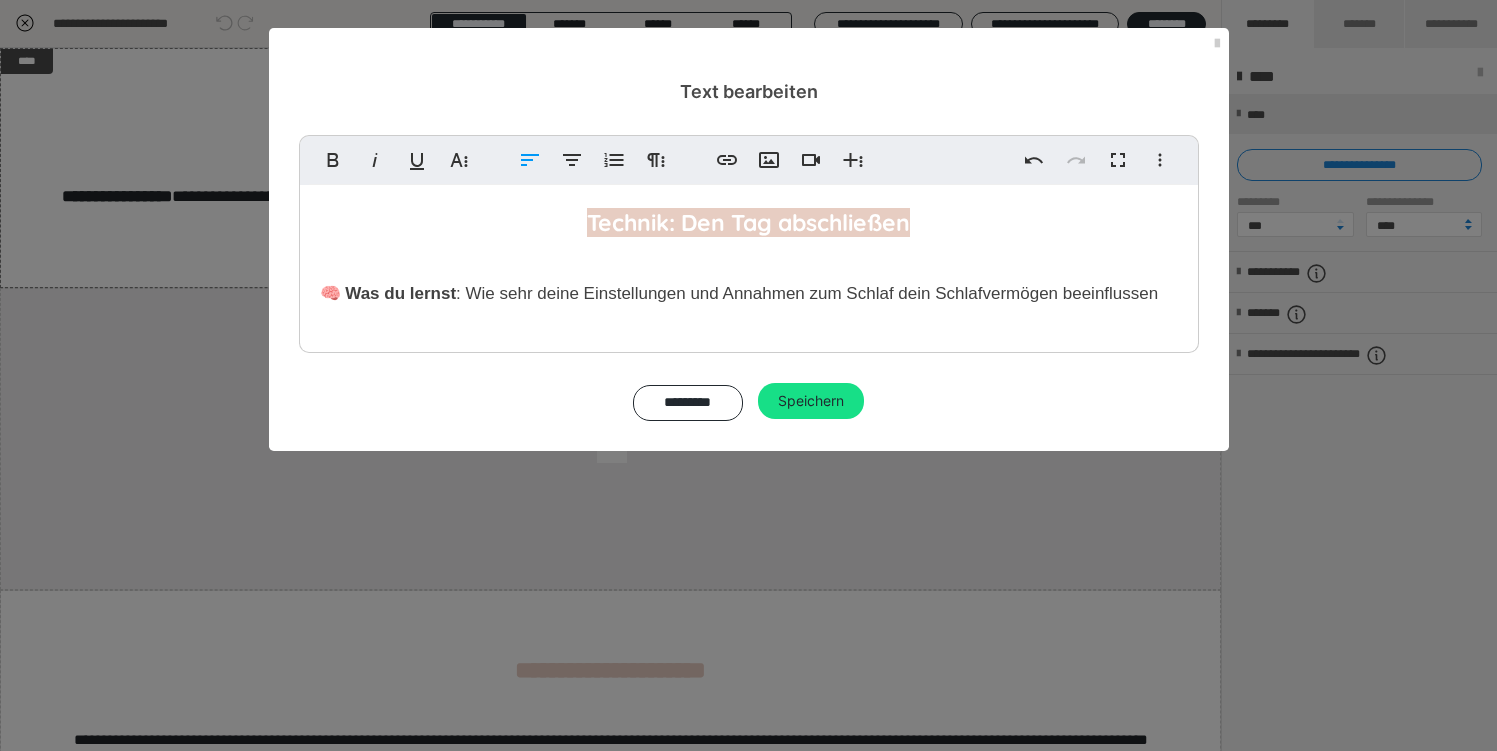 click on ": Wie sehr deine Einstellungen und Annahmen zum Schlaf dein Schlafvermögen beeinflussen" at bounding box center (807, 293) 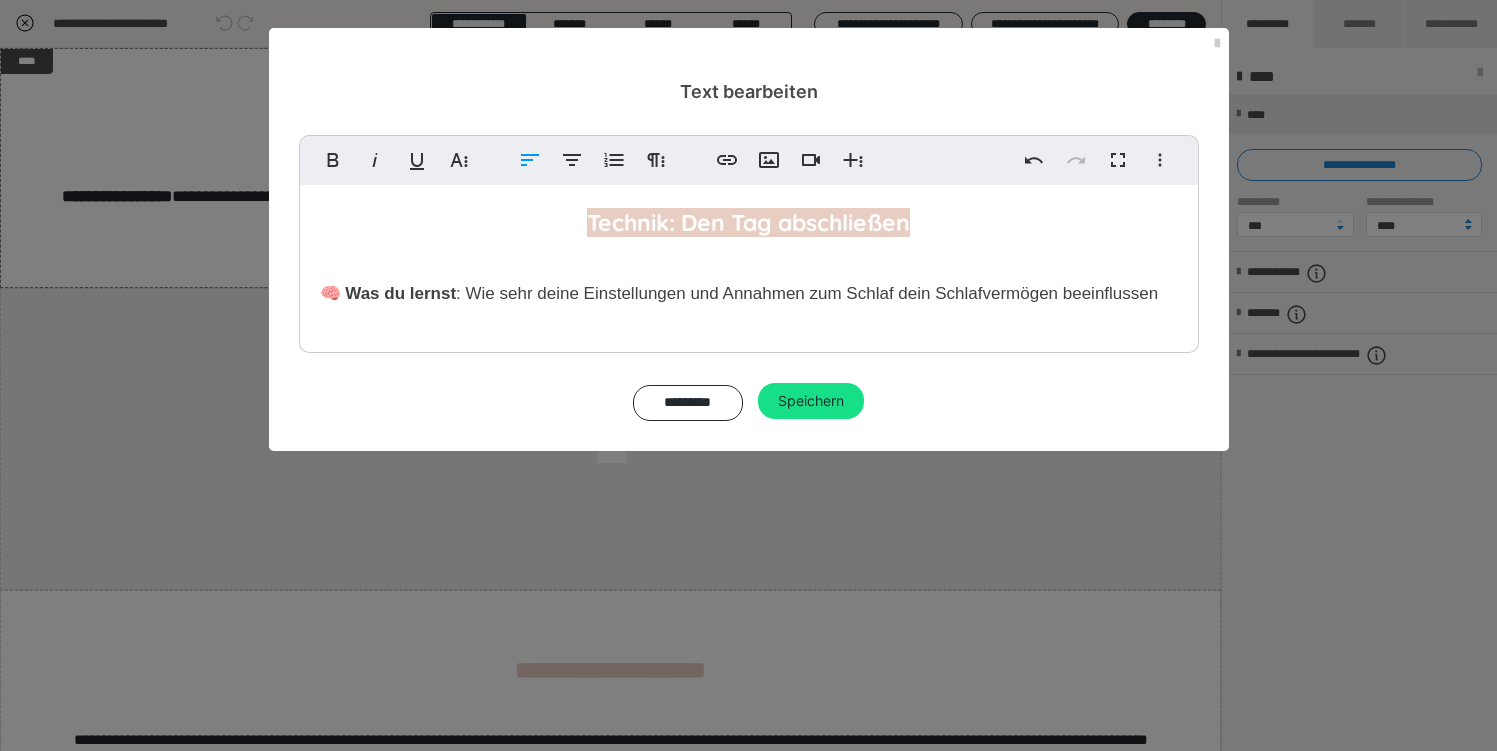 click on ": Wie sehr deine Einstellungen und Annahmen zum Schlaf dein Schlafvermögen beeinflussen" at bounding box center (807, 293) 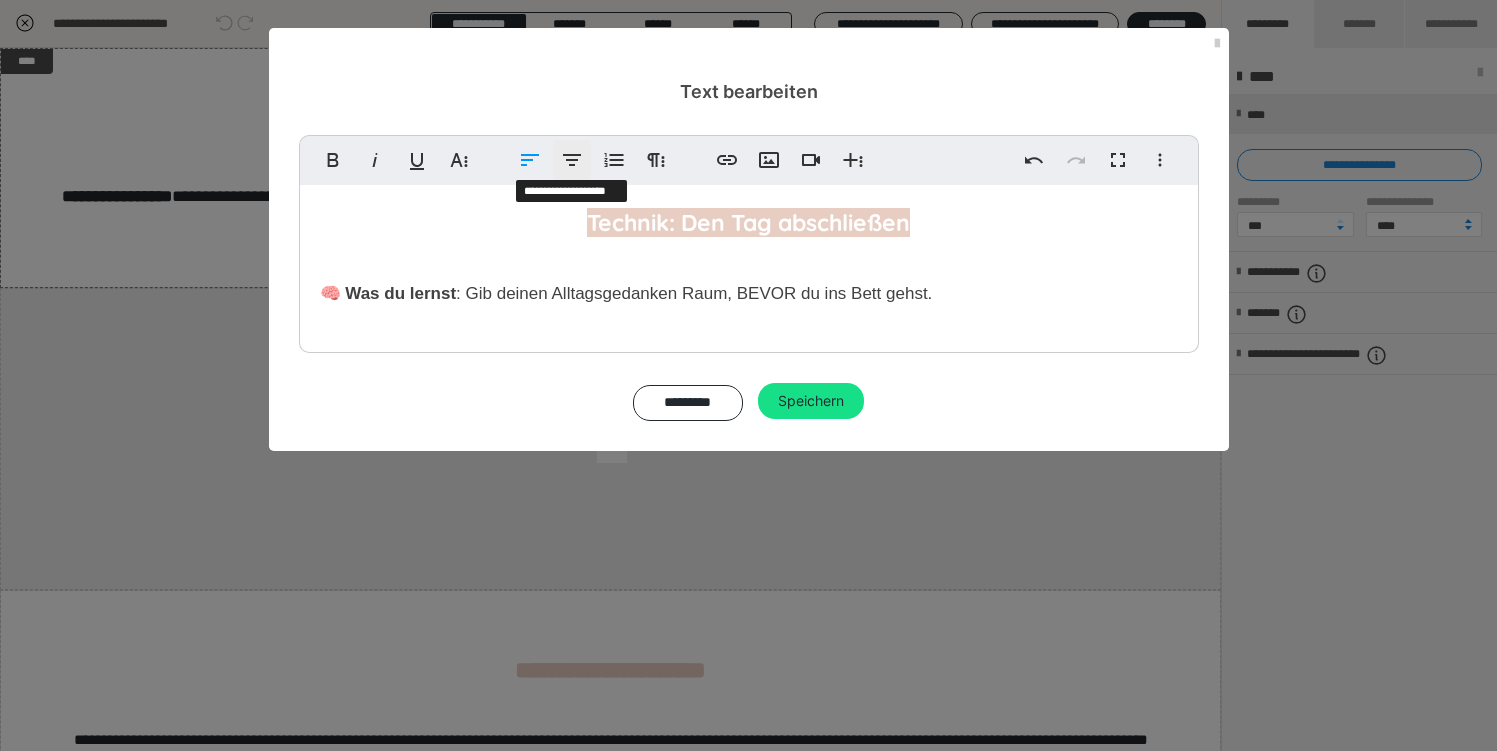 click 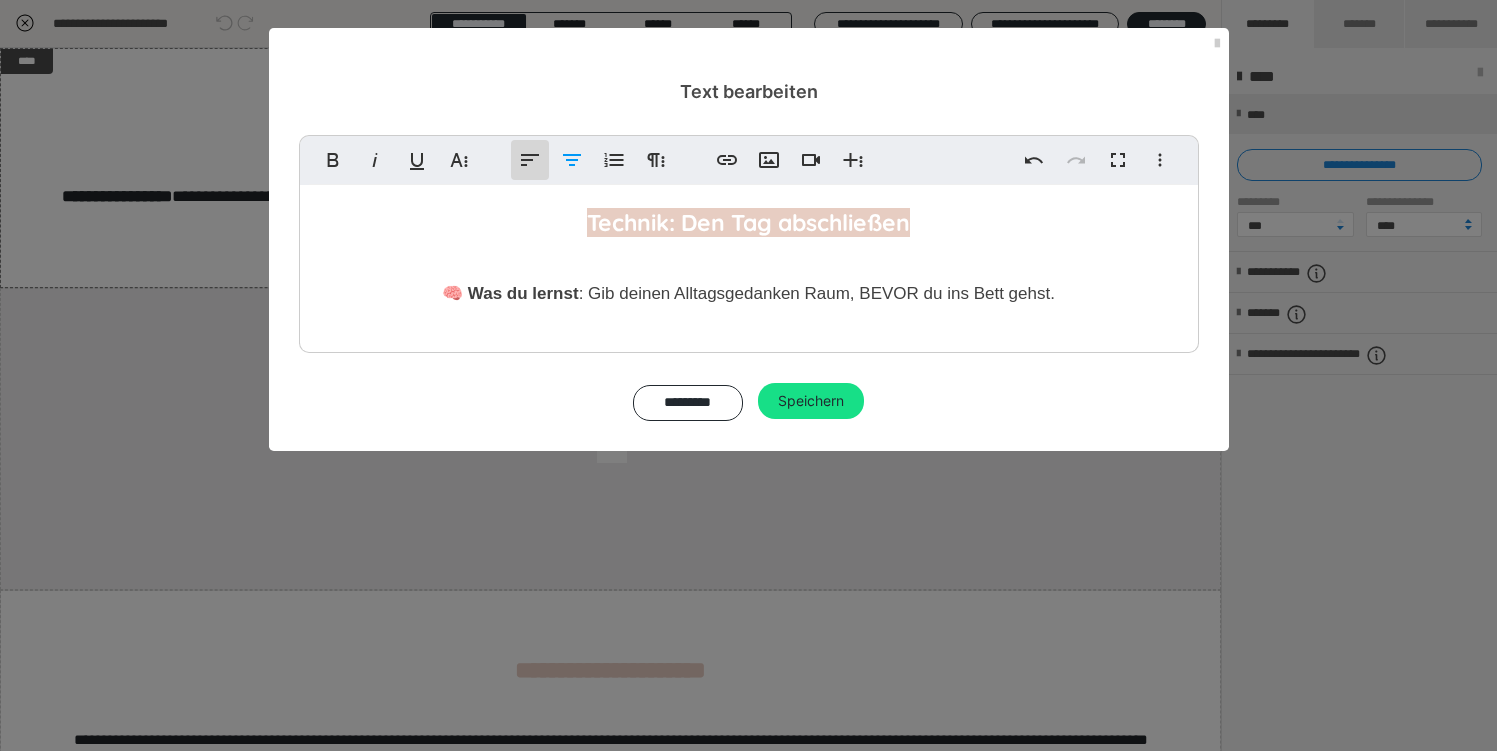 click 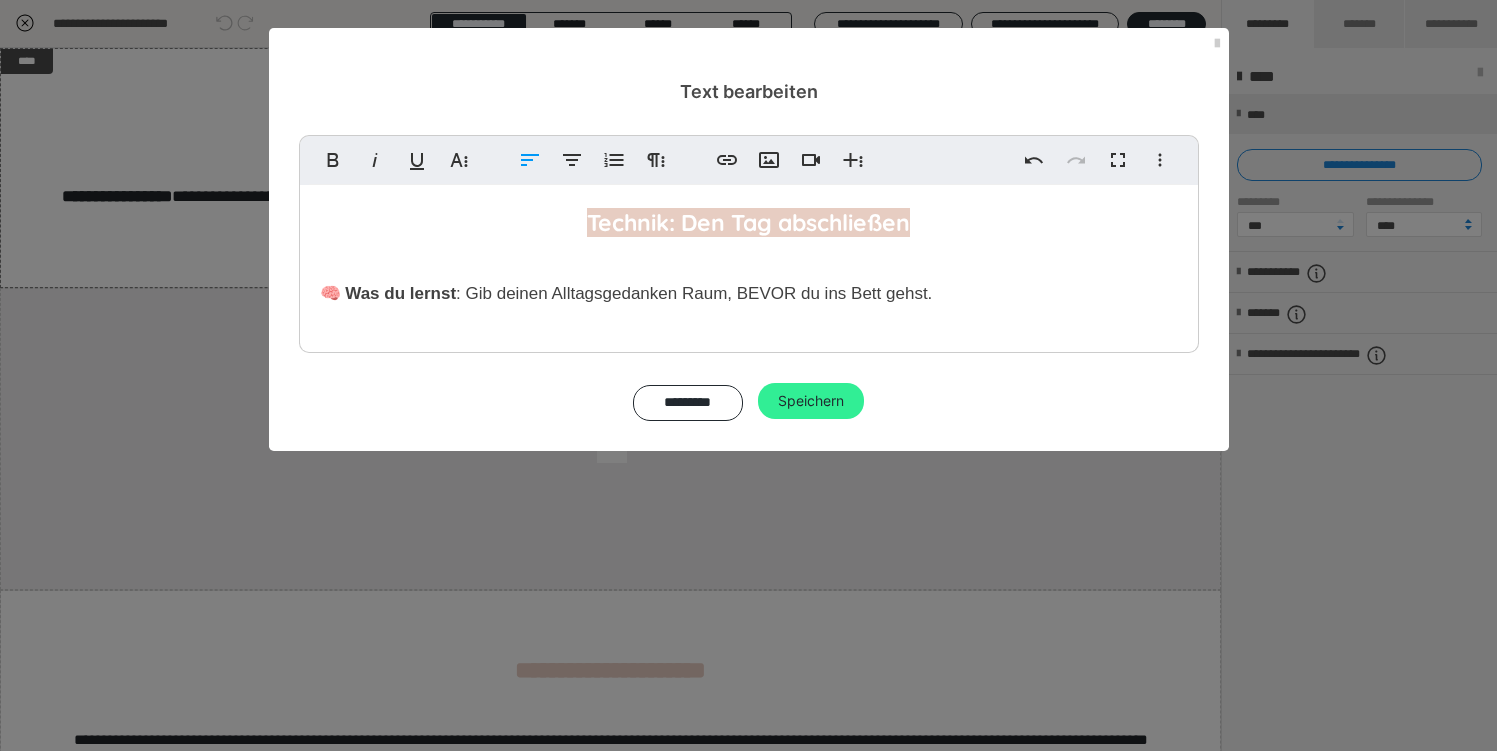 click on "Speichern" at bounding box center [811, 401] 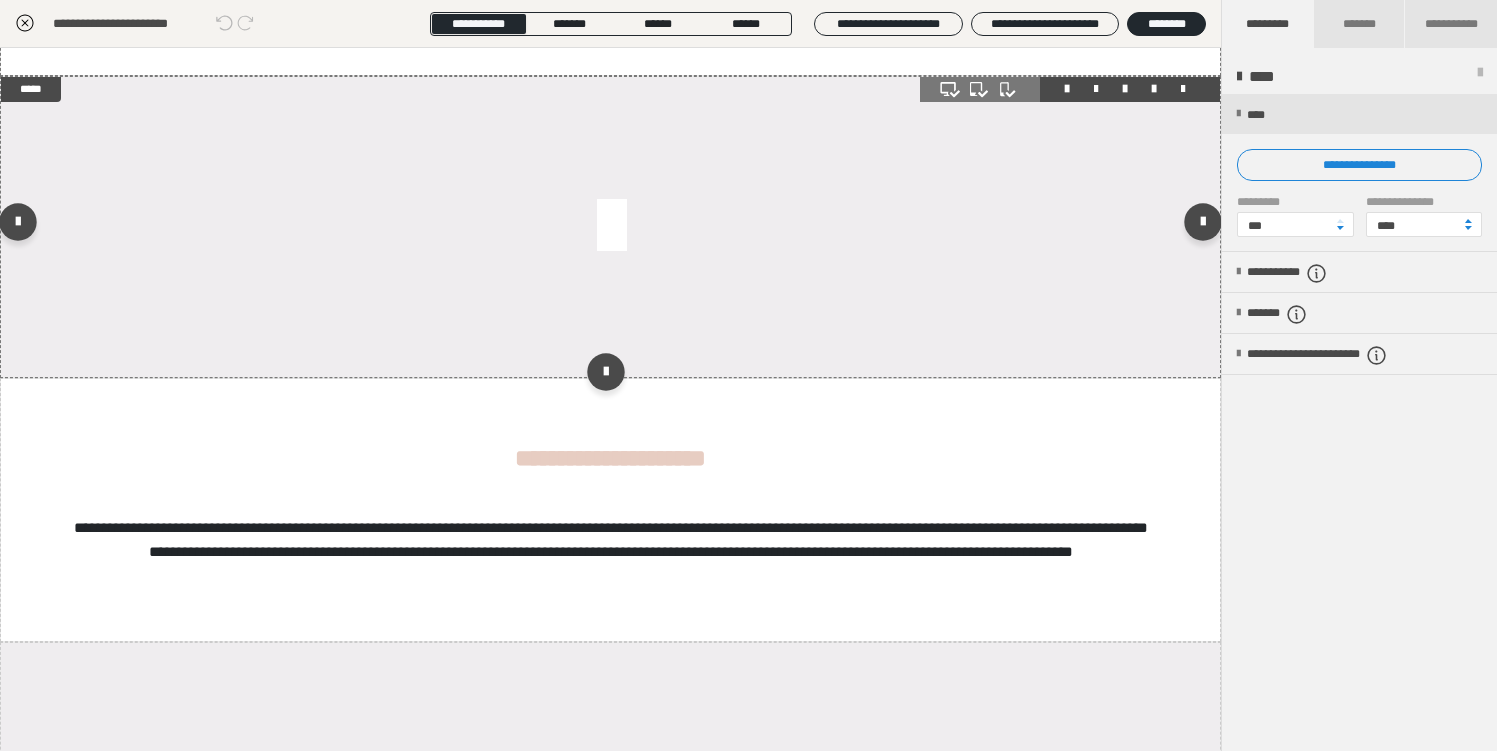 scroll, scrollTop: 252, scrollLeft: 0, axis: vertical 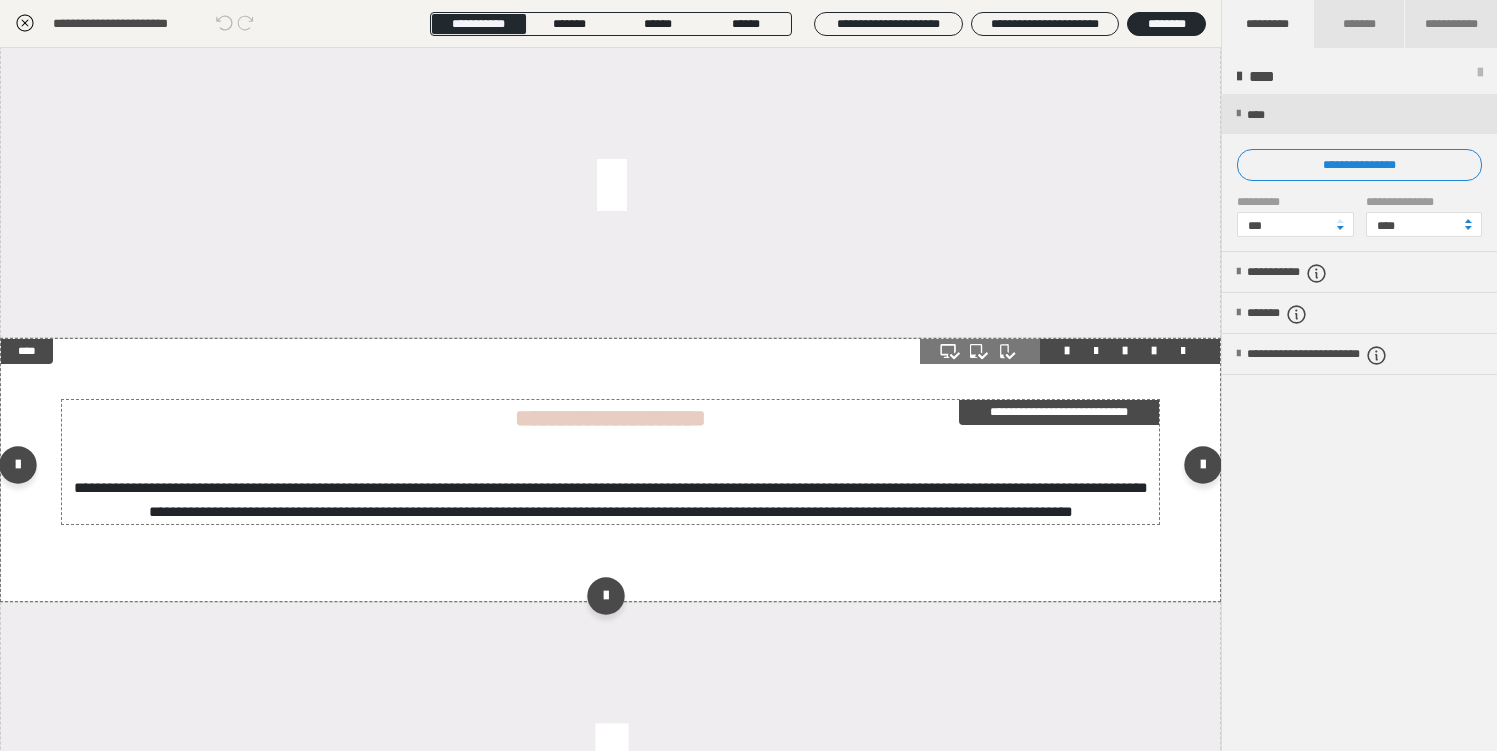 click on "**********" at bounding box center (1059, 412) 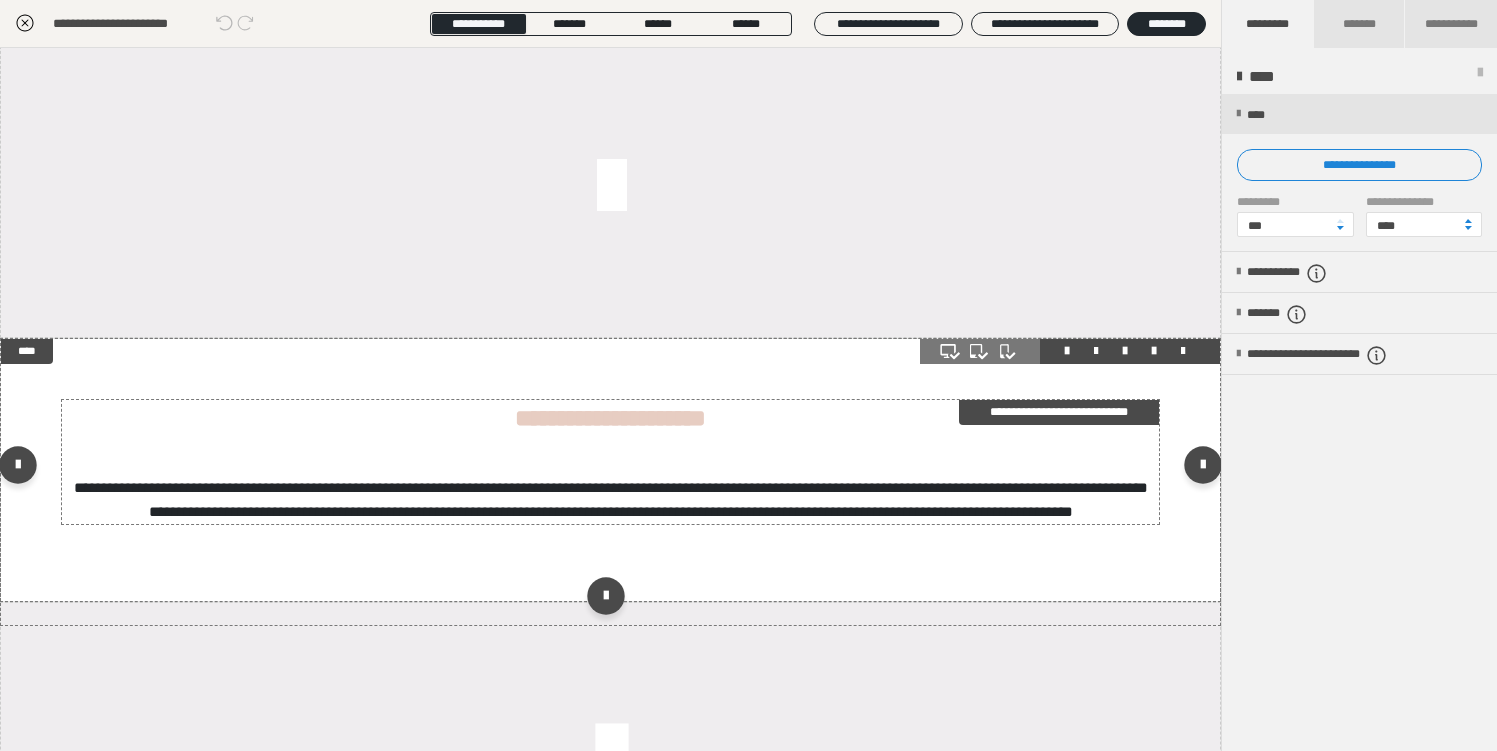 click on "**********" at bounding box center (1059, 412) 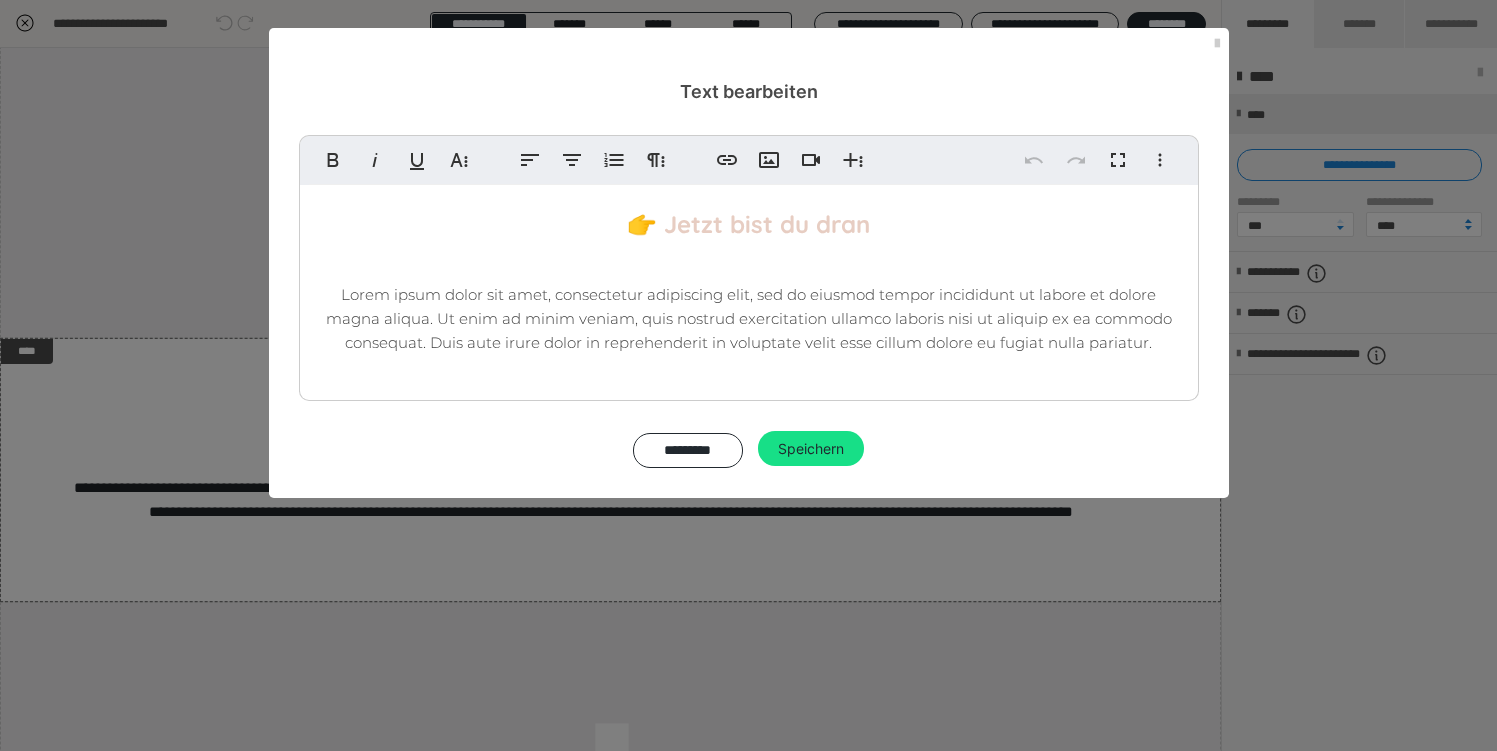 click on "Lorem ipsum dolor sit amet, consectetur adipiscing elit, sed do eiusmod tempor incididunt ut labore et dolore magna aliqua. Ut enim ad minim veniam, quis nostrud exercitation ullamco laboris nisi ut aliquip ex ea commodo consequat. Duis aute irure dolor in reprehenderit in voluptate velit esse cillum dolore eu fugiat nulla pariatur." at bounding box center [749, 318] 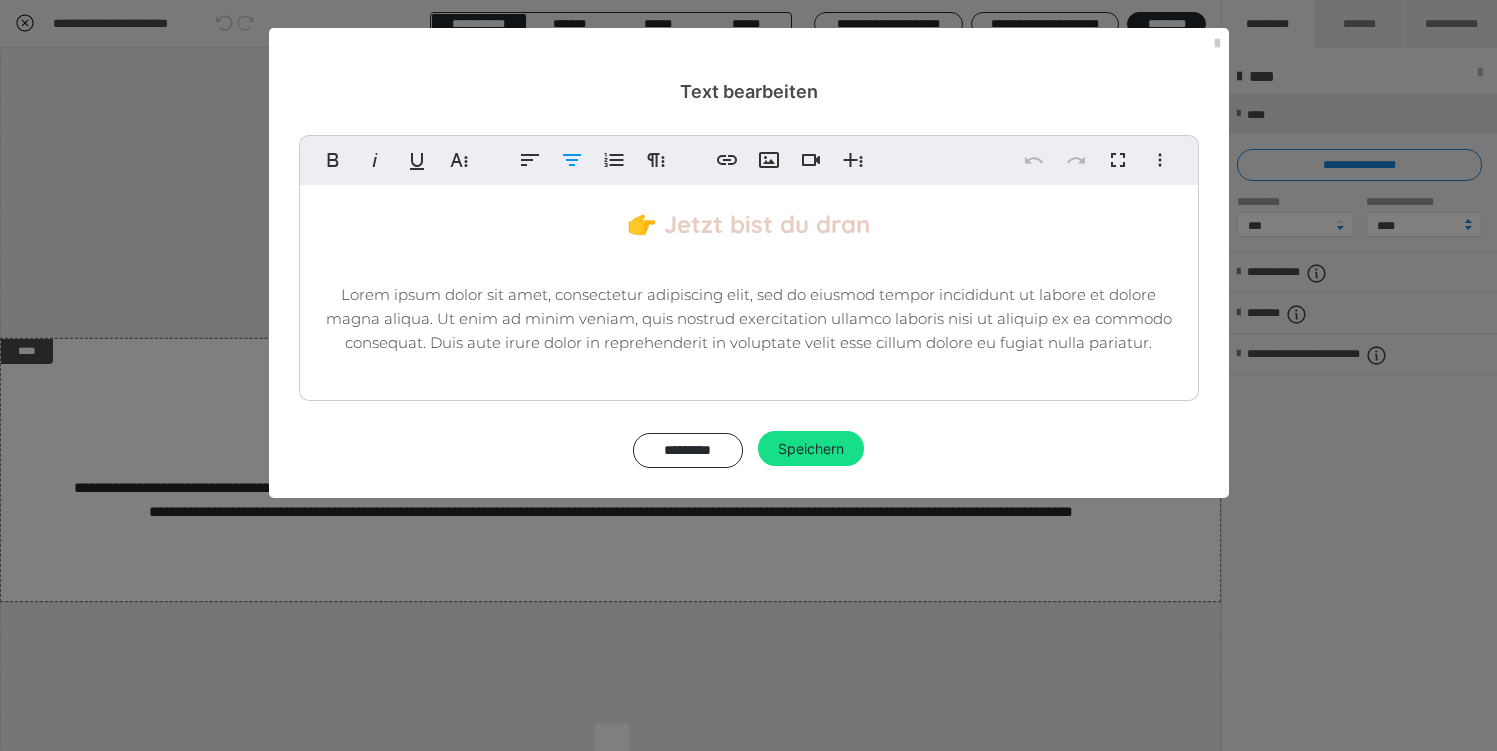 click on "Lorem ipsum dolor sit amet, consectetur adipiscing elit, sed do eiusmod tempor incididunt ut labore et dolore magna aliqua. Ut enim ad minim veniam, quis nostrud exercitation ullamco laboris nisi ut aliquip ex ea commodo consequat. Duis aute irure dolor in reprehenderit in voluptate velit esse cillum dolore eu fugiat nulla pariatur." at bounding box center (749, 319) 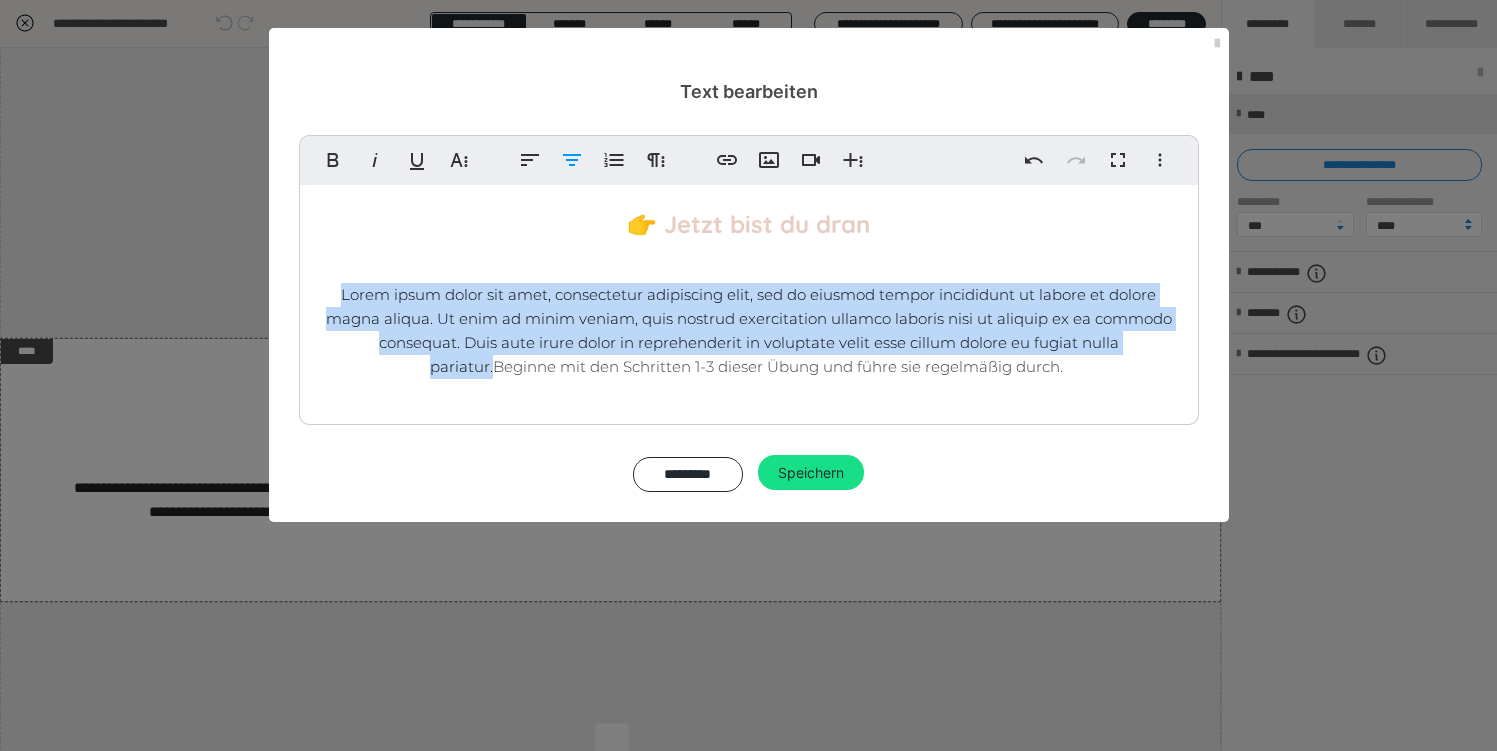 drag, startPoint x: 491, startPoint y: 370, endPoint x: 336, endPoint y: 297, distance: 171.3301 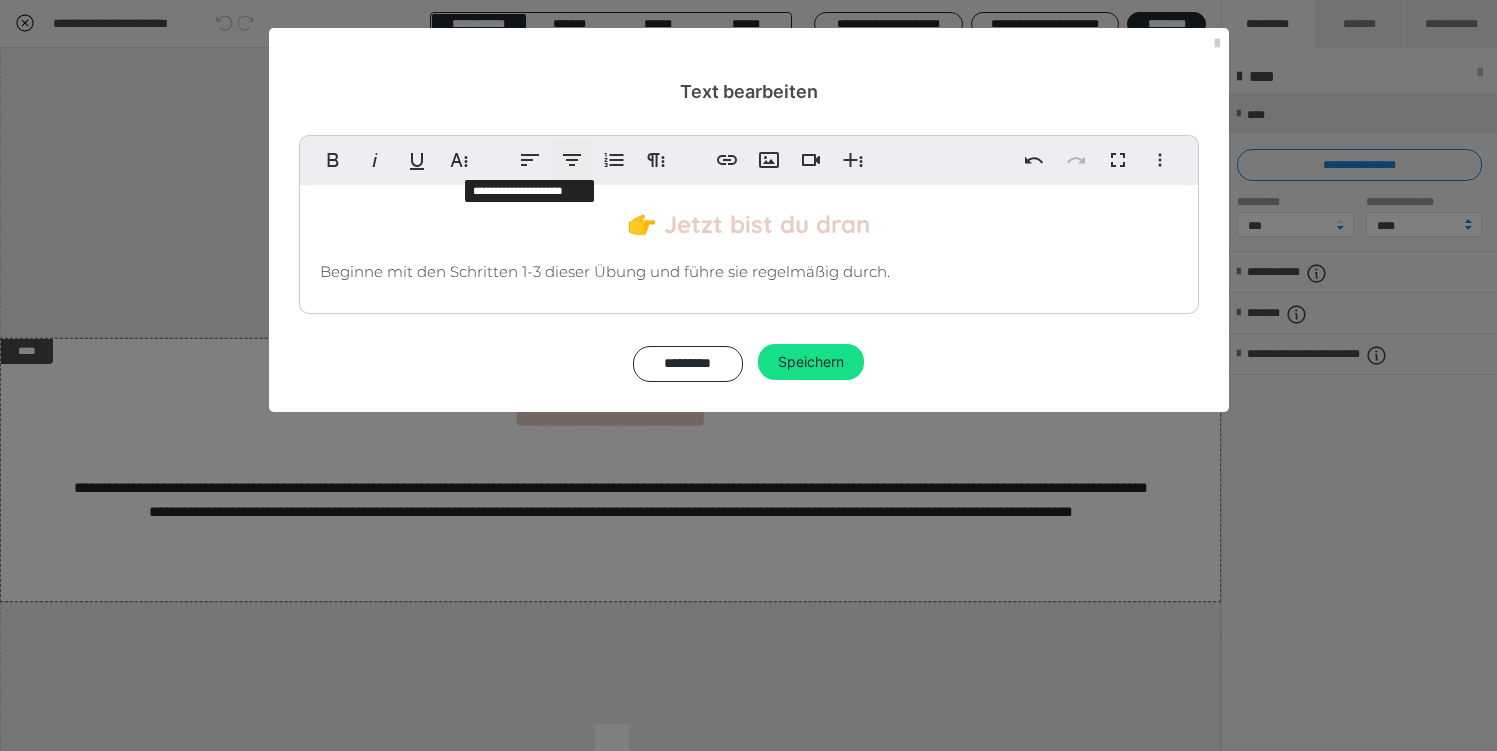 click 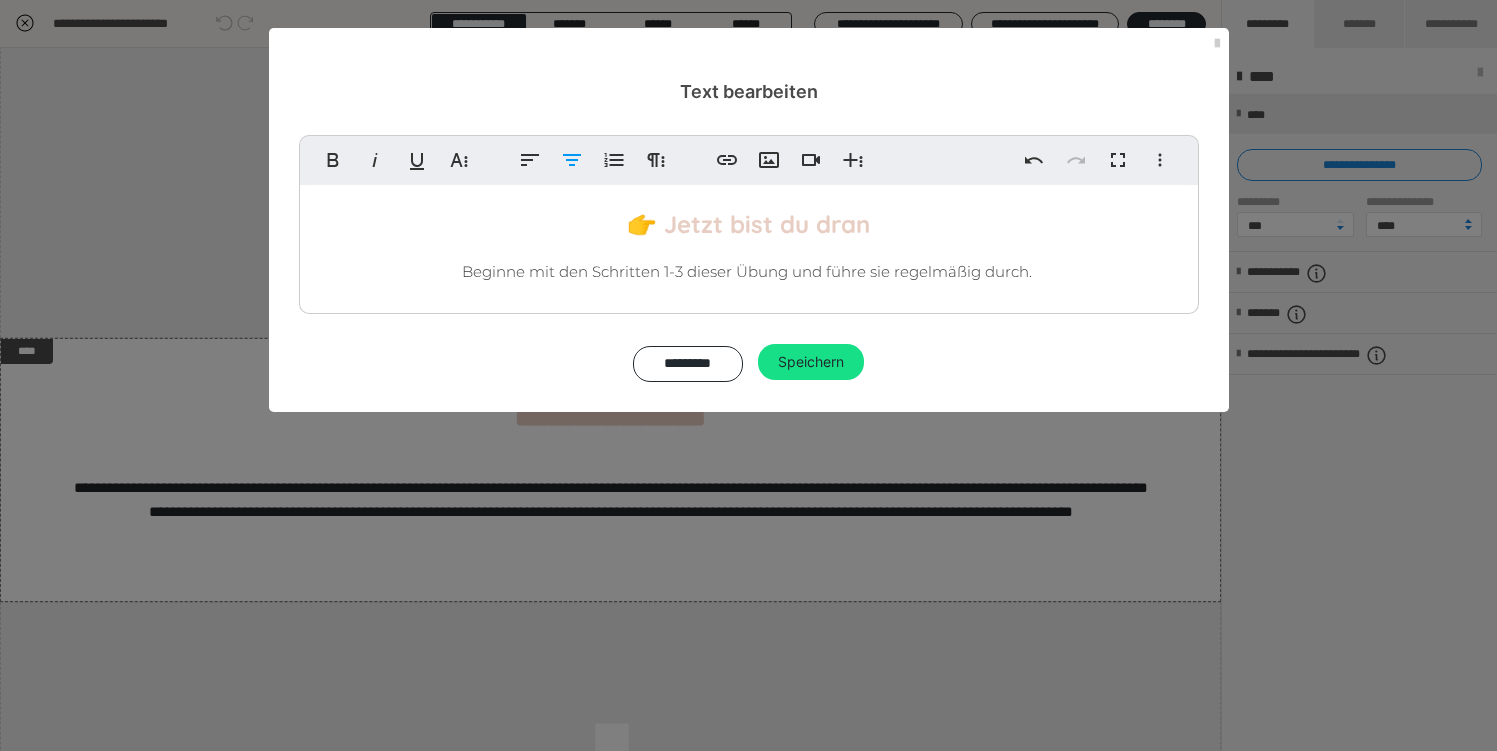 click on "Beginne mit den Schritten 1-3 dieser Übung und führe sie regelmäßig durch." at bounding box center (749, 272) 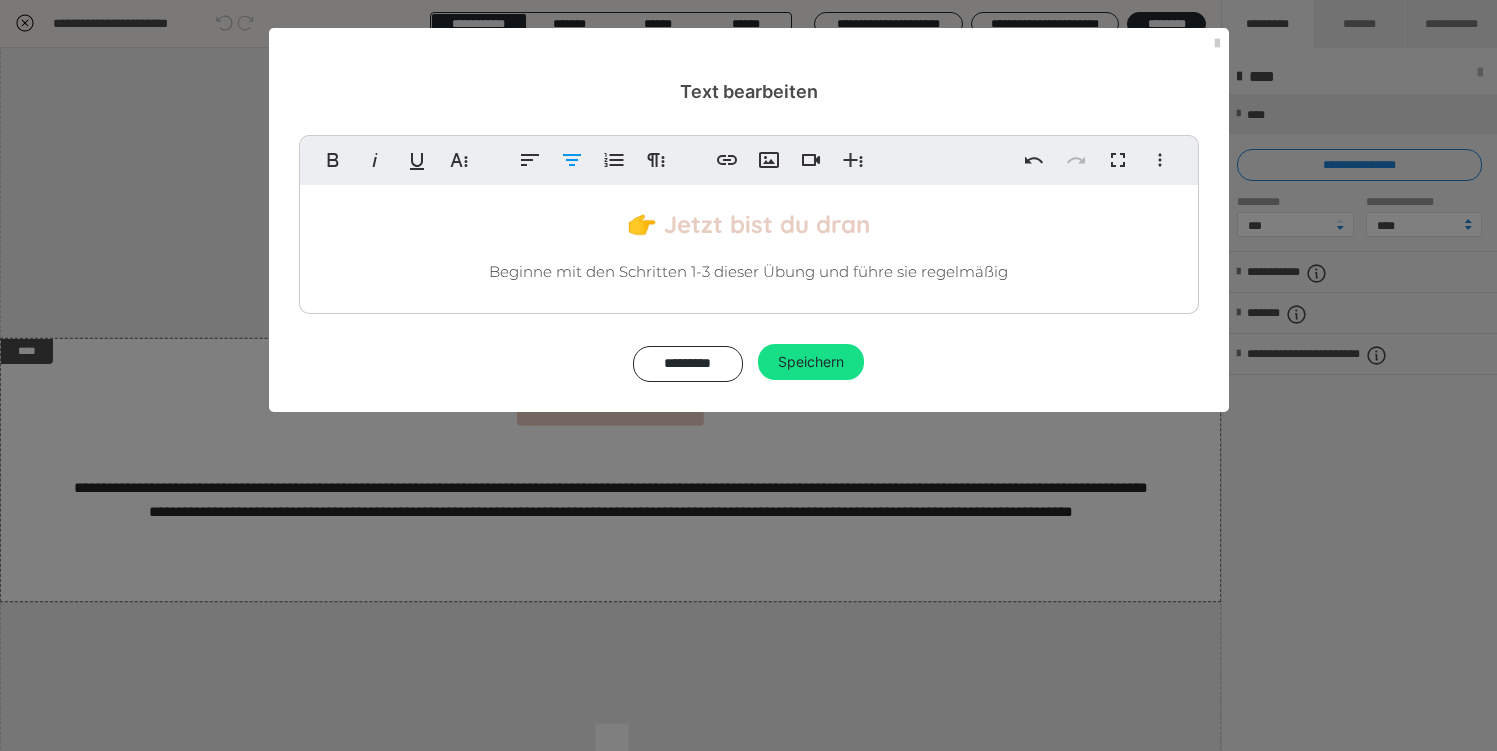 type 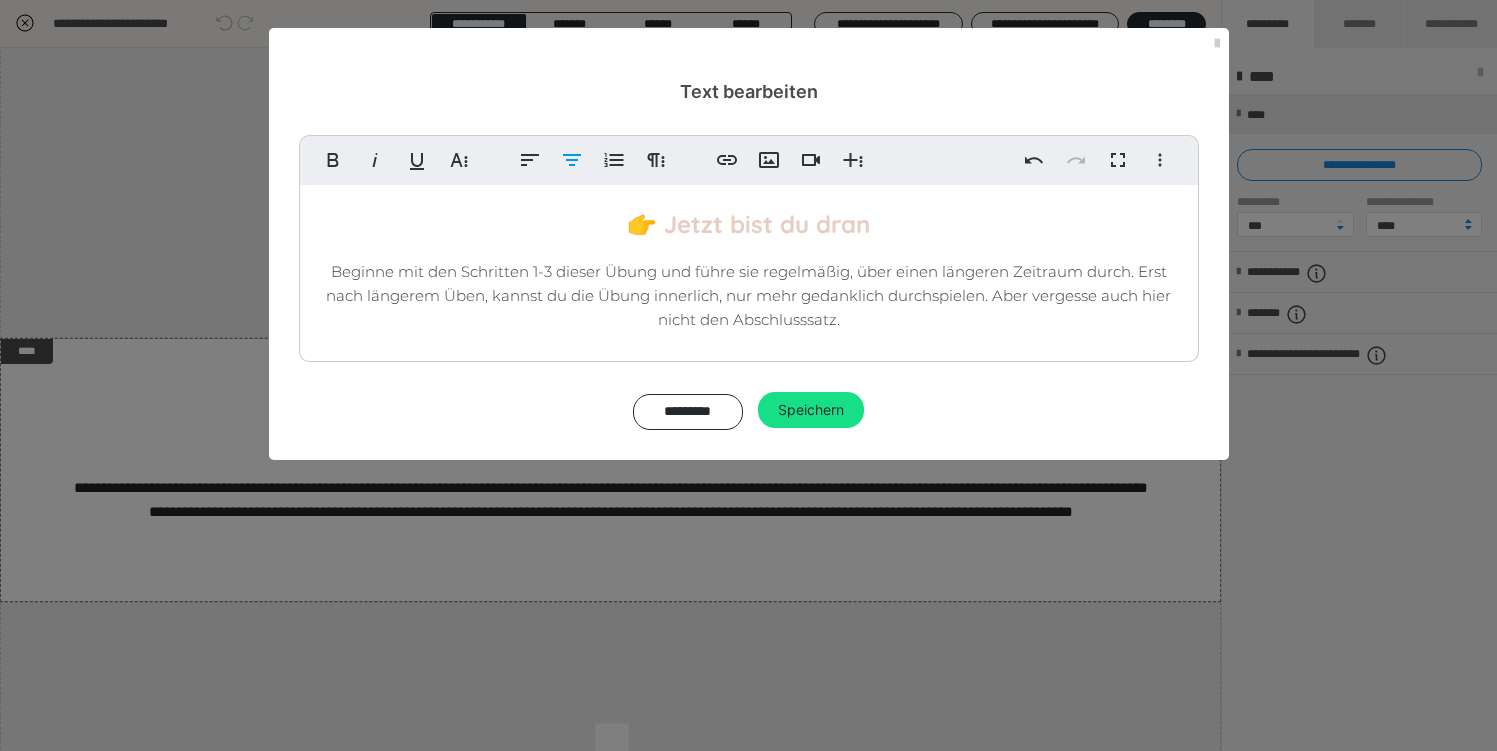 click on "Beginne mit den Schritten 1-3 dieser Übung und führe sie regelmäßig, über einen längeren Zeitraum durch. Erst nach längerem Üben, kannst du die Übung innerlich, nur mehr gedanklich durchspielen. Aber vergesse auch hier nicht den Abschlusssatz." at bounding box center [748, 295] 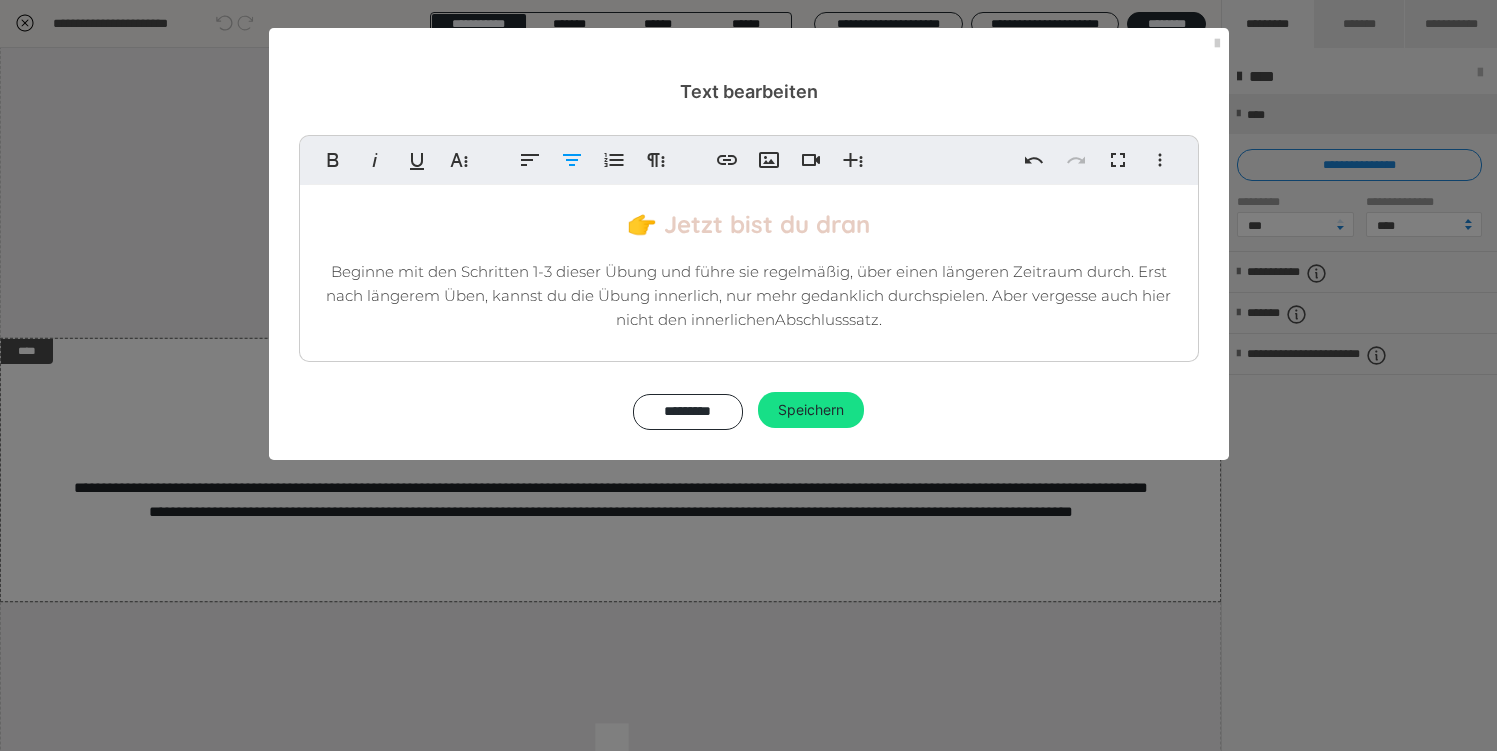 click on "Beginne mit den Schritten 1-3 dieser Übung und führe sie regelmäßig, über einen längeren Zeitraum durch. Erst nach längerem Üben, kannst du die Übung innerlich, nur mehr gedanklich durchspielen. Aber vergesse auch hier nicht den innerlichen  Abschlusssatz." at bounding box center (749, 296) 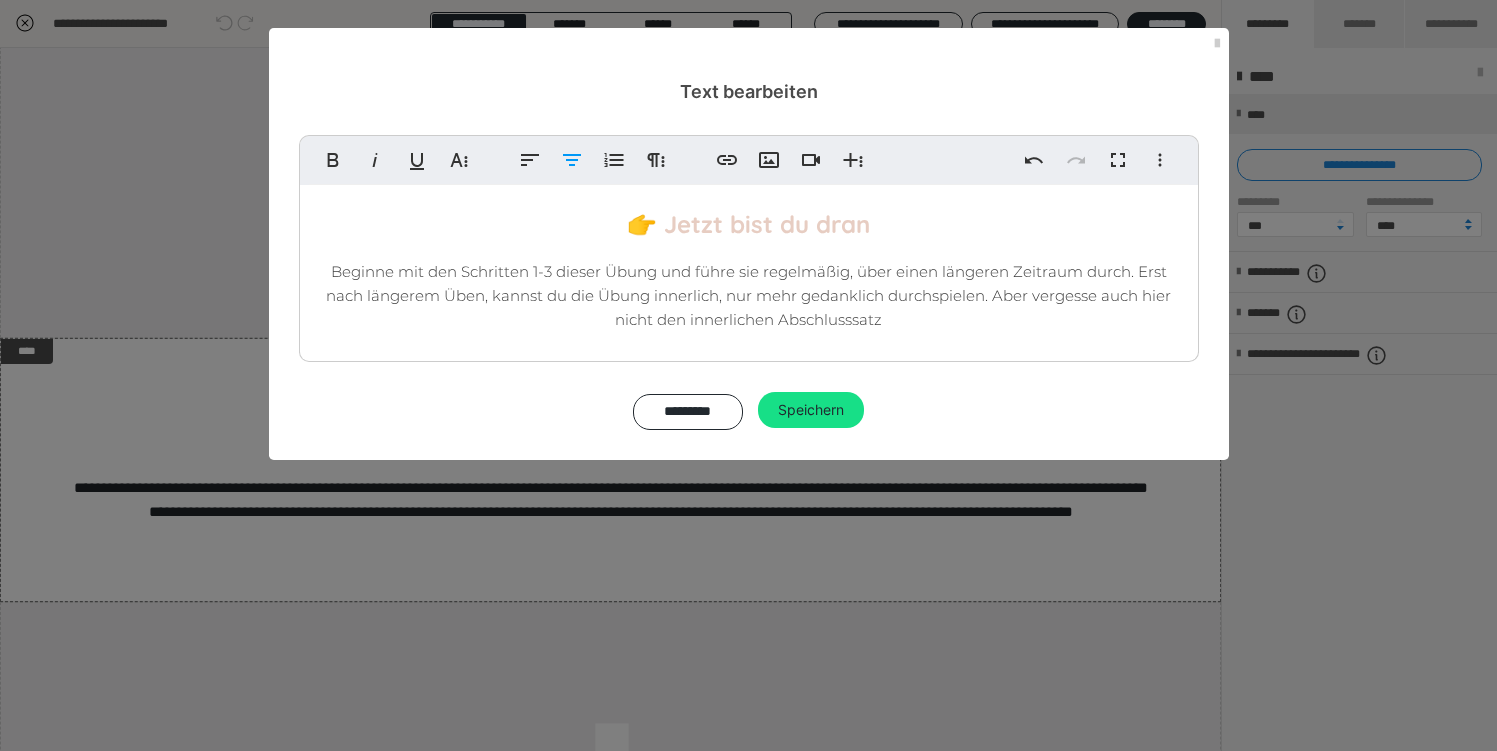 click on "Beginne mit den Schritten 1-3 dieser Übung und führe sie regelmäßig, über einen längeren Zeitraum durch. Erst nach längerem Üben, kannst du die Übung innerlich, nur mehr gedanklich durchspielen. Aber vergesse auch hier nicht den innerlichen Abschlusssatz" at bounding box center [748, 295] 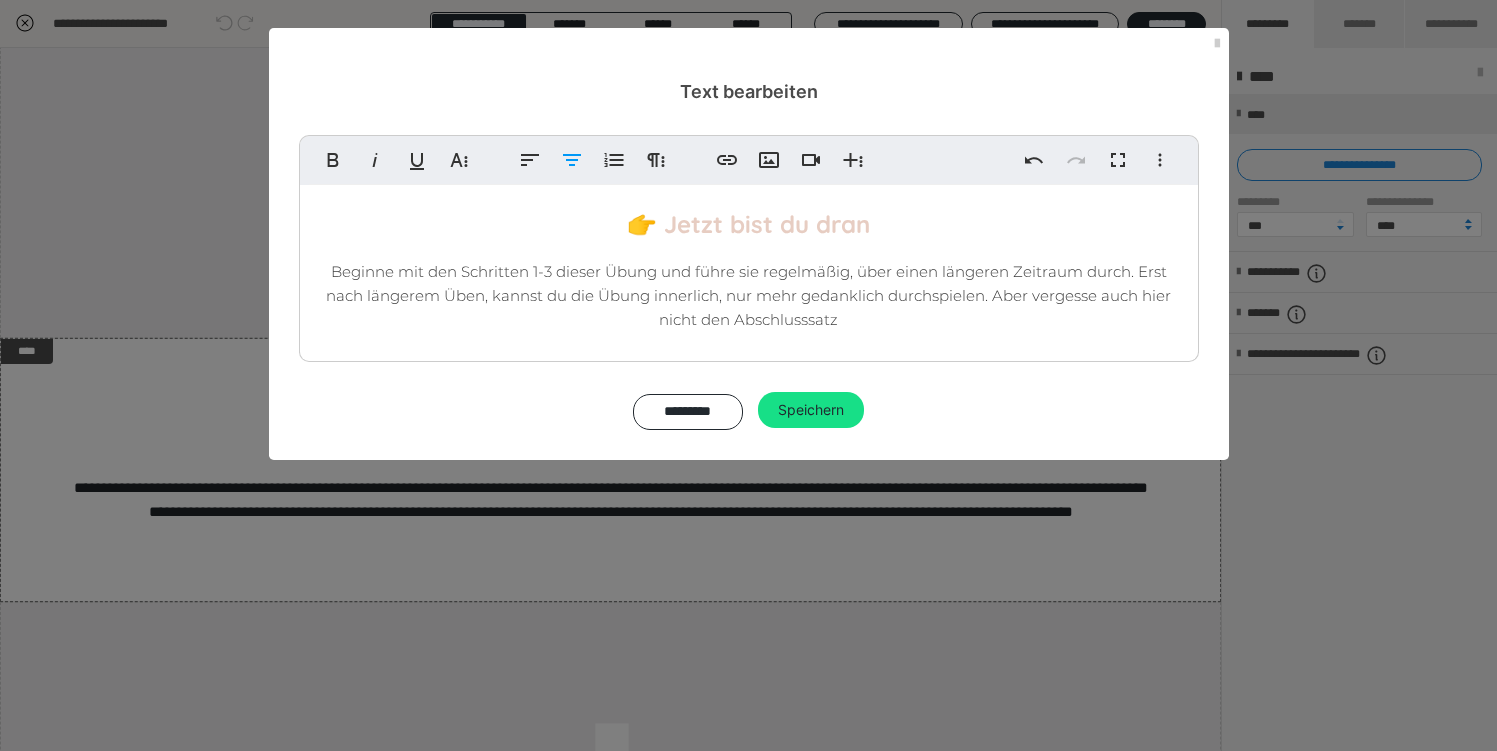 click on "Beginne mit den Schritten 1-3 dieser Übung und führe sie regelmäßig, über einen längeren Zeitraum durch. Erst nach längerem Üben, kannst du die Übung innerlich, nur mehr gedanklich durchspielen. Aber vergesse auch hier nicht den Abschlusssatz" at bounding box center [749, 296] 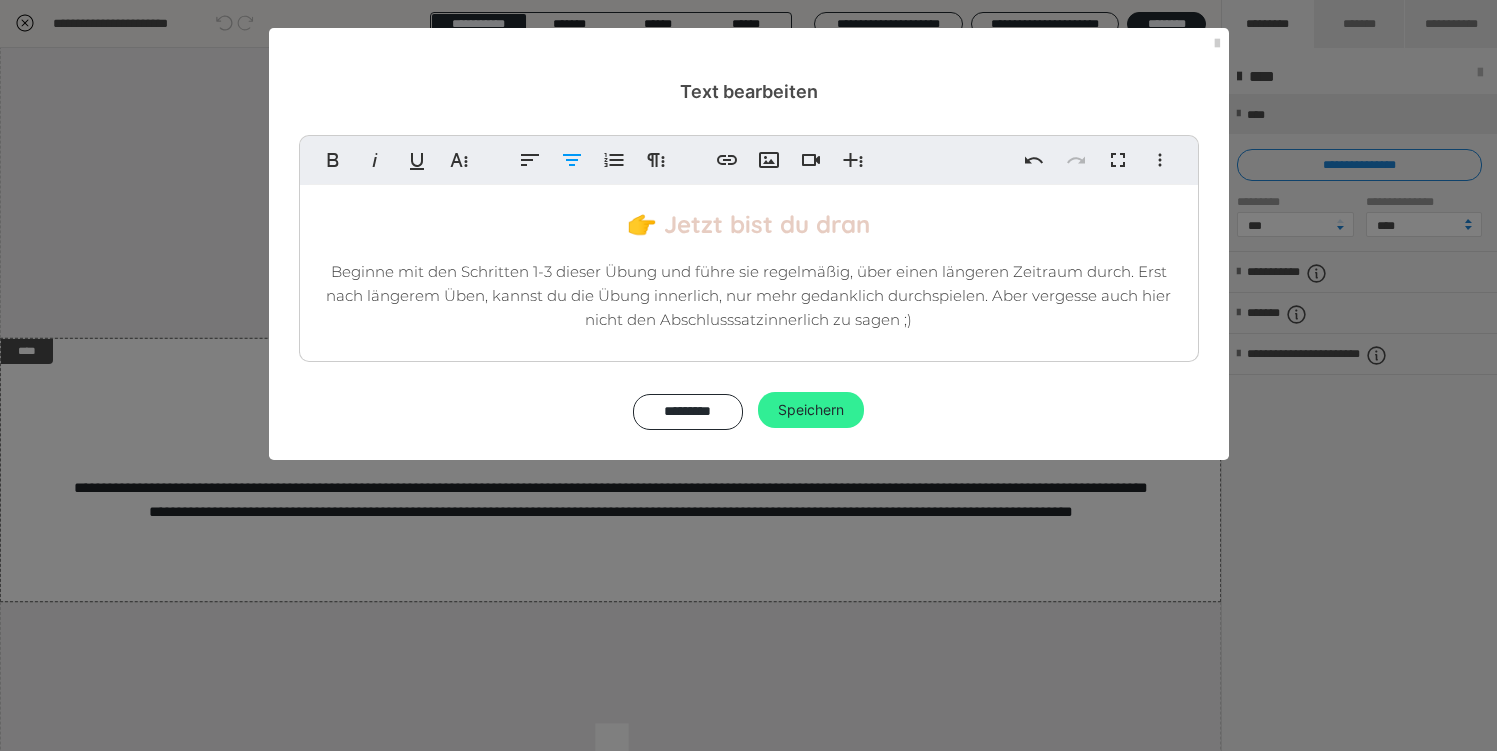 click on "Speichern" at bounding box center (811, 410) 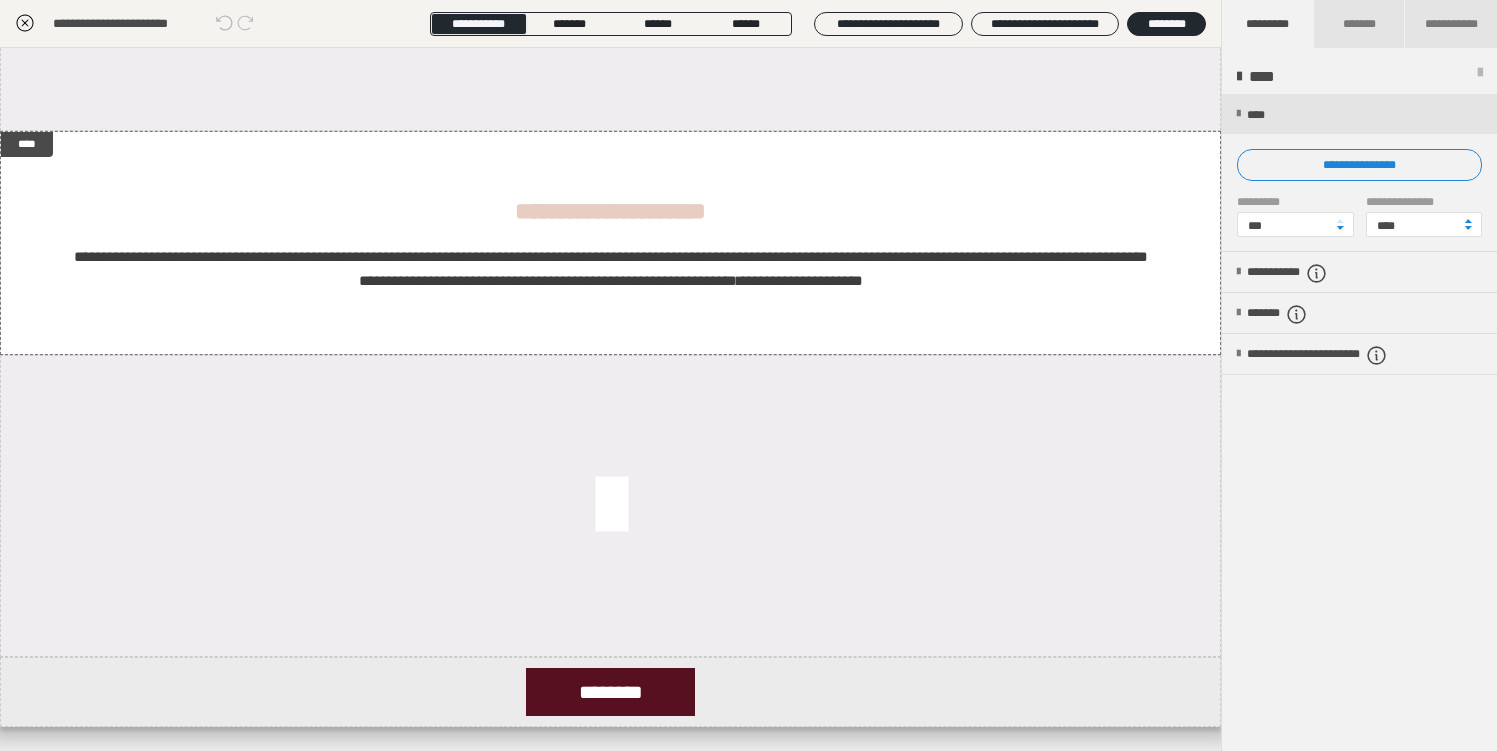 scroll, scrollTop: 487, scrollLeft: 0, axis: vertical 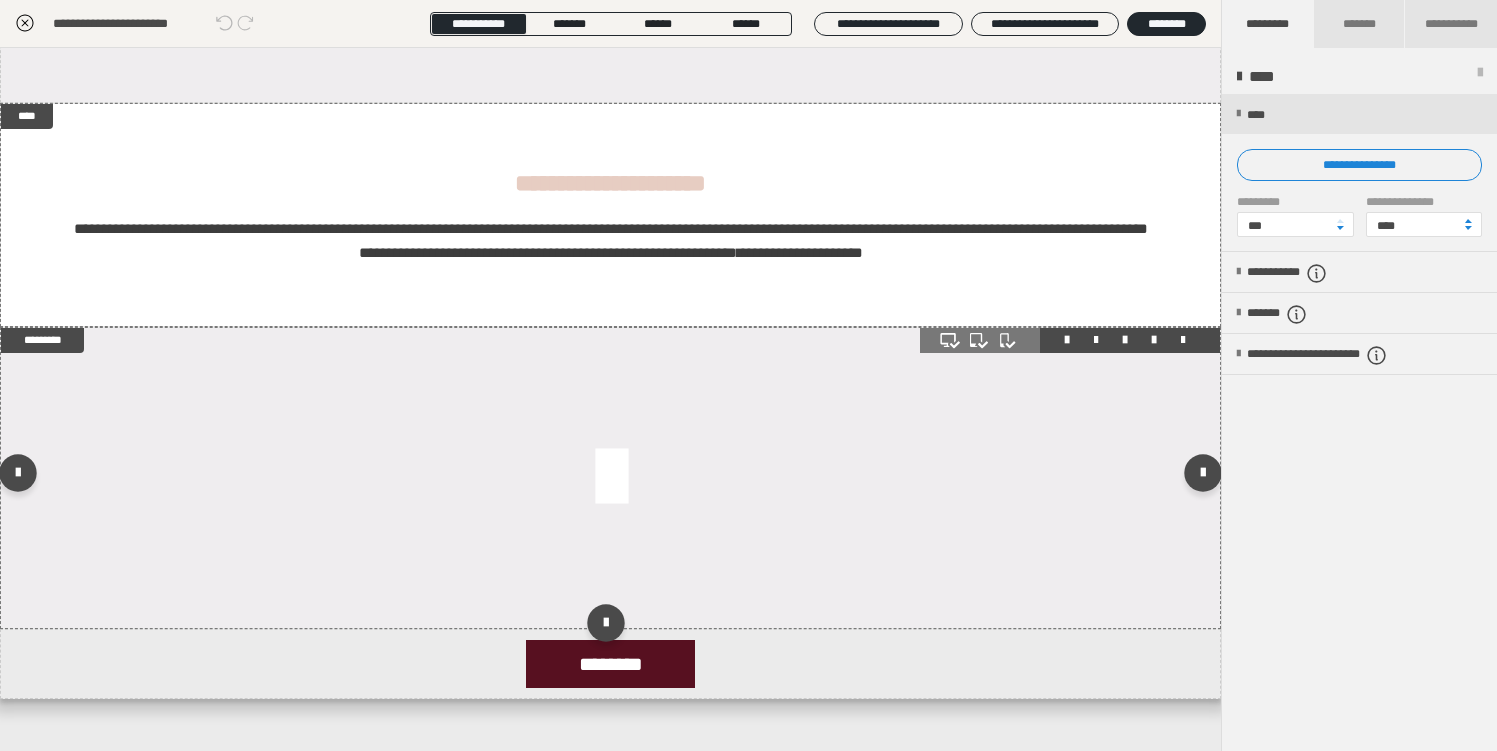 click at bounding box center [611, 478] 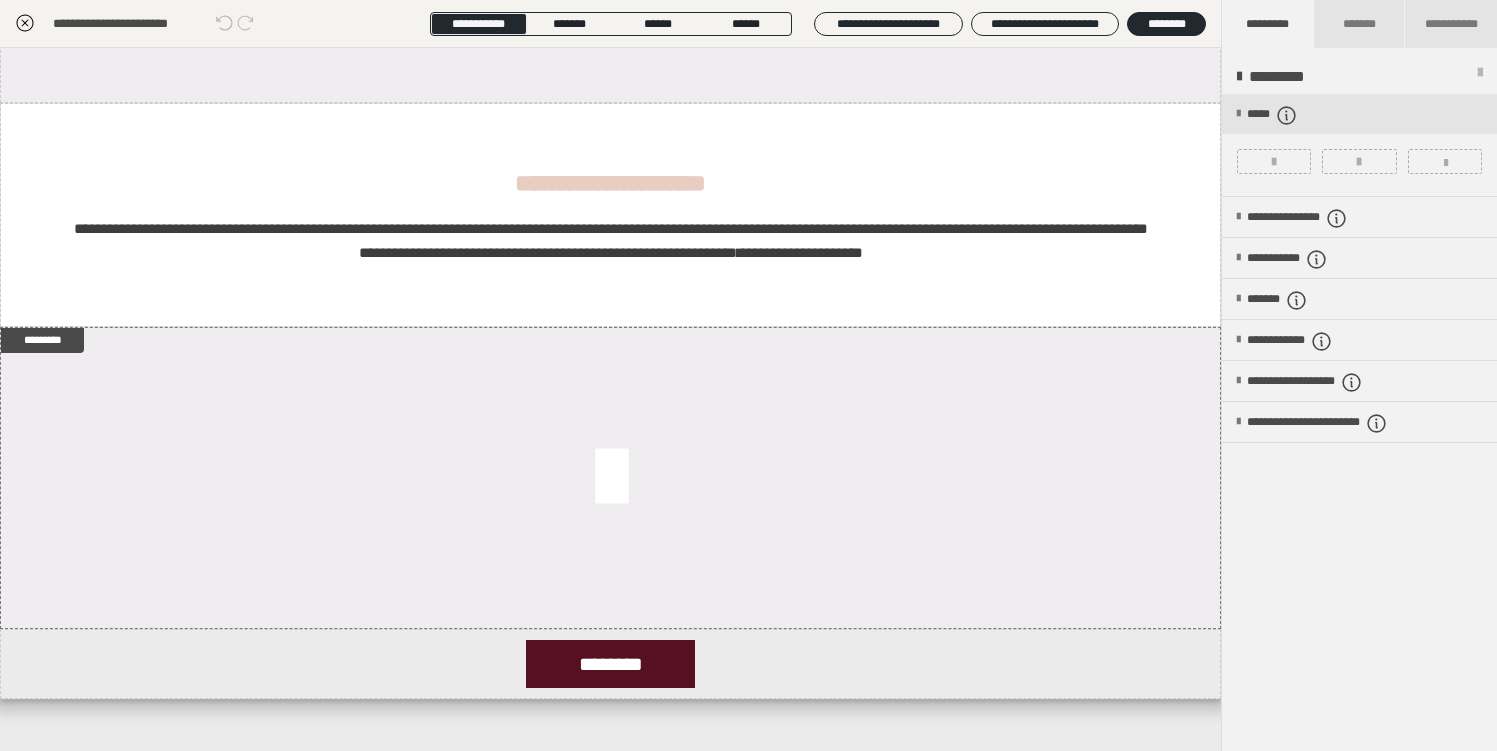 click at bounding box center (1274, 162) 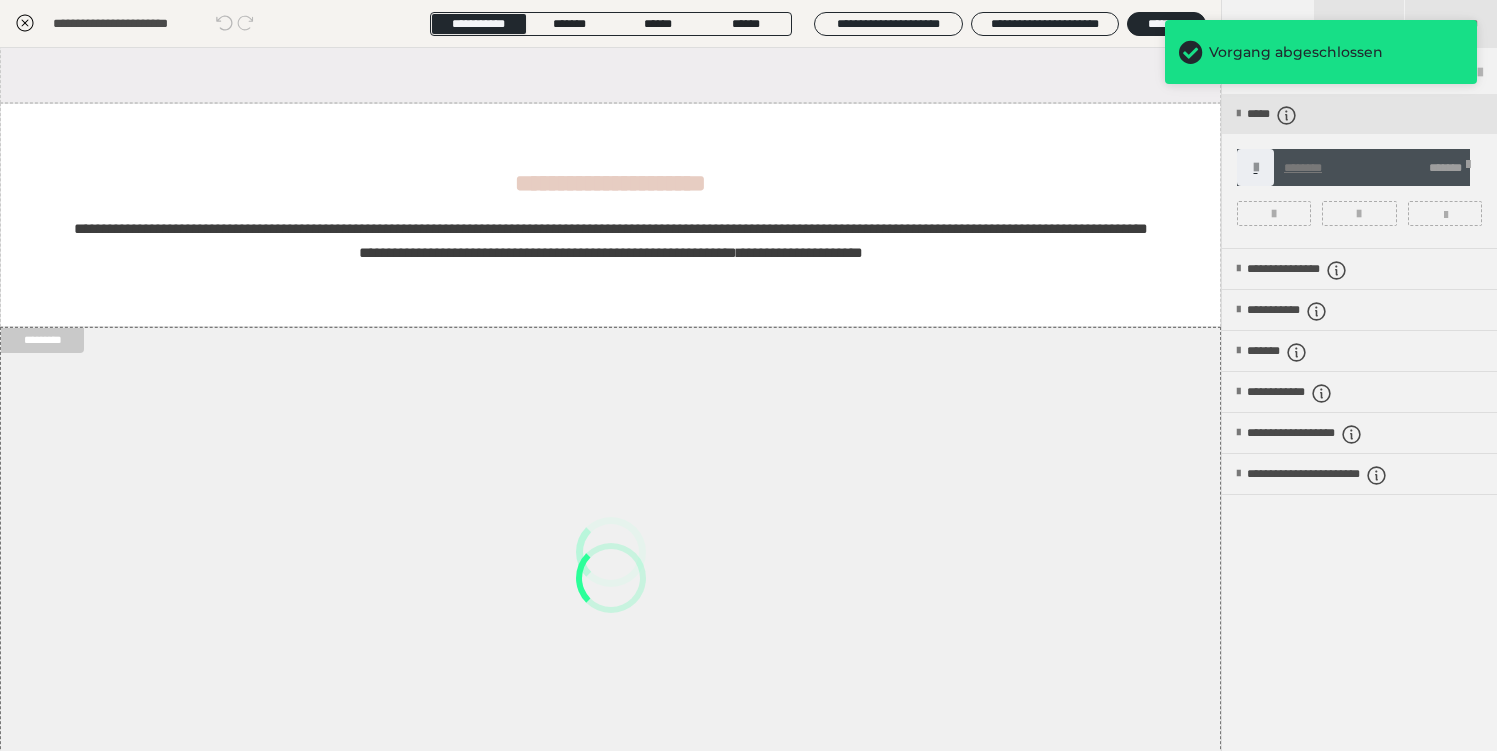 scroll, scrollTop: 487, scrollLeft: 0, axis: vertical 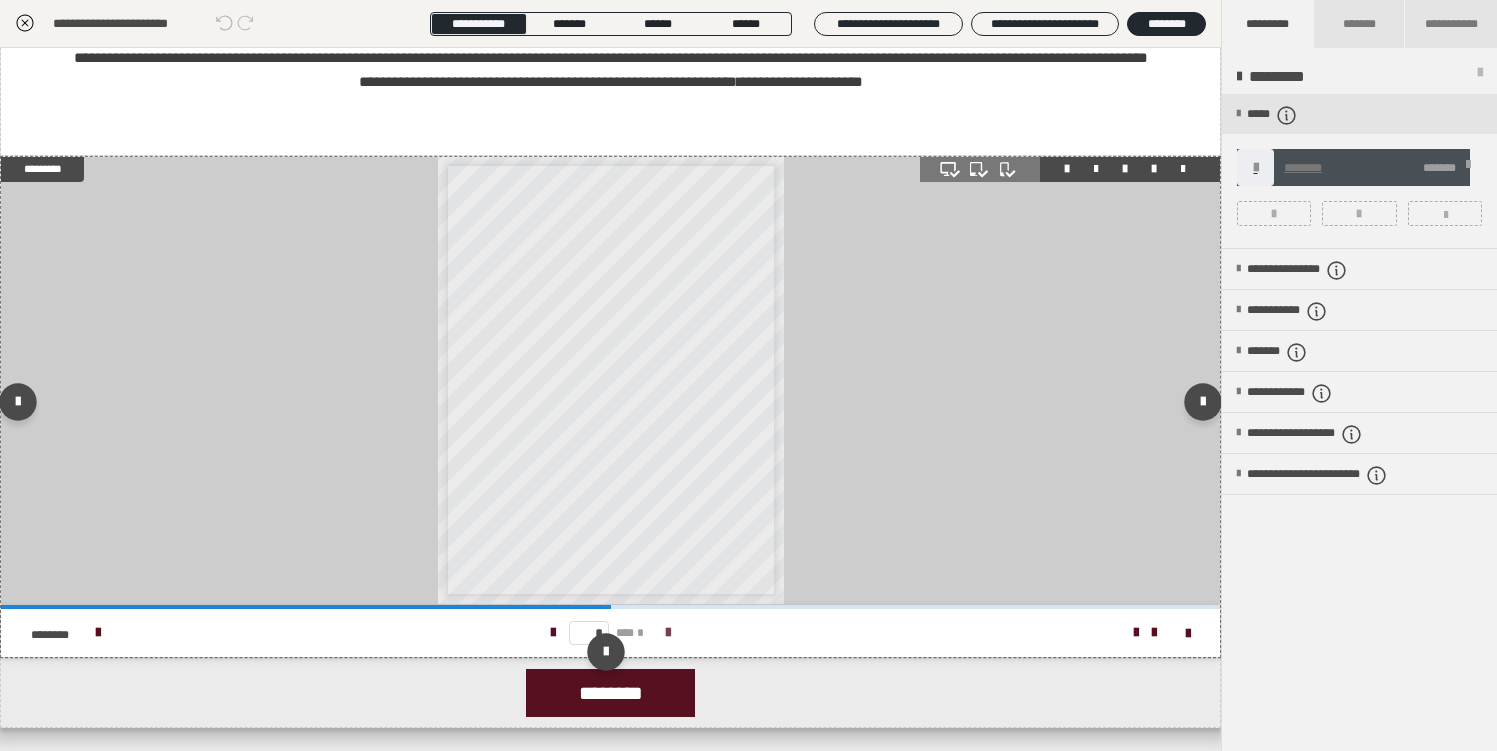 click at bounding box center (668, 633) 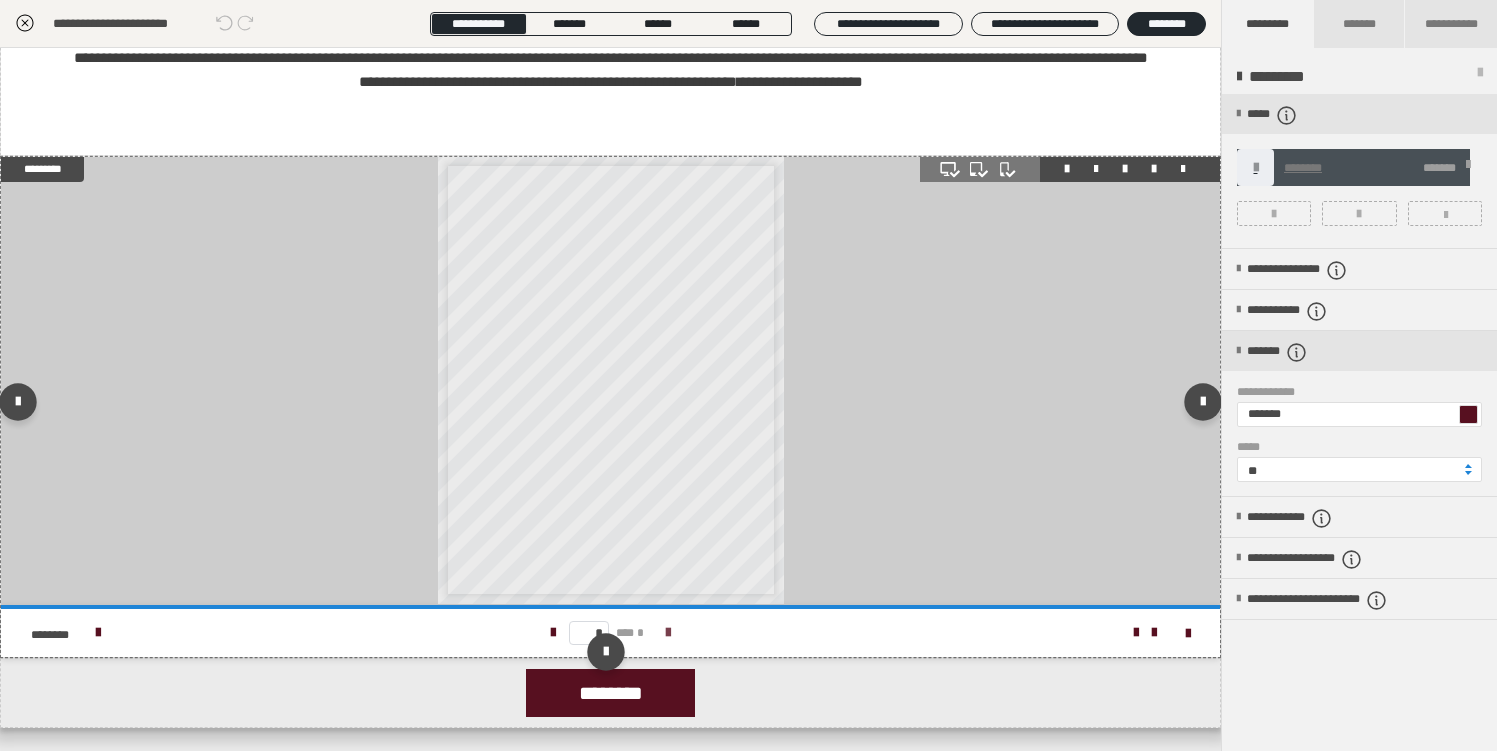scroll, scrollTop: 0, scrollLeft: 0, axis: both 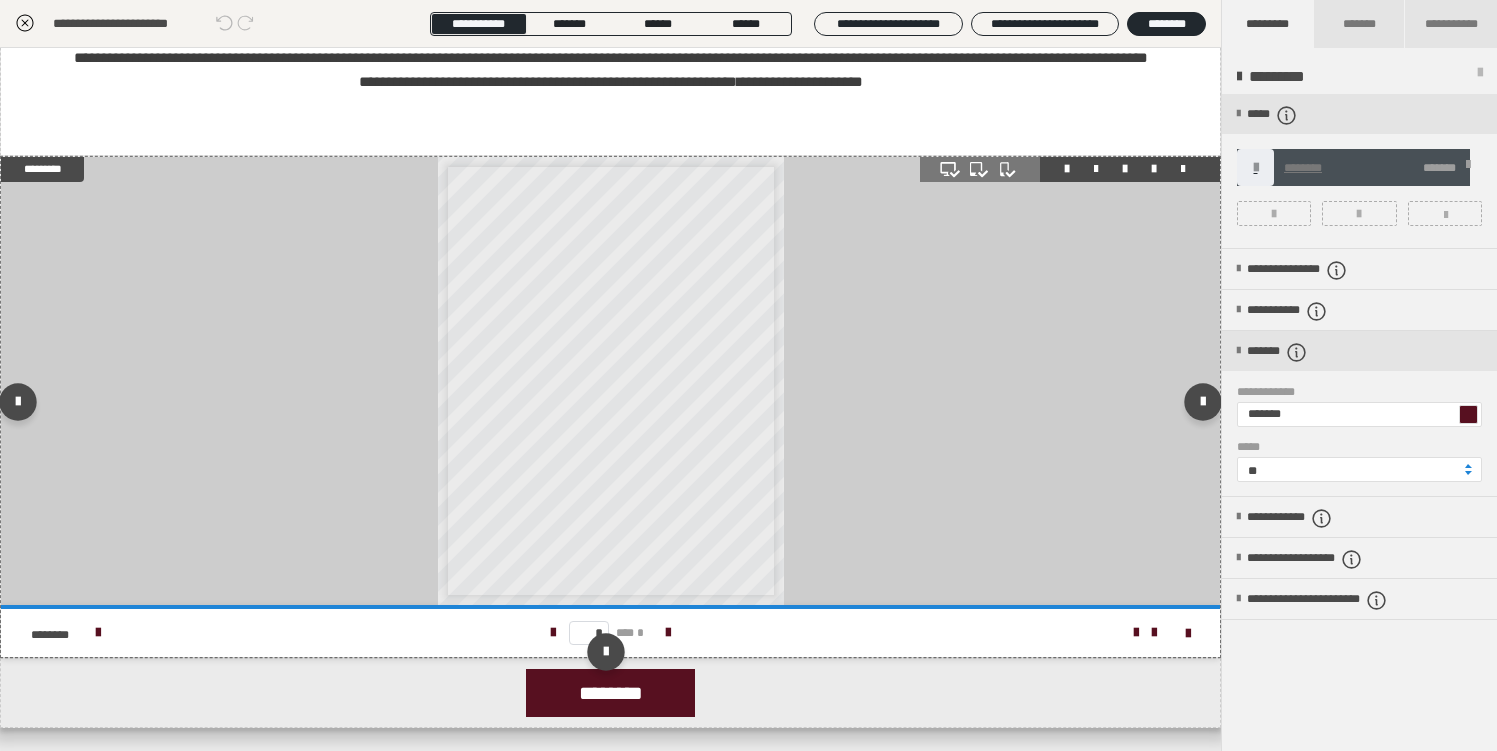 click on "* *** *" at bounding box center [610, 633] 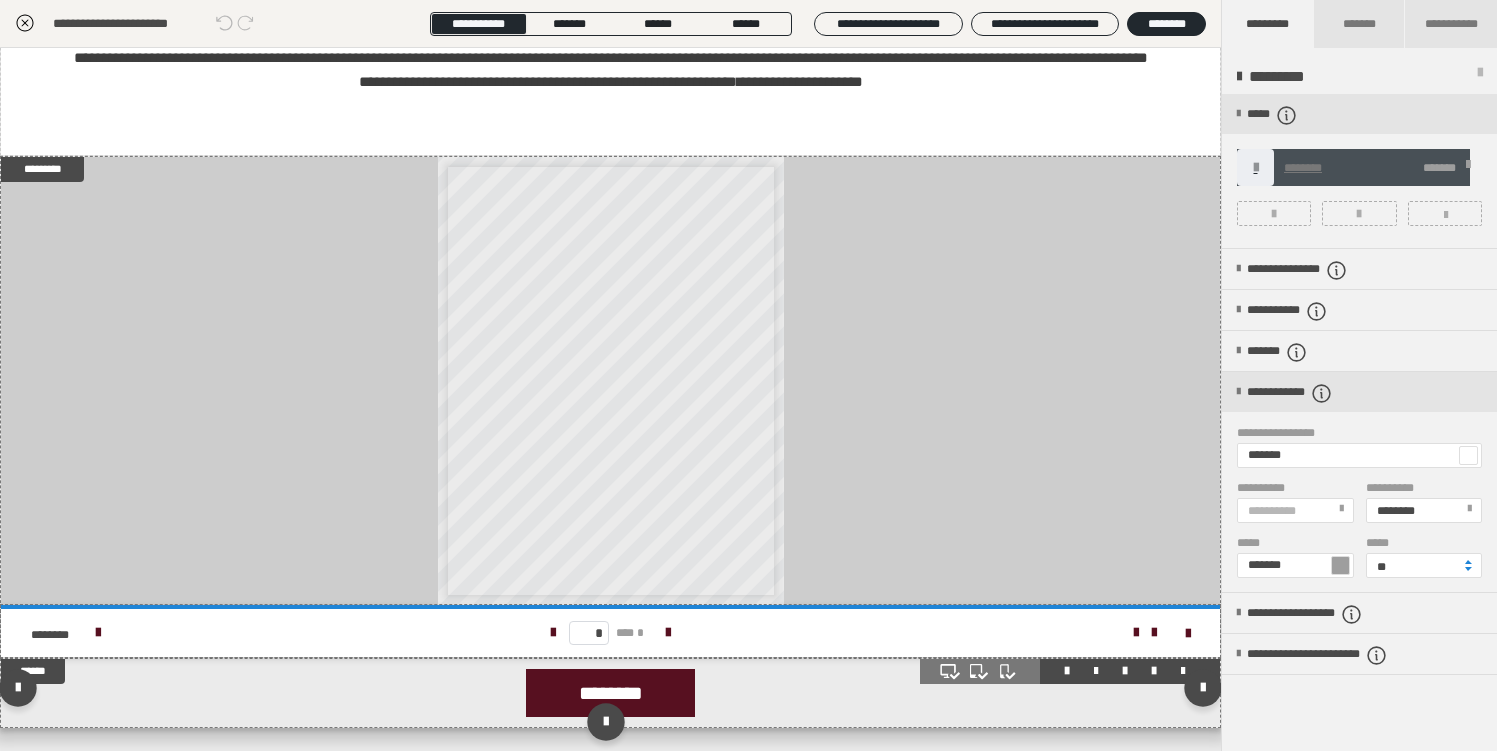 click on "********" at bounding box center [610, 693] 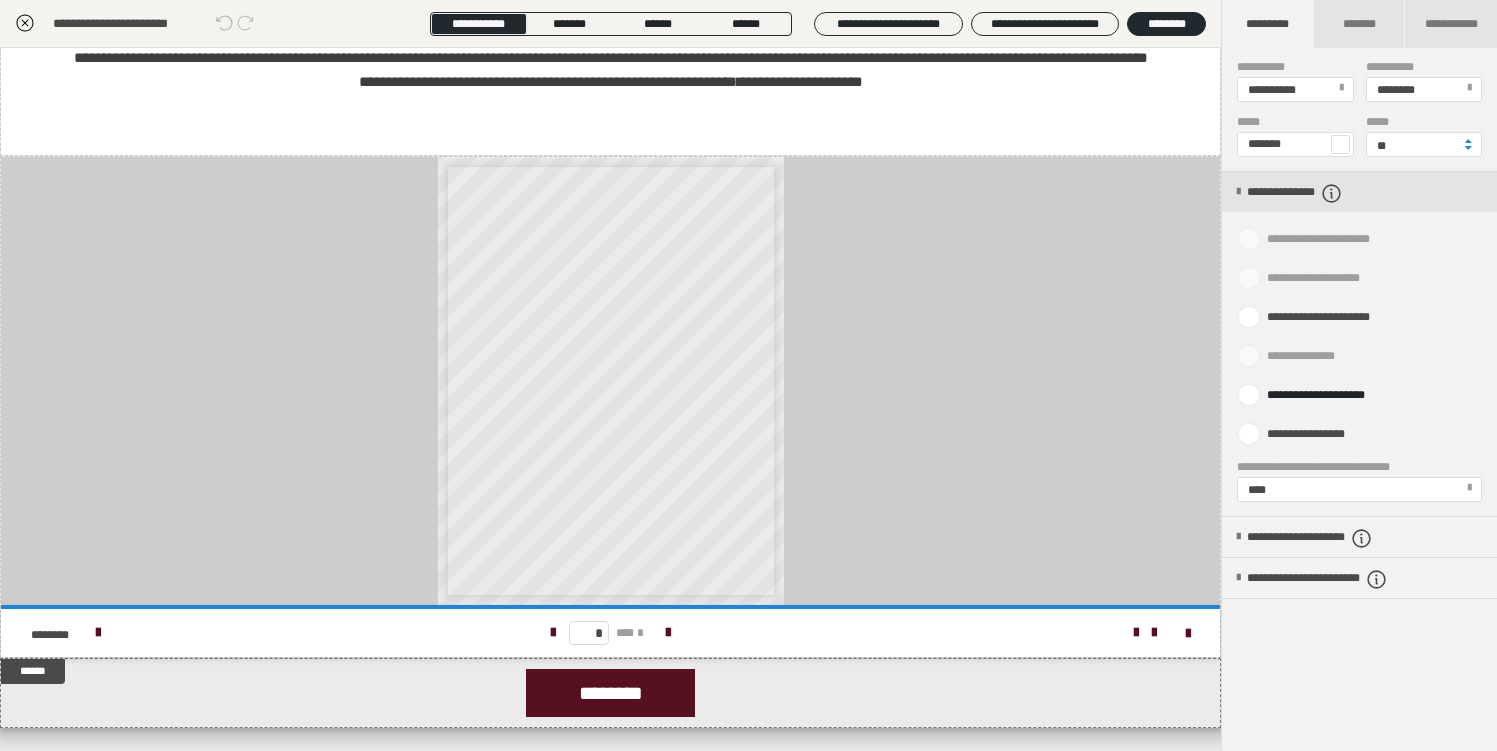 scroll, scrollTop: 849, scrollLeft: 0, axis: vertical 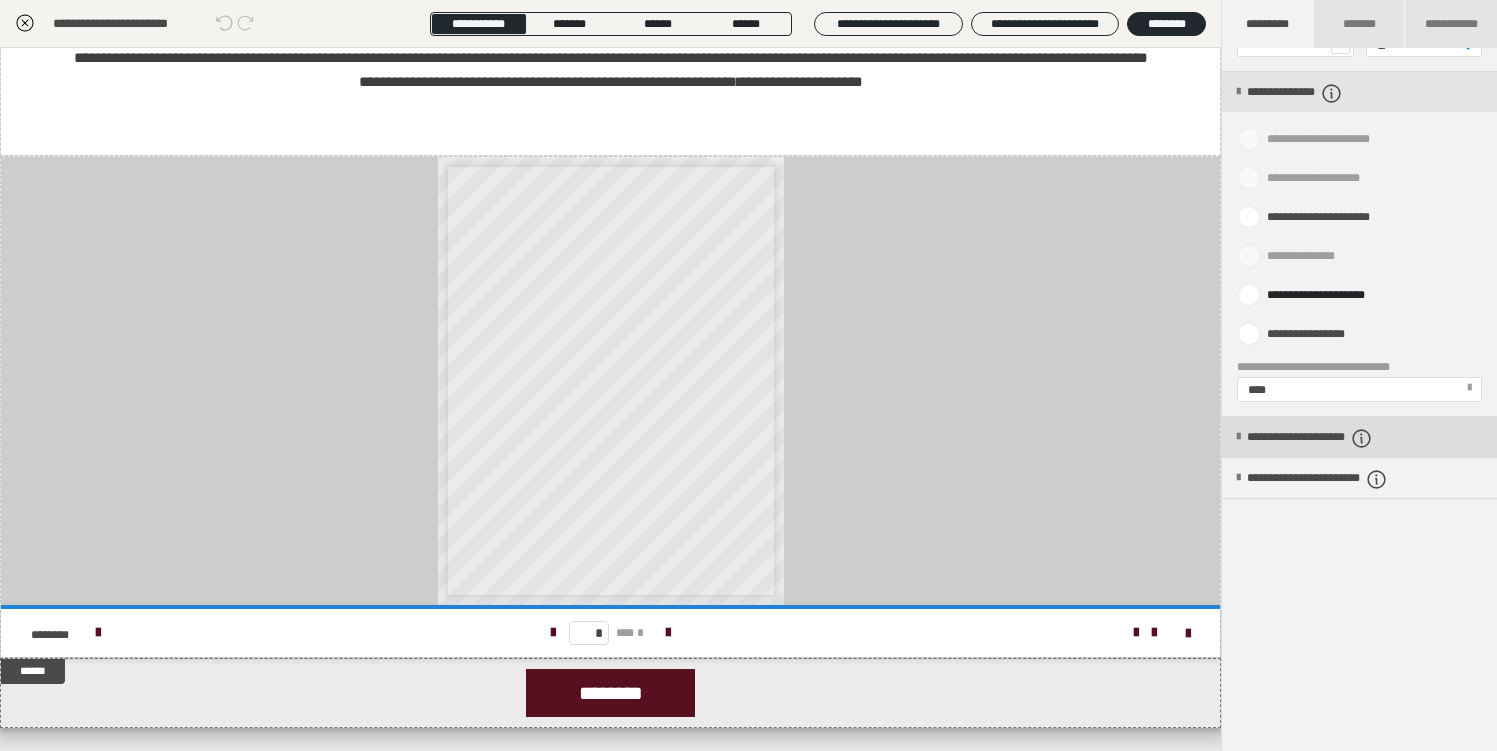 click on "**********" at bounding box center [1339, 438] 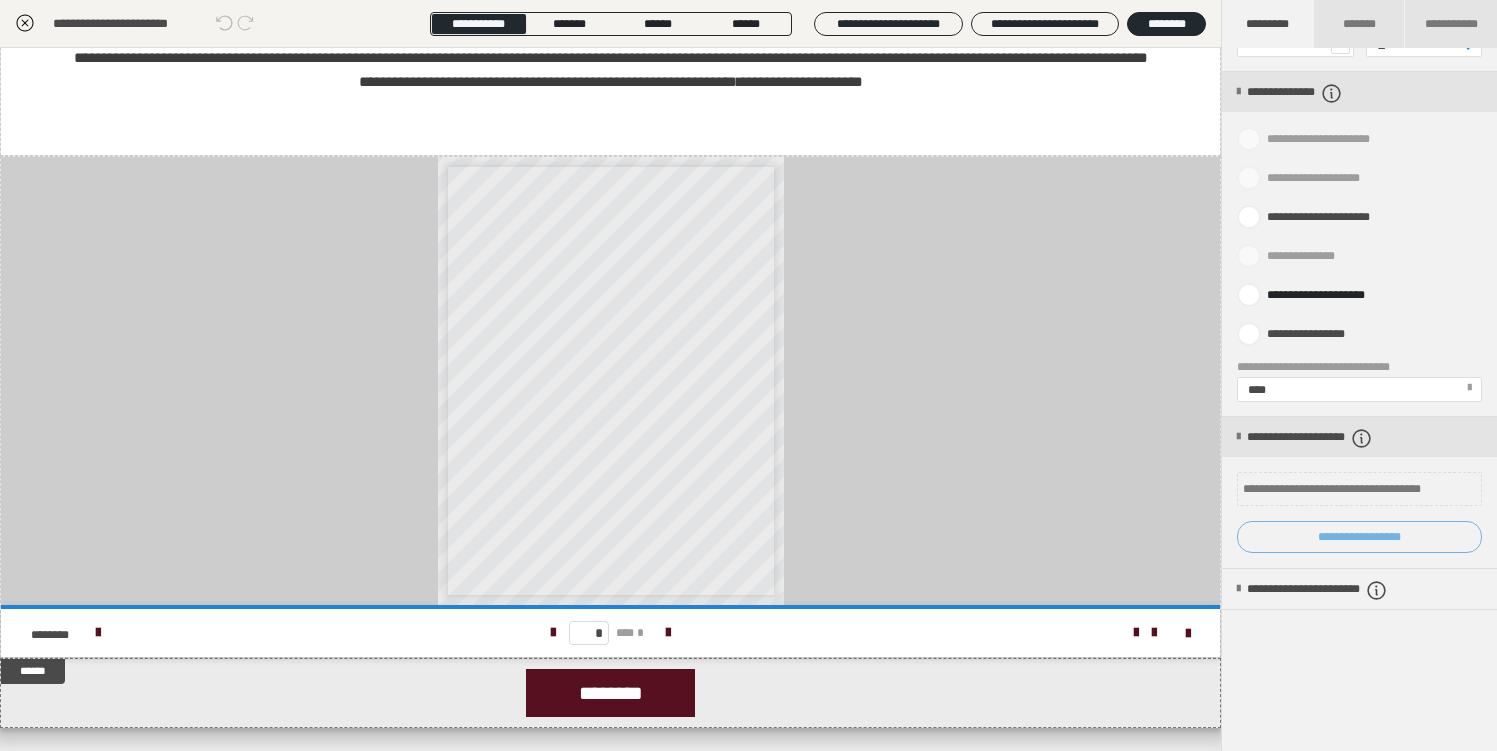 click on "**********" at bounding box center (1359, 537) 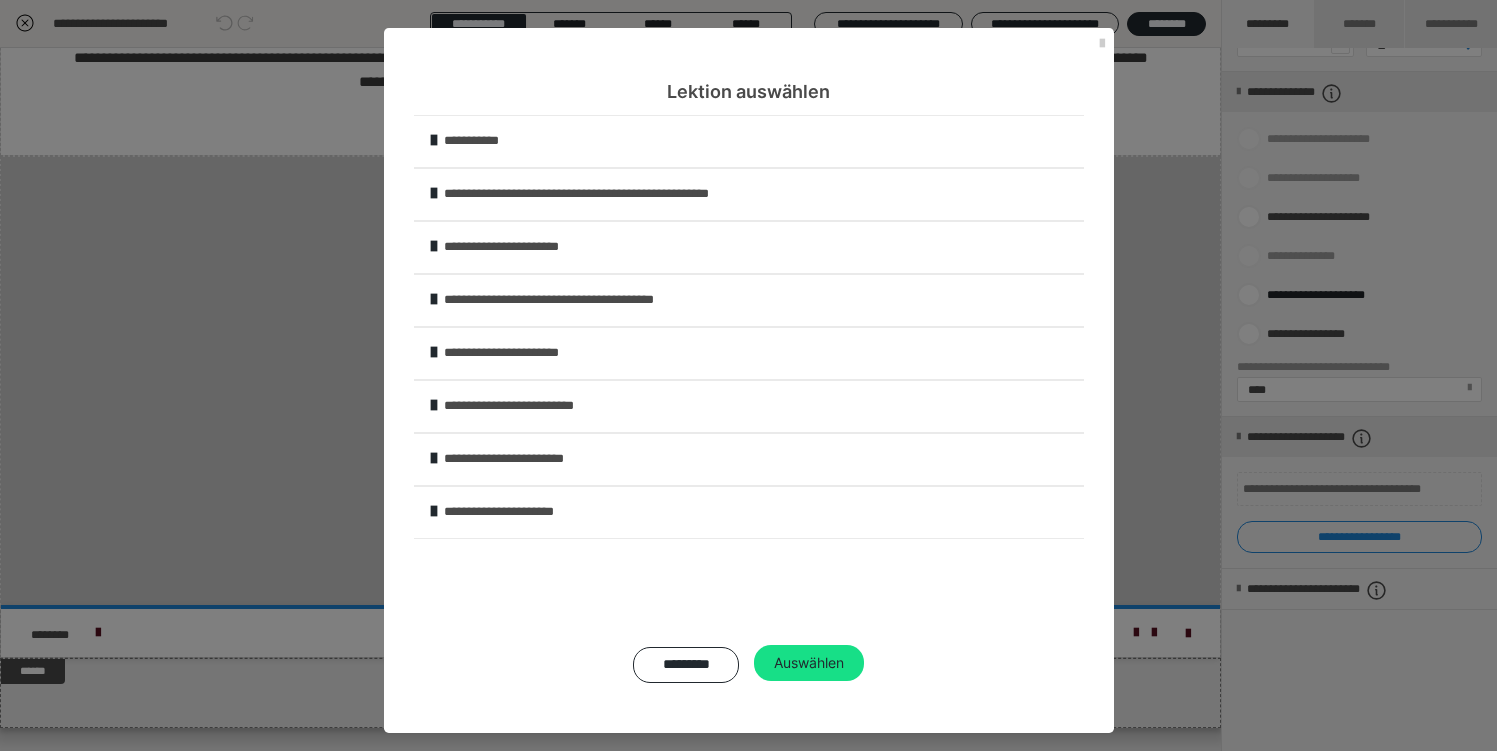 click on "**********" at bounding box center [762, 406] 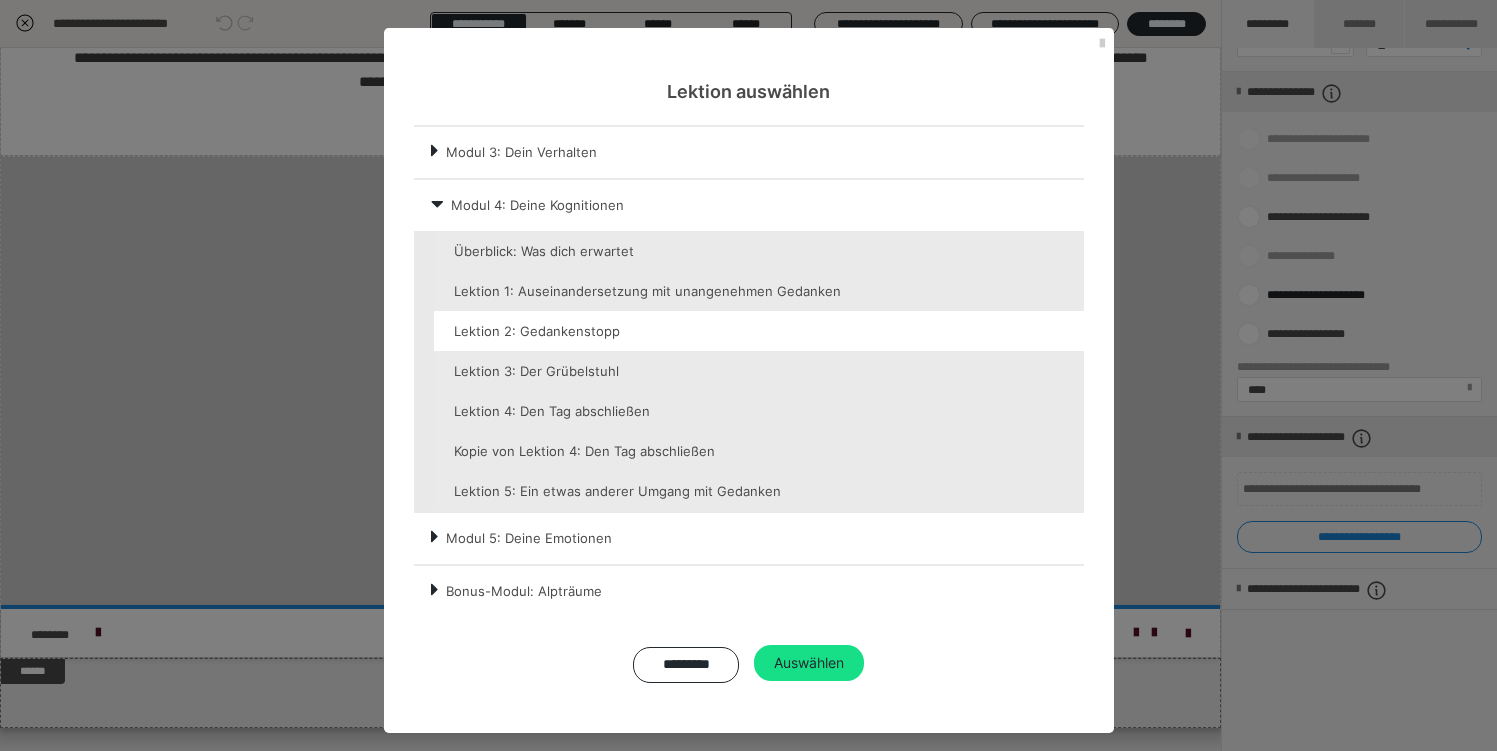 scroll, scrollTop: 204, scrollLeft: 0, axis: vertical 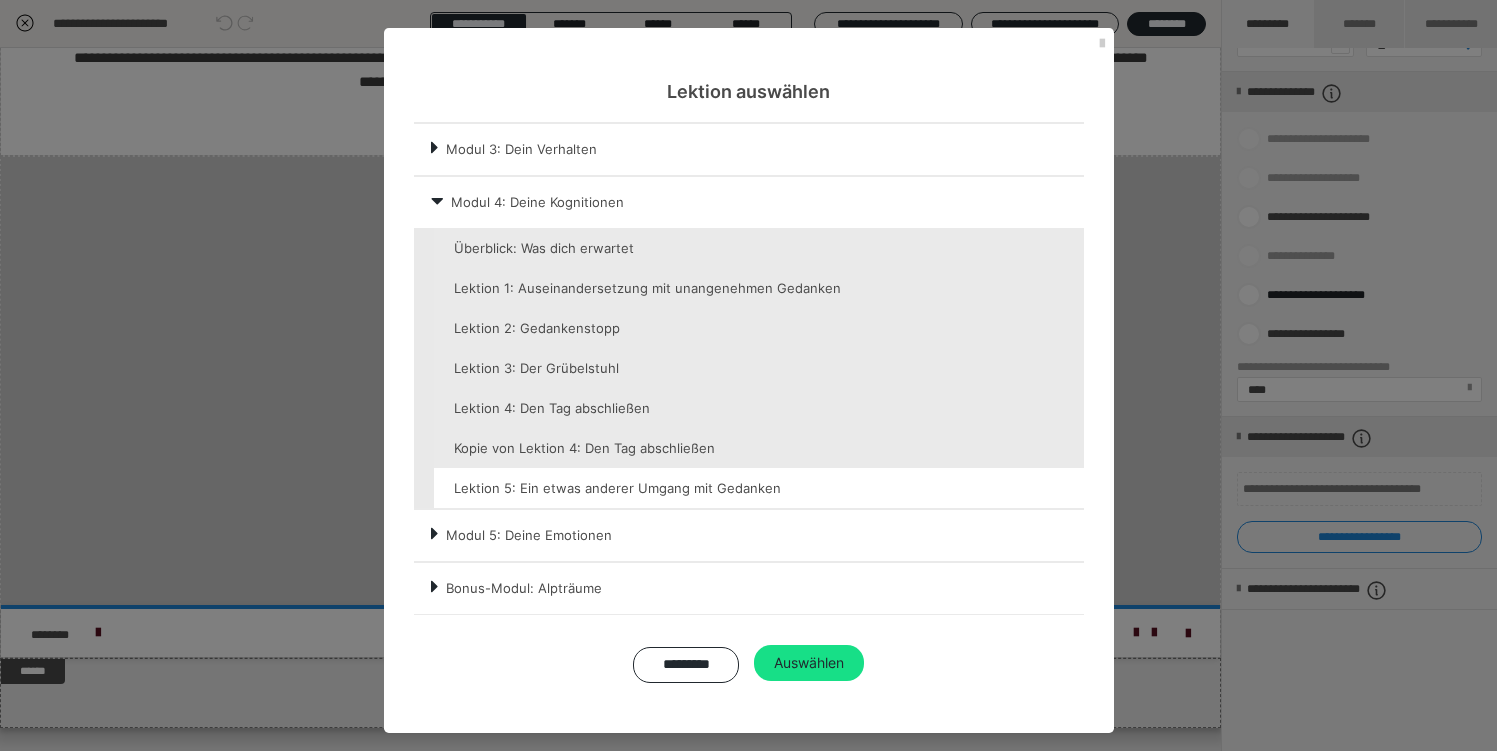 click at bounding box center (759, 488) 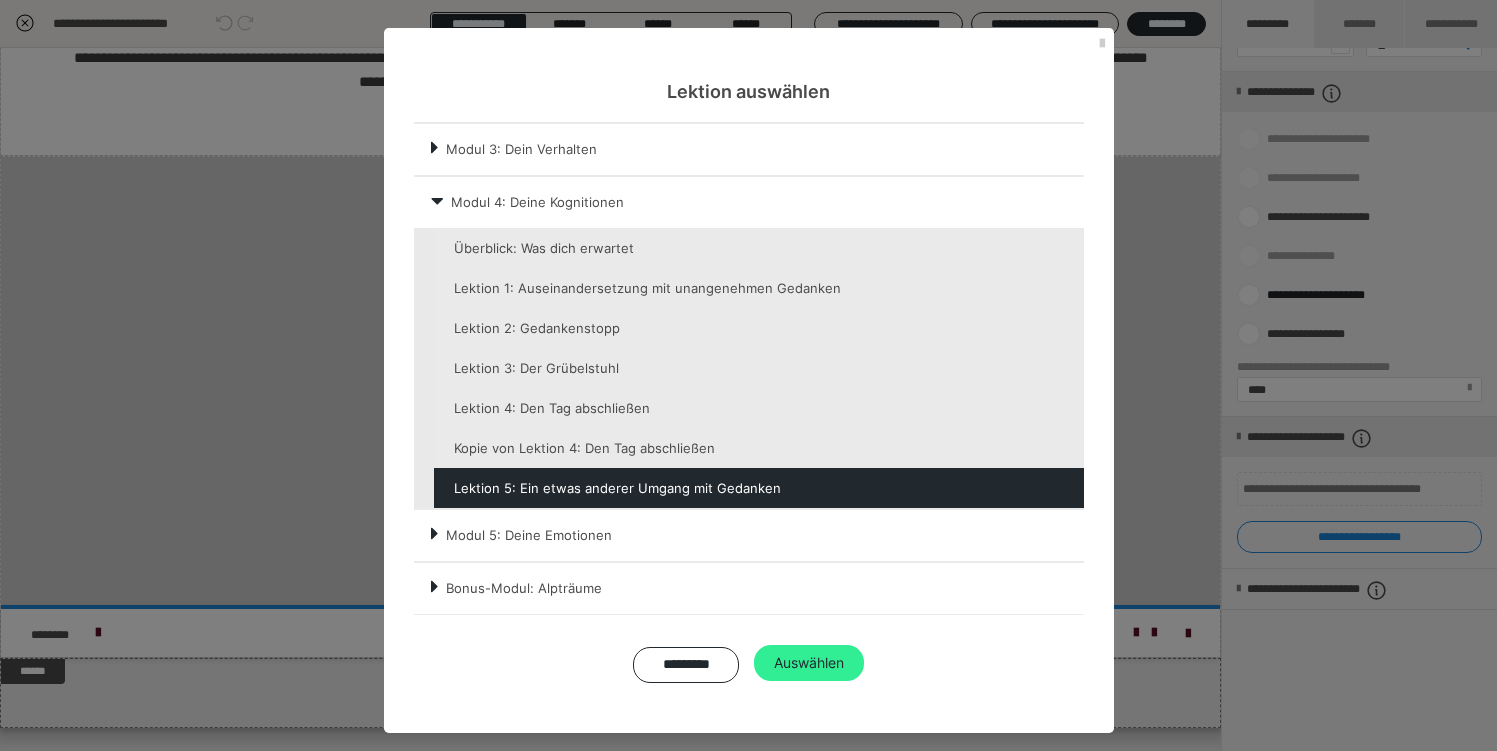click on "Auswählen" at bounding box center [809, 663] 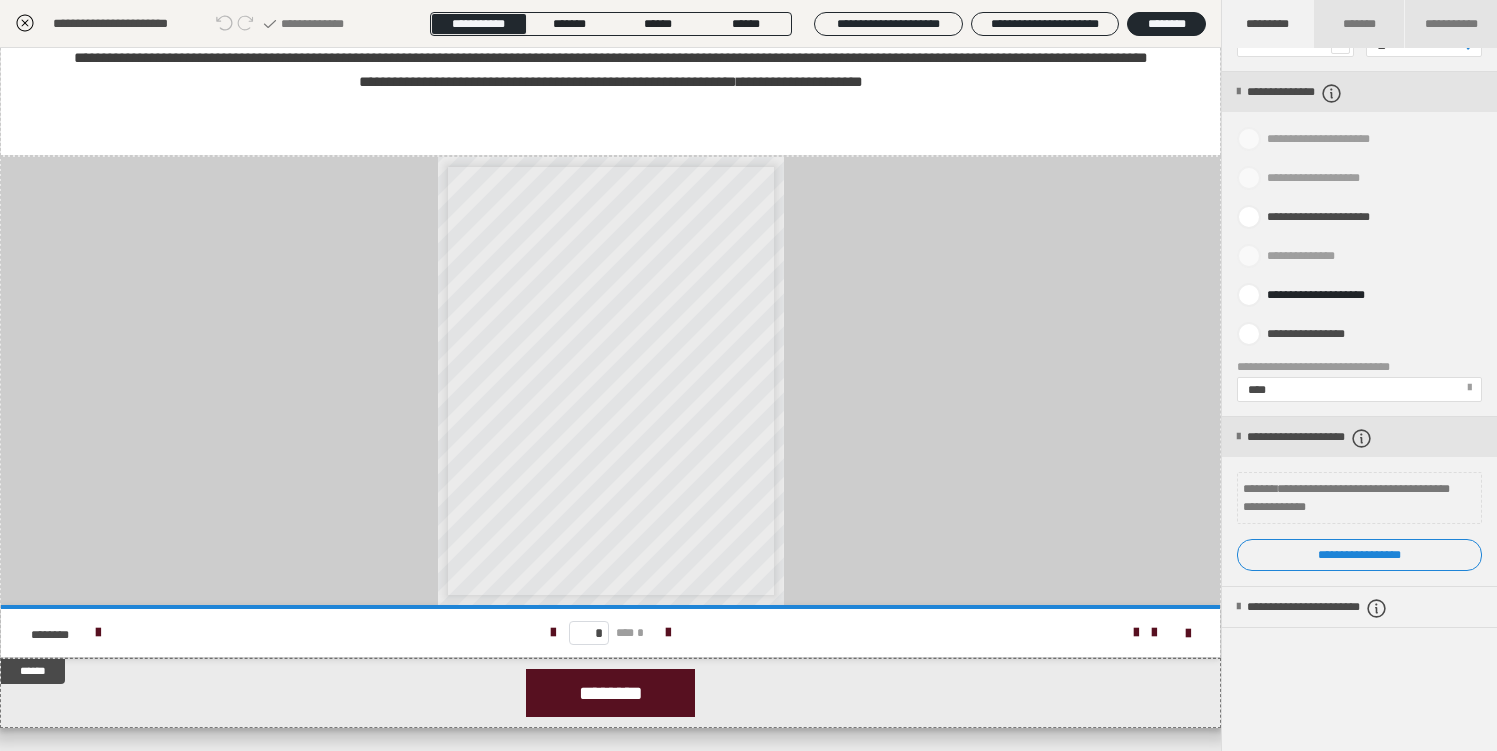 click 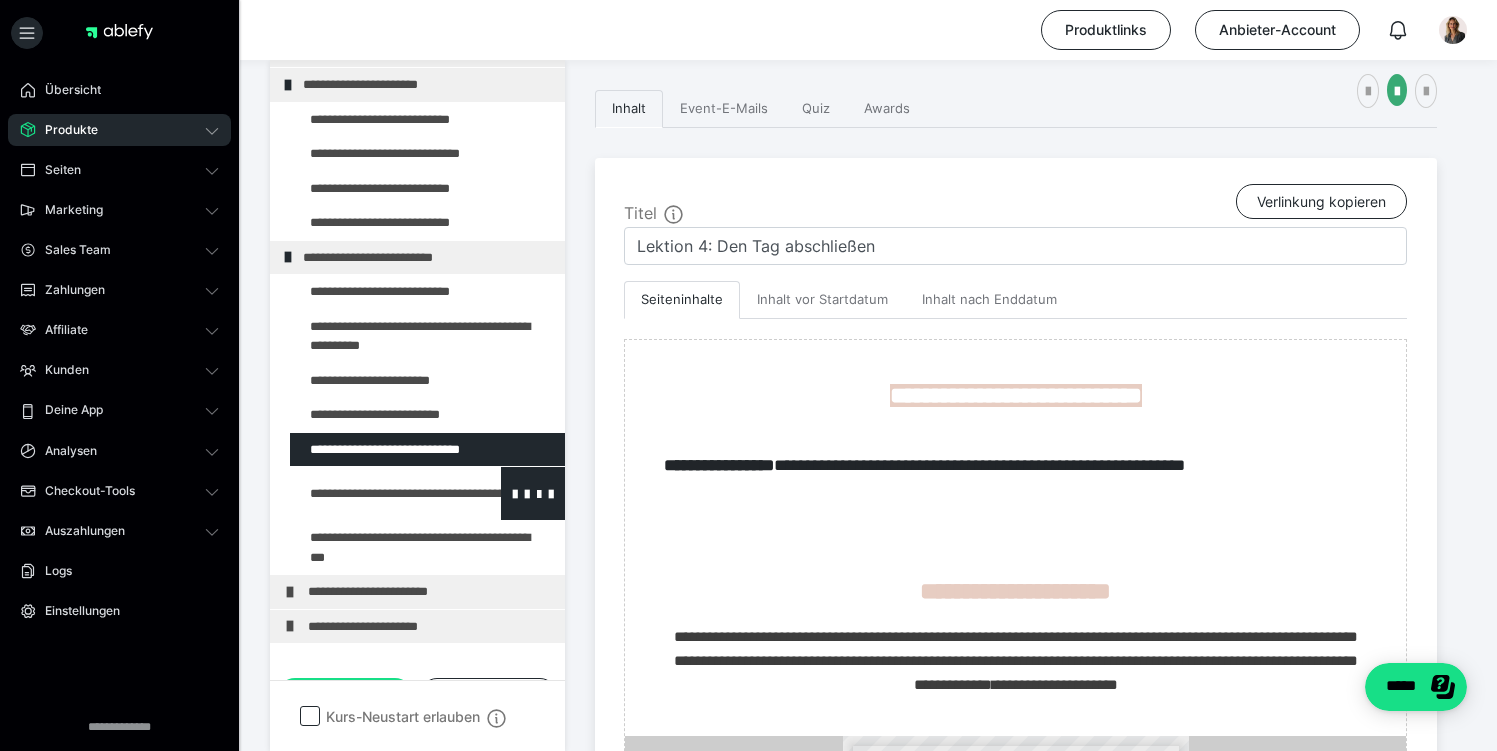 click at bounding box center [375, 493] 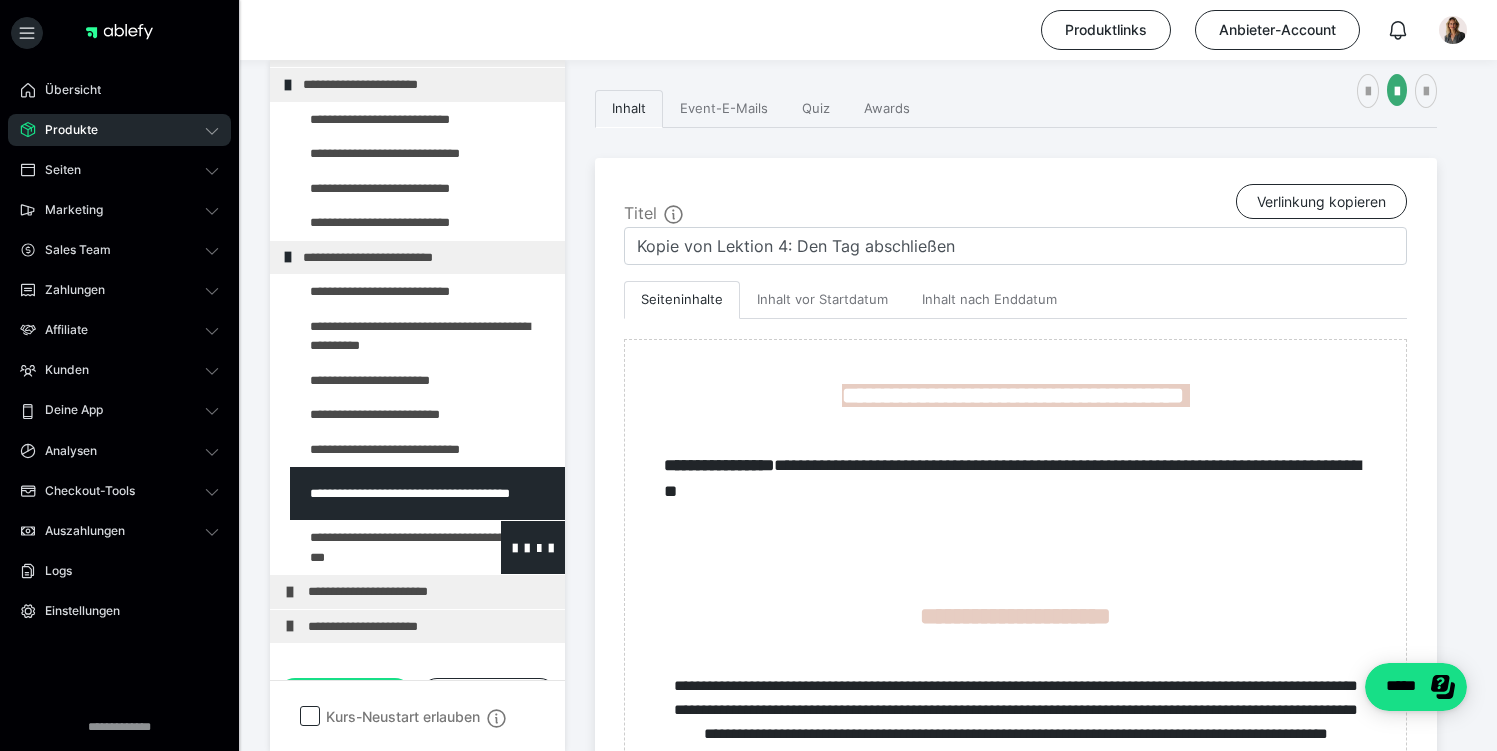 click at bounding box center [375, 547] 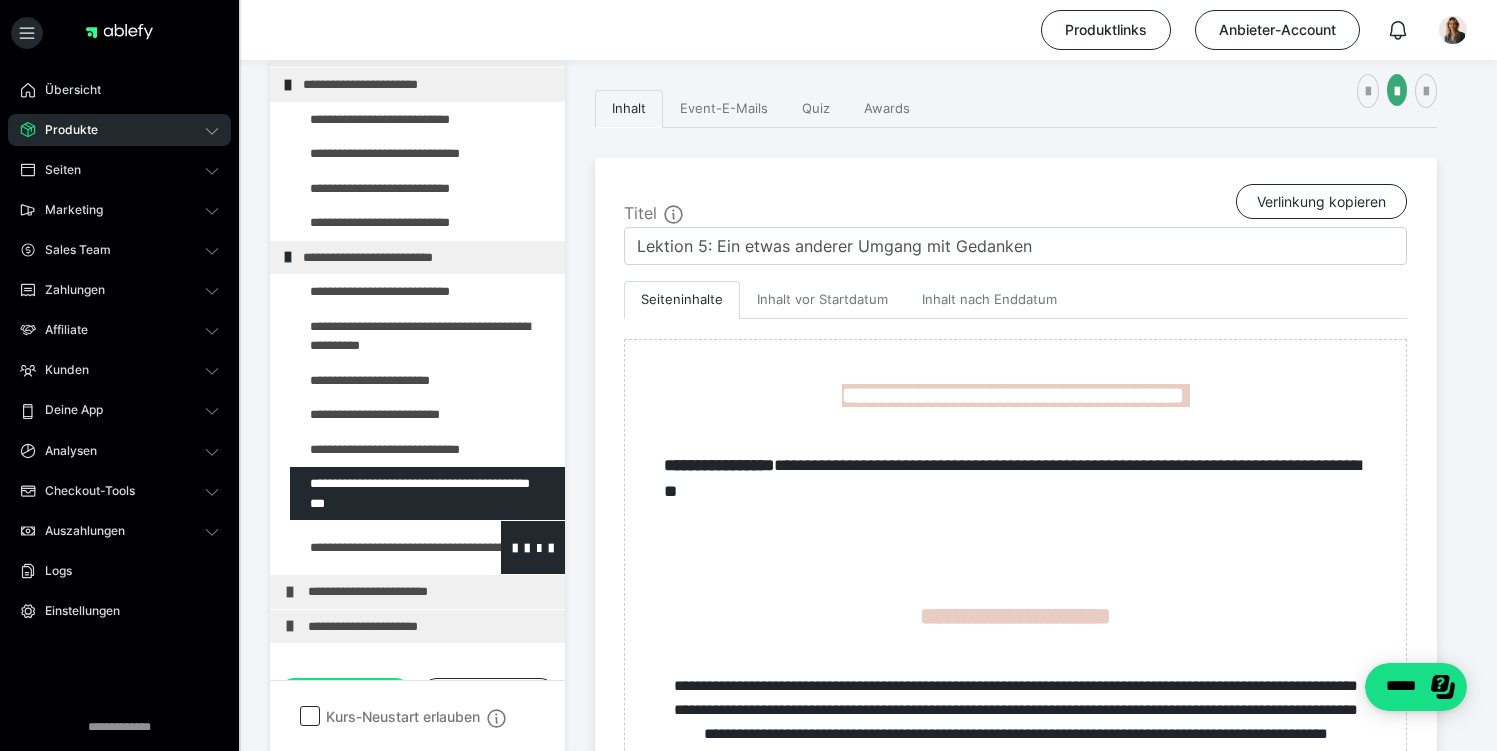 click at bounding box center [375, 547] 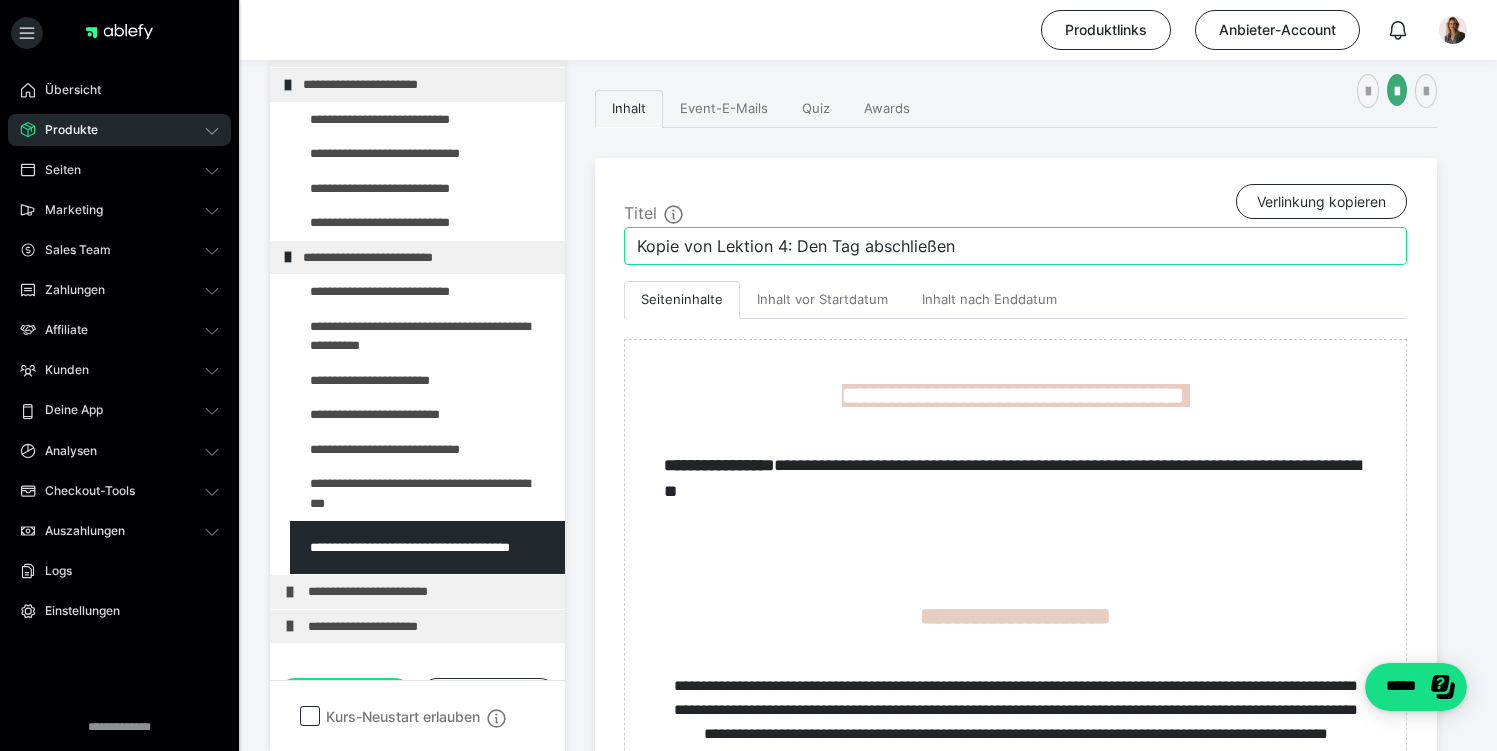 click on "Kopie von Lektion 4: Den Tag abschließen" at bounding box center [1015, 246] 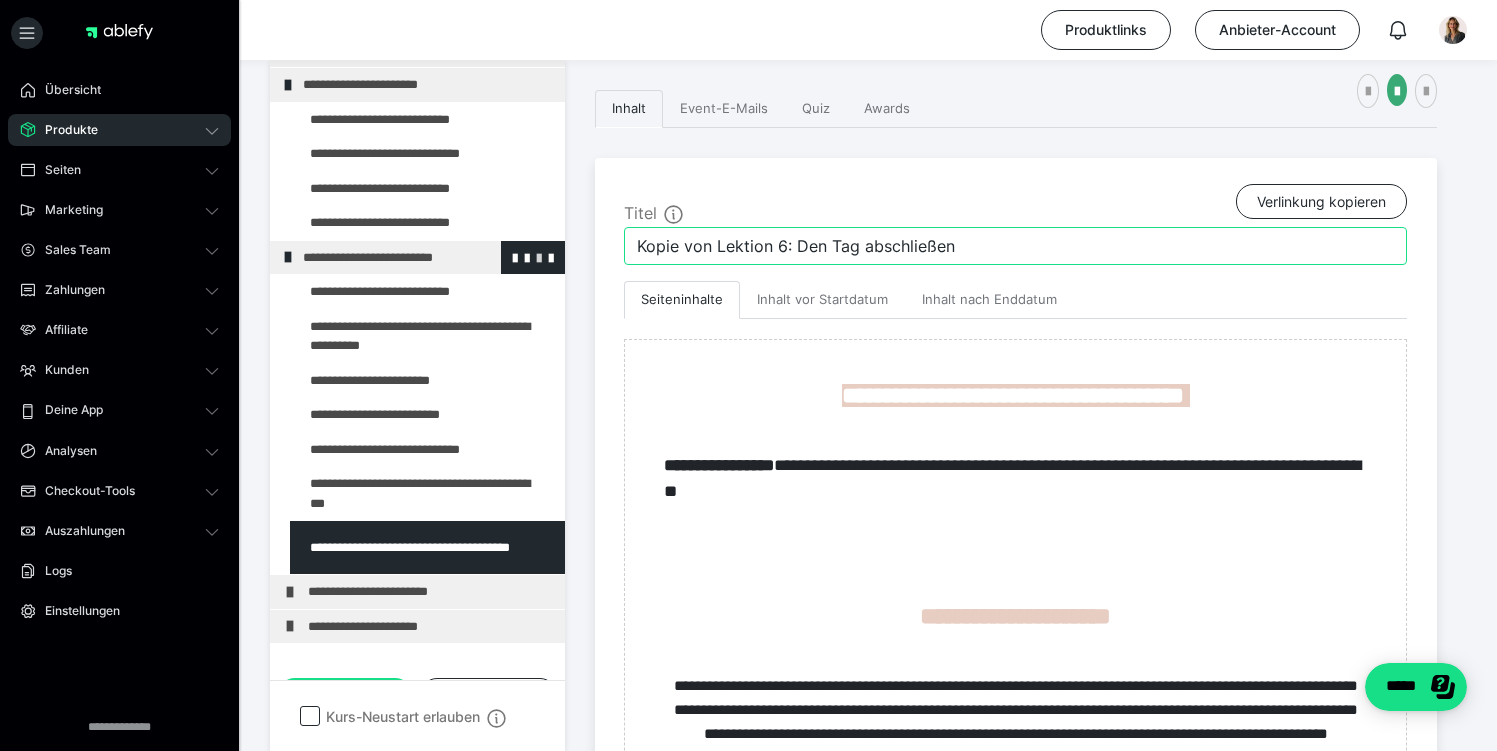 drag, startPoint x: 717, startPoint y: 248, endPoint x: 518, endPoint y: 248, distance: 199 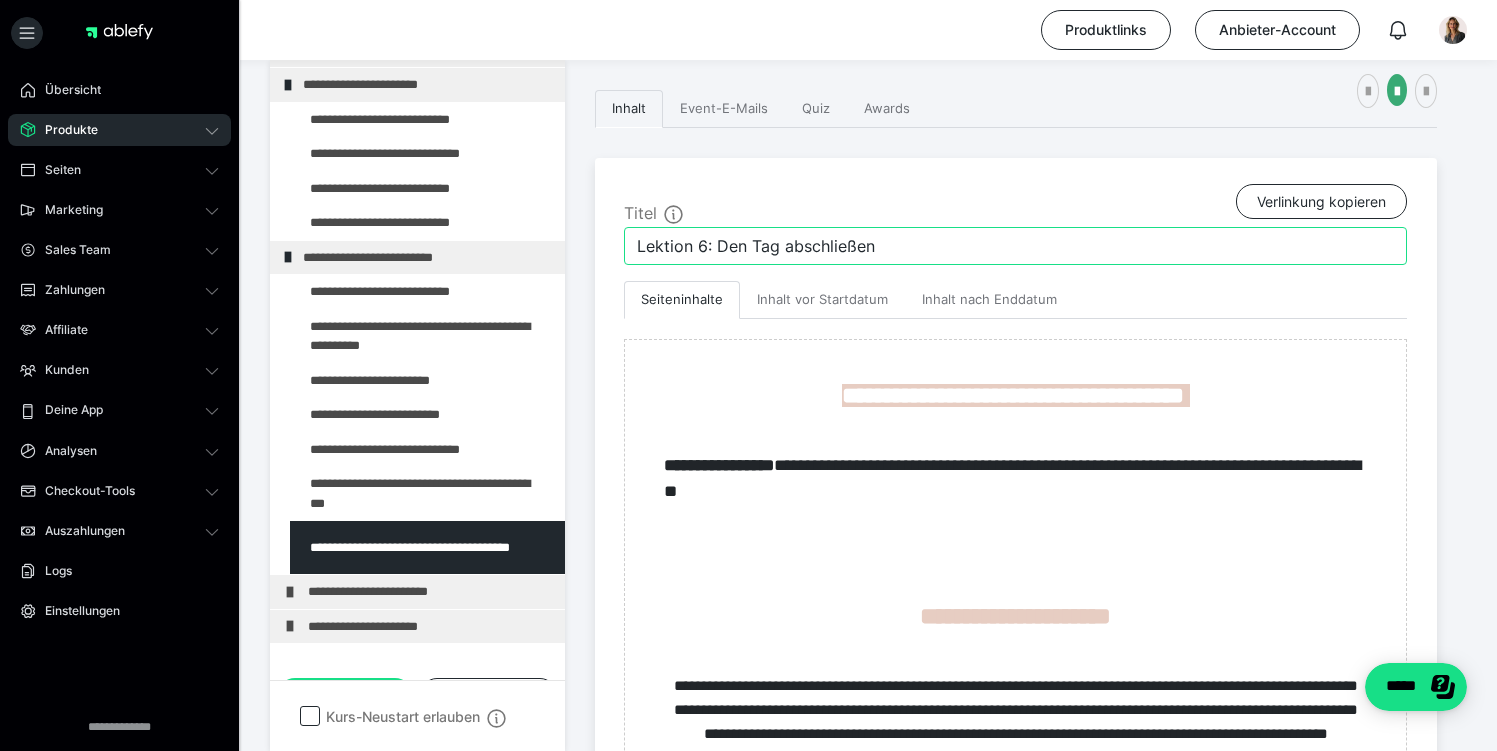 click on "Lektion 6: Den Tag abschließen" at bounding box center [1015, 246] 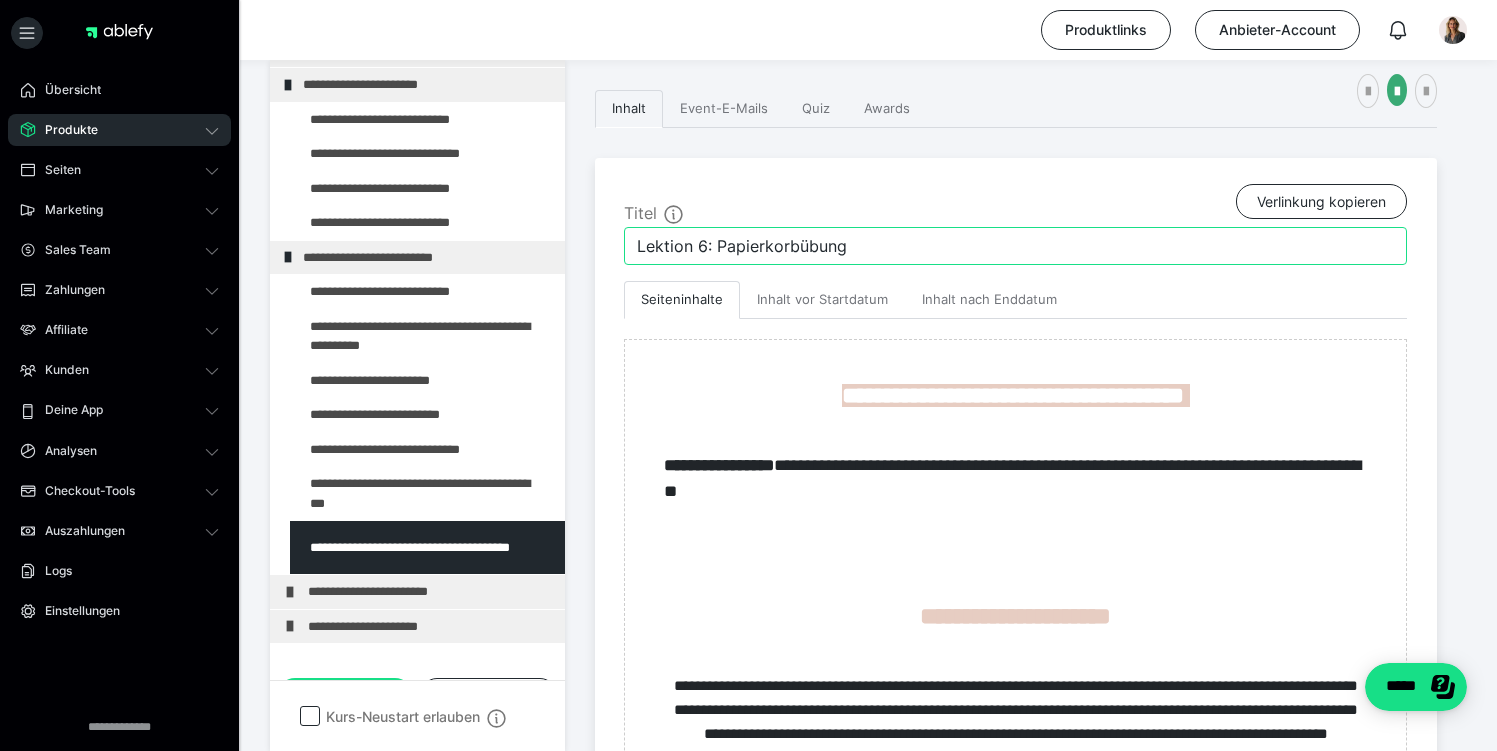 type on "Lektion 6: Papierkorbübung" 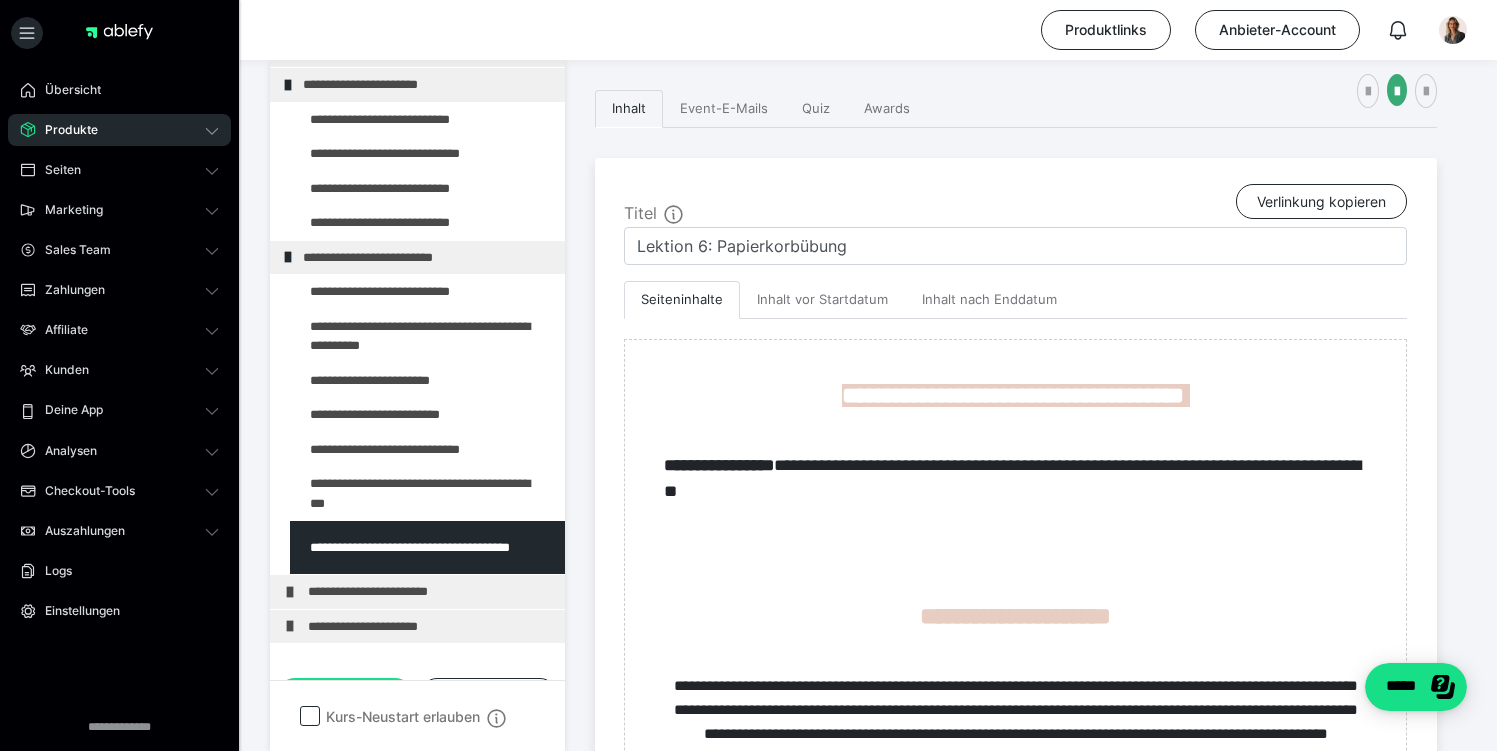 click on "**********" at bounding box center (868, 564) 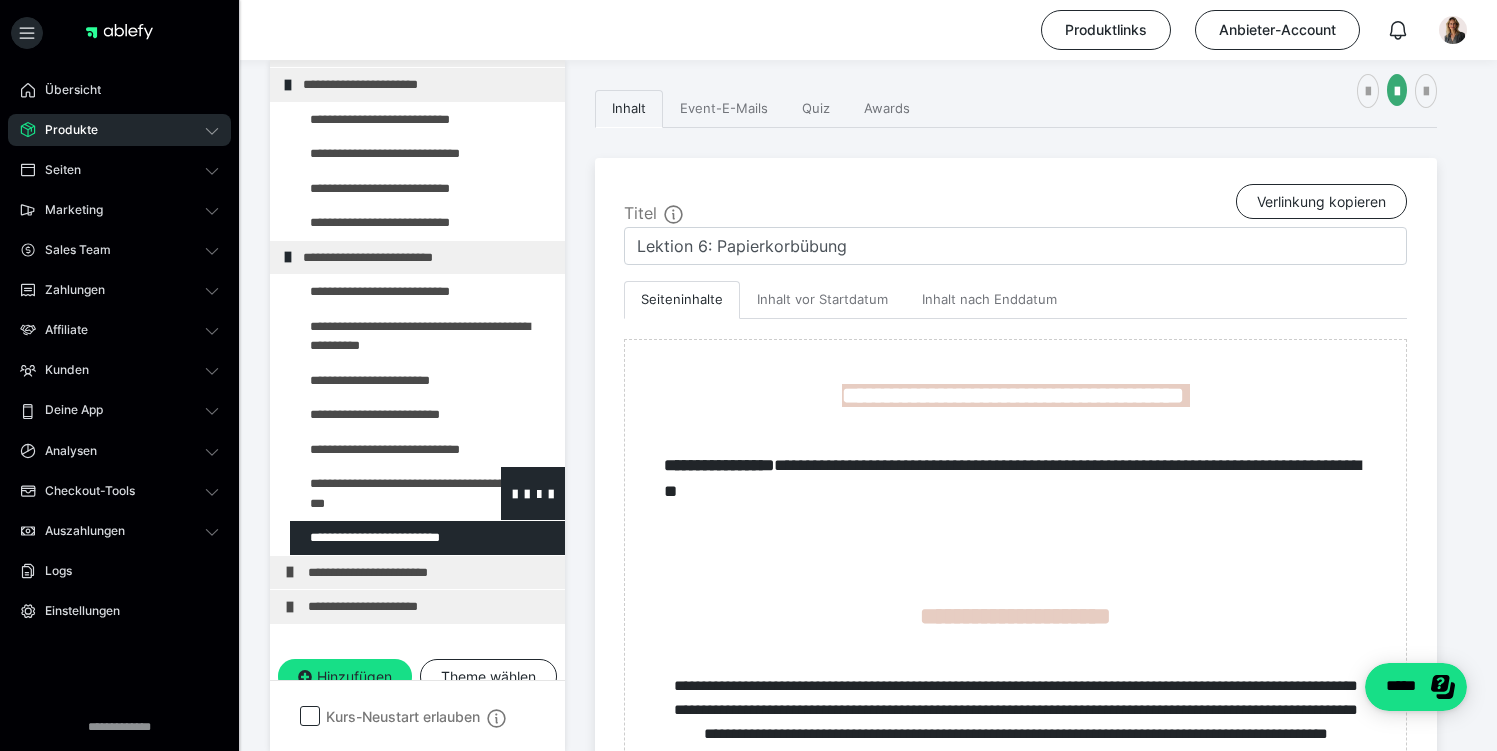 click at bounding box center [375, 493] 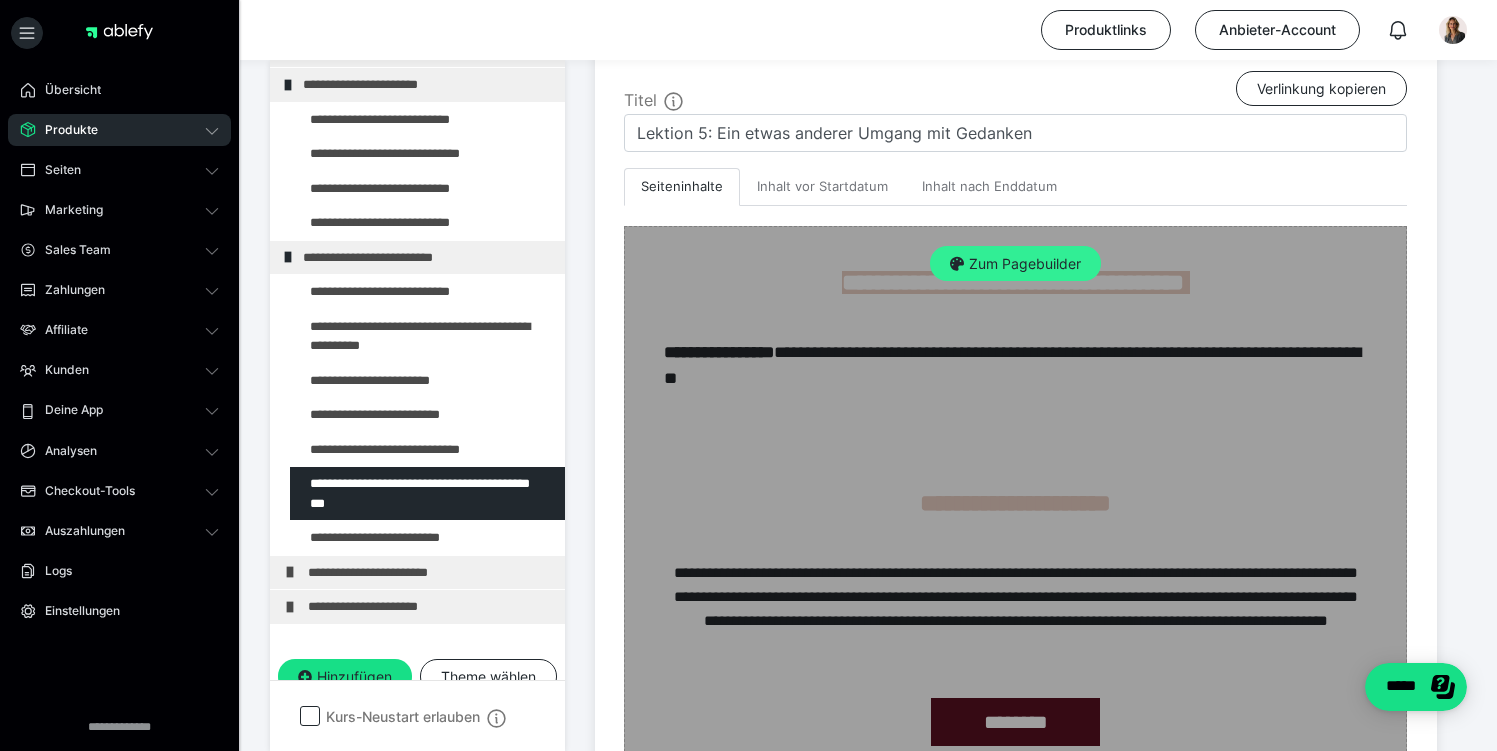 scroll, scrollTop: 397, scrollLeft: 0, axis: vertical 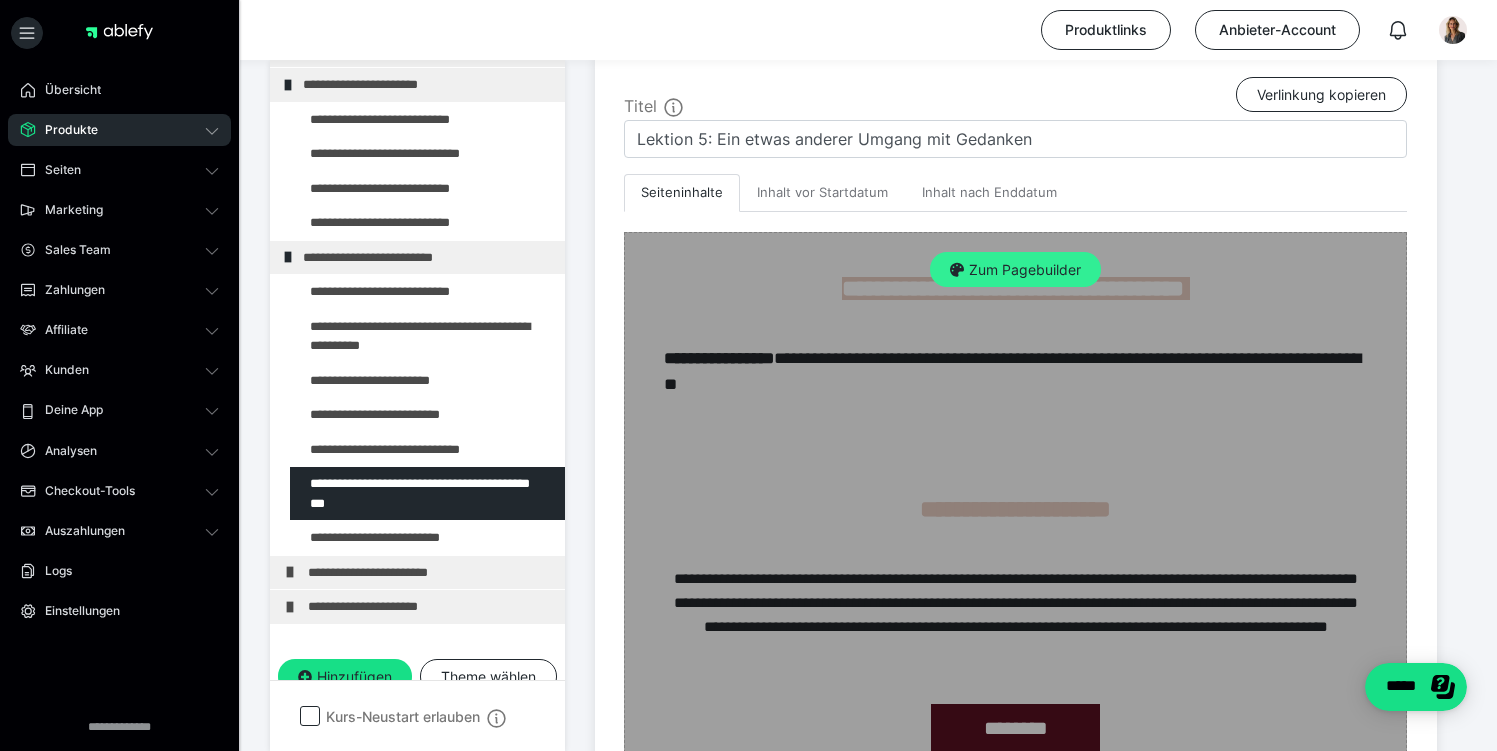 click on "Zum Pagebuilder" at bounding box center (1015, 270) 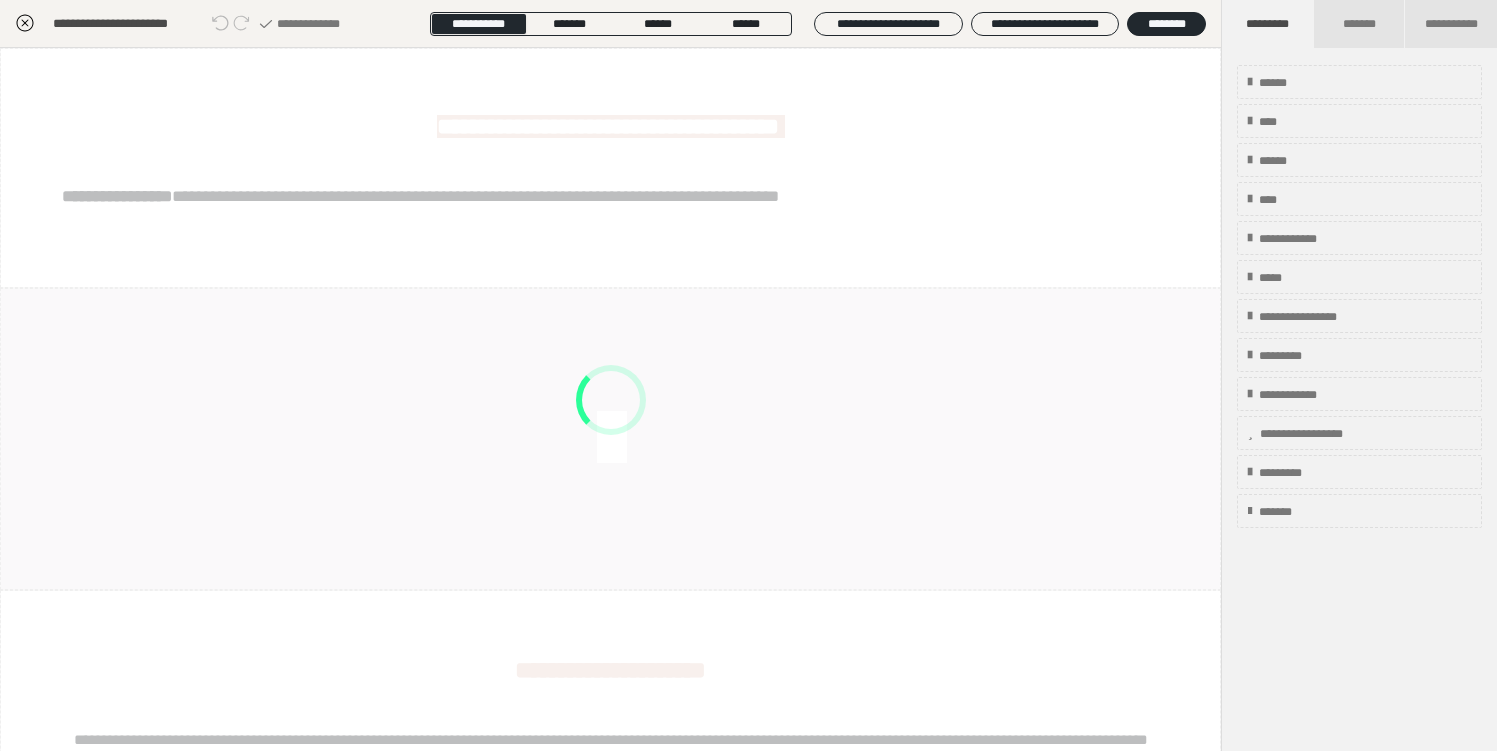 scroll, scrollTop: 290, scrollLeft: 0, axis: vertical 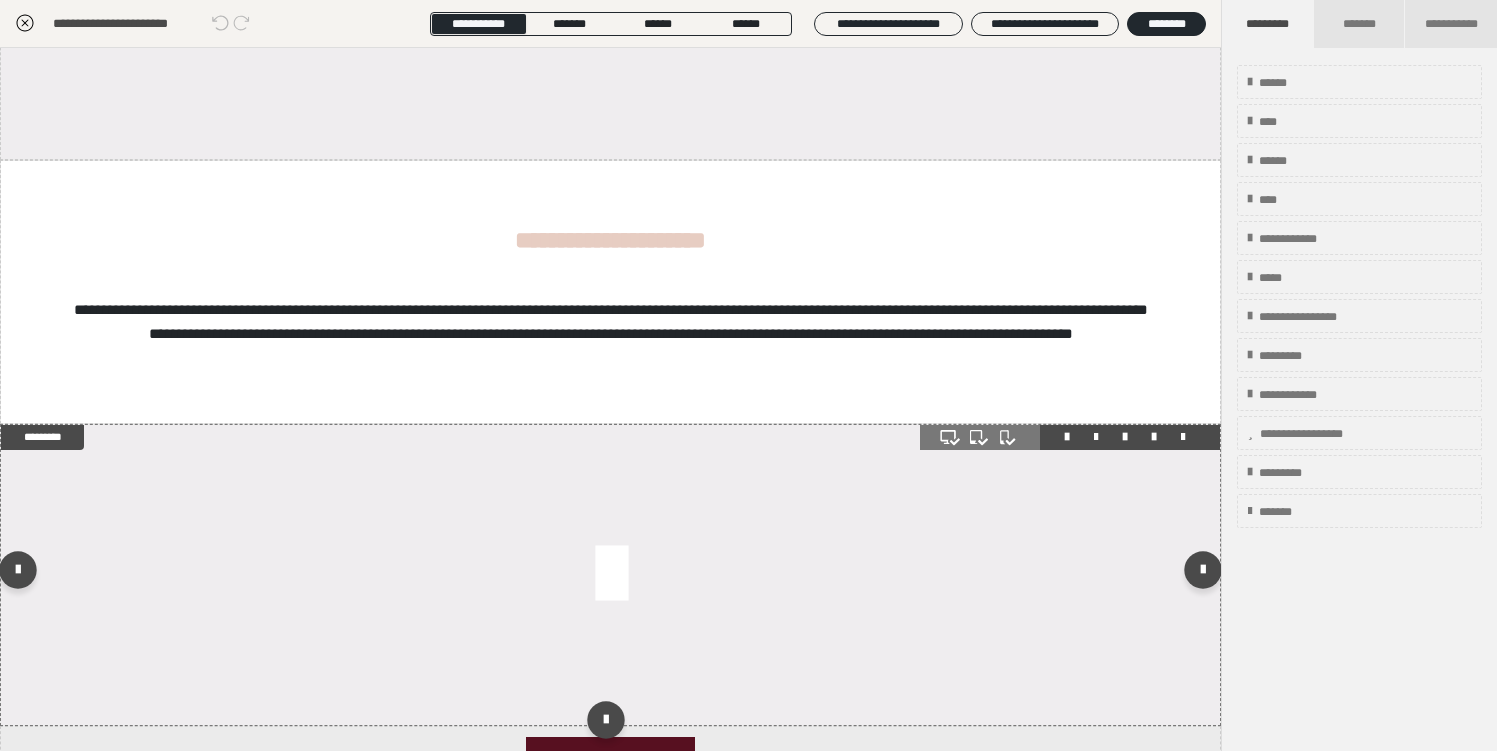 click at bounding box center [611, 575] 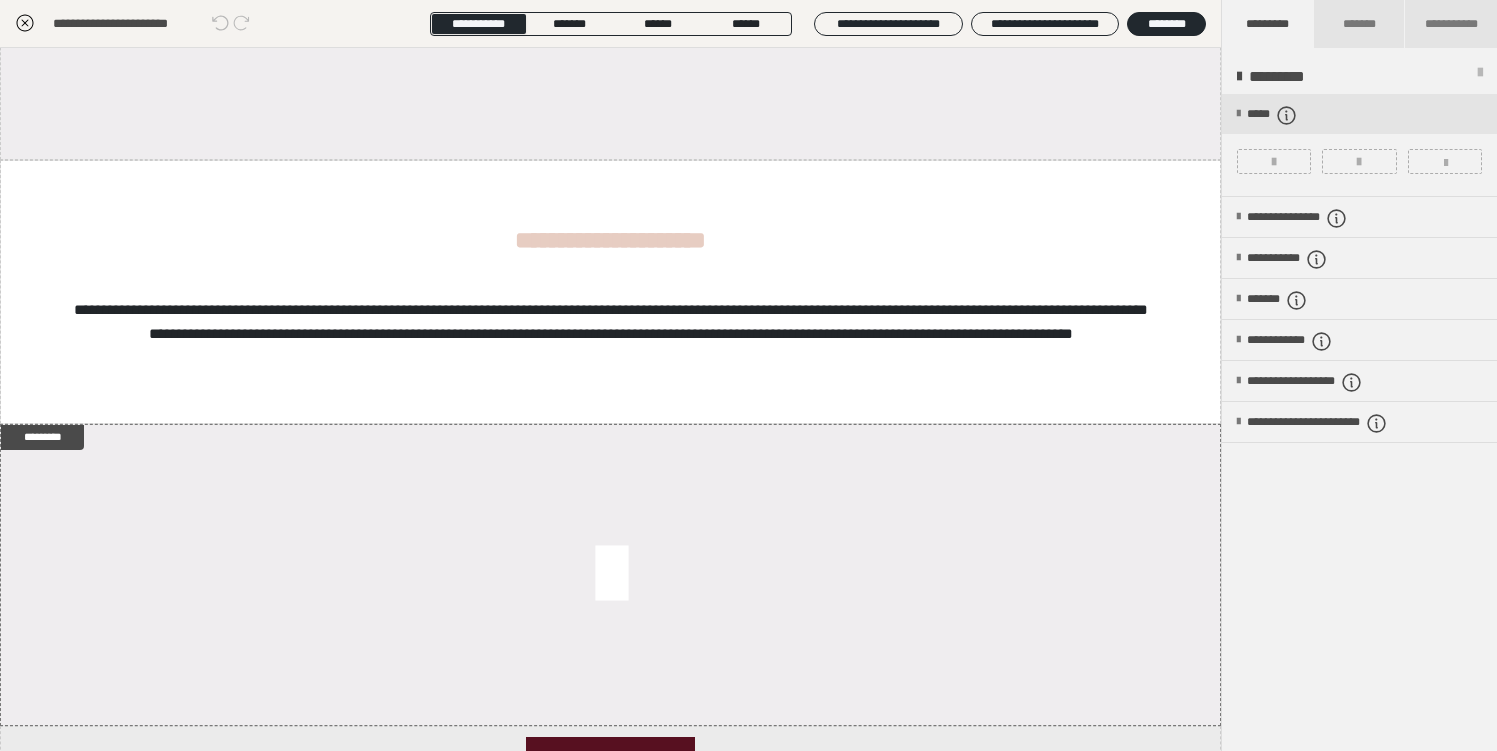click at bounding box center (1359, 145) 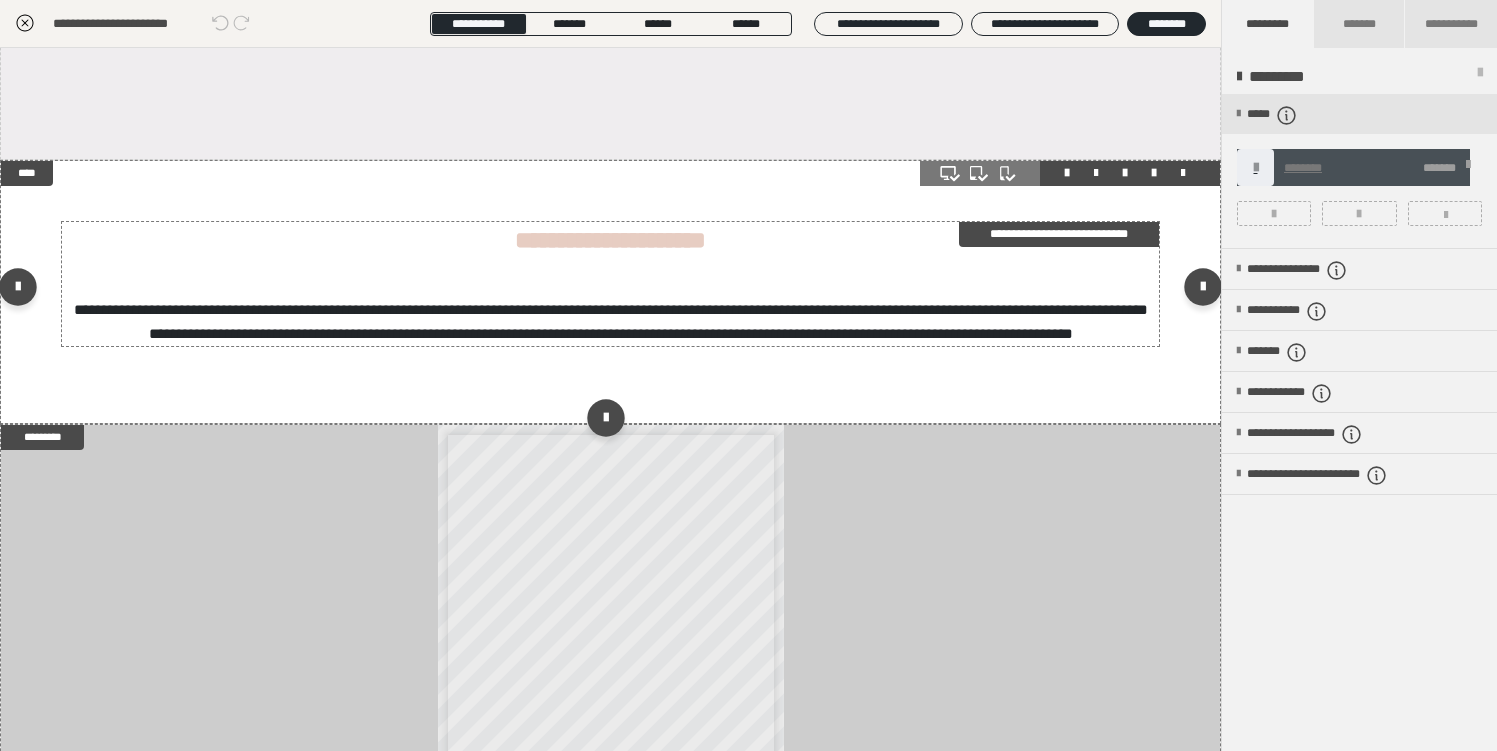 click on "**********" at bounding box center [611, 321] 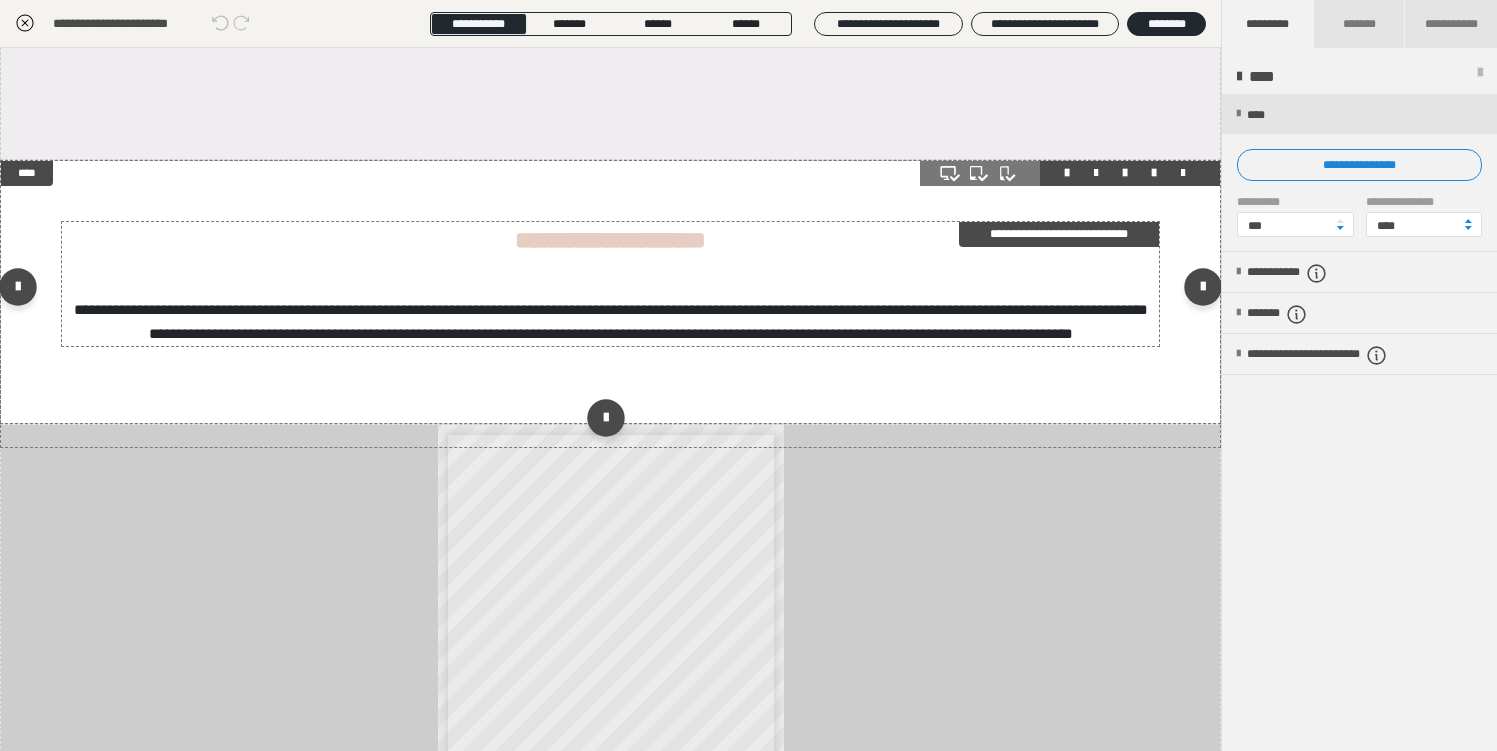 click on "**********" at bounding box center [1059, 234] 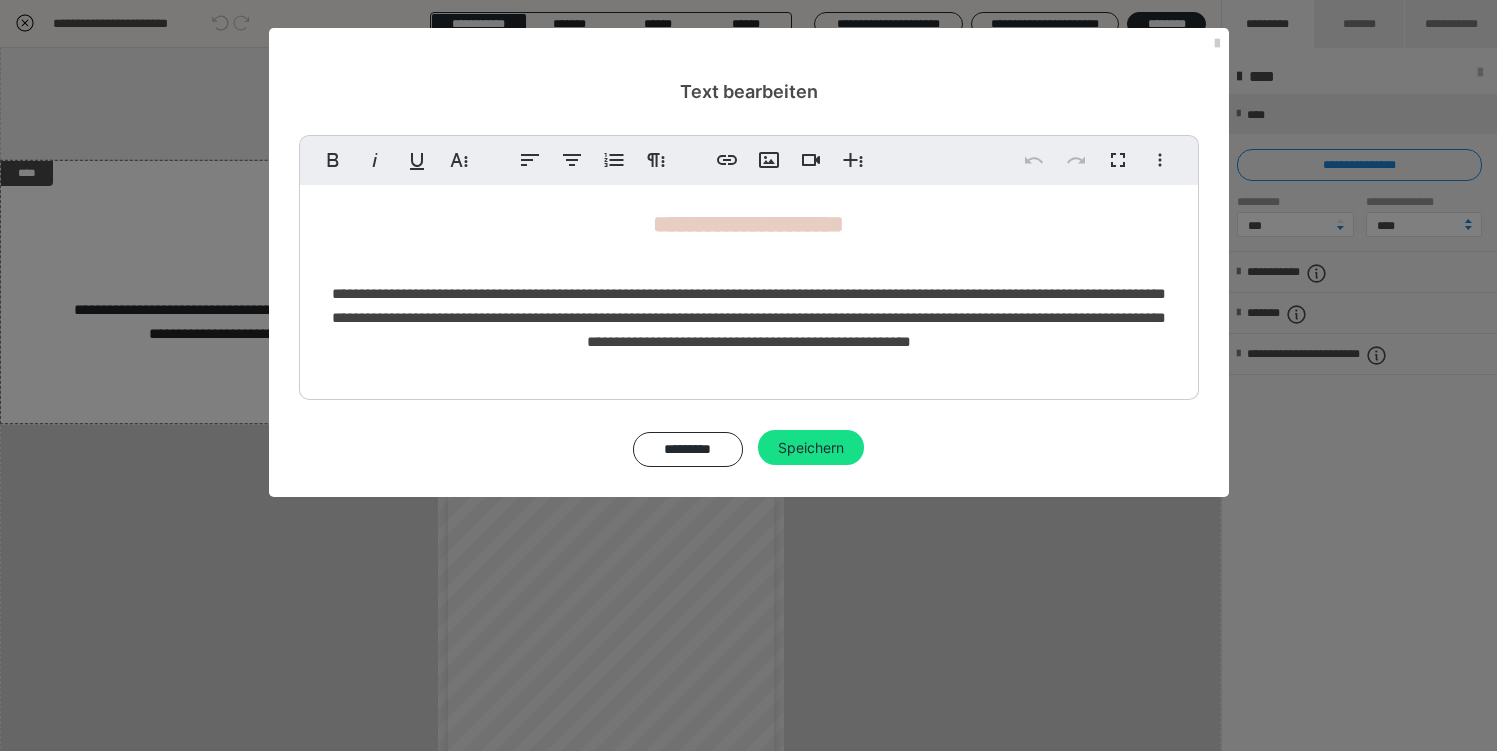 click on "**********" at bounding box center (749, 287) 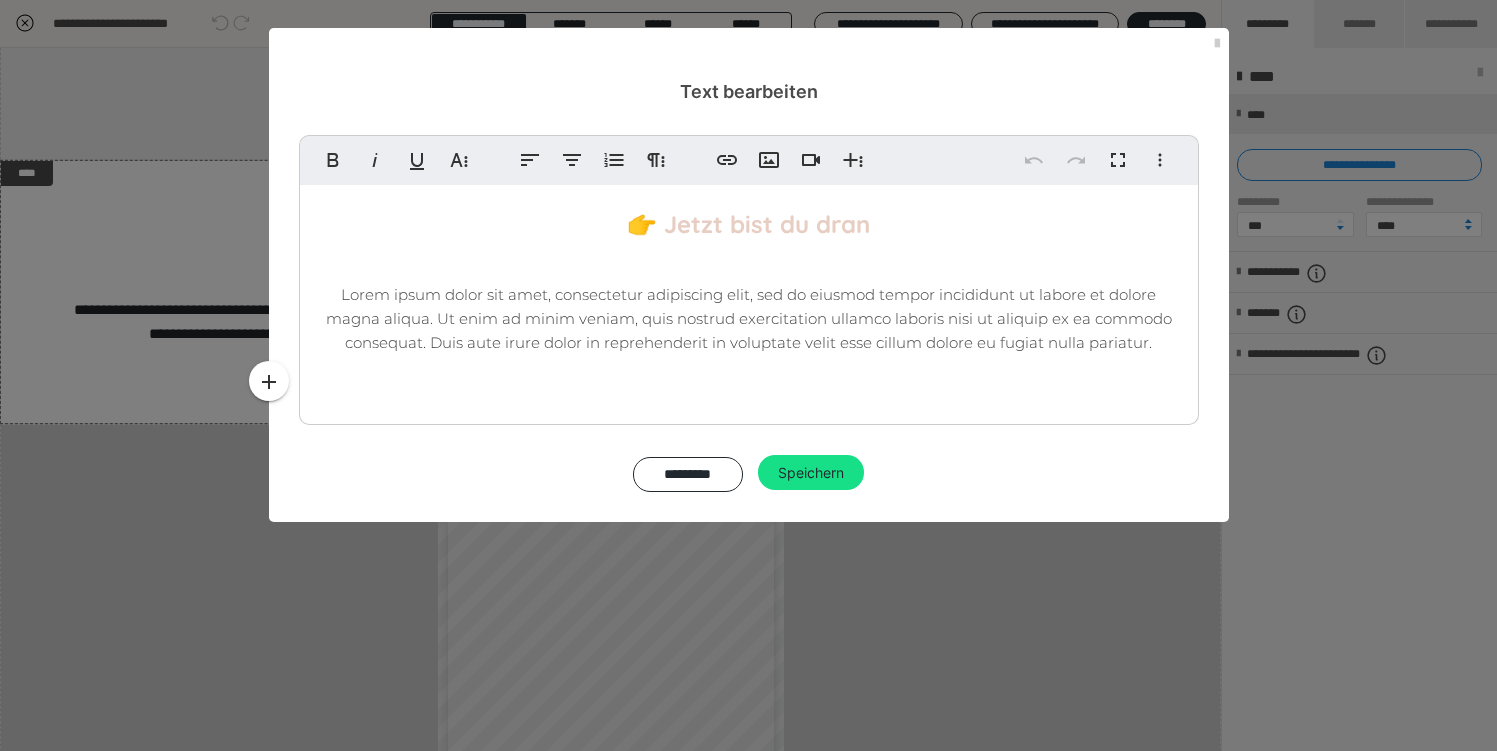 type 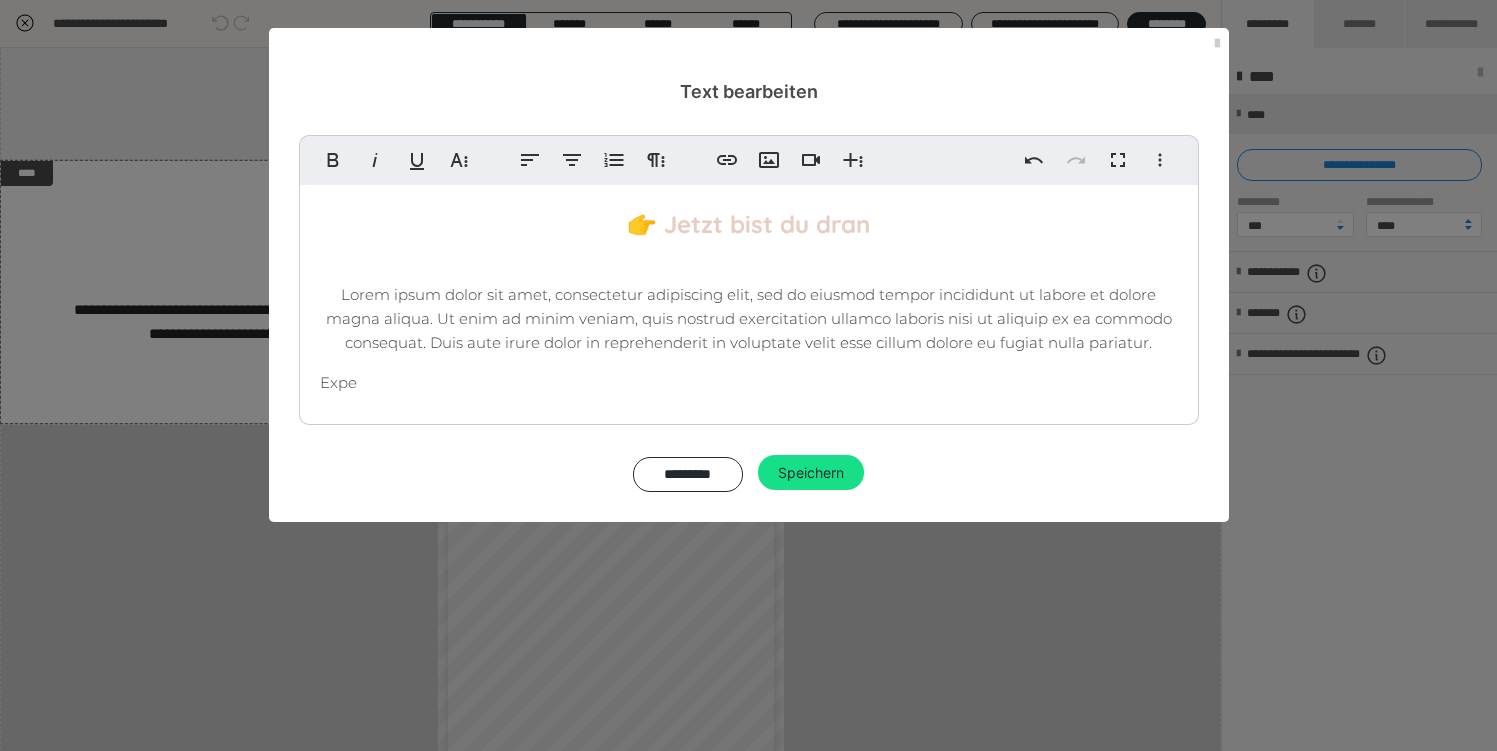 click on "👉 Jetzt bist du dran  Lorem ipsum dolor sit amet, consectetur adipiscing elit, sed do eiusmod tempor incididunt ut labore et dolore magna aliqua. Ut enim ad minim veniam, quis nostrud exercitation ullamco laboris nisi ut aliquip ex ea commodo consequat. Duis aute irure dolor in reprehenderit in voluptate velit esse cillum dolore eu fugiat nulla pariatur. Expe" at bounding box center (749, 300) 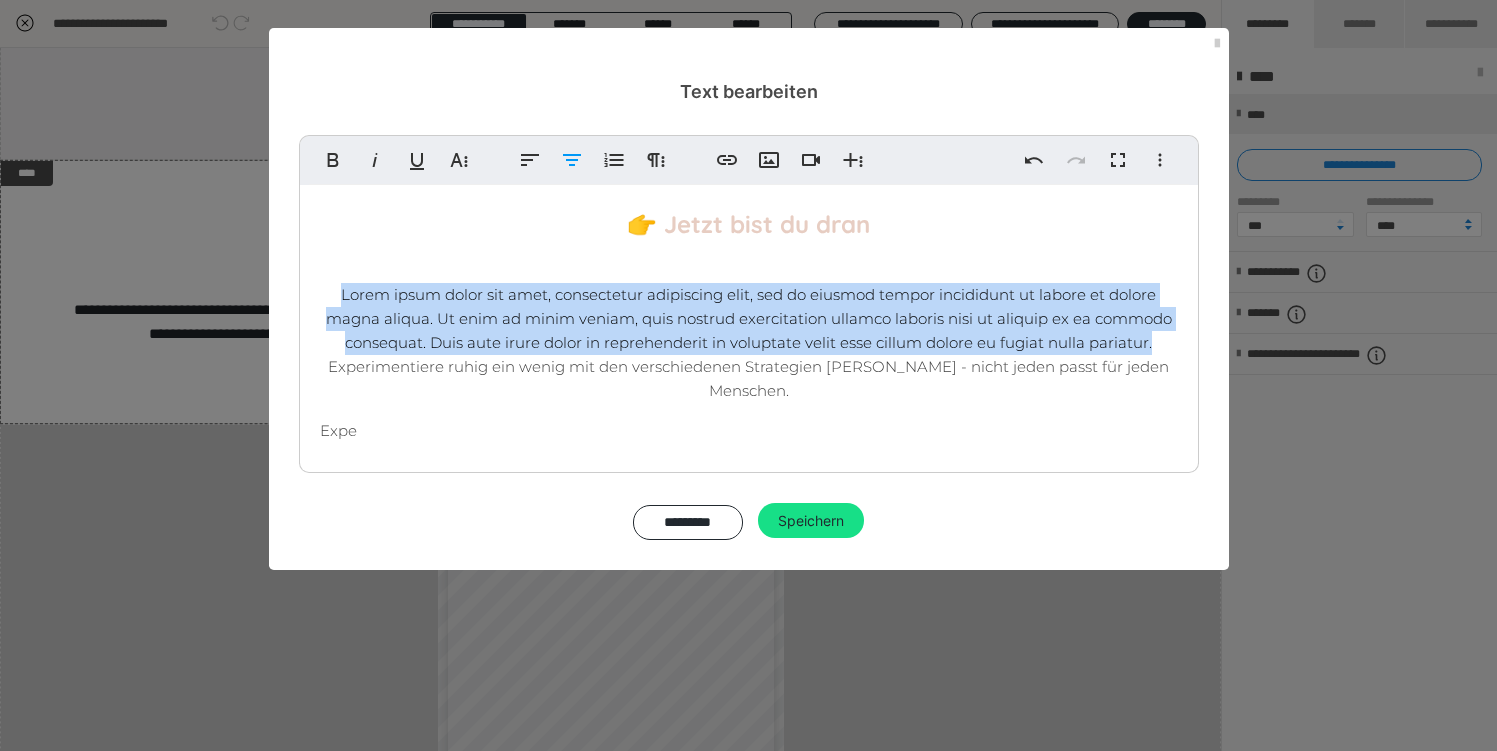 drag, startPoint x: 350, startPoint y: 296, endPoint x: 1230, endPoint y: 346, distance: 881.4193 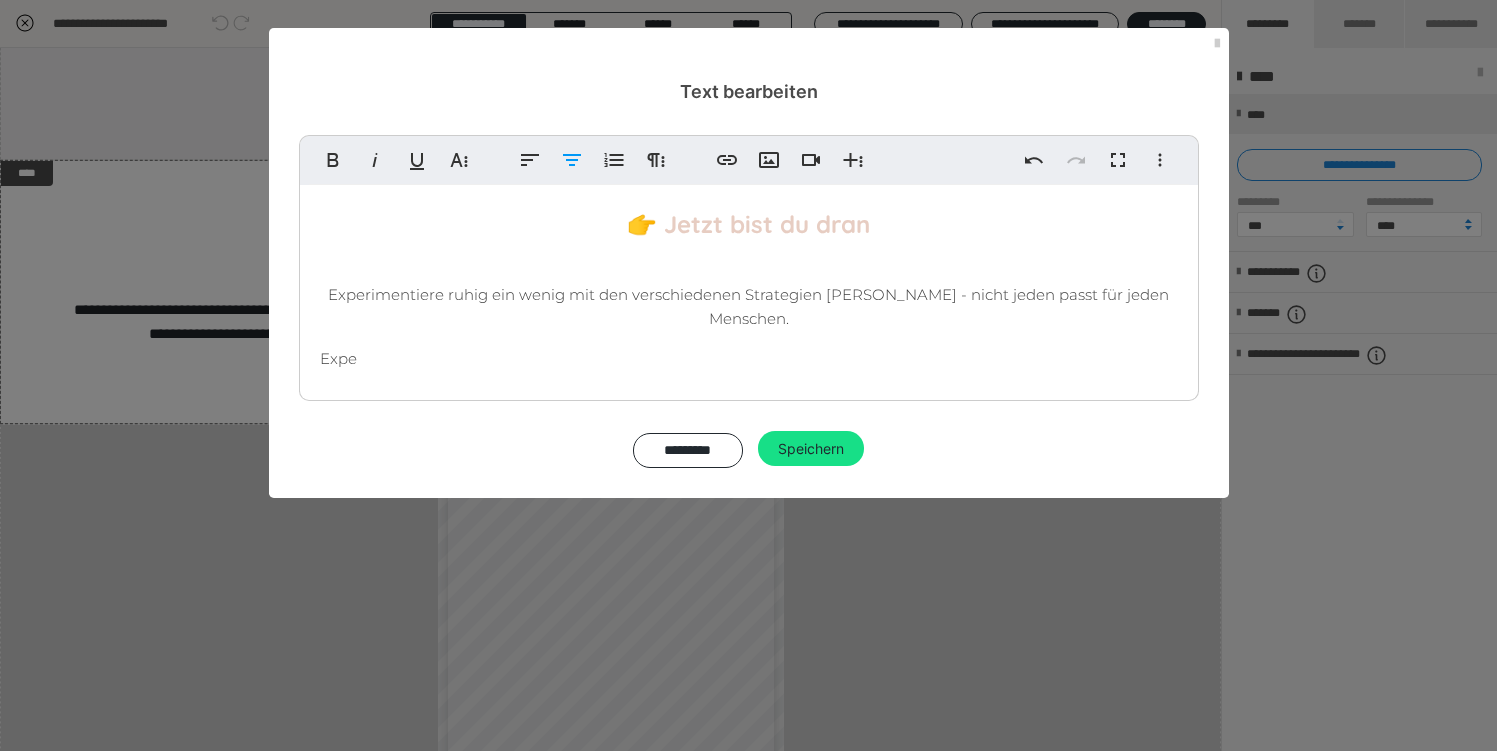 click on "👉 Jetzt bist du dran   Experimentiere ruhig ein wenig mit den verschiedenen Strategien herum - nicht jeden passt für jeden Menschen.  Expe" at bounding box center [749, 288] 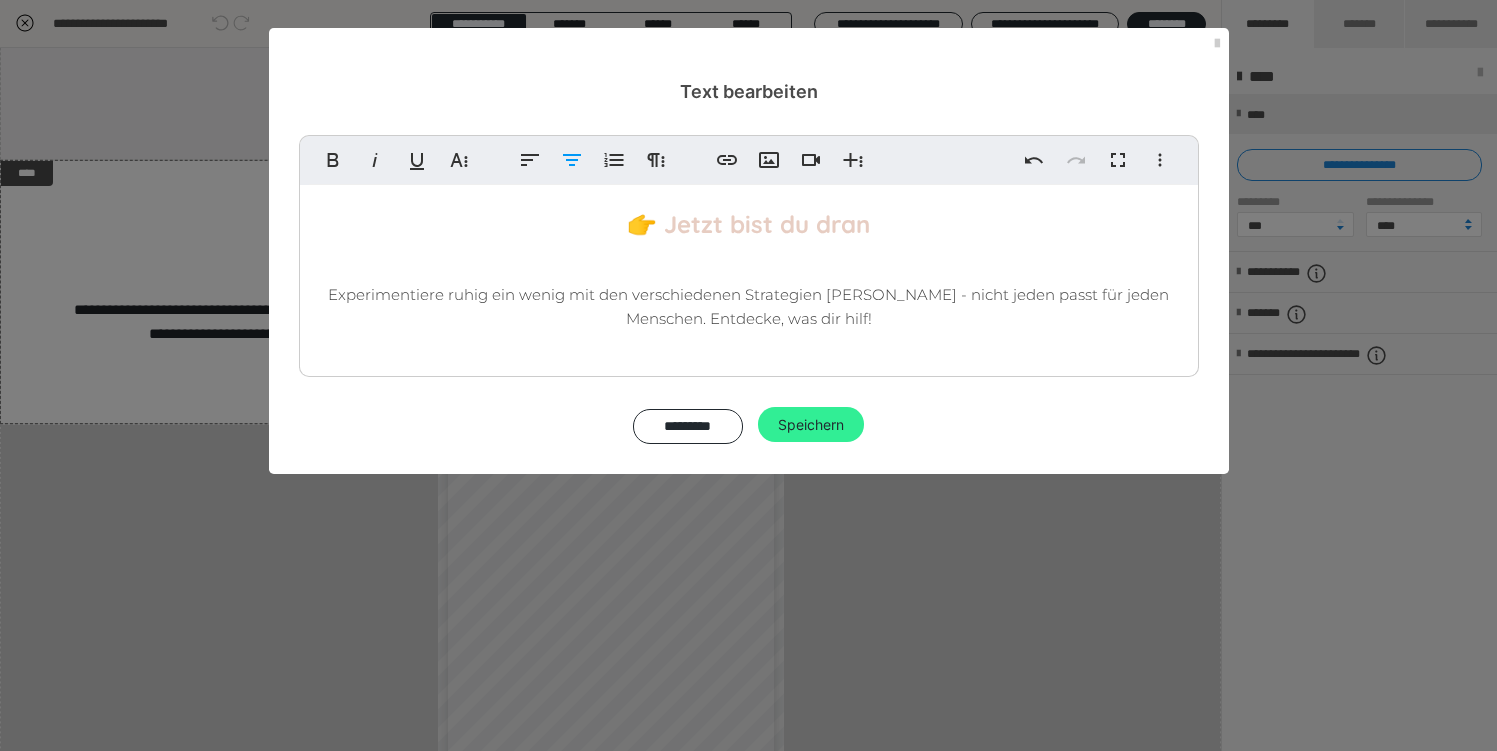 click on "Speichern" at bounding box center [811, 425] 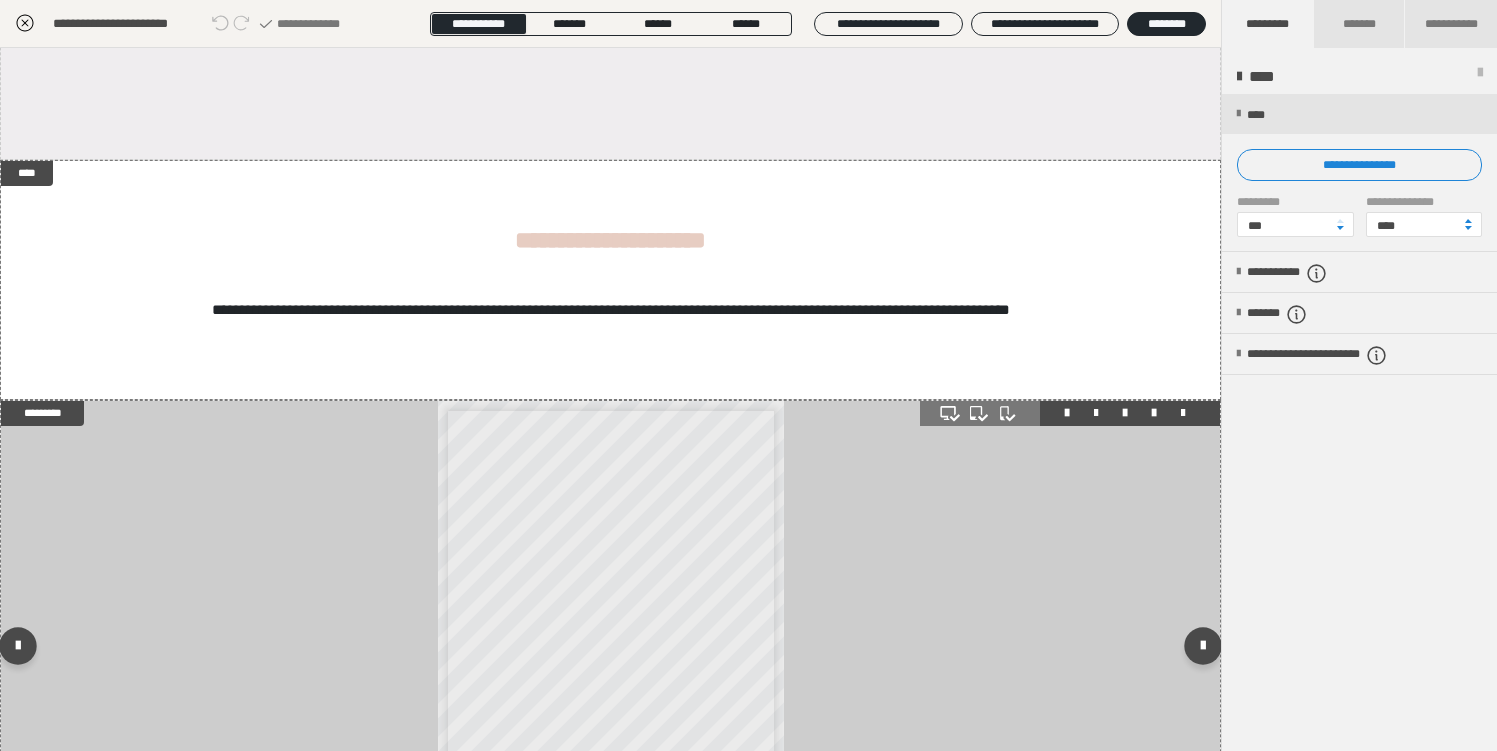 scroll, scrollTop: 1, scrollLeft: 0, axis: vertical 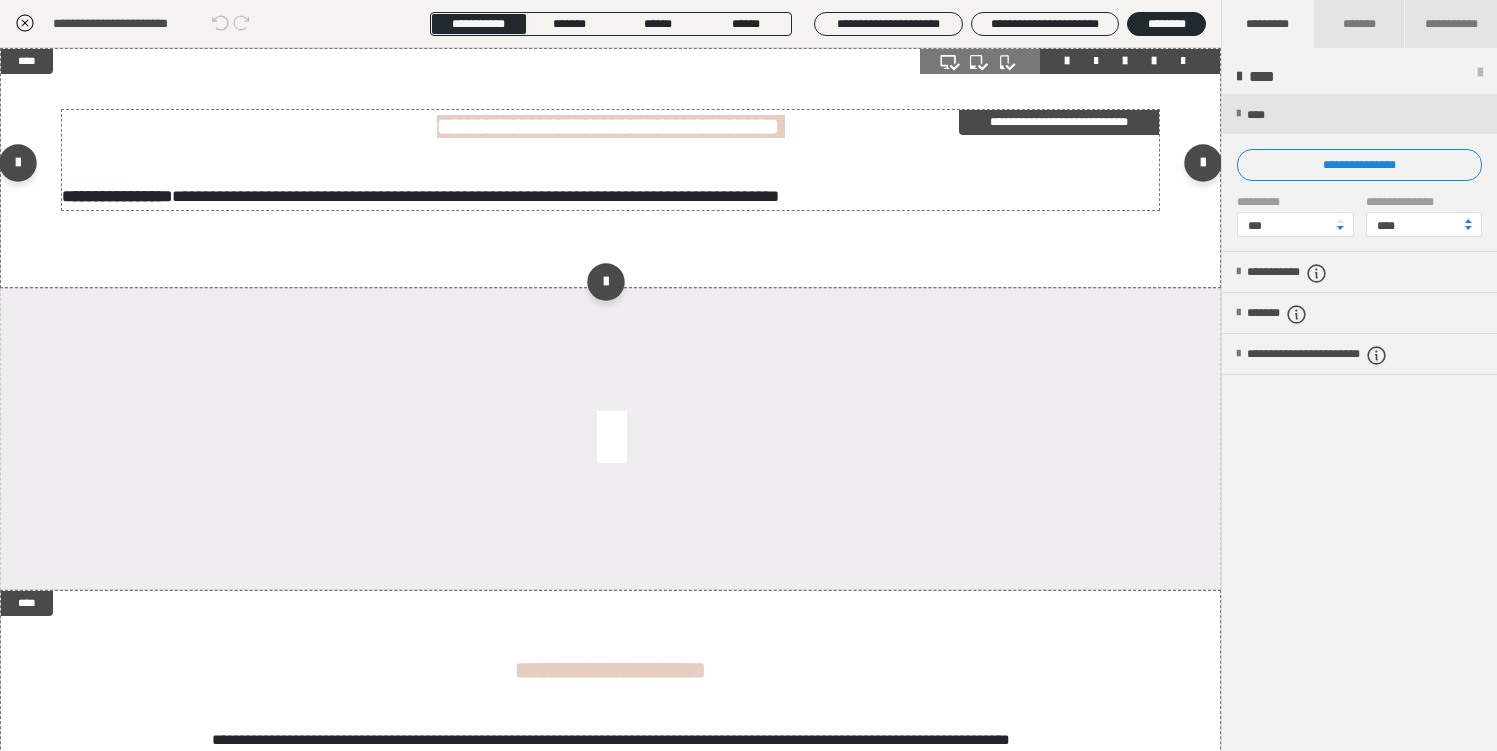 click on "**********" at bounding box center [475, 196] 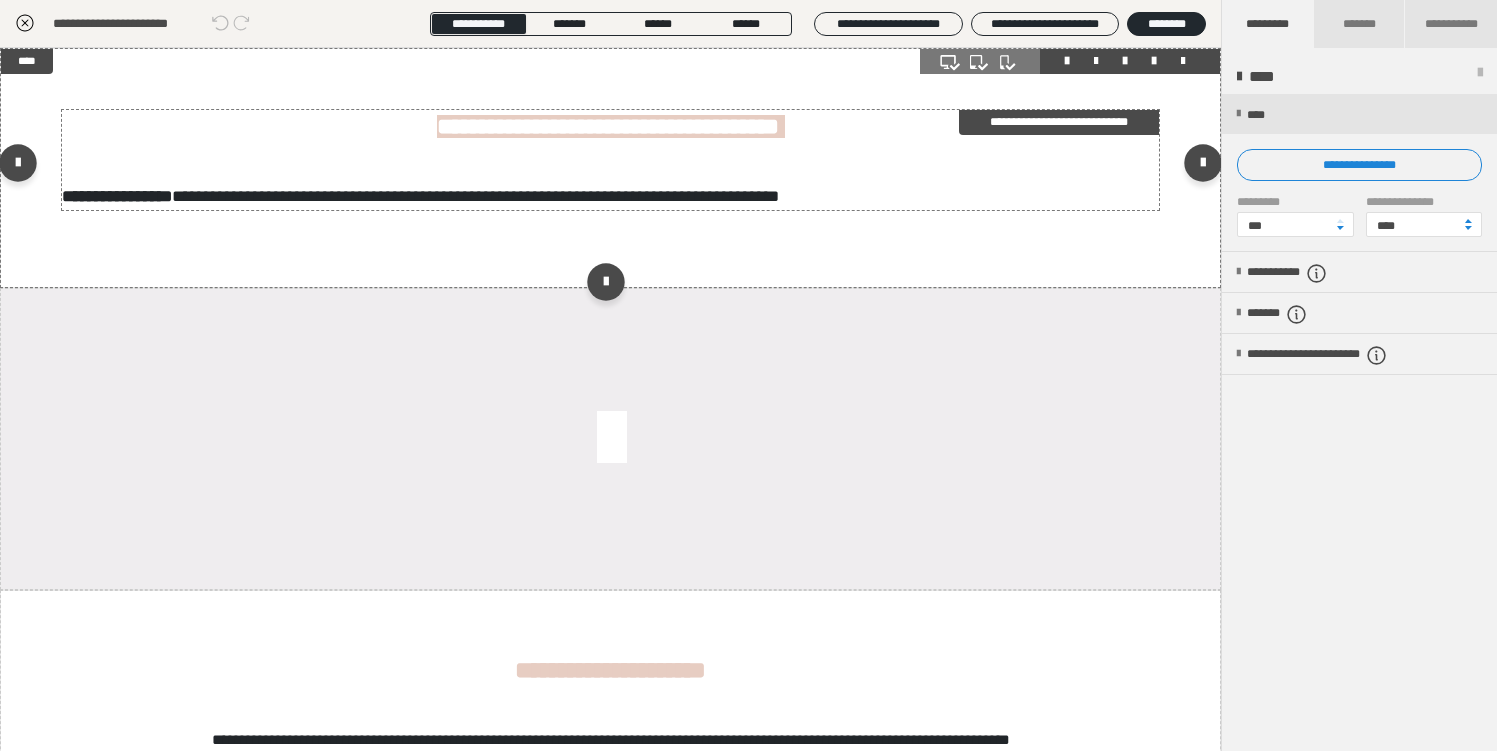 click on "**********" at bounding box center (1059, 122) 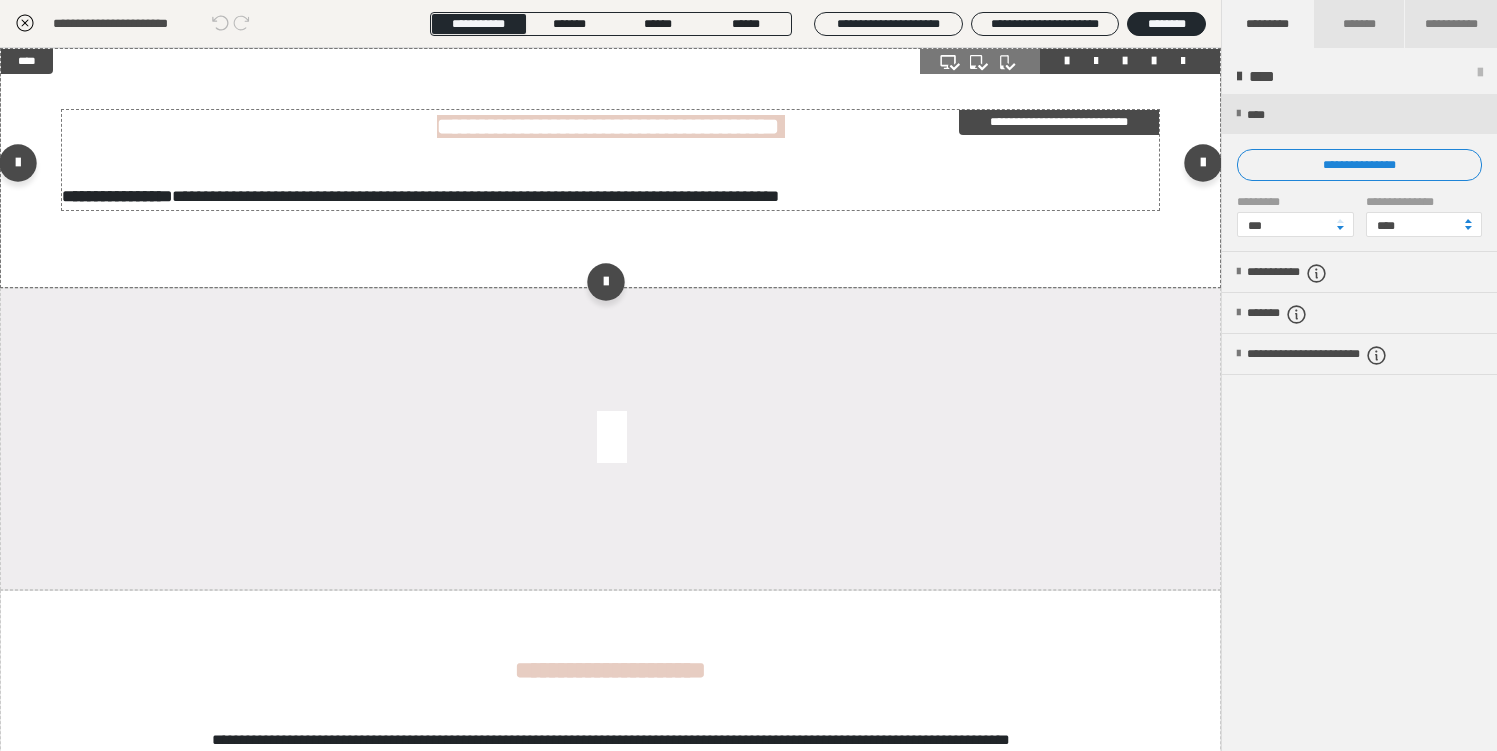 click on "**********" at bounding box center (1059, 122) 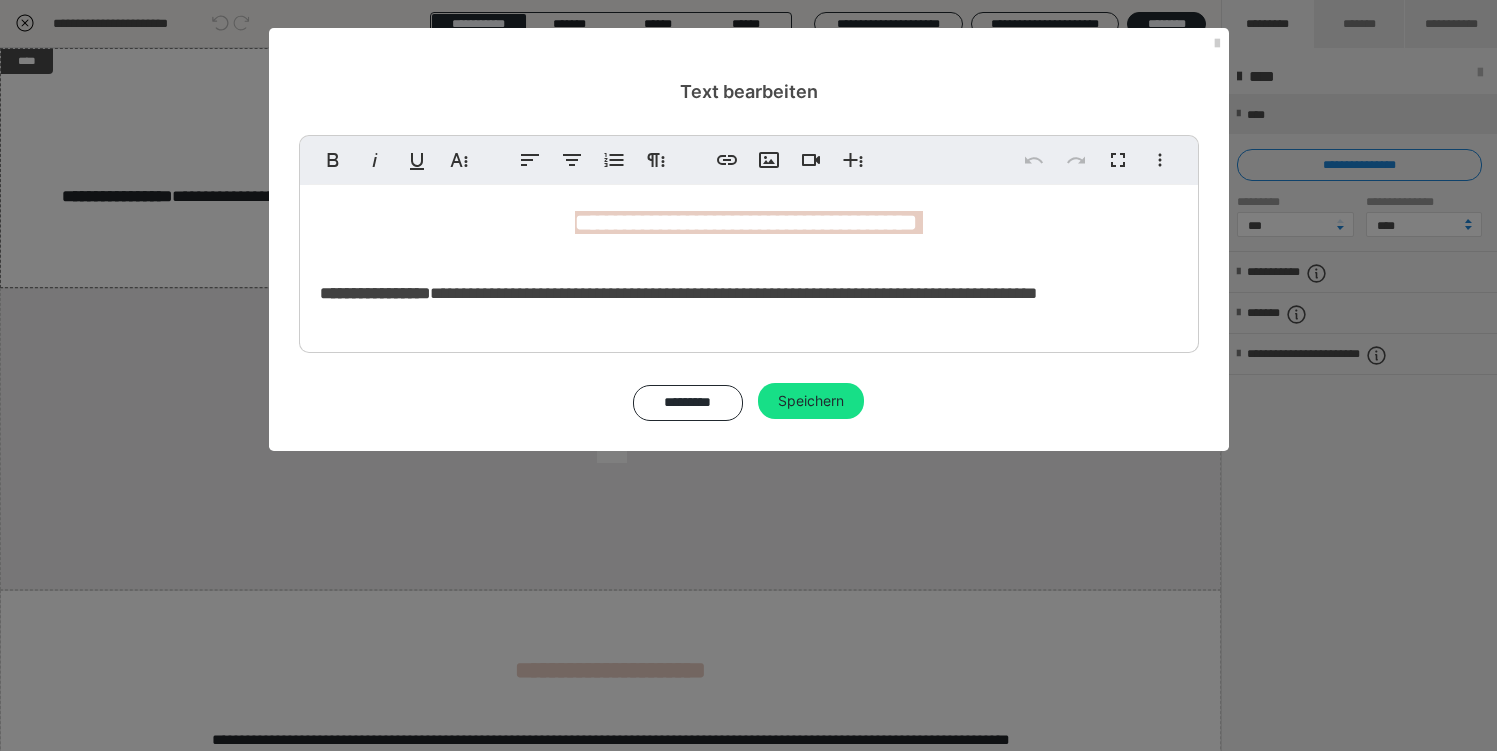 click on "**********" at bounding box center (746, 222) 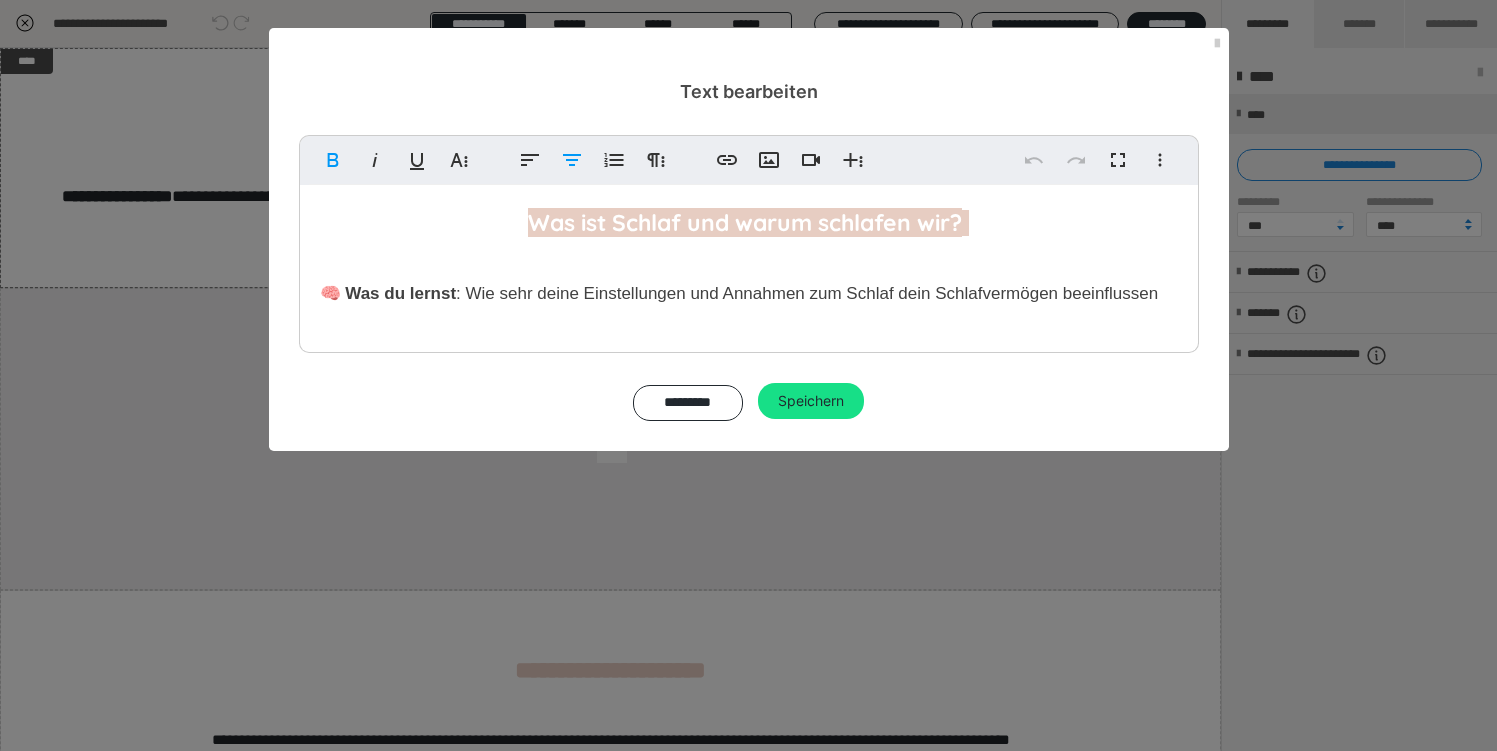 click on "Was ist Schlaf und warum schlafen wir?" at bounding box center (745, 222) 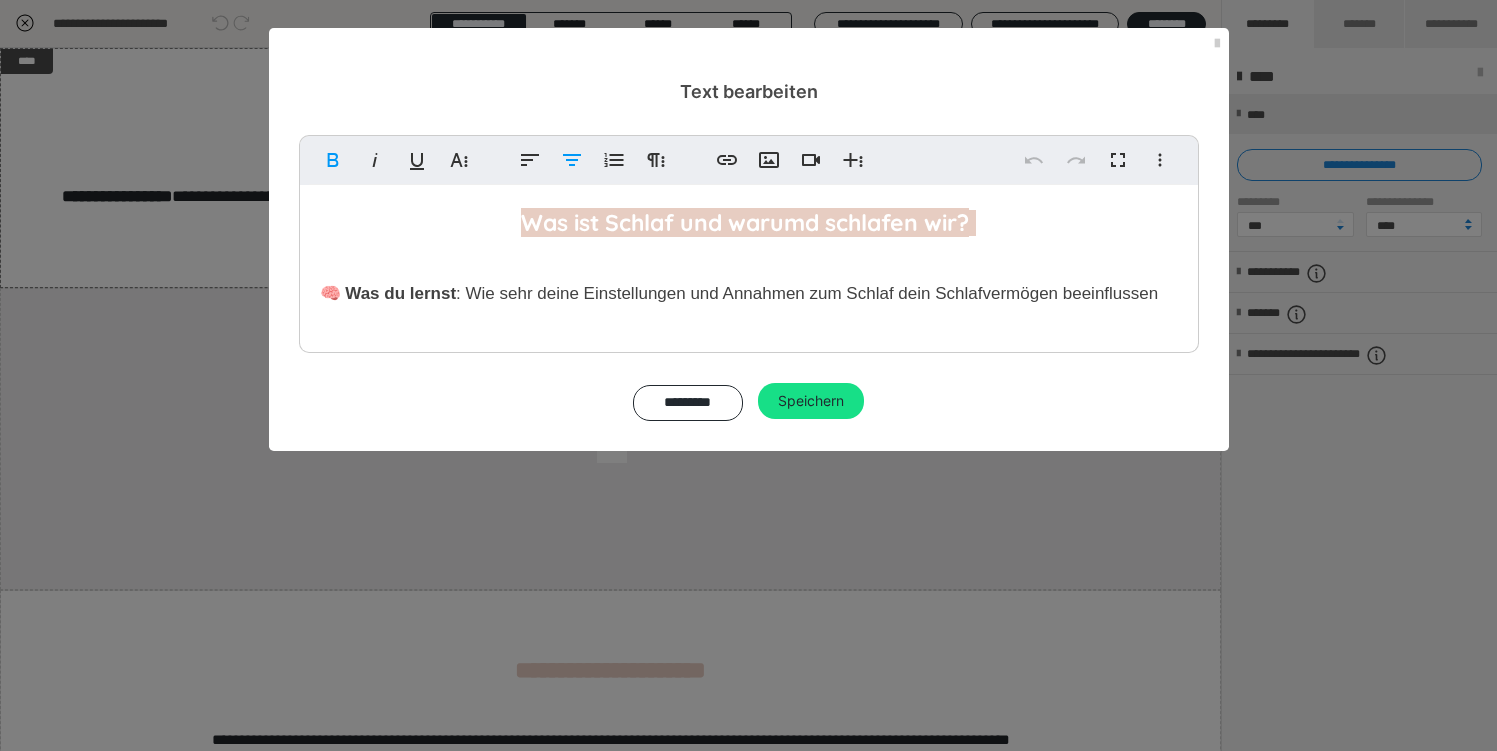 type 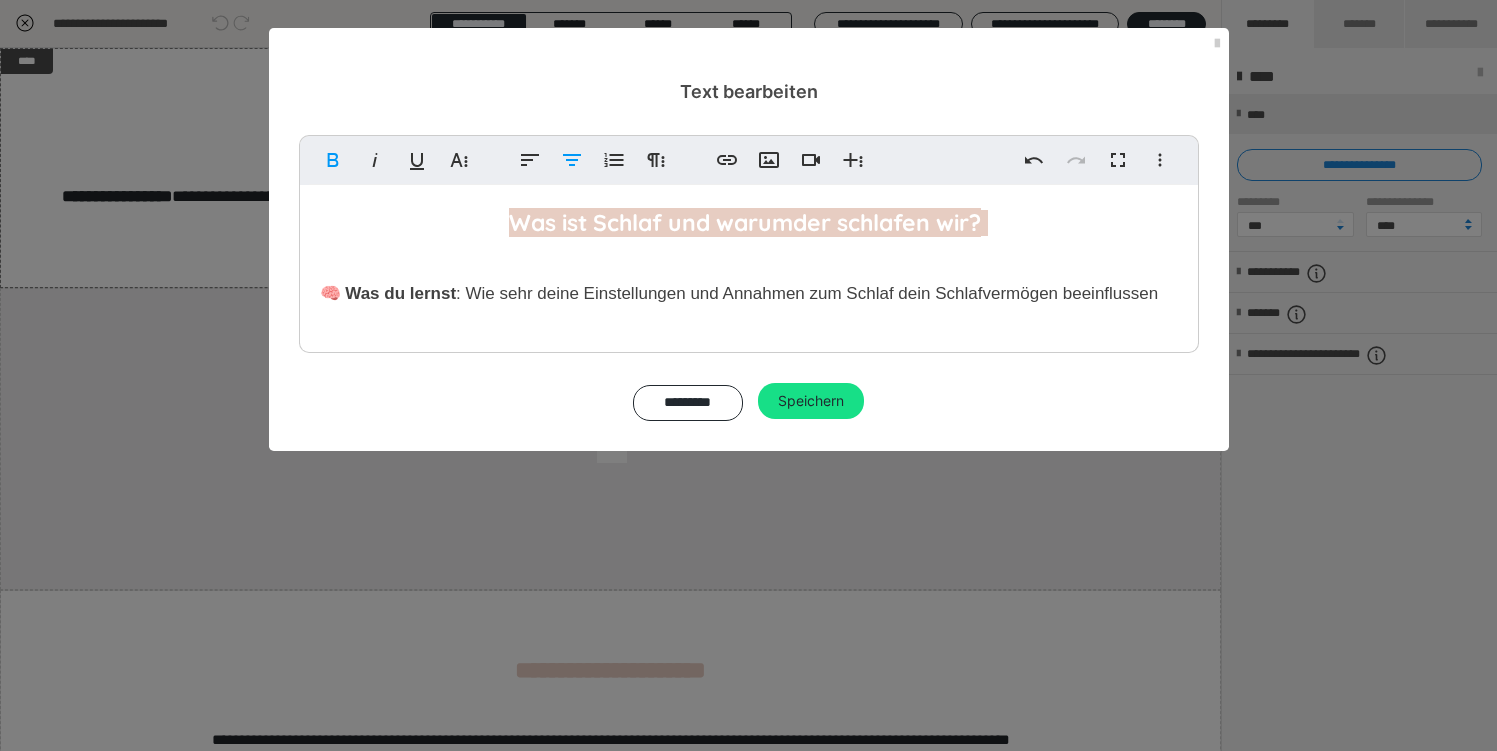 click on "Was ist Schlaf und warumder schlafen wir?" at bounding box center (745, 222) 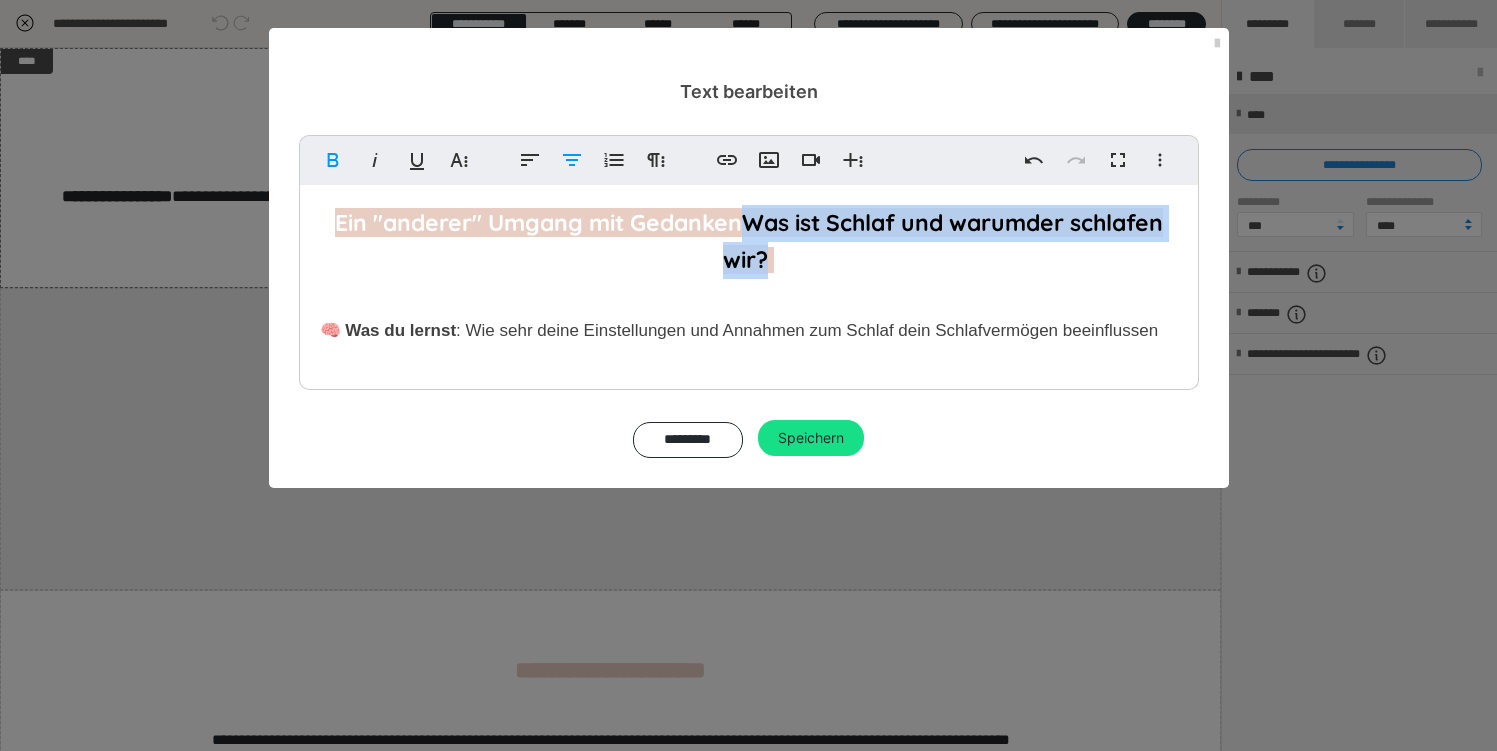 drag, startPoint x: 746, startPoint y: 223, endPoint x: 771, endPoint y: 260, distance: 44.65423 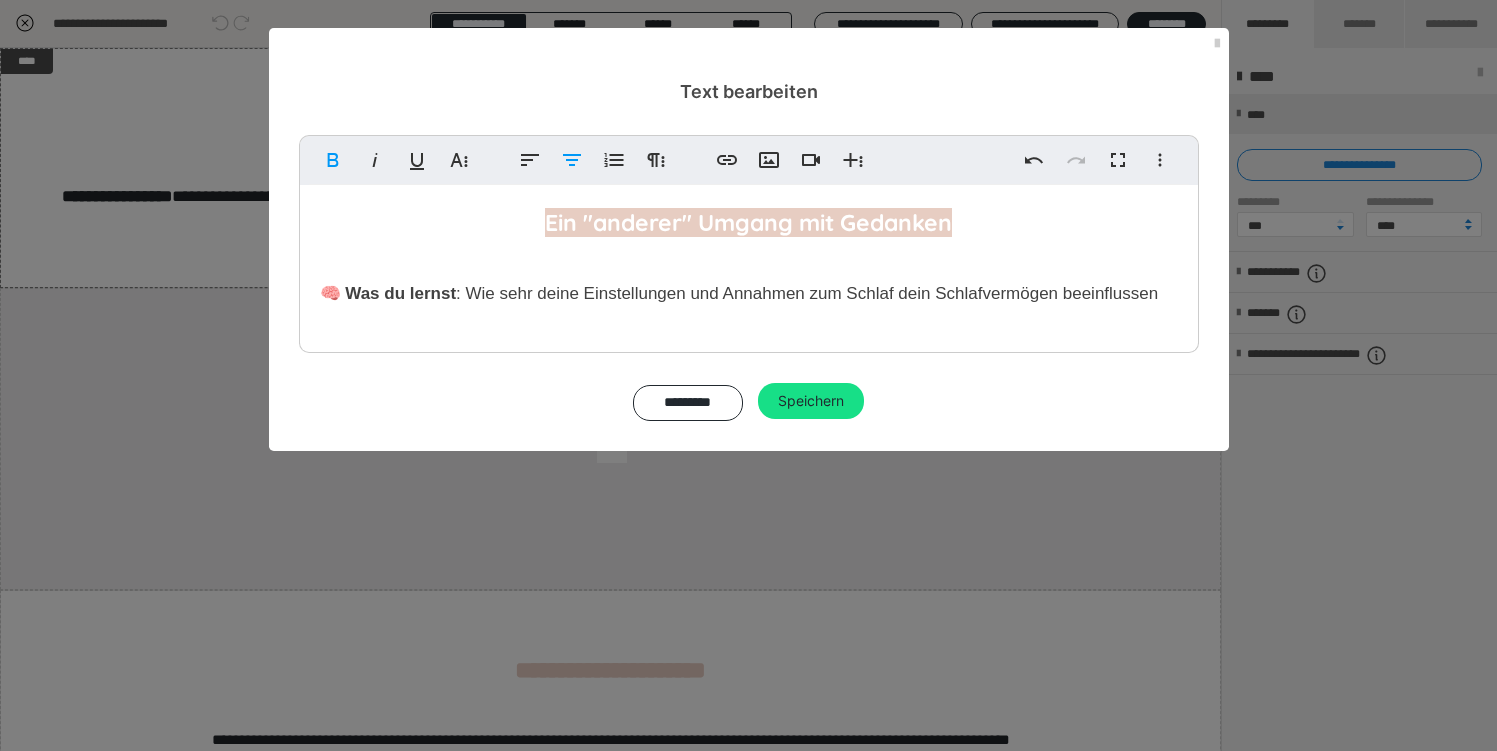 click on "Ein "anderer" Umgang mit Gedanken" at bounding box center (748, 222) 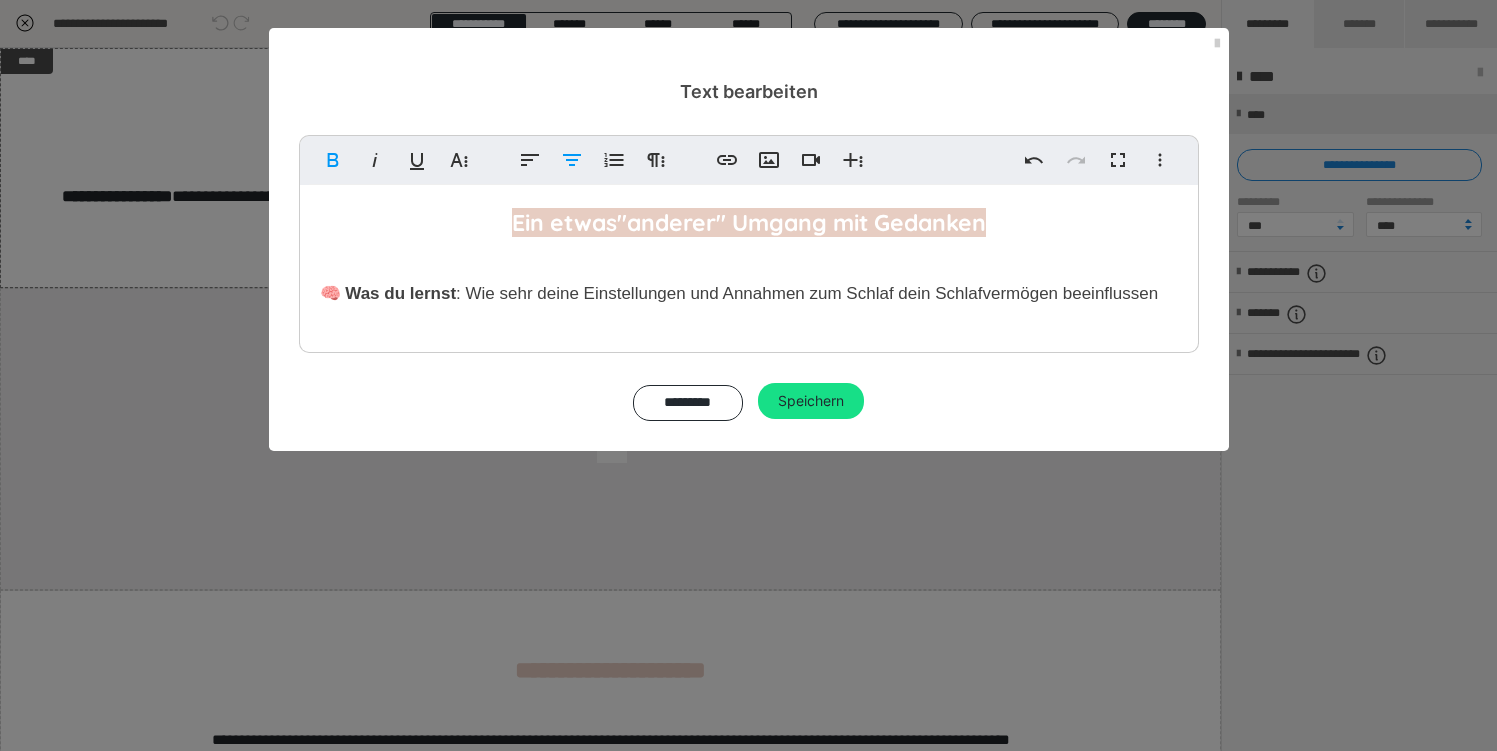 click on ": Wie sehr deine Einstellungen und Annahmen zum Schlaf dein Schlafvermögen beeinflussen" at bounding box center [807, 293] 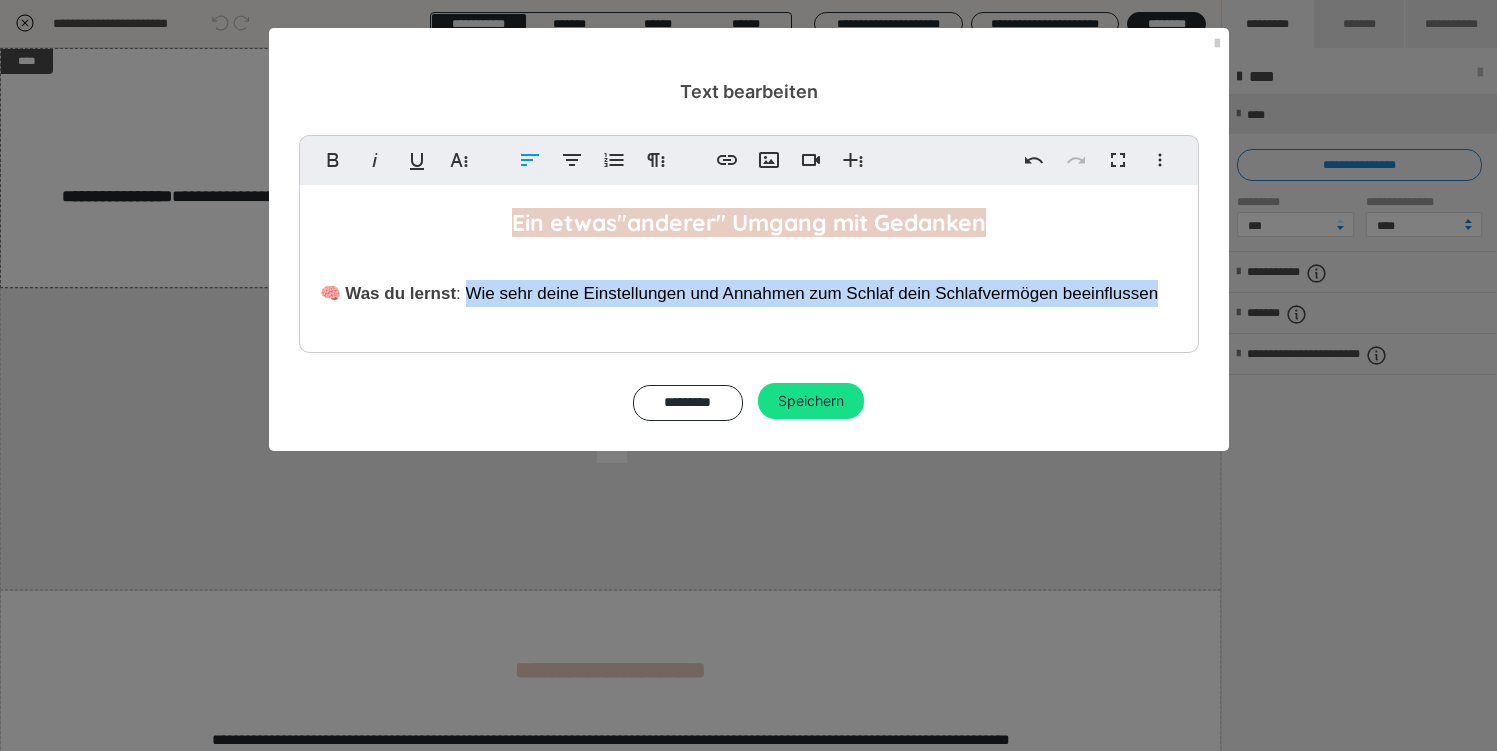 drag, startPoint x: 466, startPoint y: 295, endPoint x: 1154, endPoint y: 286, distance: 688.05884 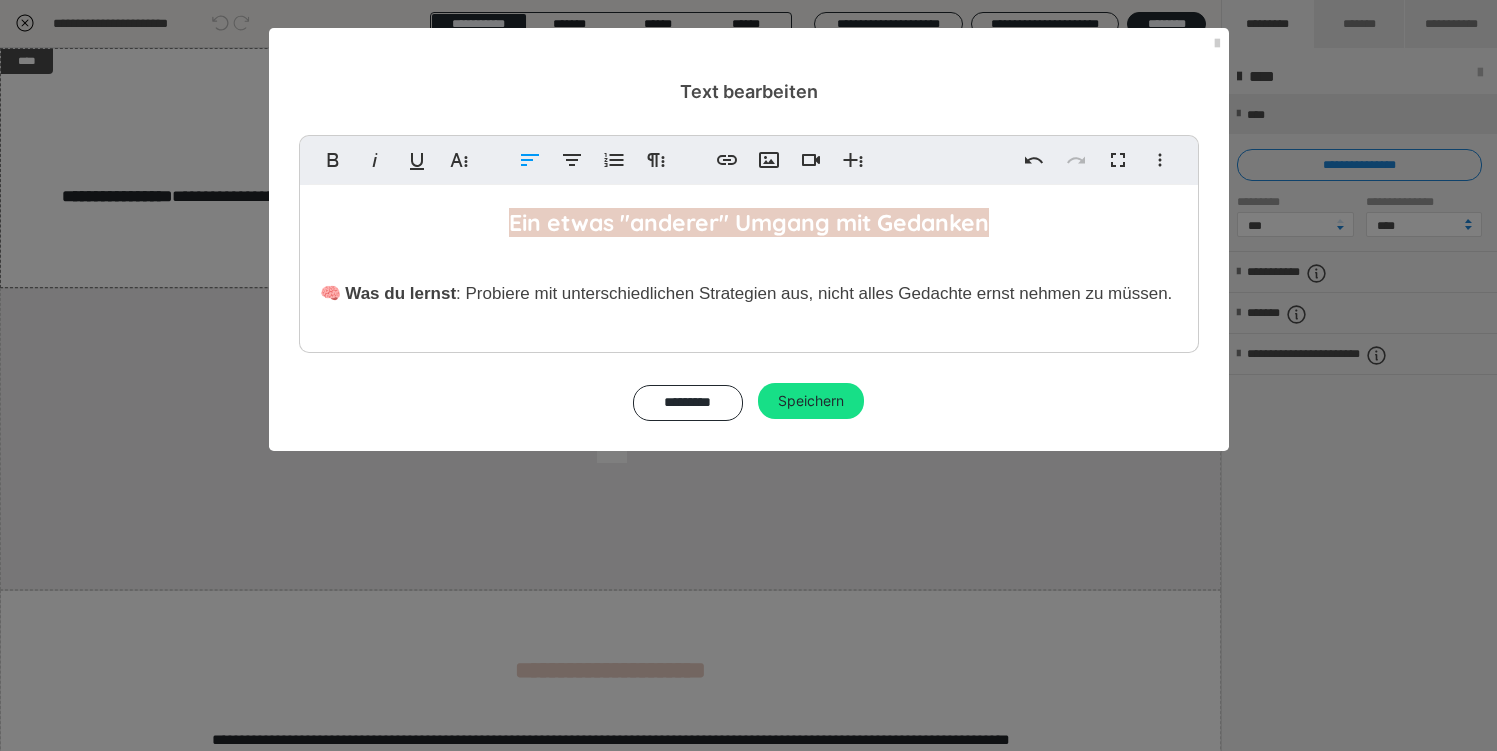click on ": Probiere mit unterschiedlichen Strategien aus, nicht alles Gedachte ernst nehmen zu müssen." at bounding box center (816, 293) 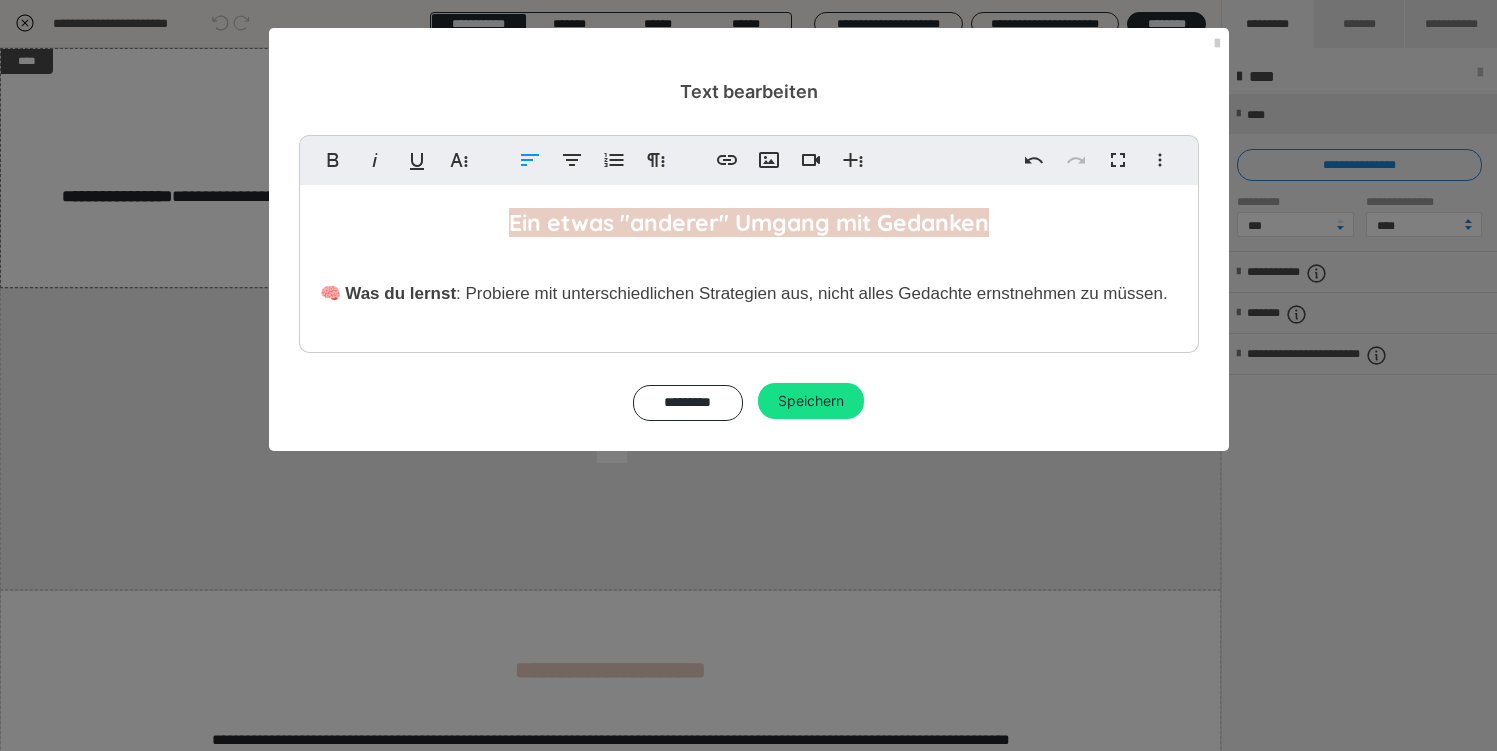 click on "Ein etwas "anderer" Umgang mit Gedanken 🧠 Was du lernst : Probiere mit unterschiedlichen Strategien aus, nicht alles Gedachte ernstnehmen zu müssen." at bounding box center [749, 264] 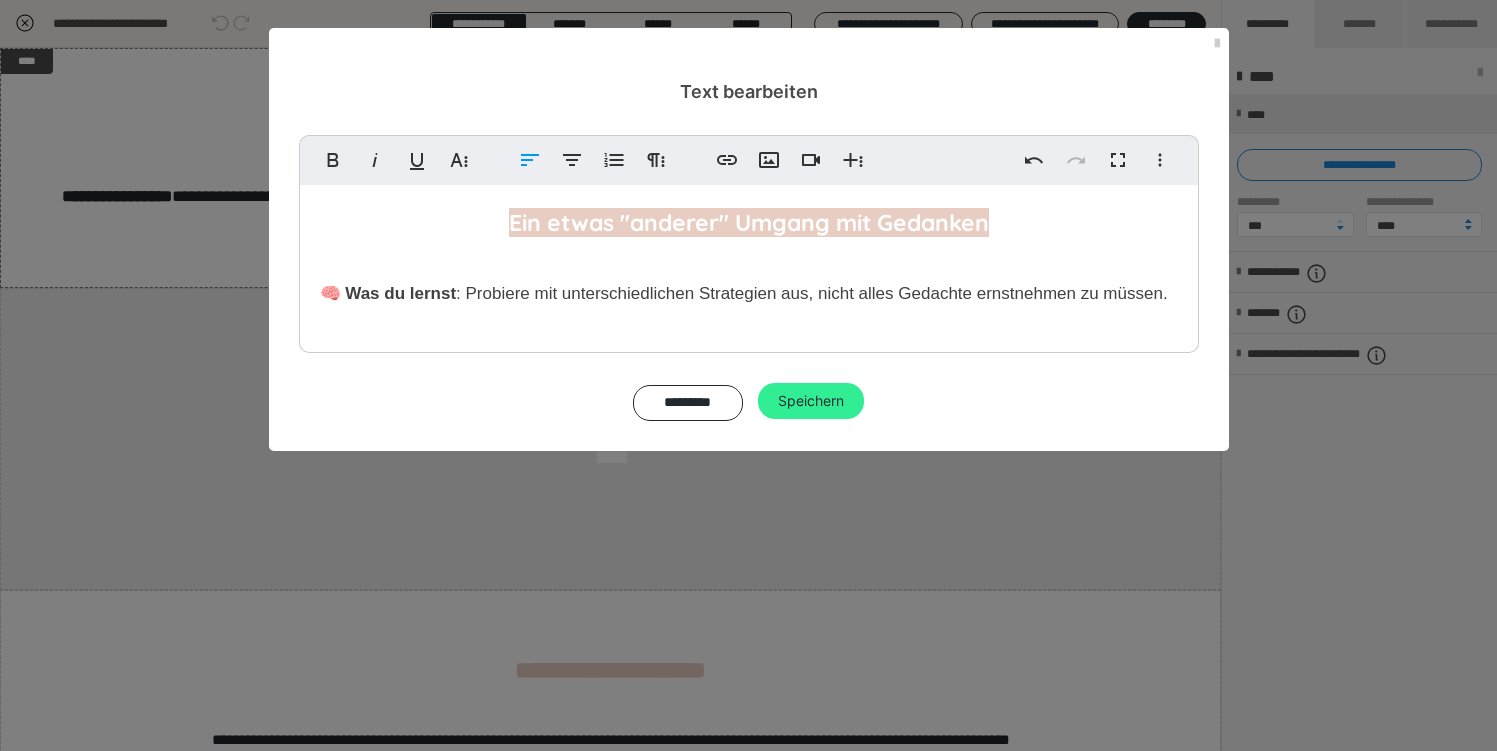 click on "Speichern" at bounding box center [811, 401] 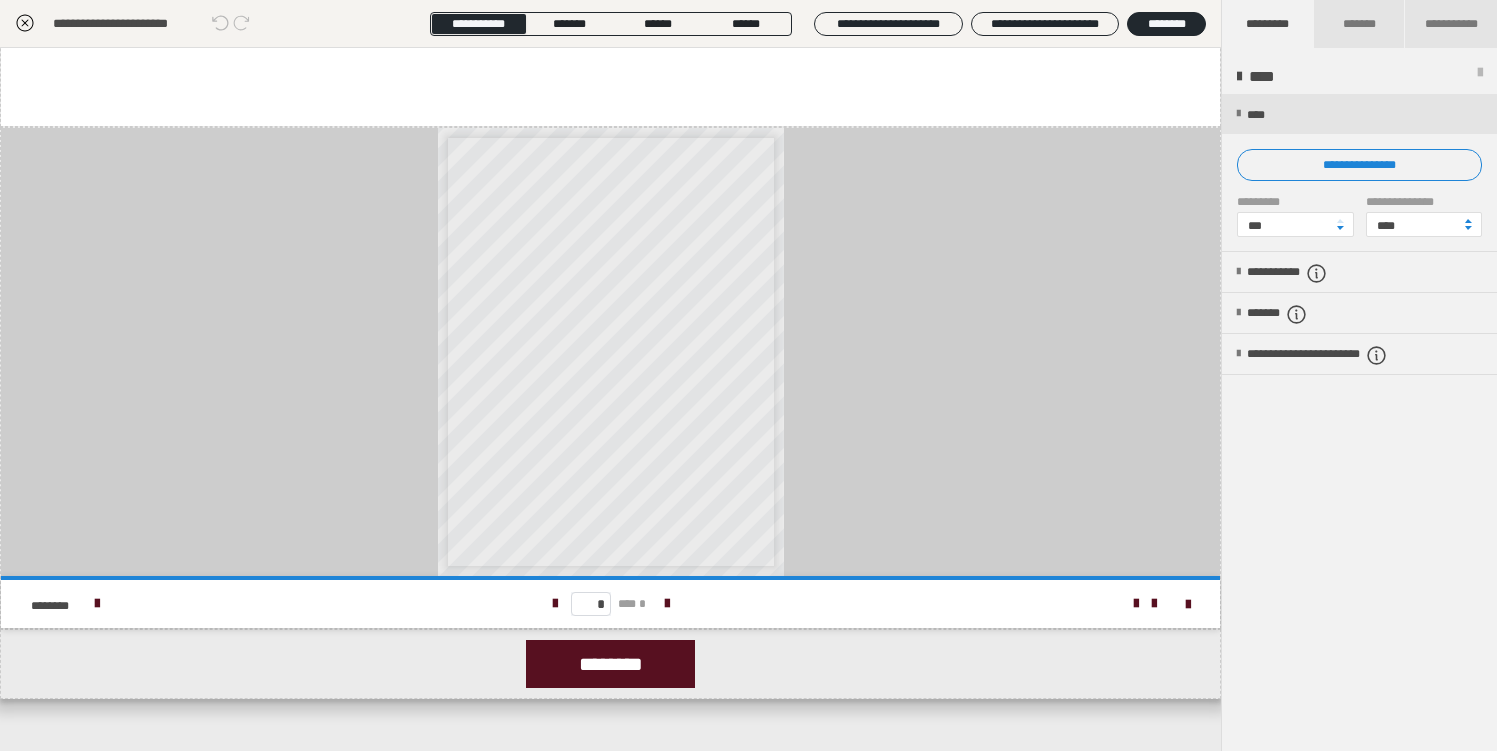 scroll, scrollTop: 687, scrollLeft: 0, axis: vertical 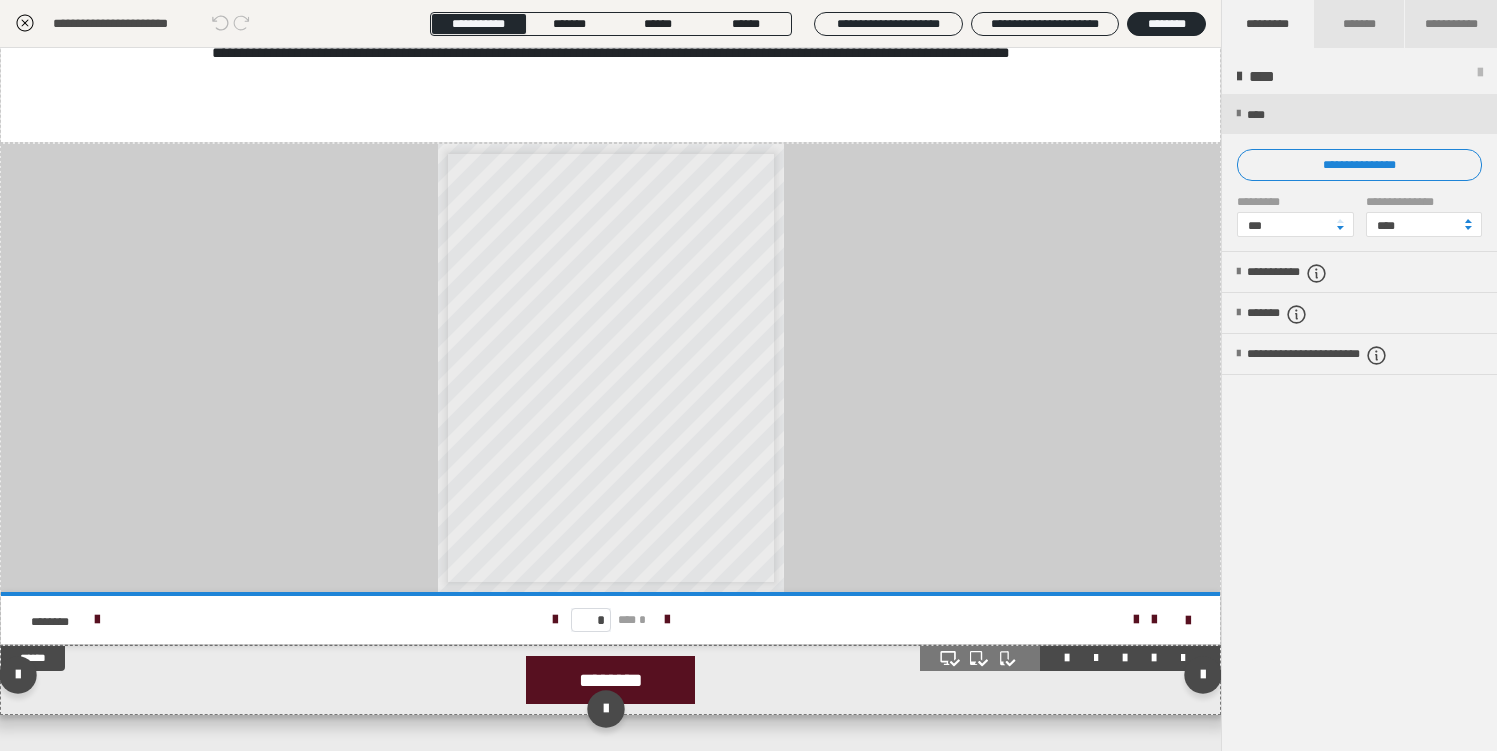 click on "********" at bounding box center (610, 680) 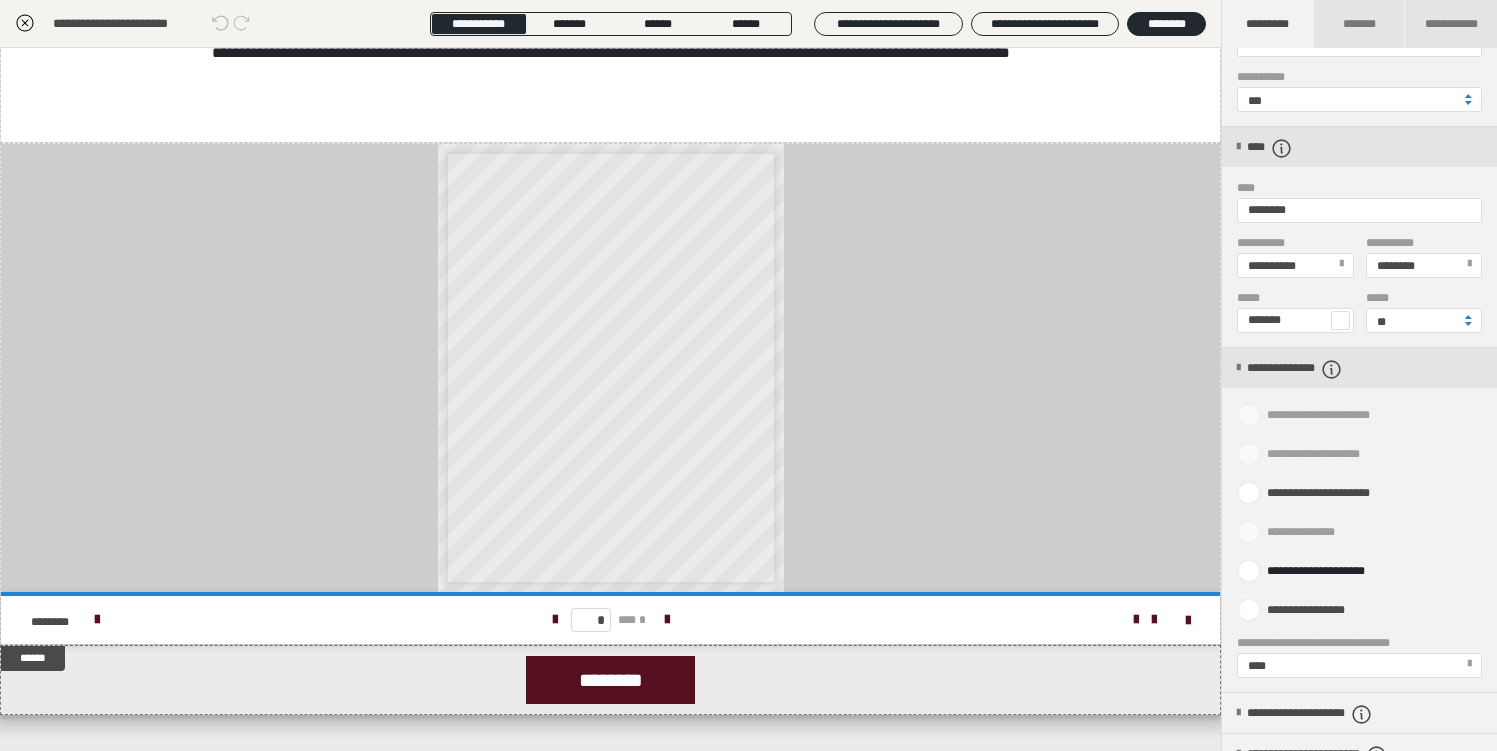 scroll, scrollTop: 849, scrollLeft: 0, axis: vertical 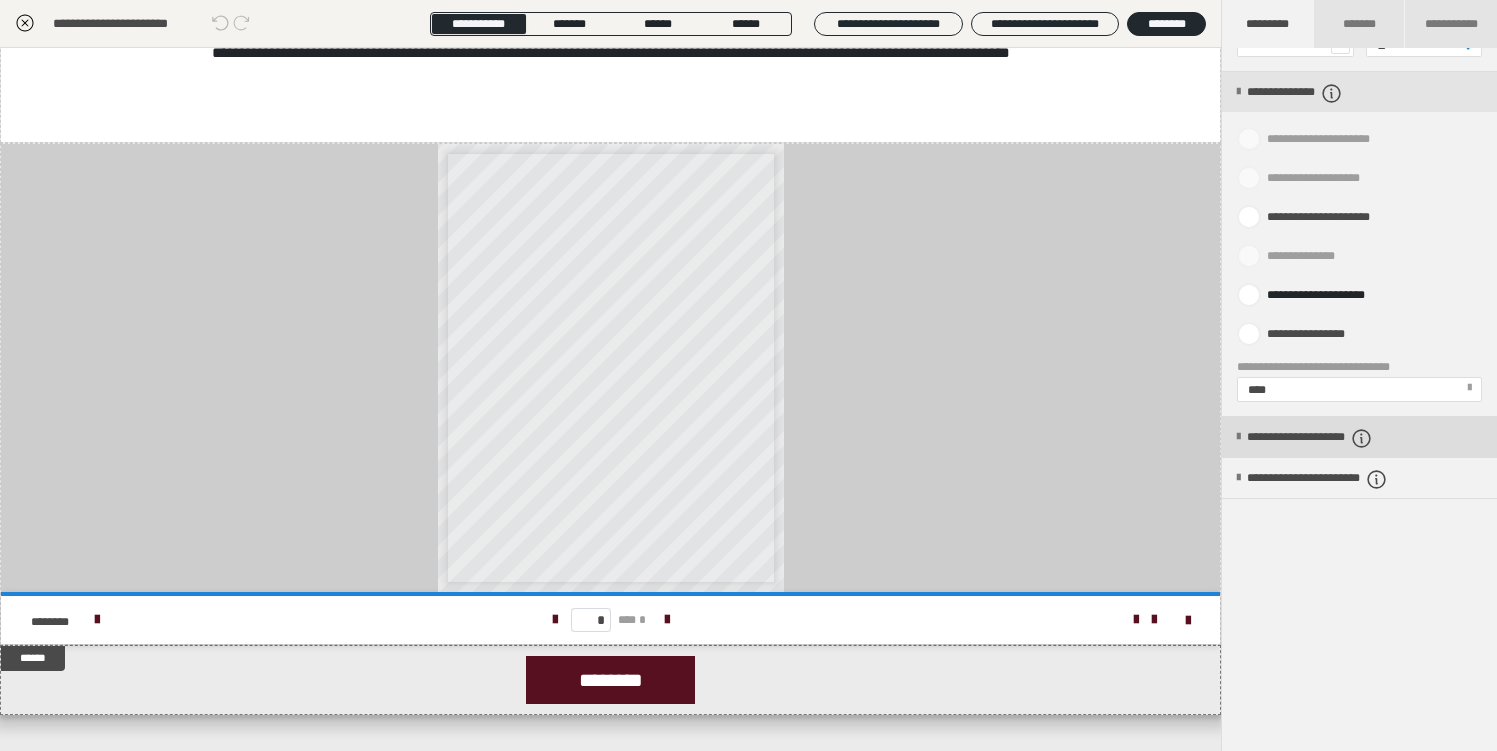 click on "**********" at bounding box center [1339, 438] 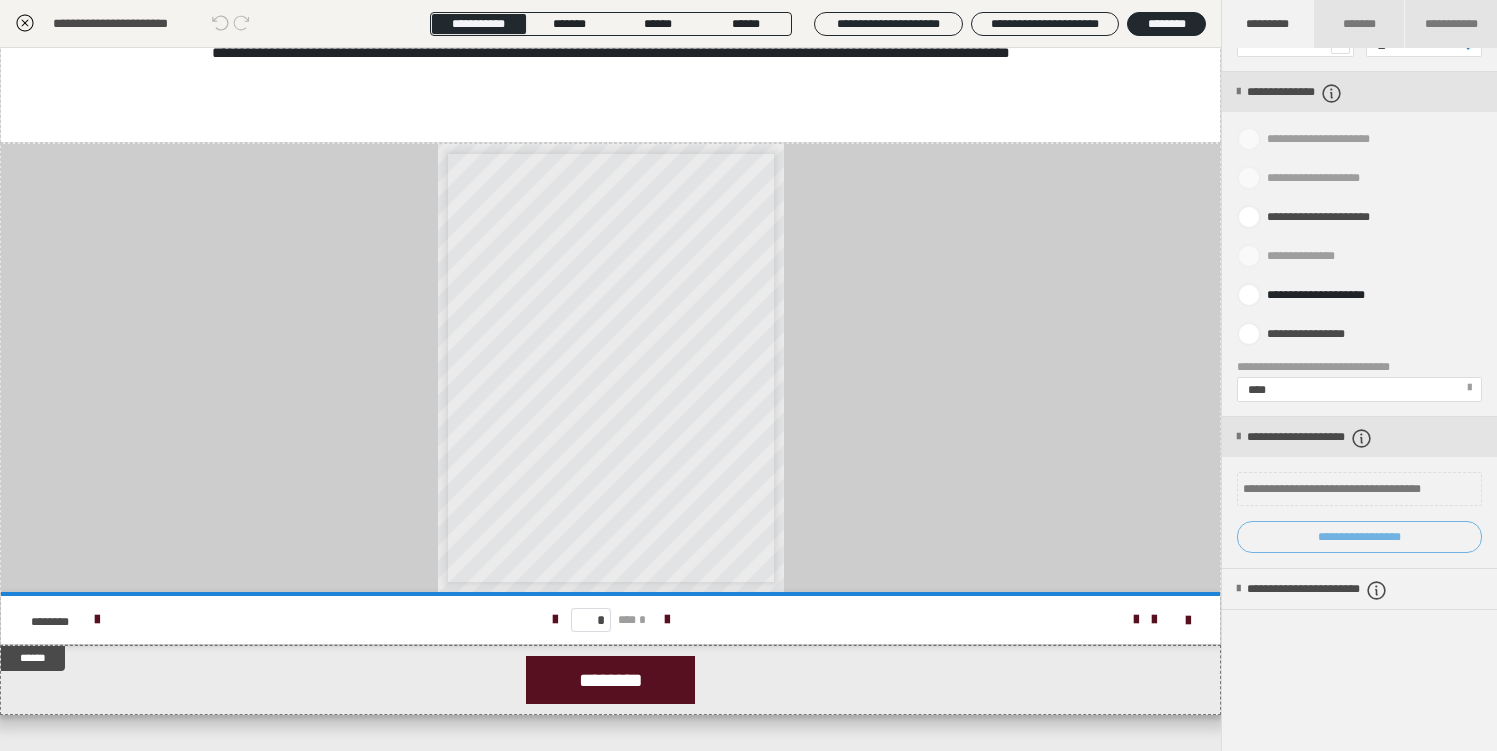 click on "**********" at bounding box center (1359, 537) 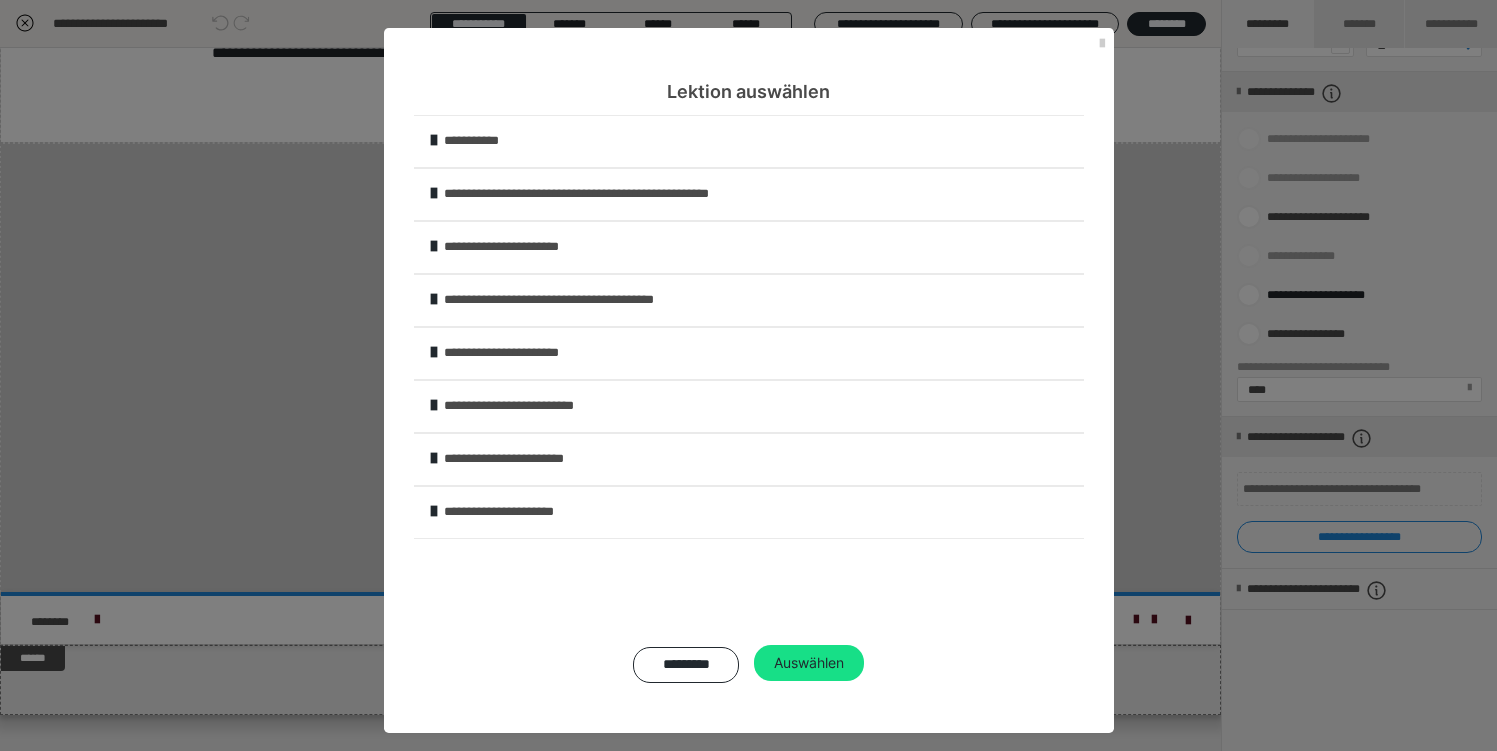click on "**********" at bounding box center [762, 406] 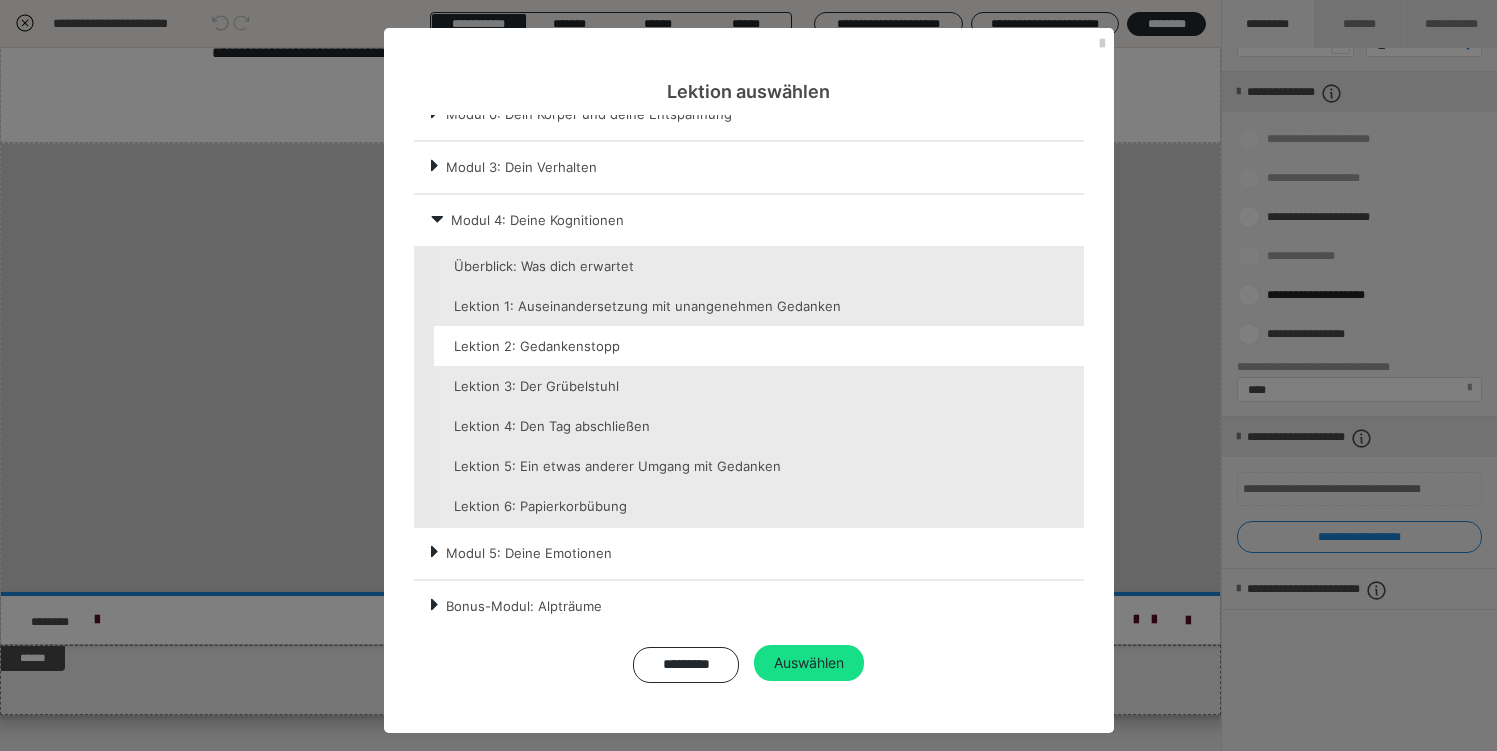 scroll, scrollTop: 204, scrollLeft: 0, axis: vertical 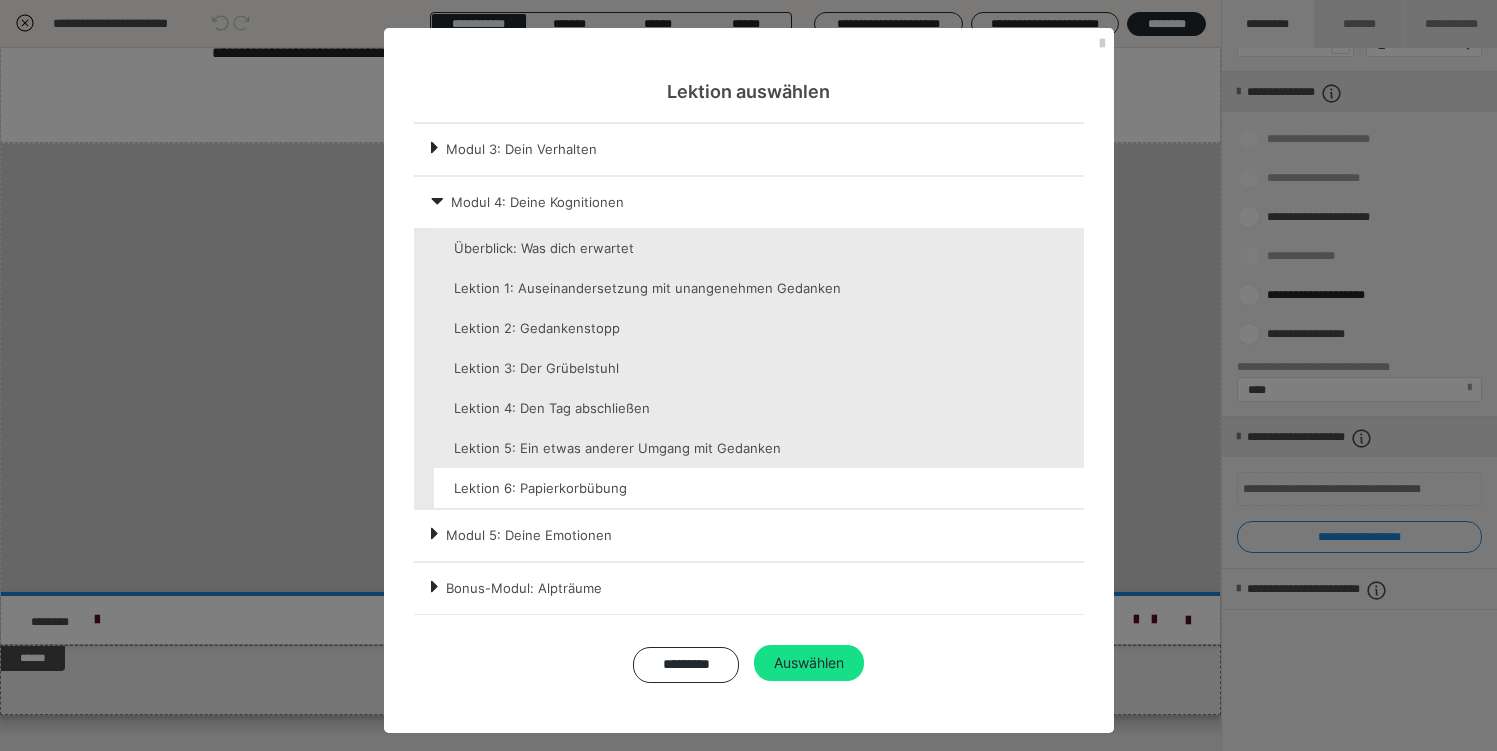 click at bounding box center (759, 488) 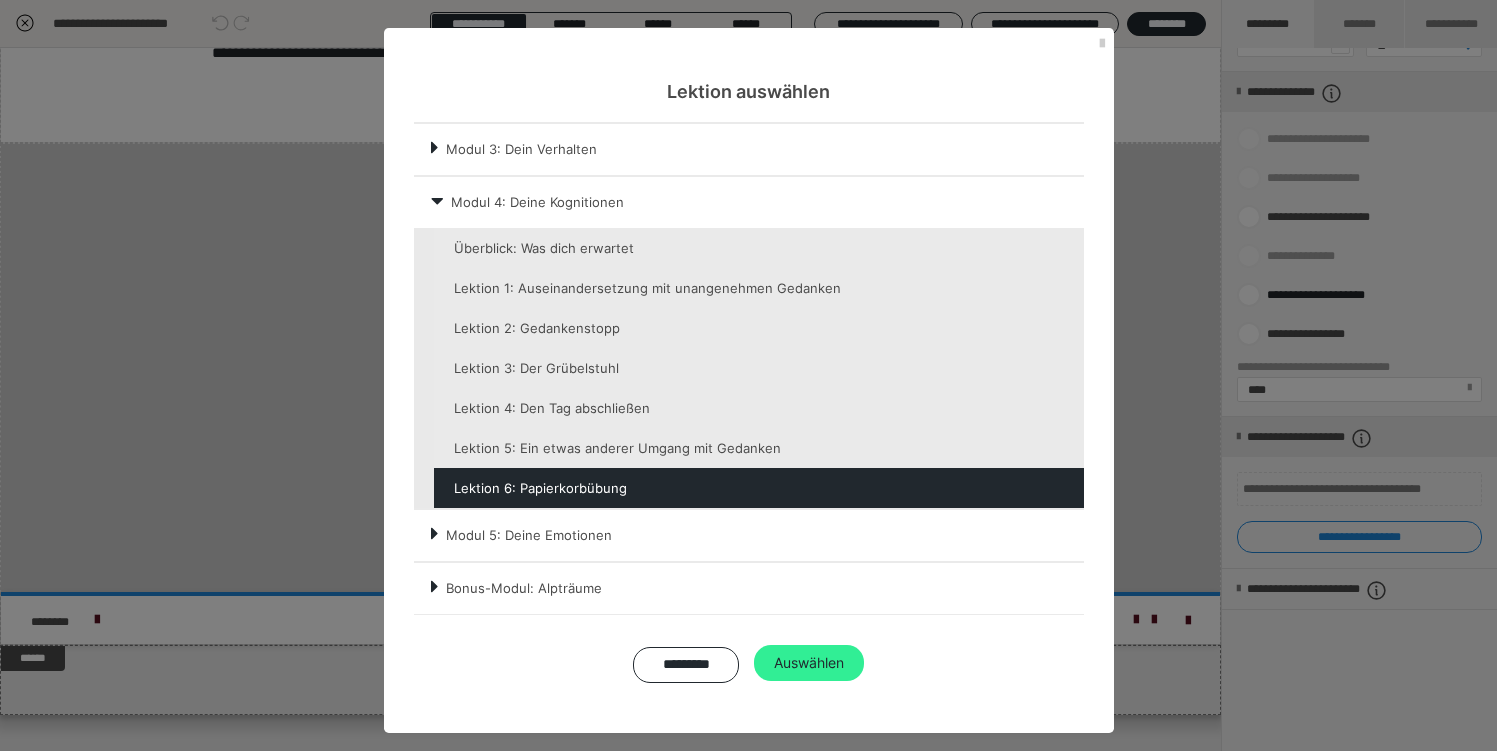 click on "Auswählen" at bounding box center [809, 663] 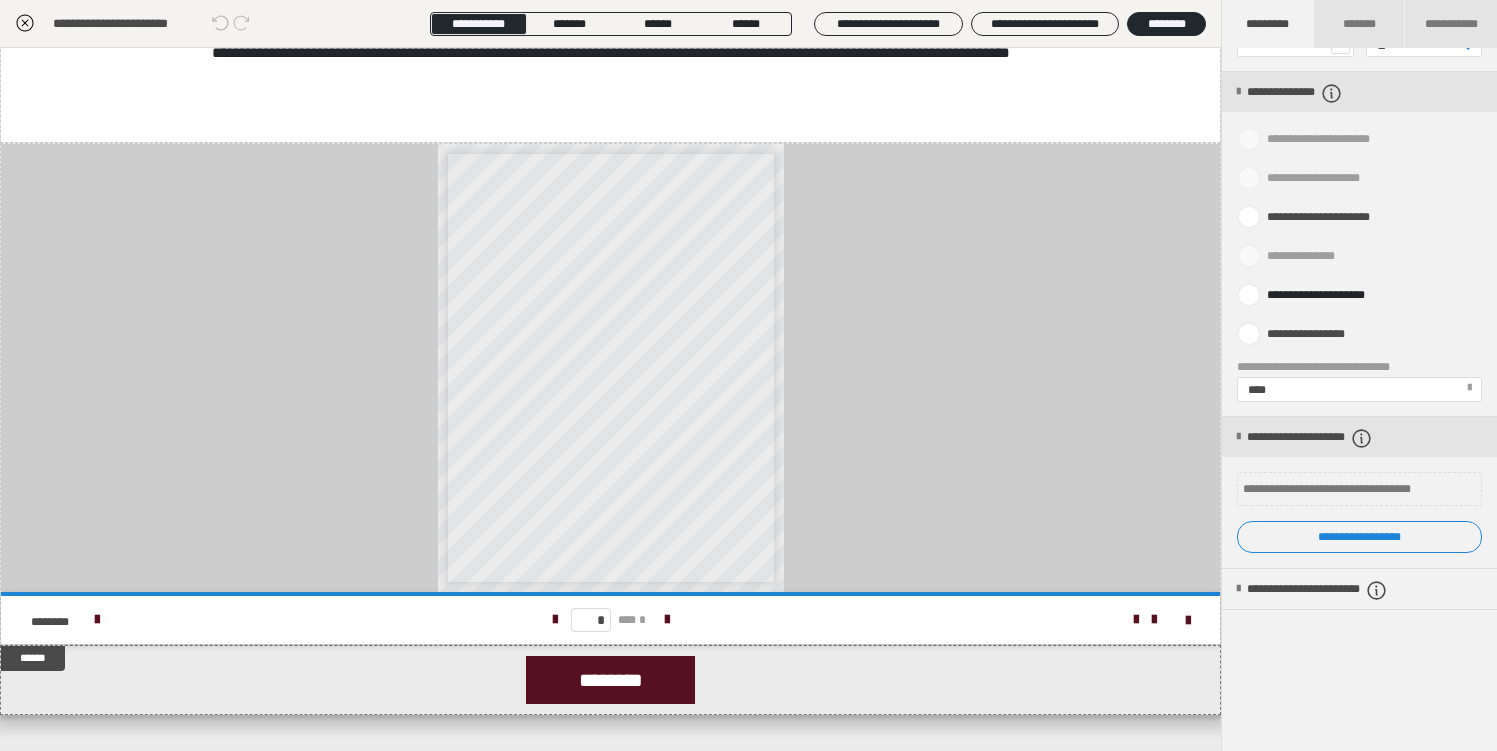click 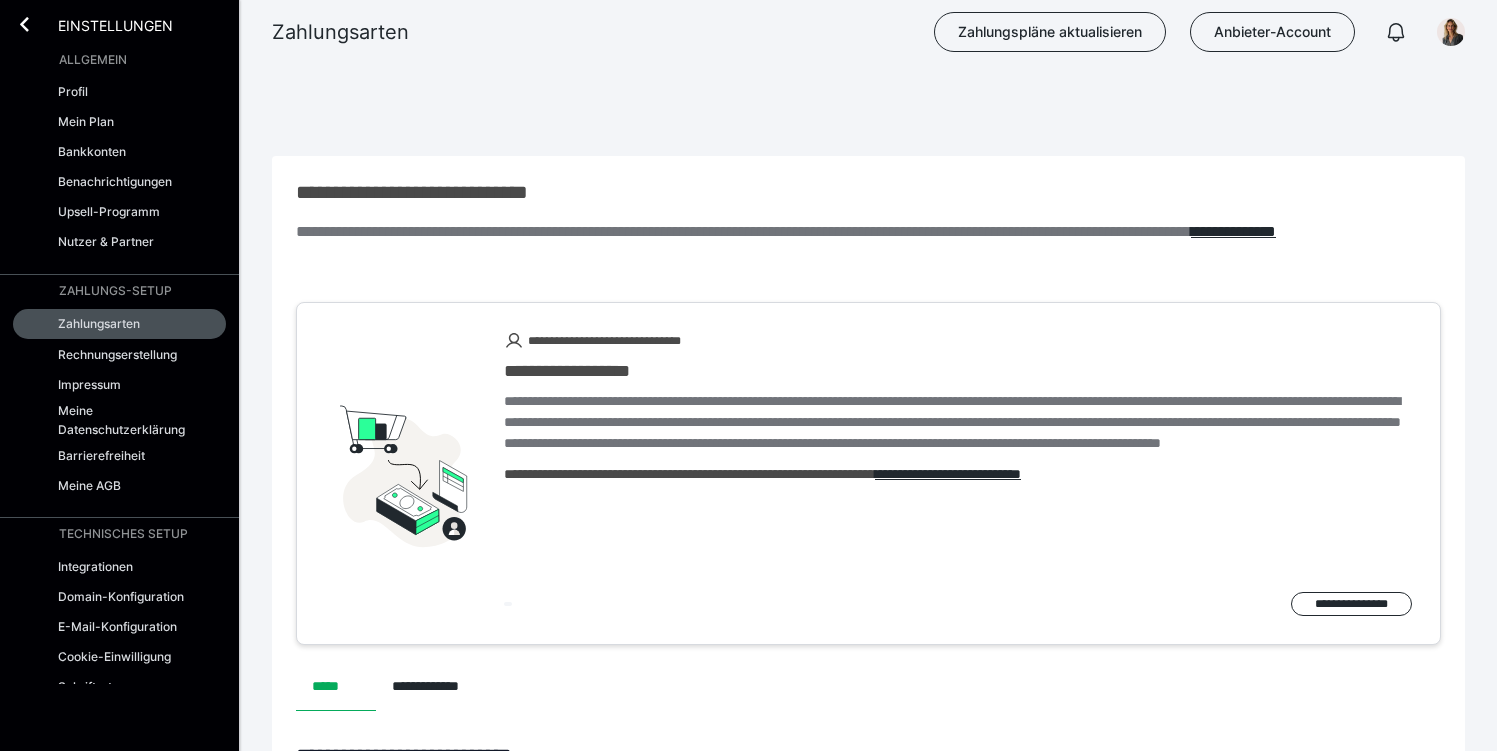 scroll, scrollTop: 1817, scrollLeft: 0, axis: vertical 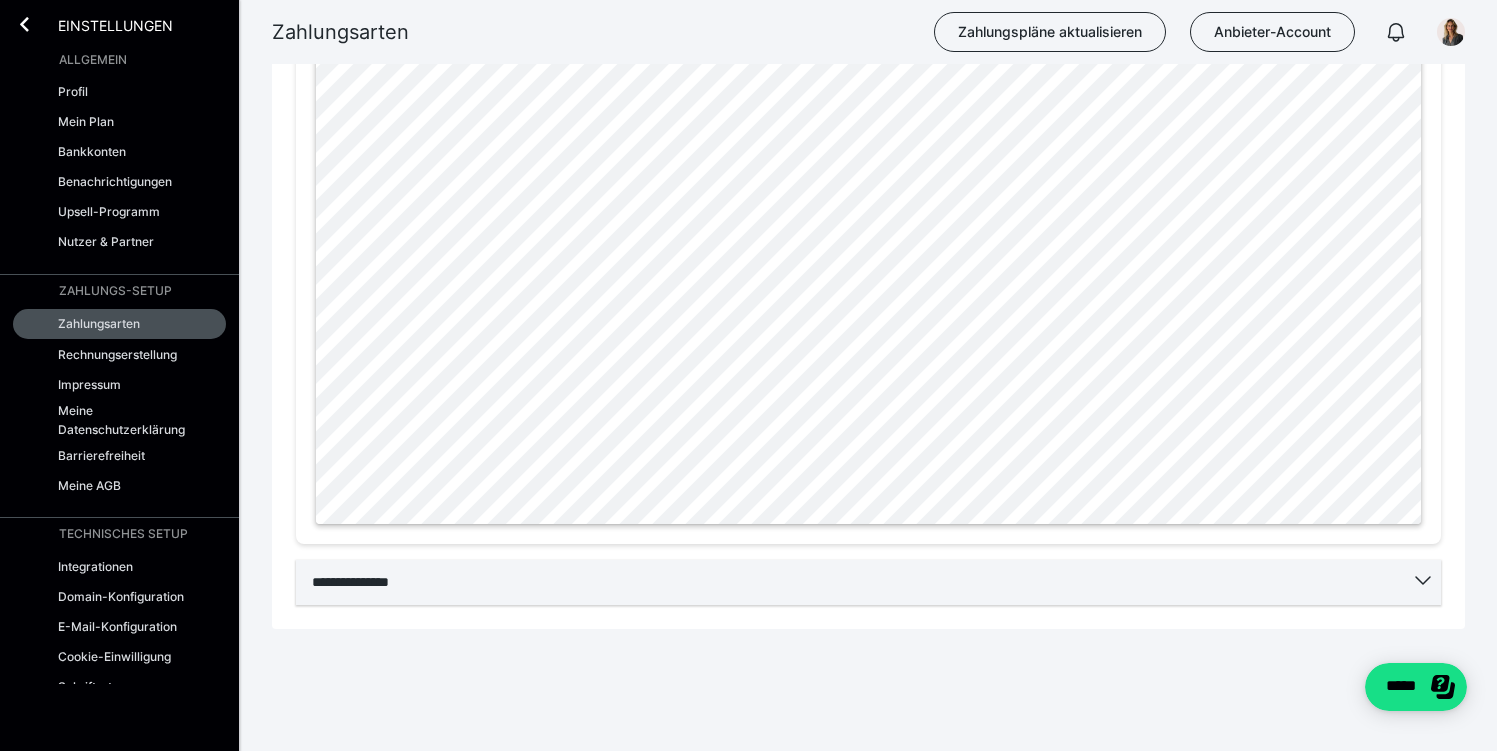 click 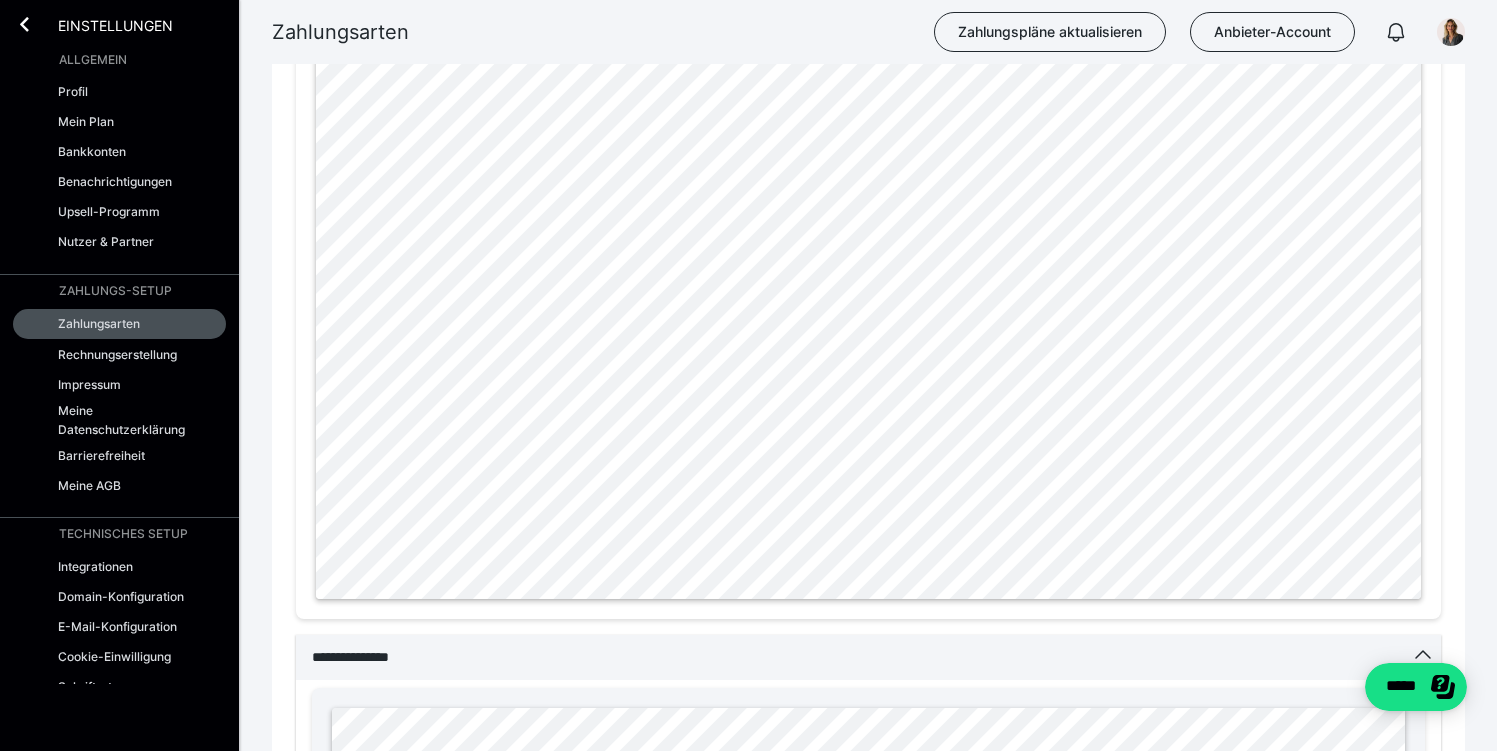 scroll, scrollTop: 989, scrollLeft: 0, axis: vertical 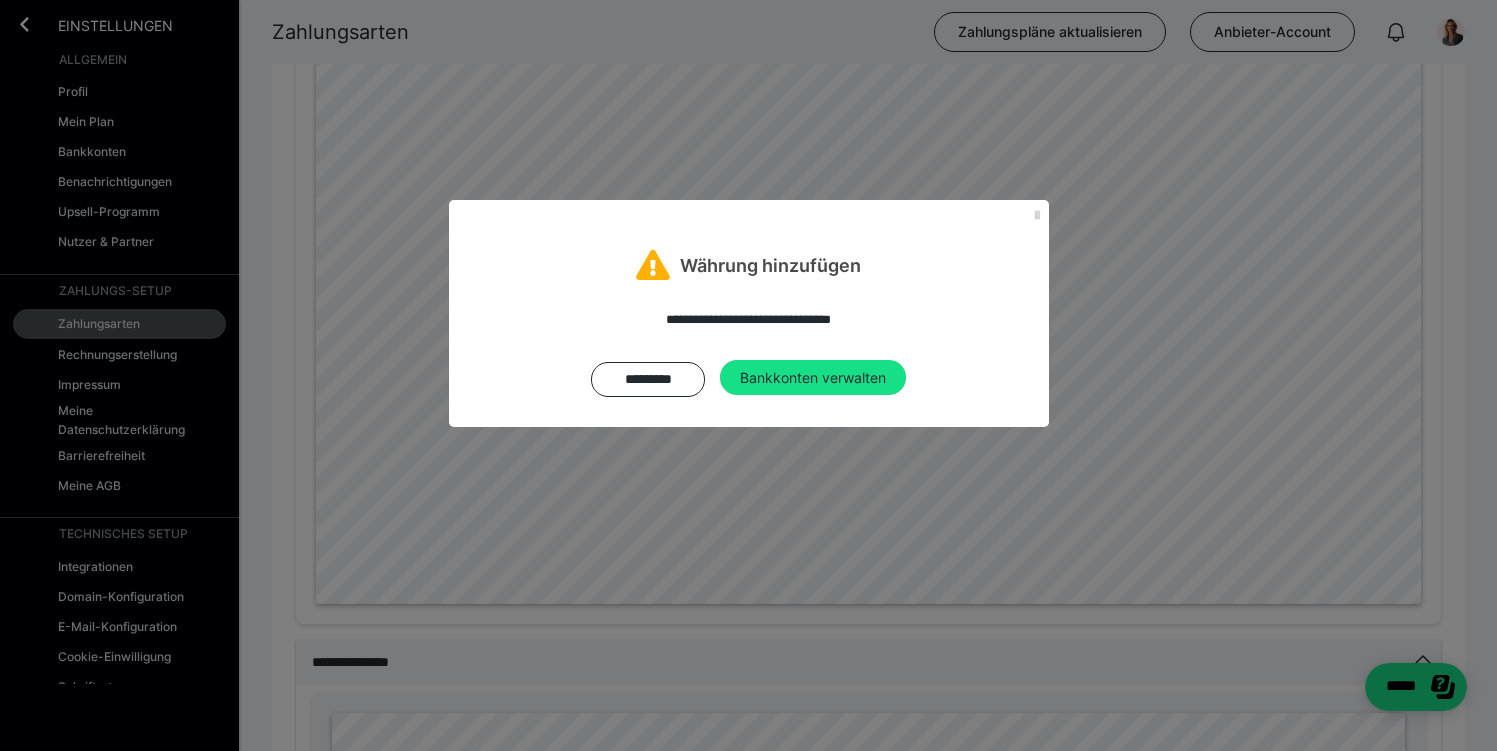 click at bounding box center (1037, 216) 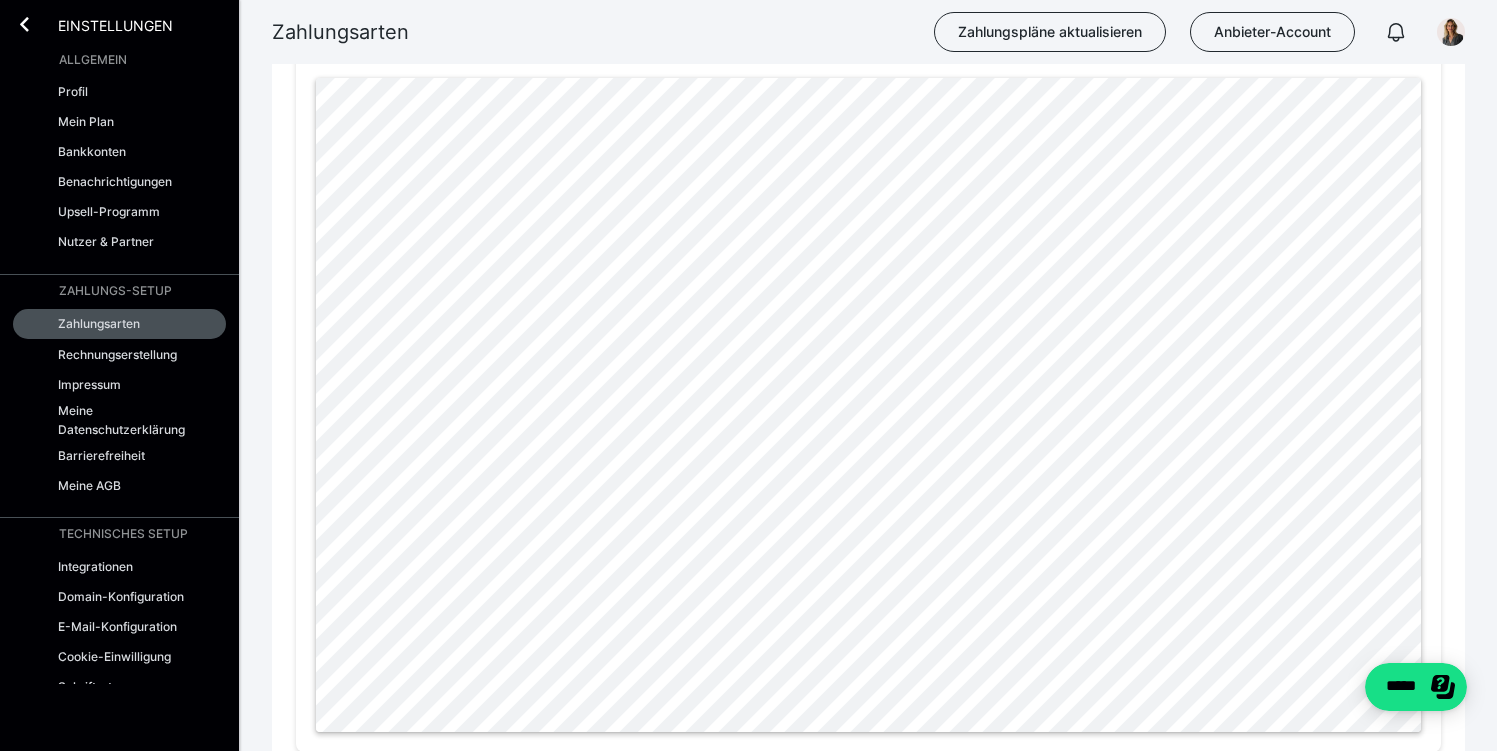scroll, scrollTop: 874, scrollLeft: 0, axis: vertical 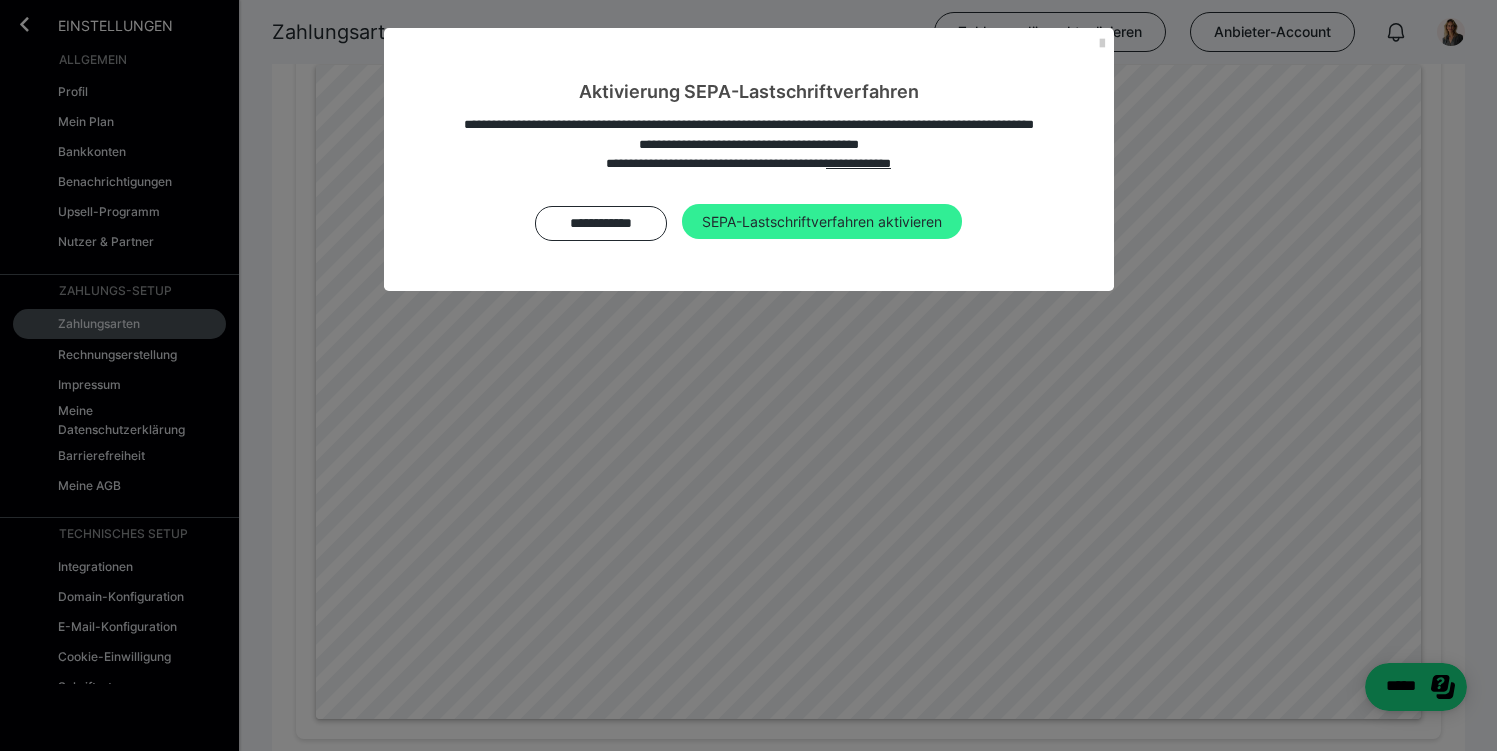 click on "SEPA-Lastschriftverfahren aktivieren" at bounding box center (822, 222) 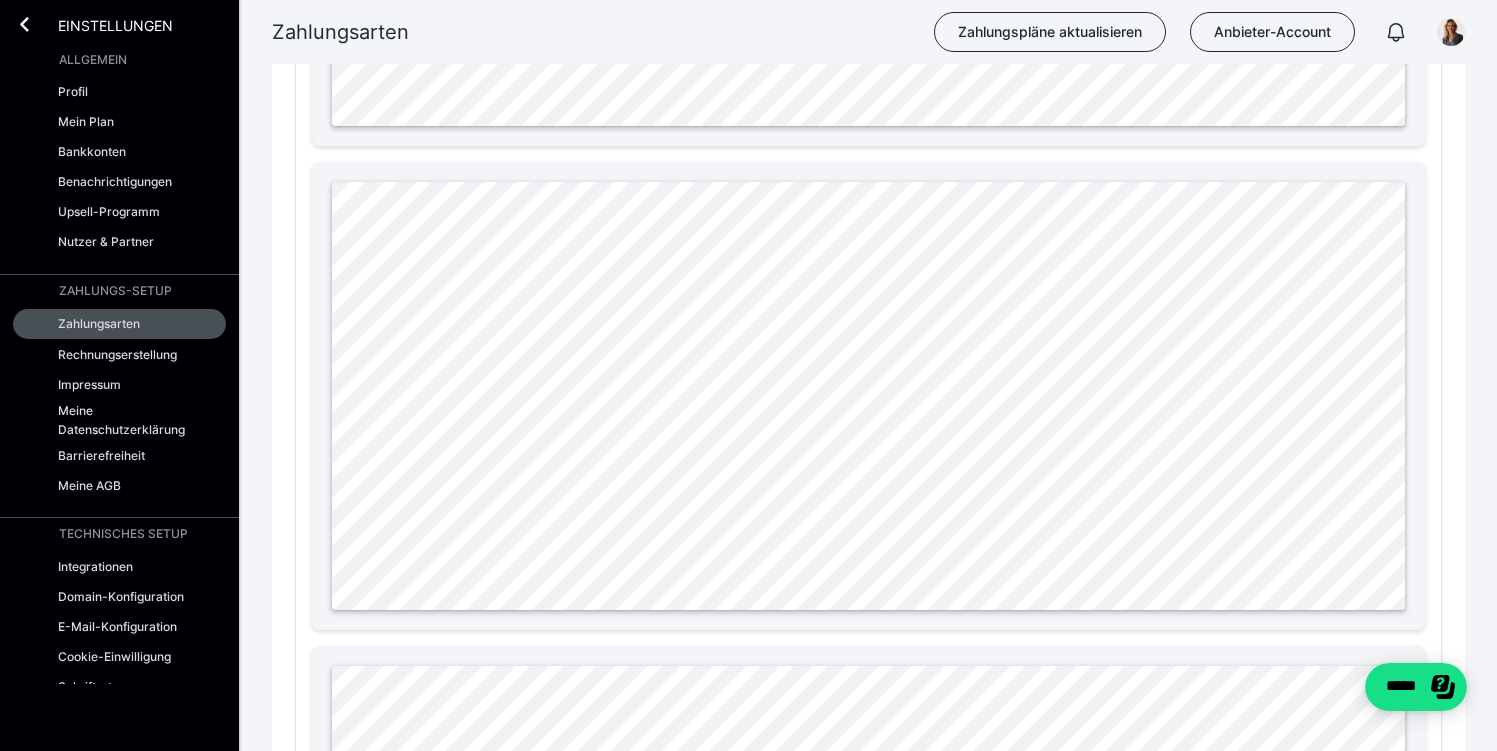 scroll, scrollTop: 1869, scrollLeft: 0, axis: vertical 